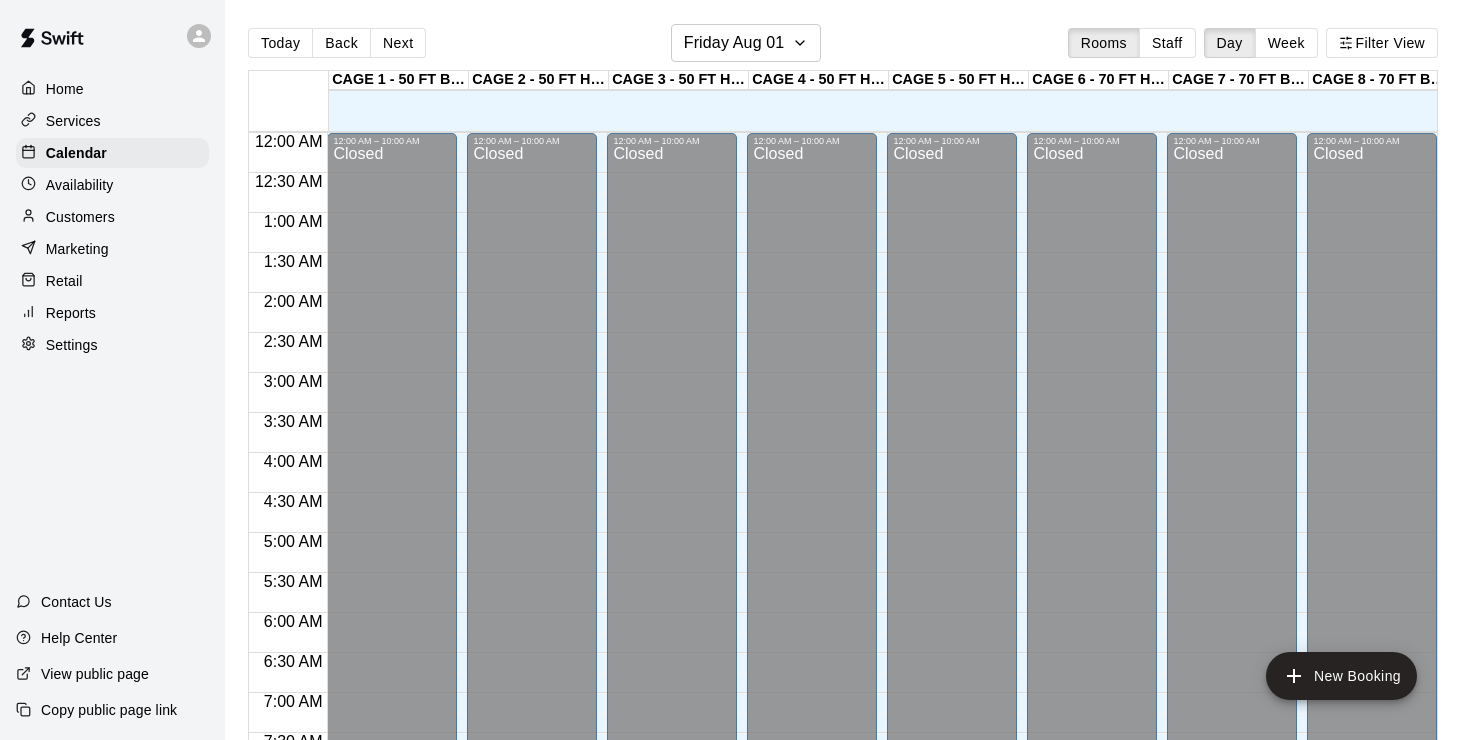 scroll, scrollTop: 0, scrollLeft: 0, axis: both 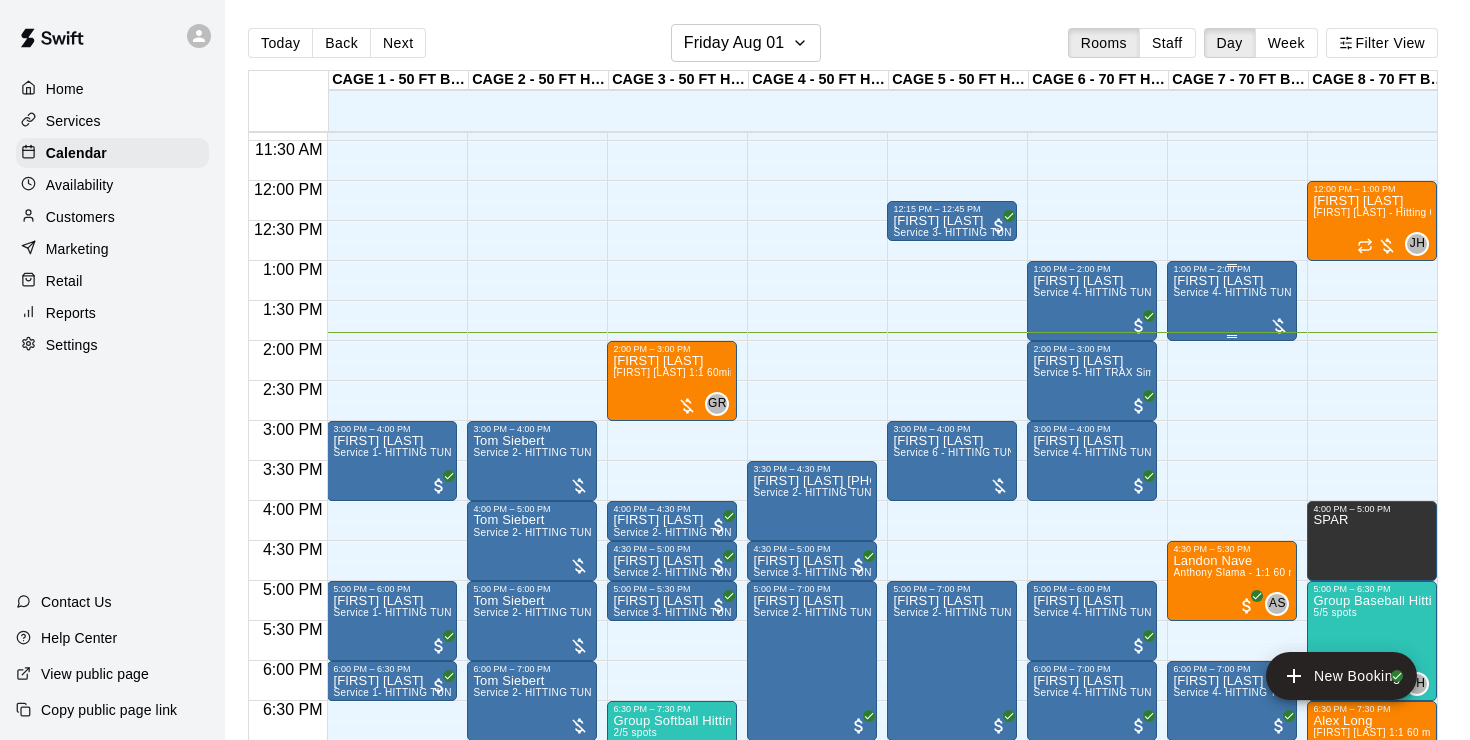 click on "[FIRST]  [LAST] Service 4- HITTING TUNNEL RENTAL - 70ft Baseball" at bounding box center (1232, 644) 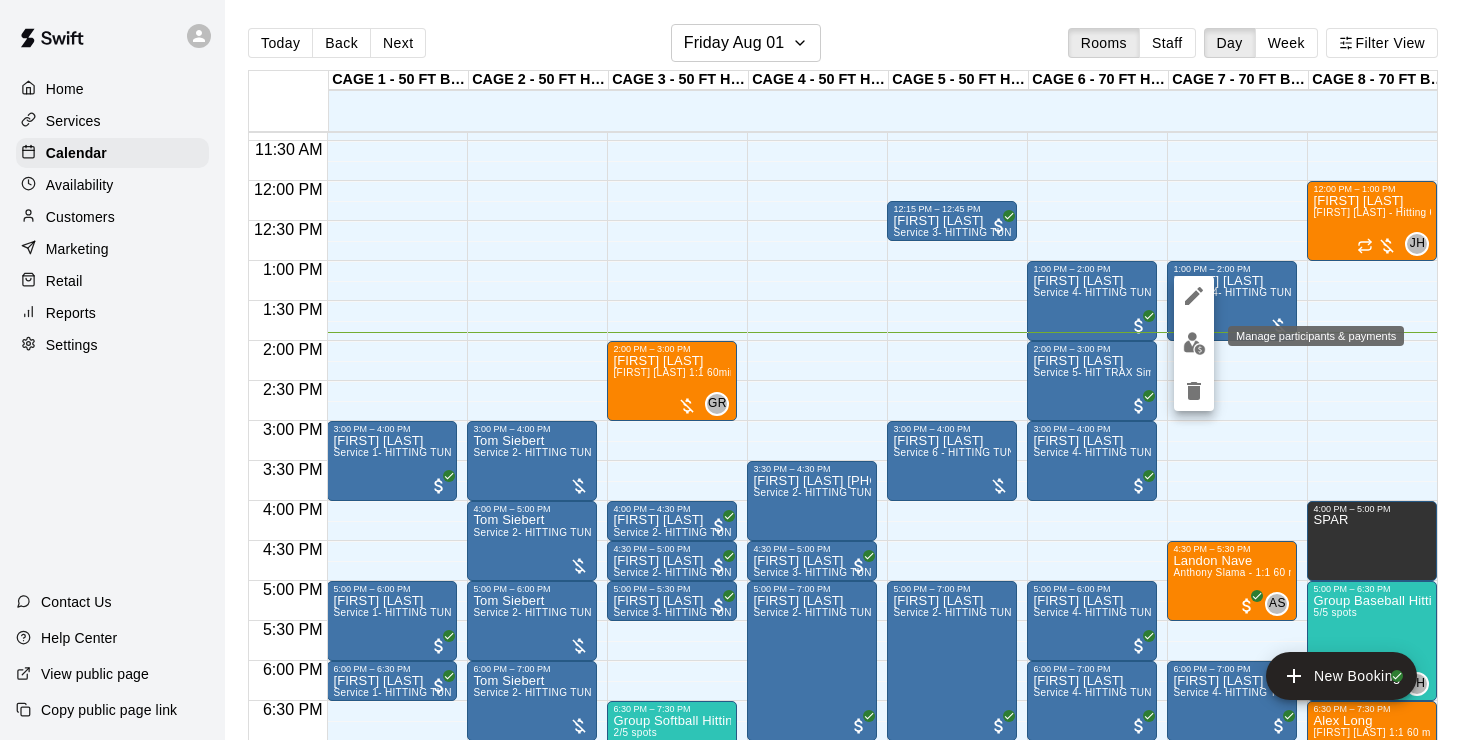 click at bounding box center [1194, 343] 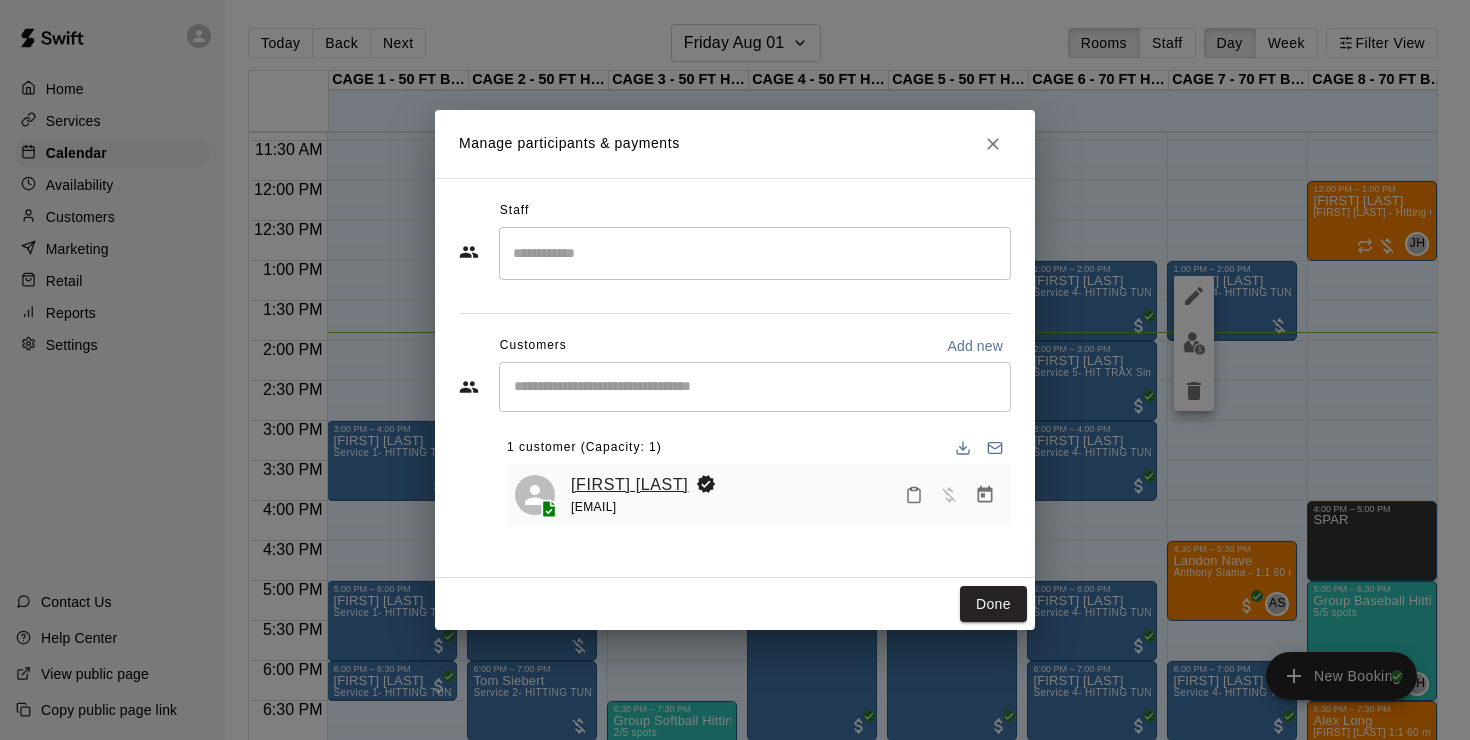 click on "[FIRST]  [LAST]" at bounding box center [629, 485] 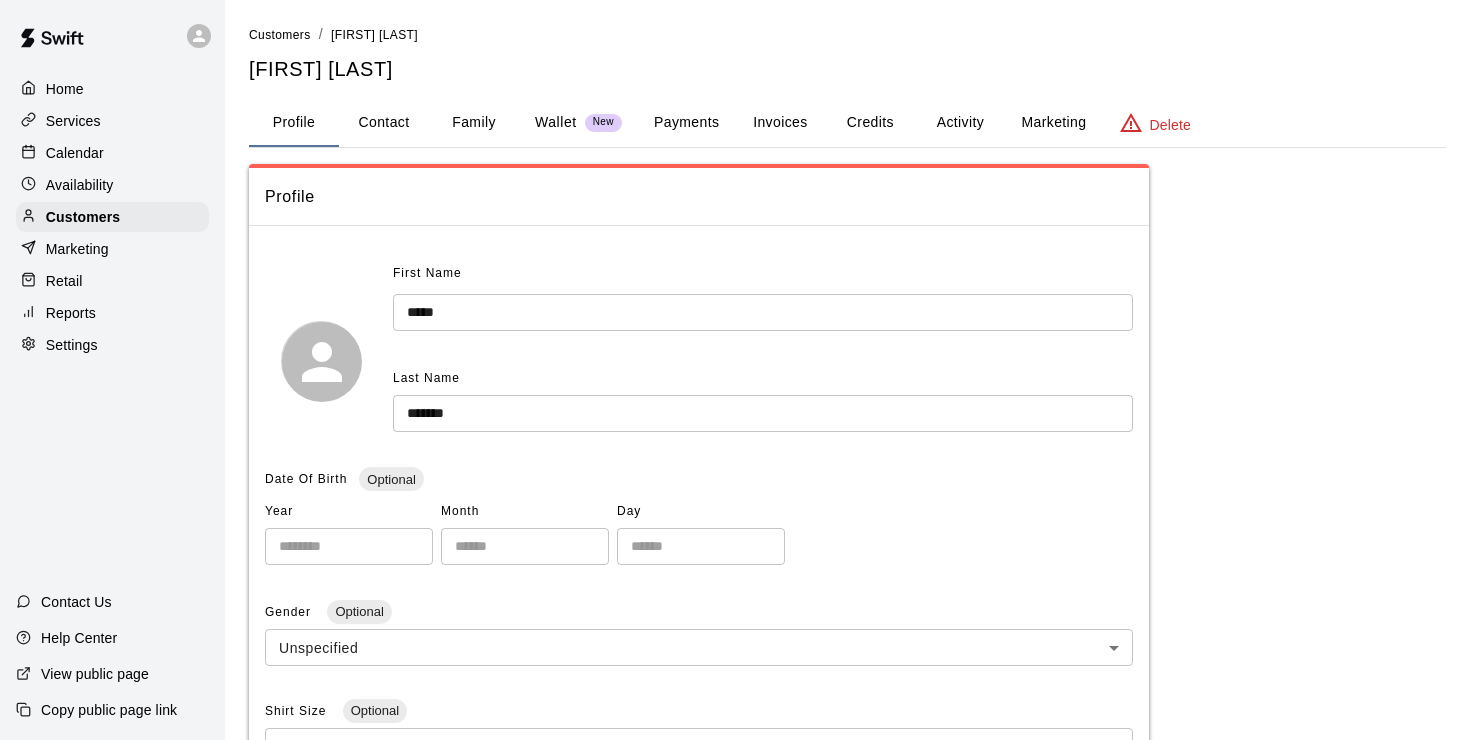 scroll, scrollTop: 0, scrollLeft: 0, axis: both 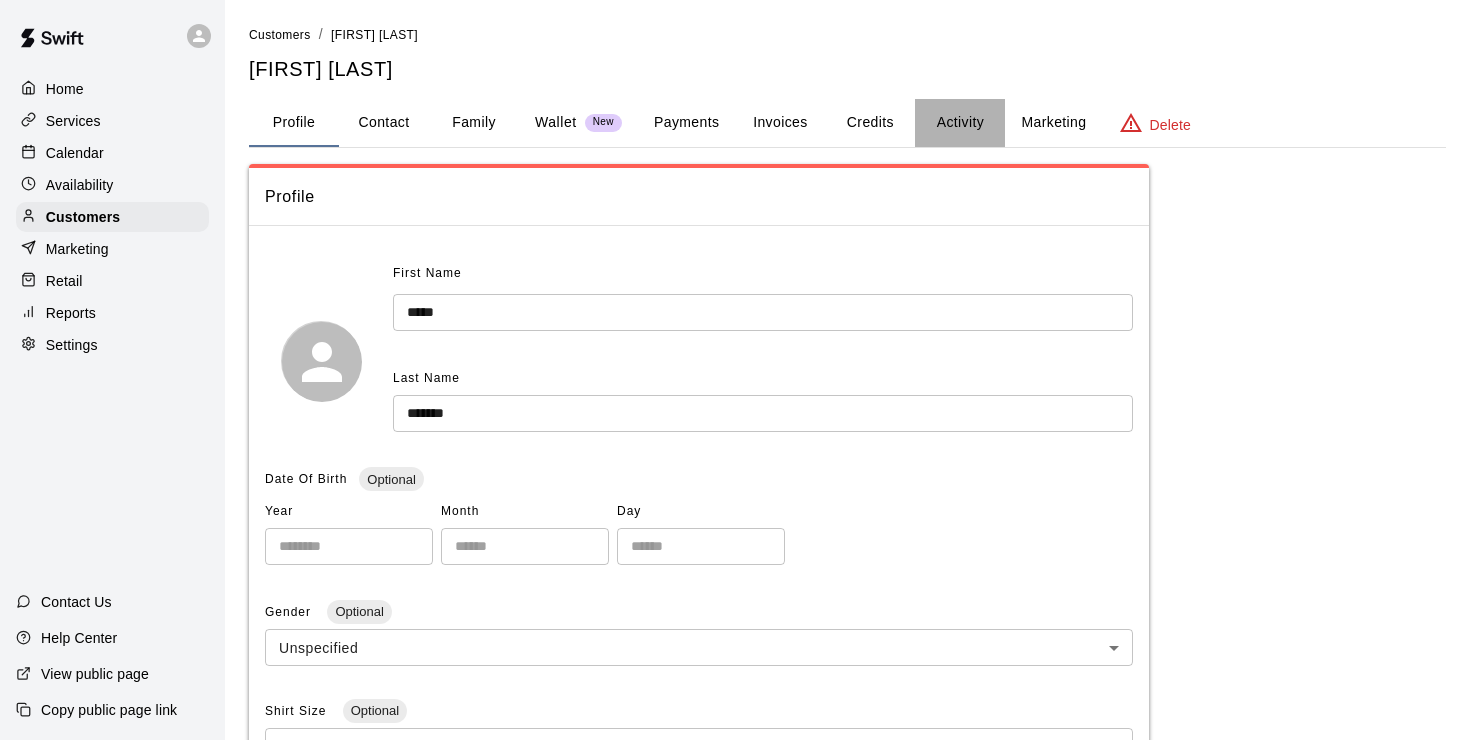 click on "Activity" at bounding box center (960, 123) 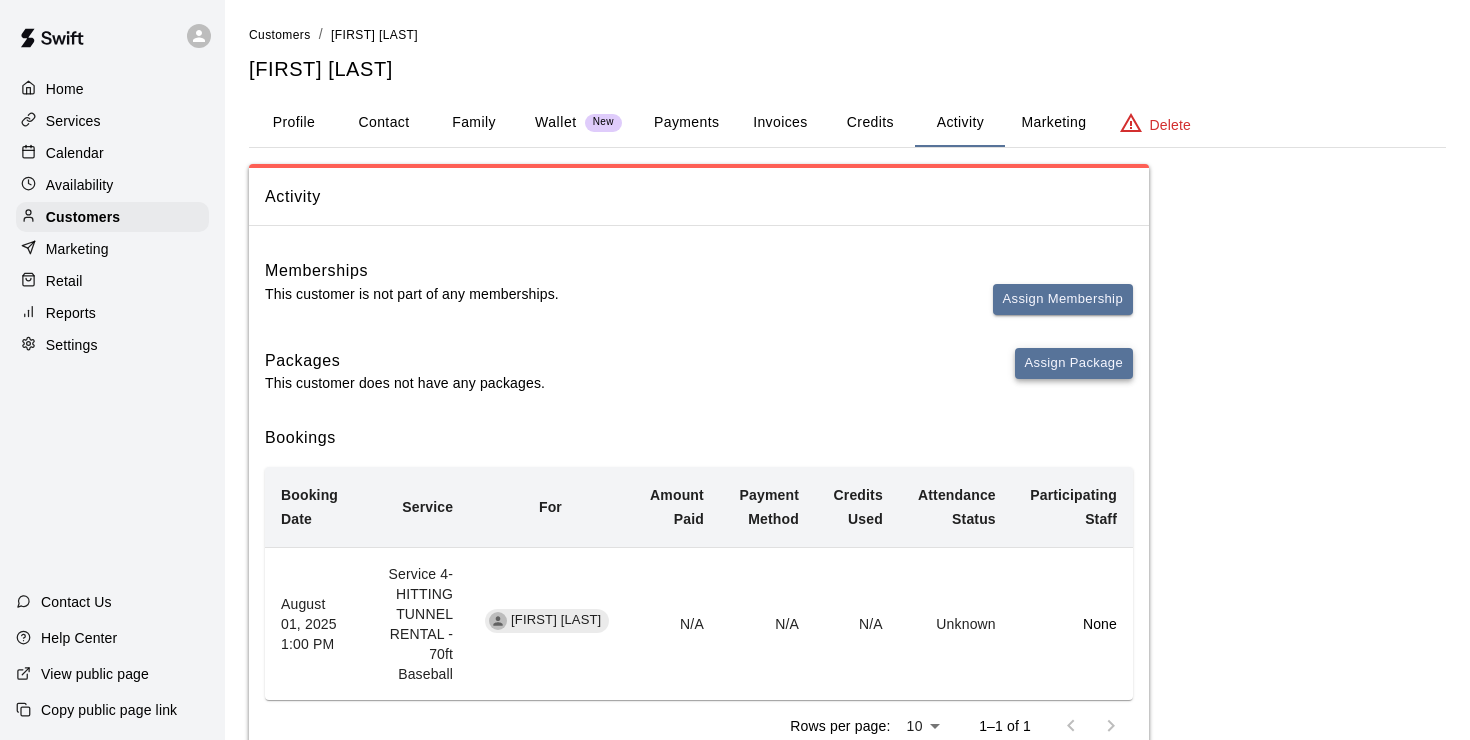 click on "Assign Package" at bounding box center (1074, 363) 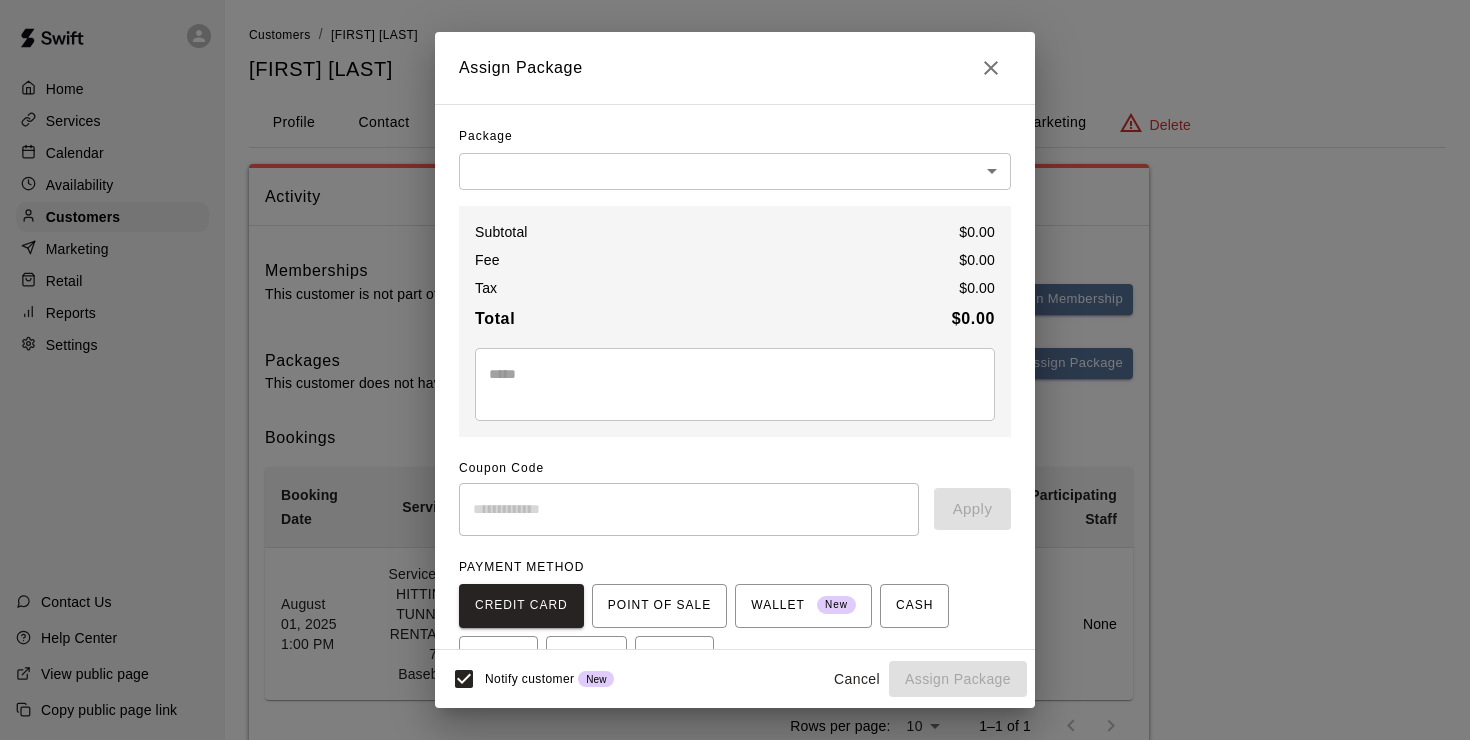 click on "Home Services Calendar Availability Customers Marketing Retail Reports Settings Contact Us Help Center View public page Copy public page link Customers / [FIRST] [LAST] [FIRST] [LAST] Profile Contact Family Wallet New Payments Invoices Credits Activity Marketing Delete Activity Memberships This customer is not part of any memberships. Assign Membership Packages This customer does not have any packages. Assign Package Bookings Booking Date Service For Amount Paid Payment Method Credits Used Attendance Status Participating Staff August 01, 2025 1:00 PM Service [NUMBER]- HITTING TUNNEL RENTAL - [NUMBER]ft Baseball [FIRST] [LAST] N/A N/A N/A Unknown None Rows per page: [NUMBER] ** 1–1 of 1 Swift - Edit Customer Close cross-small Assign Package Package Subtotal $ [PRICE] Fee $ [PRICE] Tax $ [PRICE] Total $ [PRICE] * Coupon Code Apply PAYMENT METHOD CREDIT CARD POINT OF SALE WALLET New CASH CHECK VENMO OTHER No cards on file. Visit the Cards section under the Payments tab in the customer's profile to add a card. New" at bounding box center (735, 408) 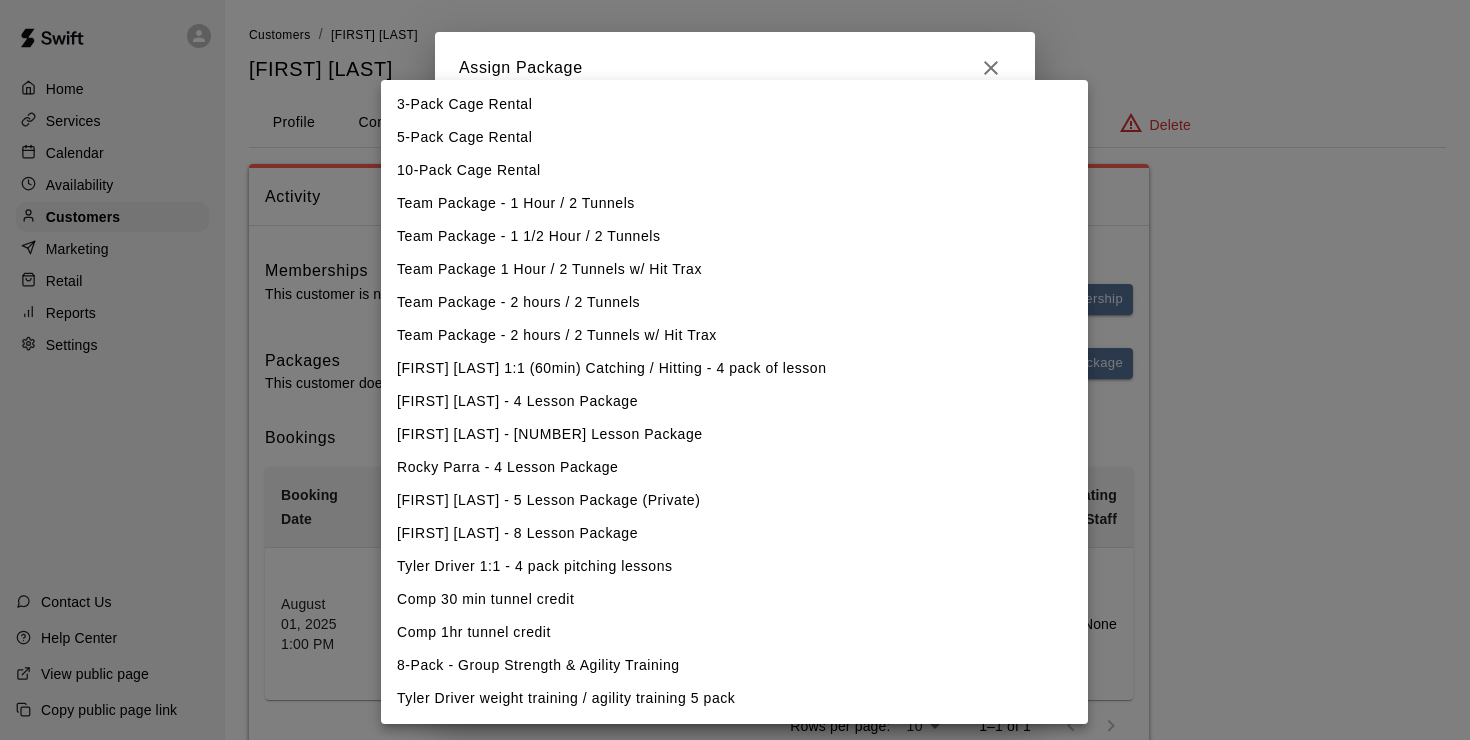 type 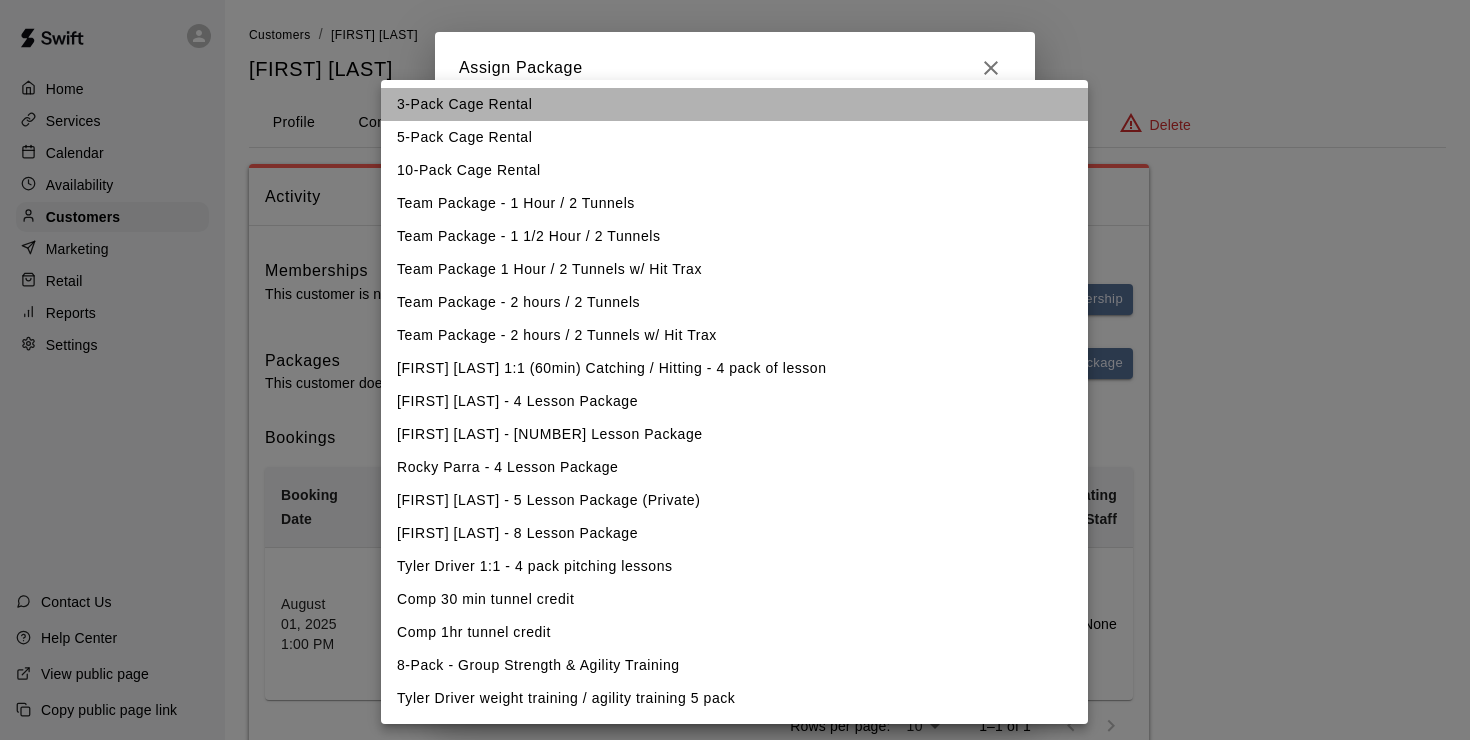 click on "3-Pack Cage Rental" at bounding box center (734, 104) 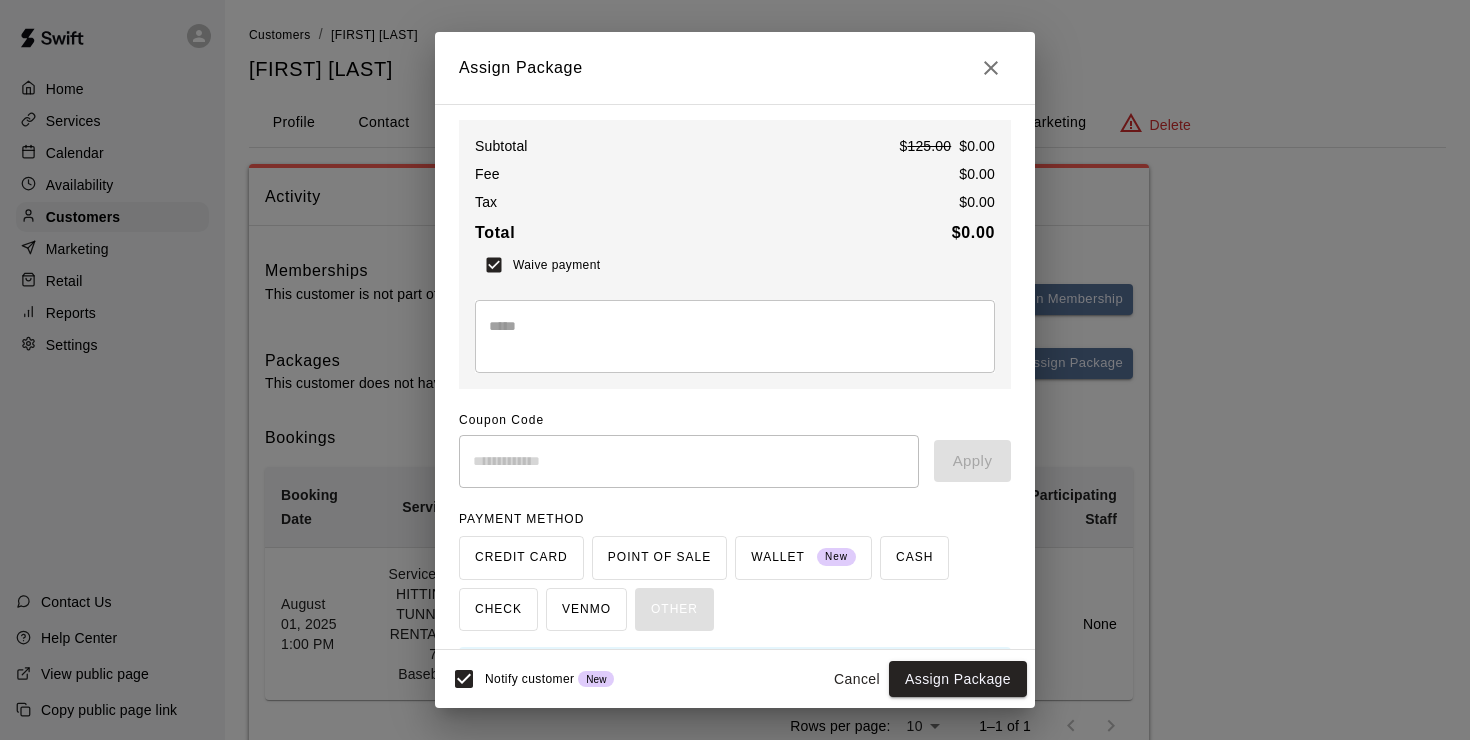 scroll, scrollTop: 94, scrollLeft: 0, axis: vertical 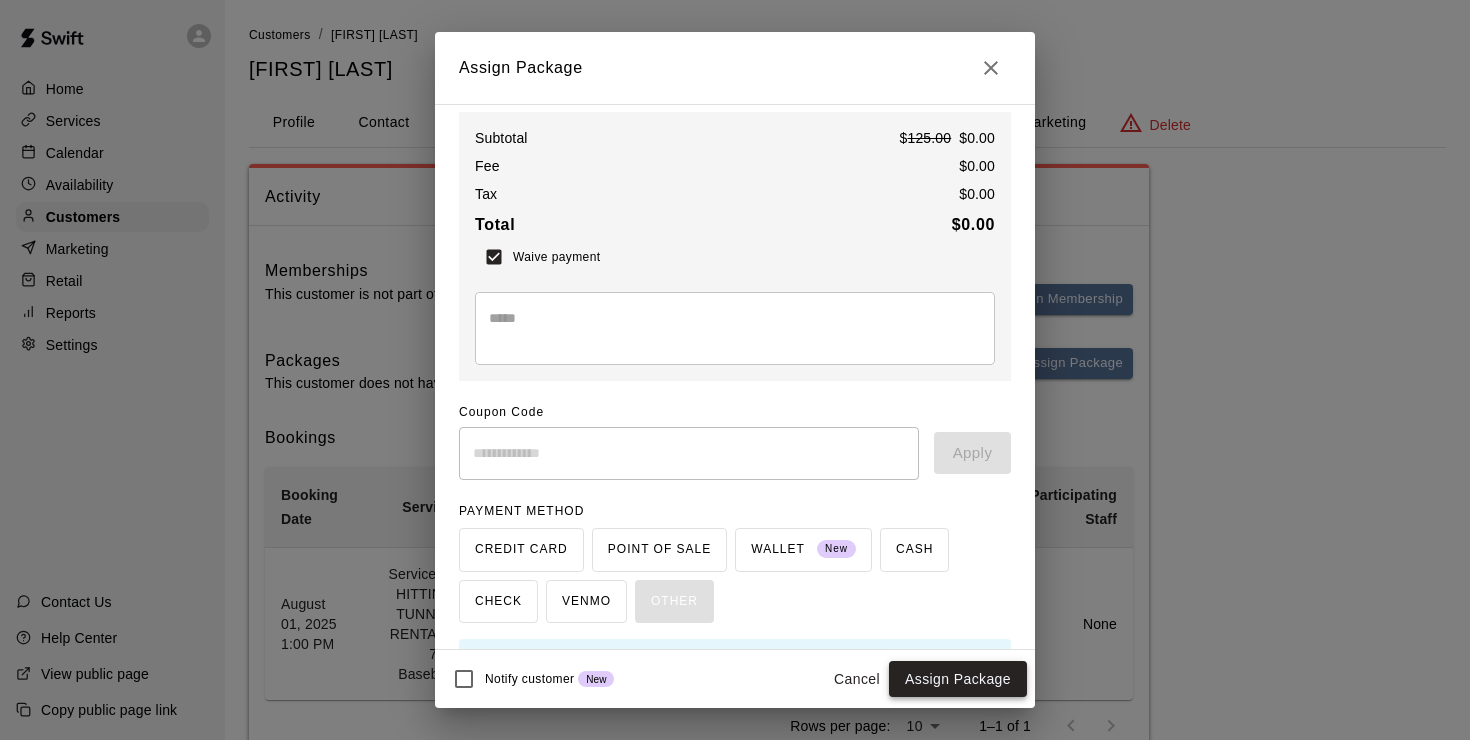 click on "Assign Package" at bounding box center [958, 679] 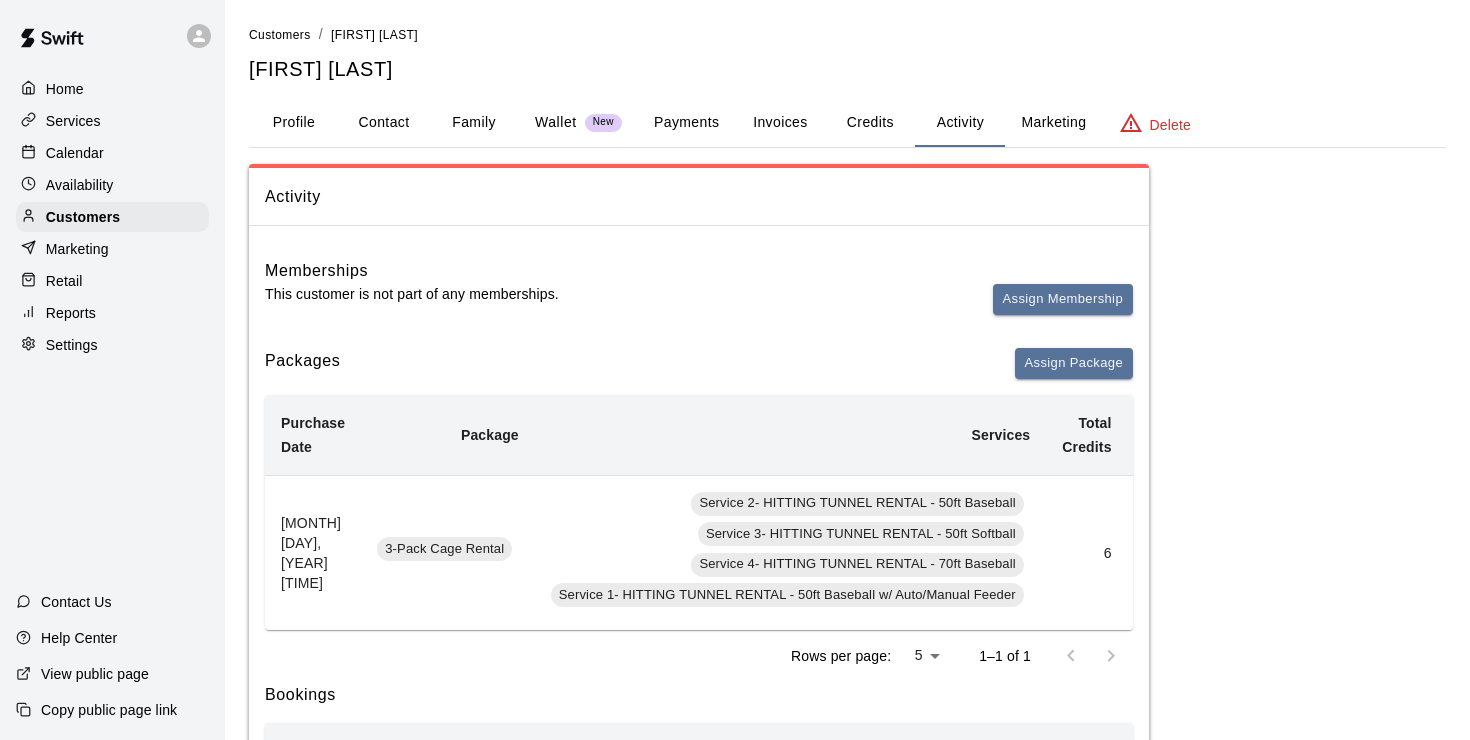 scroll, scrollTop: 0, scrollLeft: 0, axis: both 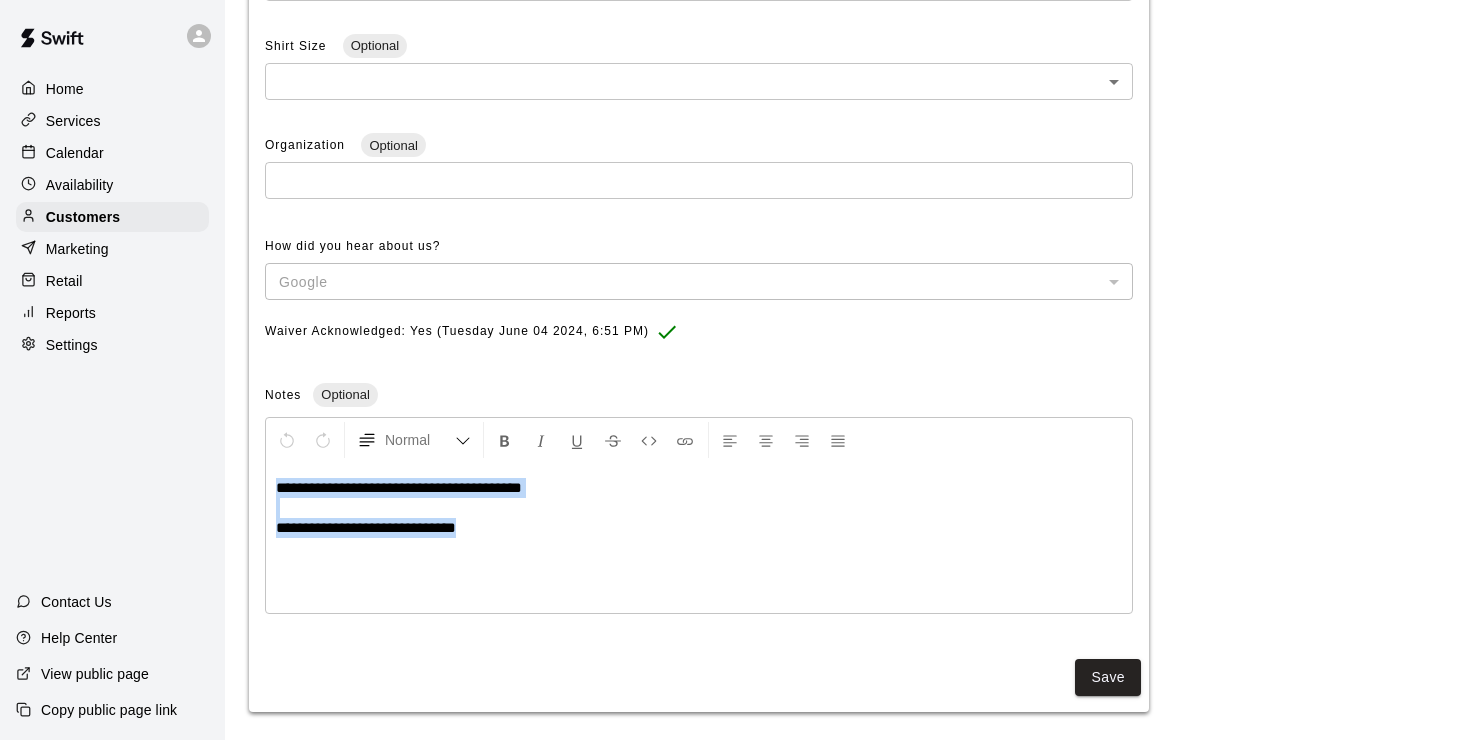 drag, startPoint x: 510, startPoint y: 530, endPoint x: 274, endPoint y: 473, distance: 242.78592 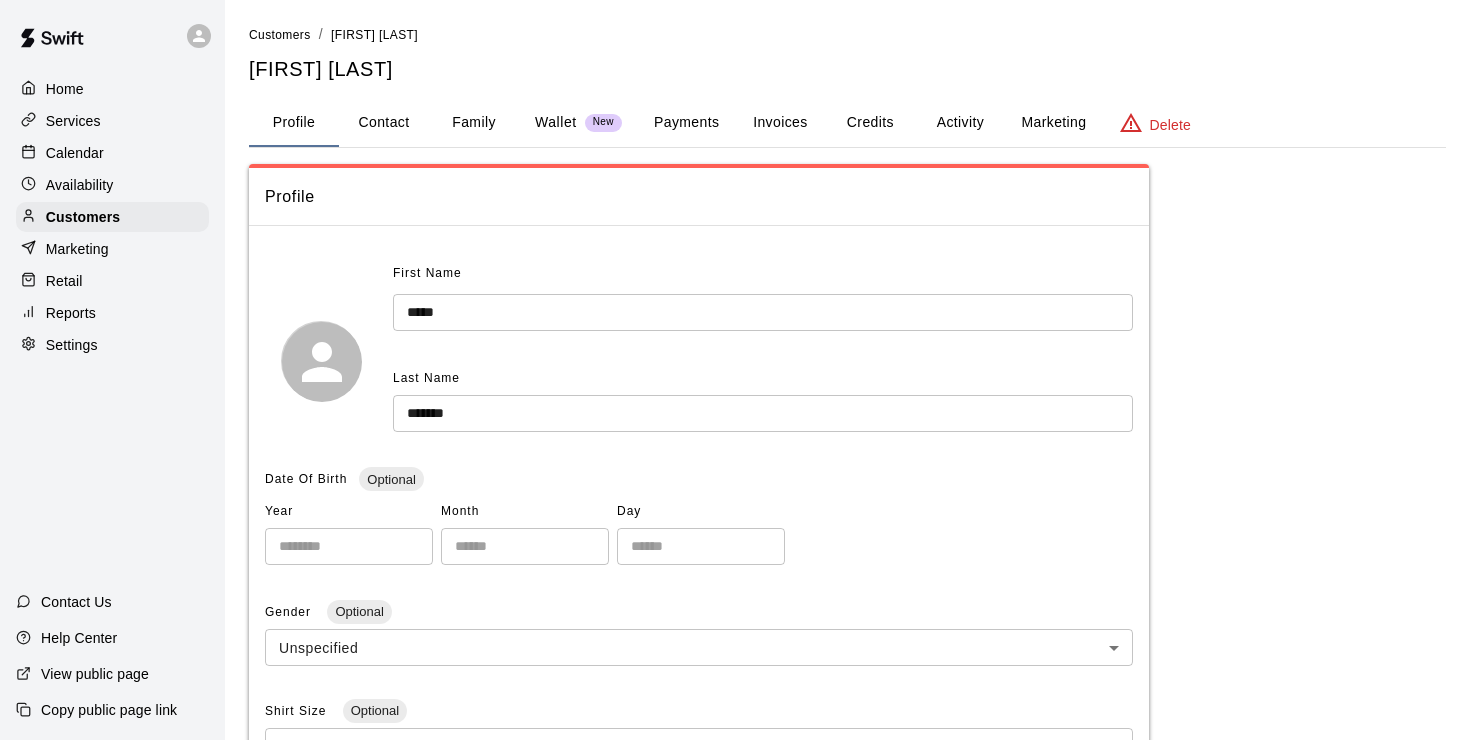 scroll, scrollTop: 0, scrollLeft: 0, axis: both 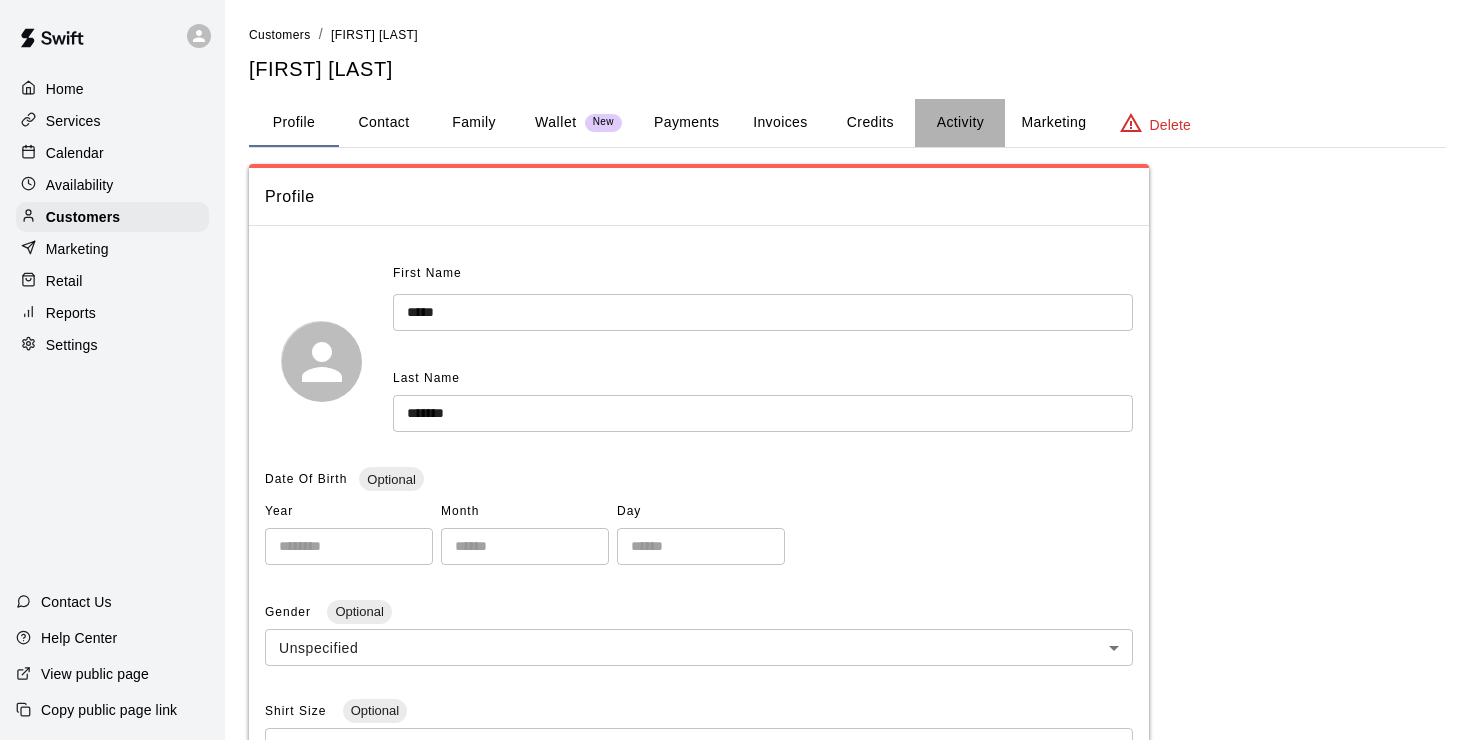 click on "Activity" at bounding box center [960, 123] 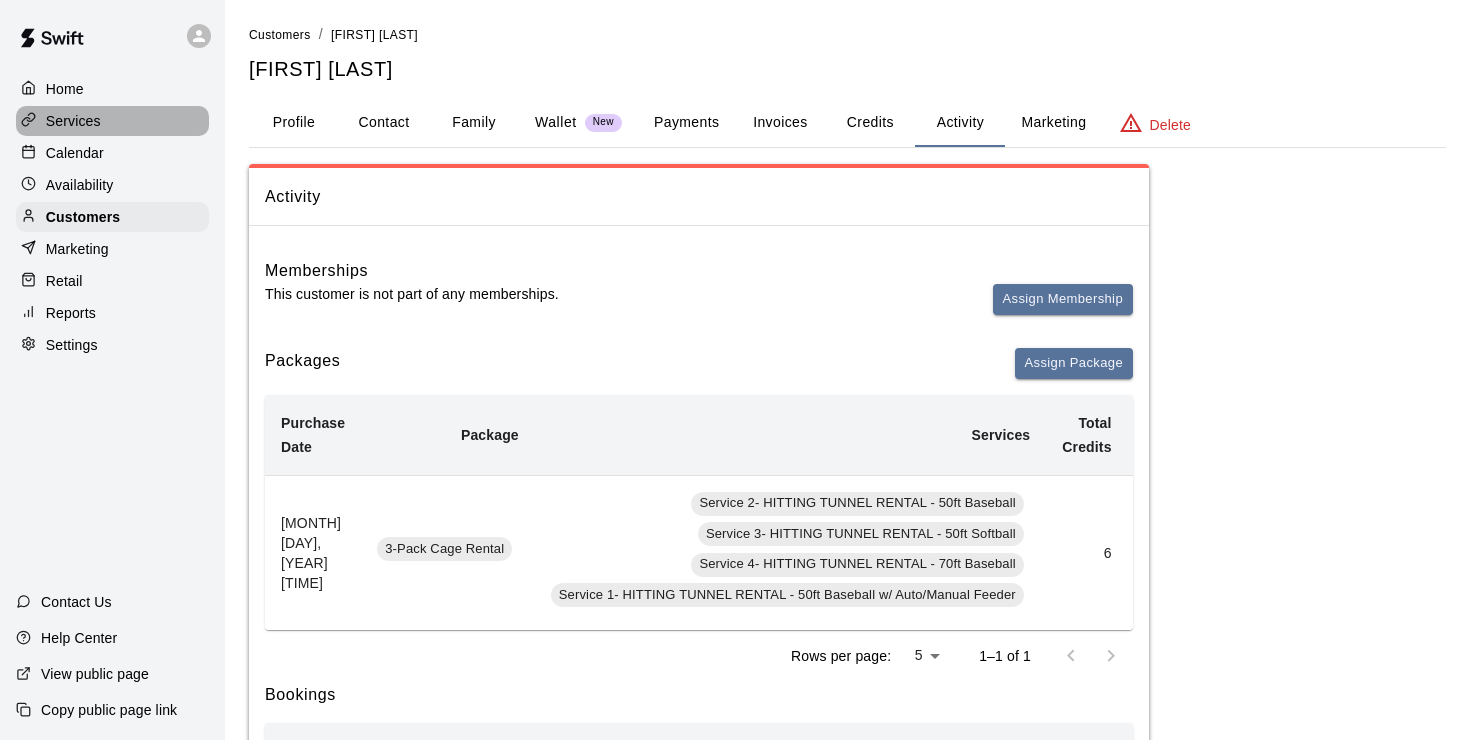 click on "Services" at bounding box center (73, 121) 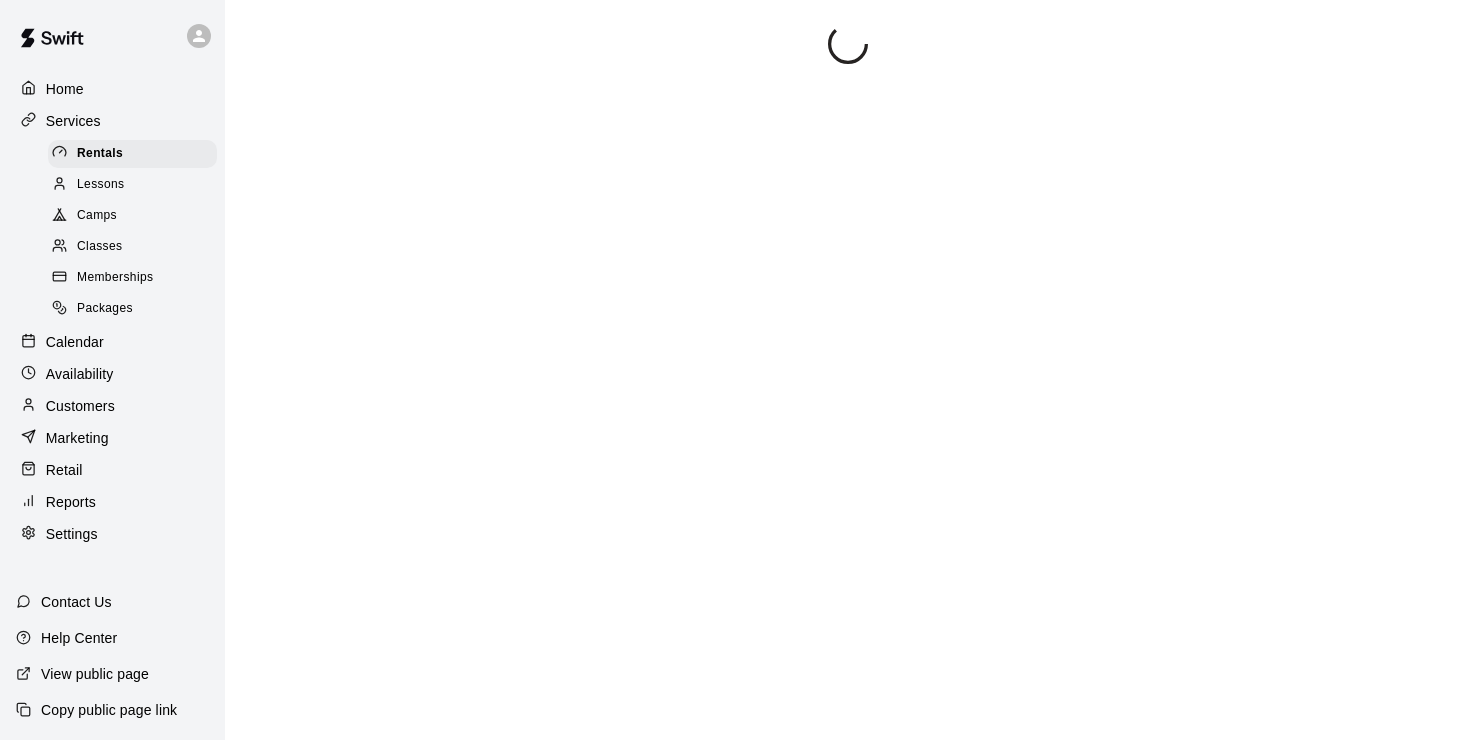 click on "Home" at bounding box center (65, 89) 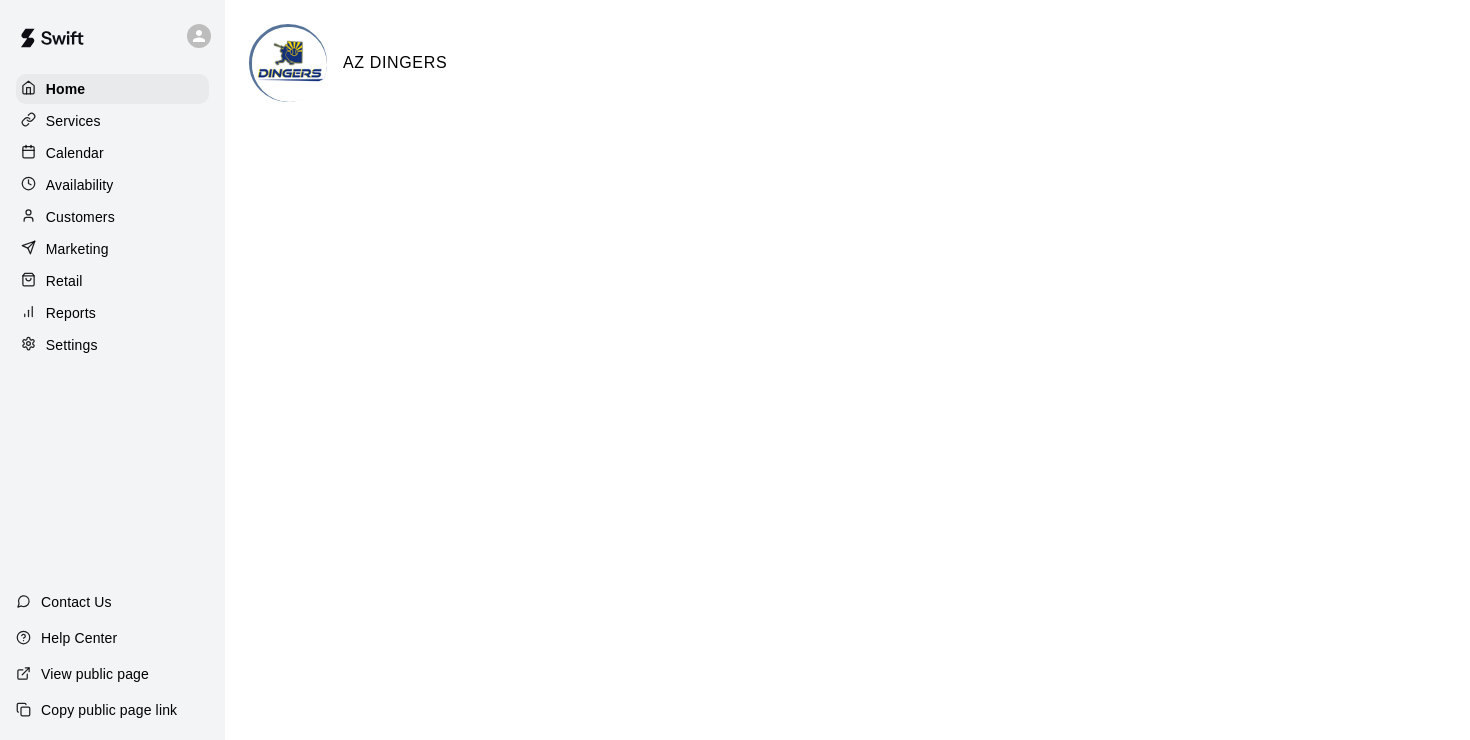 click on "Calendar" at bounding box center [75, 153] 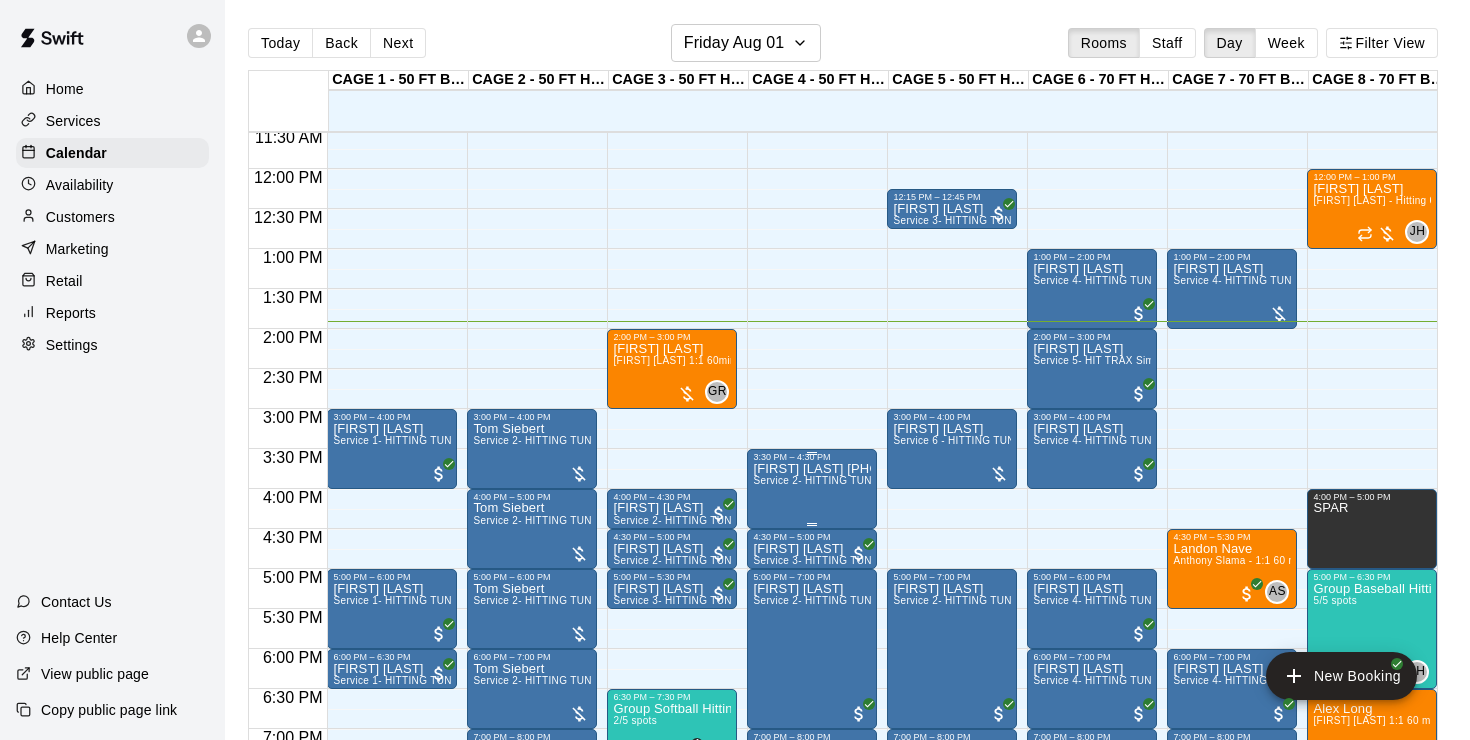 scroll, scrollTop: 844, scrollLeft: 0, axis: vertical 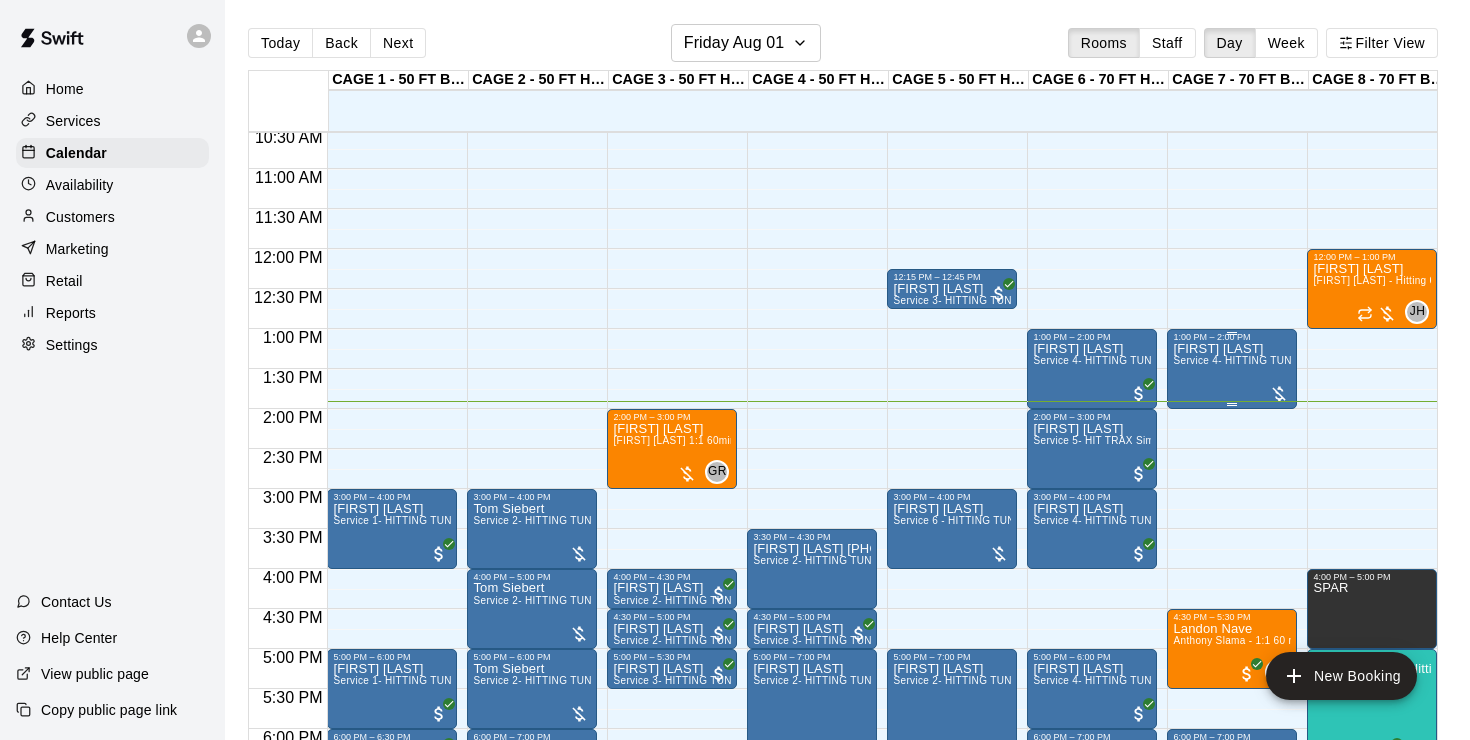 click on "[FIRST]  [LAST] Service 4- HITTING TUNNEL RENTAL - 70ft Baseball" at bounding box center (1232, 712) 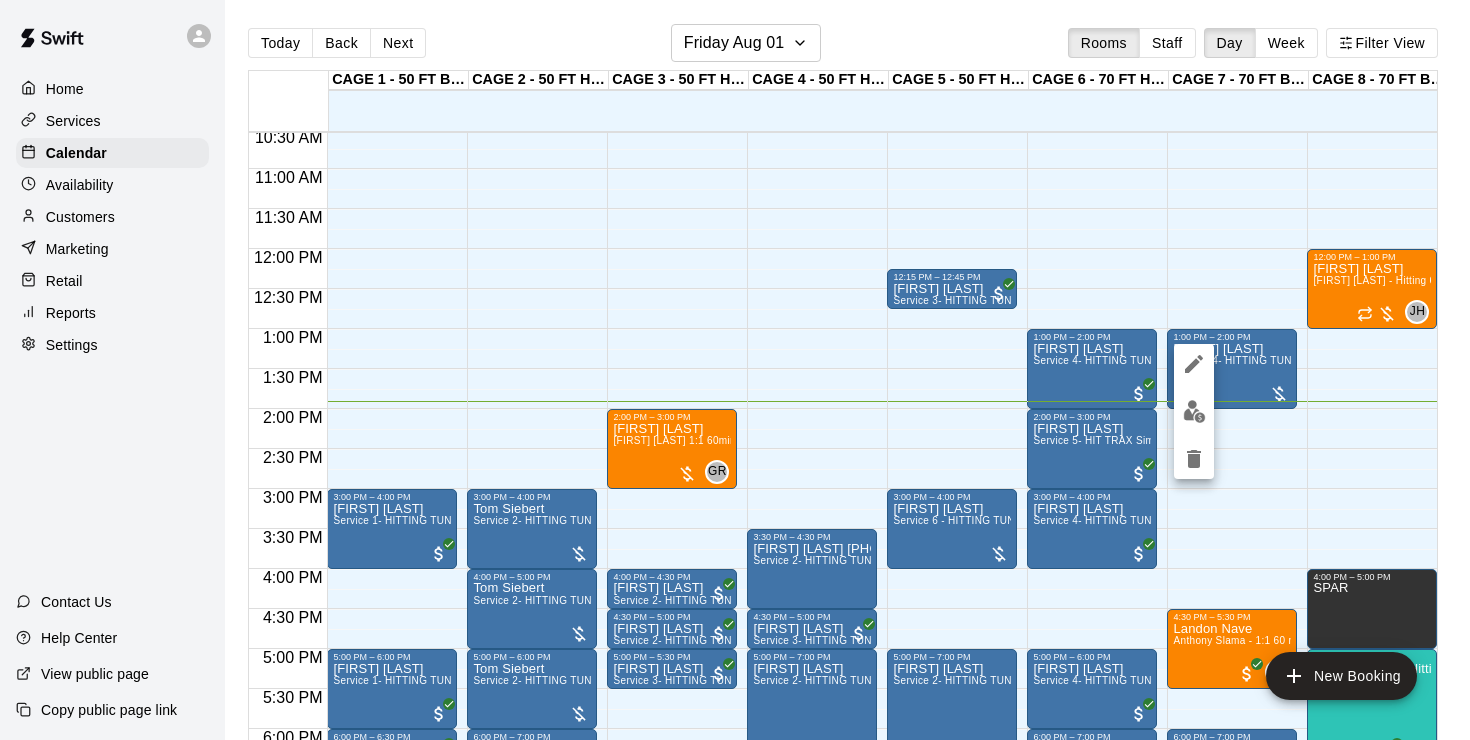 click at bounding box center (1194, 411) 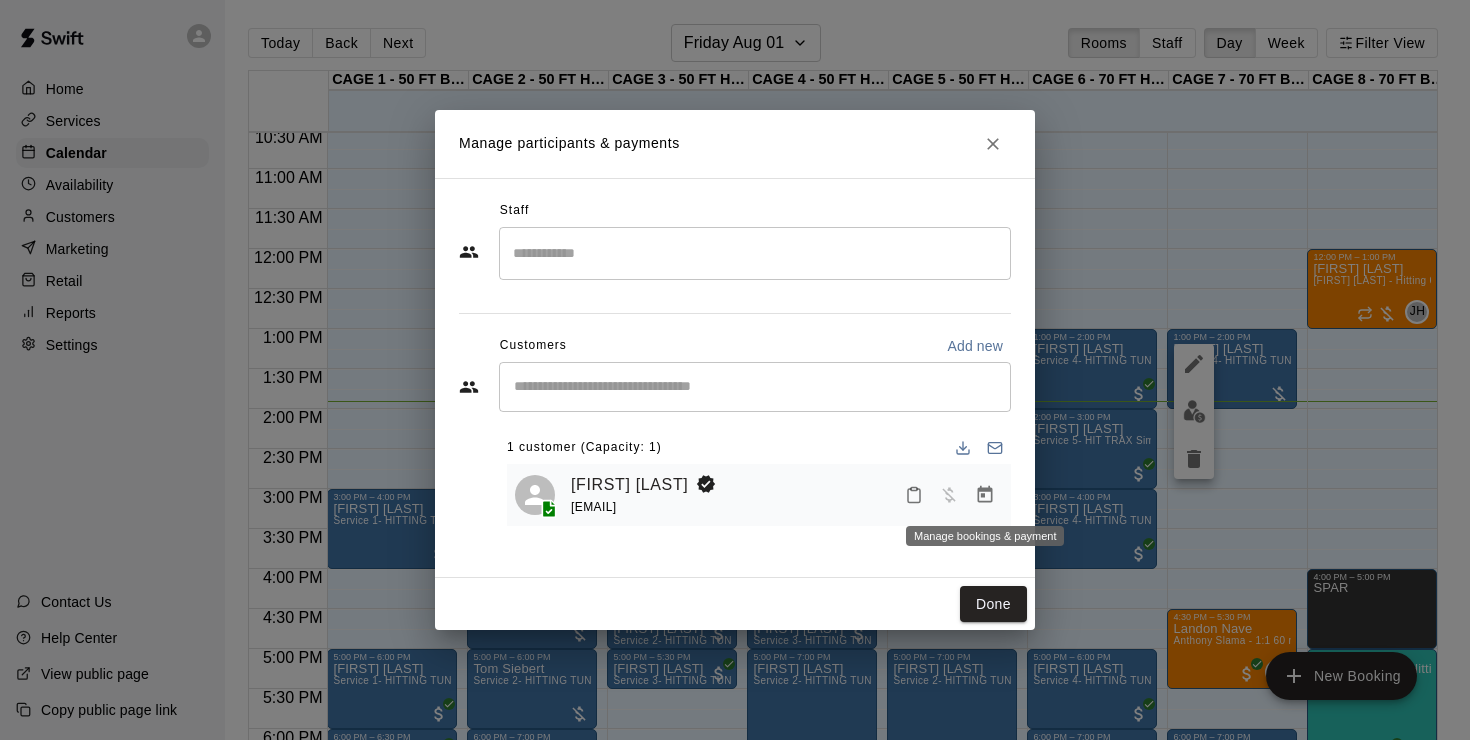 click 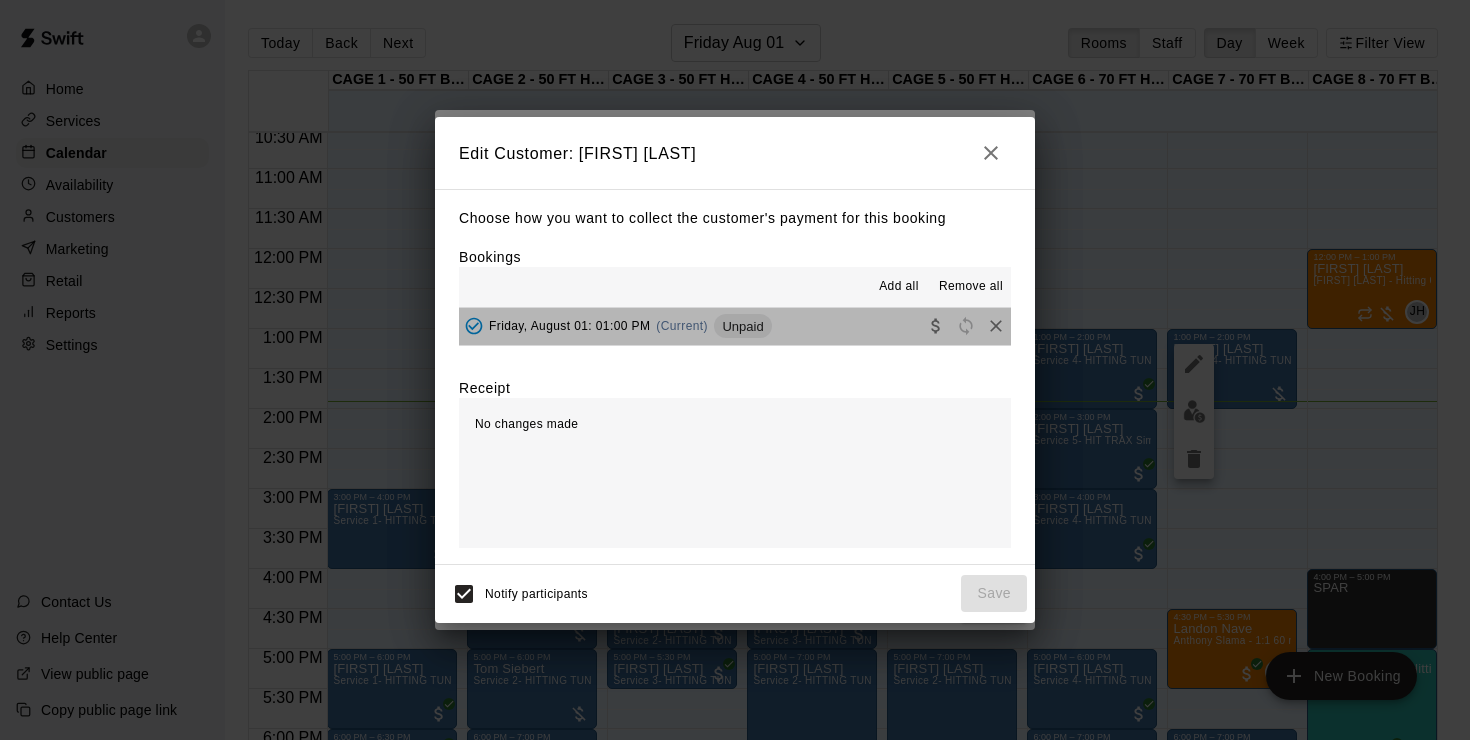 click on "Friday, August 01: 01:00 PM" at bounding box center [569, 326] 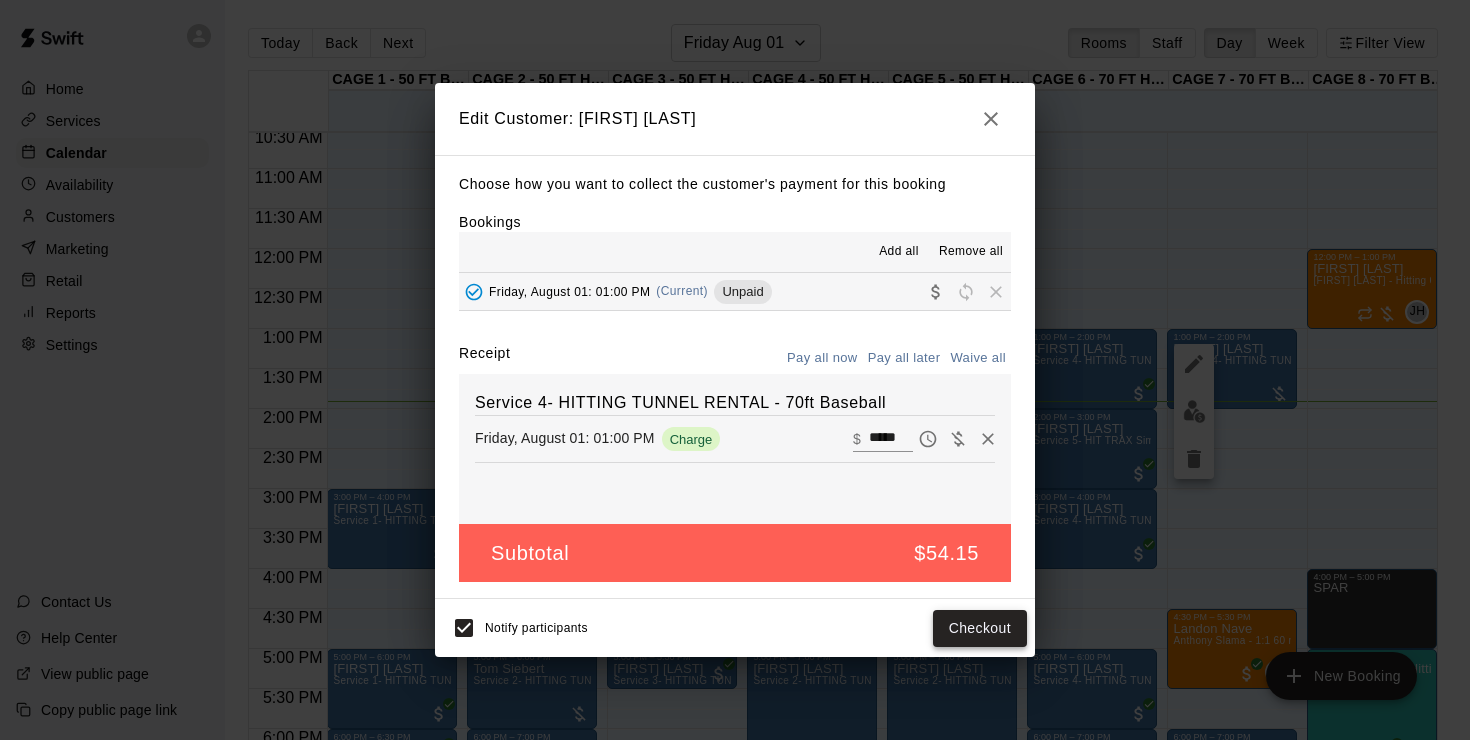 click on "Checkout" at bounding box center (980, 628) 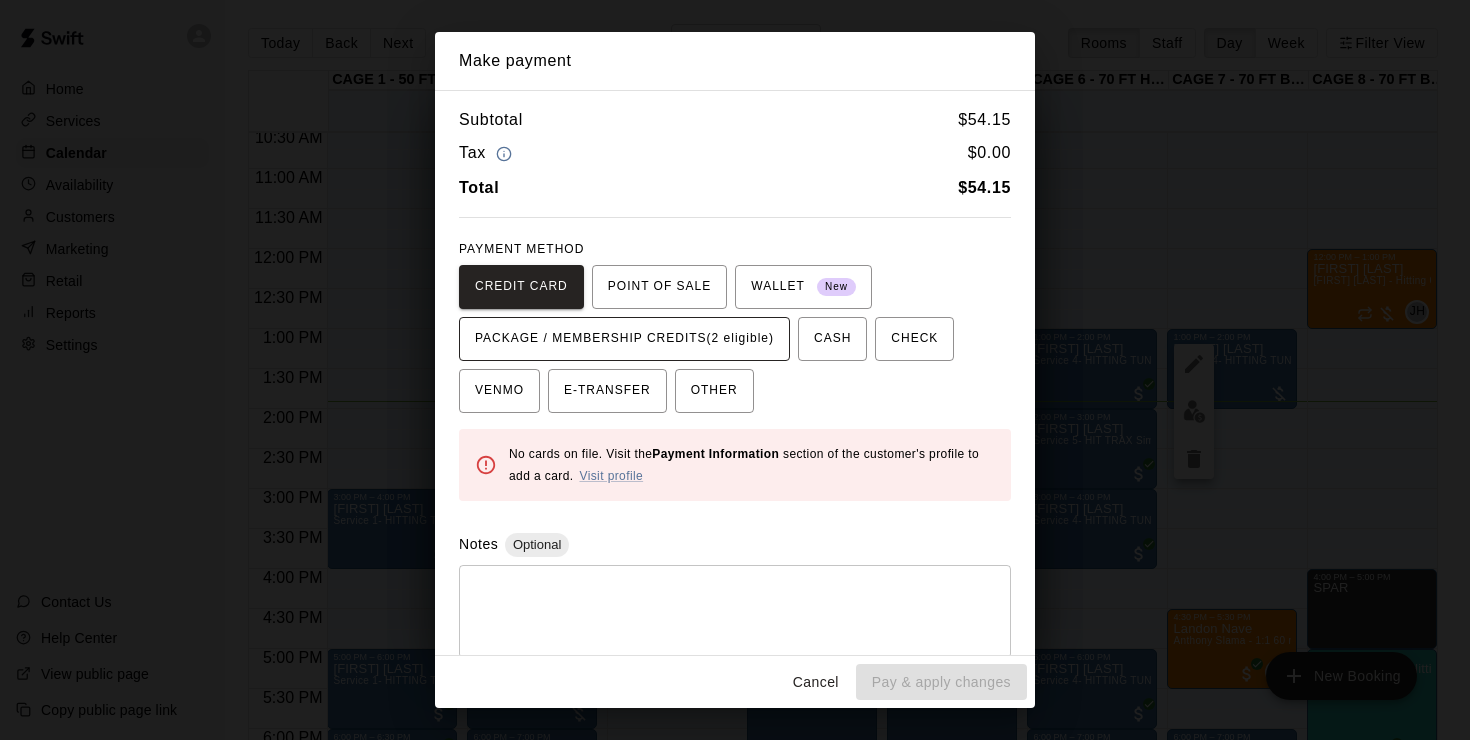 click on "PACKAGE / MEMBERSHIP CREDITS  (2 eligible)" at bounding box center (624, 339) 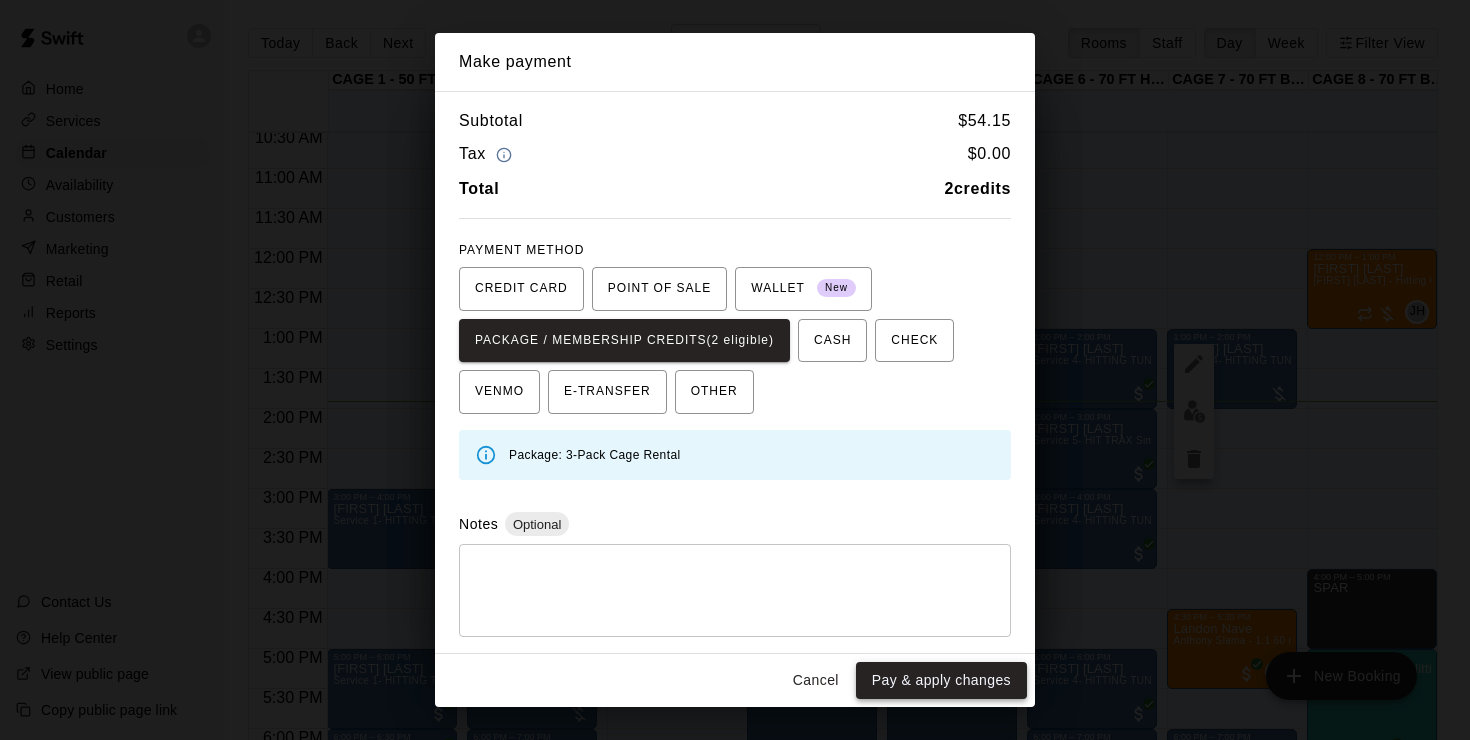 click on "Pay & apply changes" at bounding box center [941, 680] 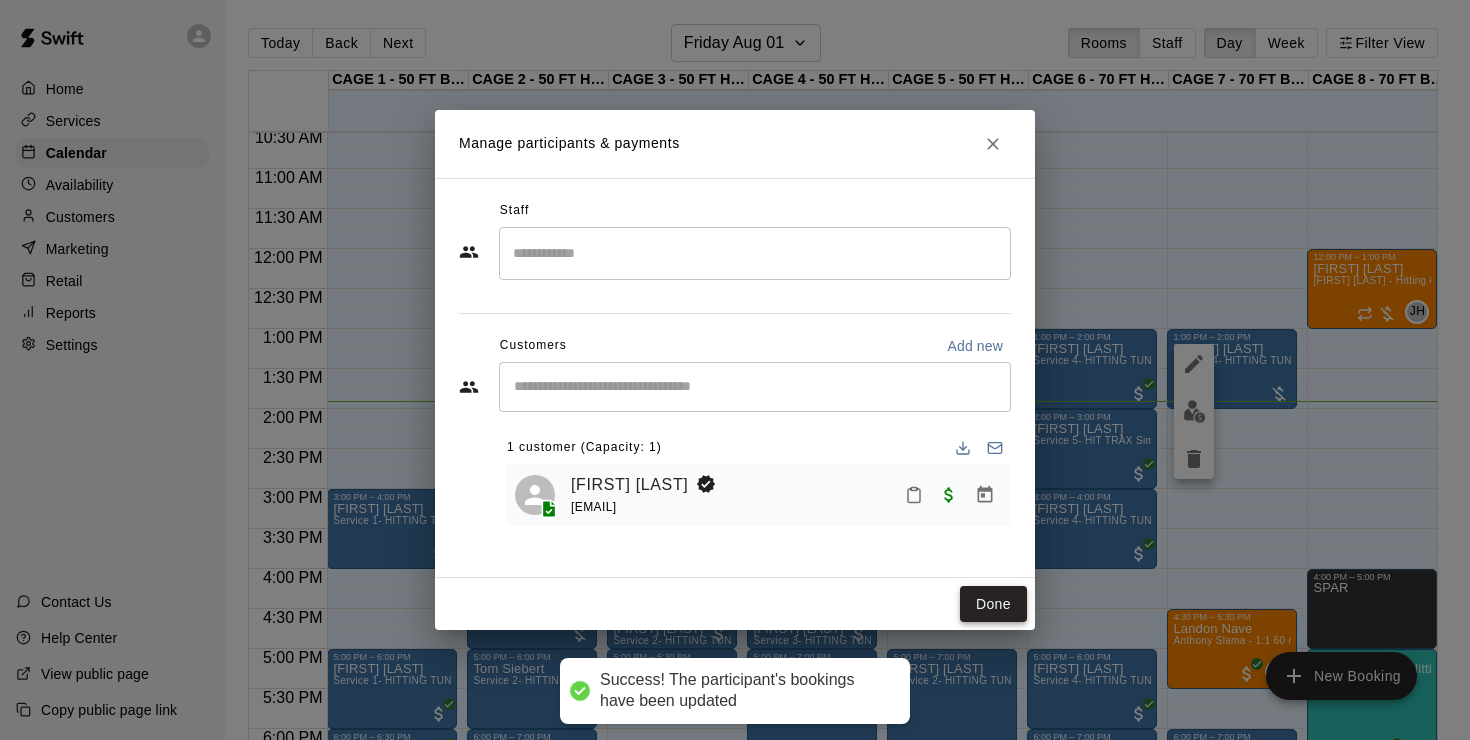 click on "Done" at bounding box center [993, 604] 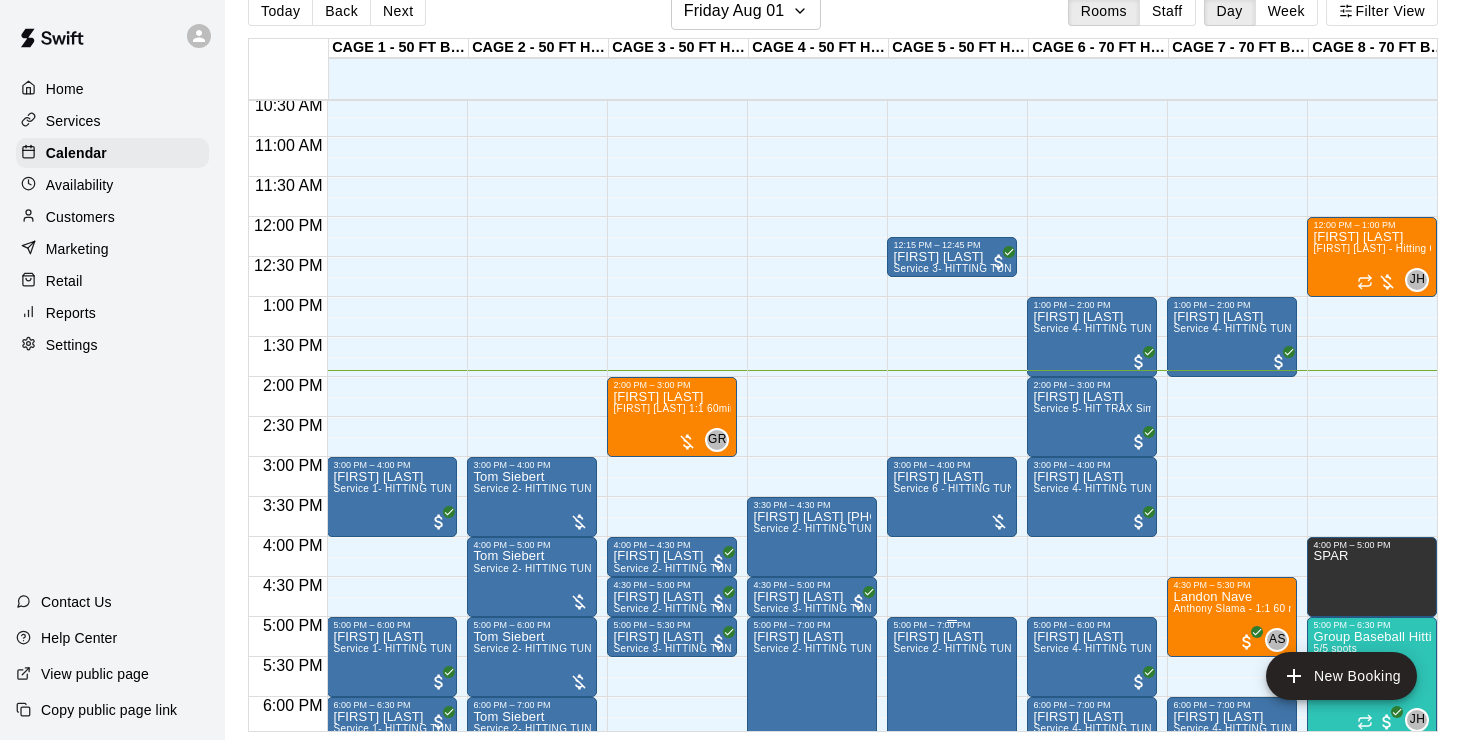 scroll, scrollTop: 32, scrollLeft: 0, axis: vertical 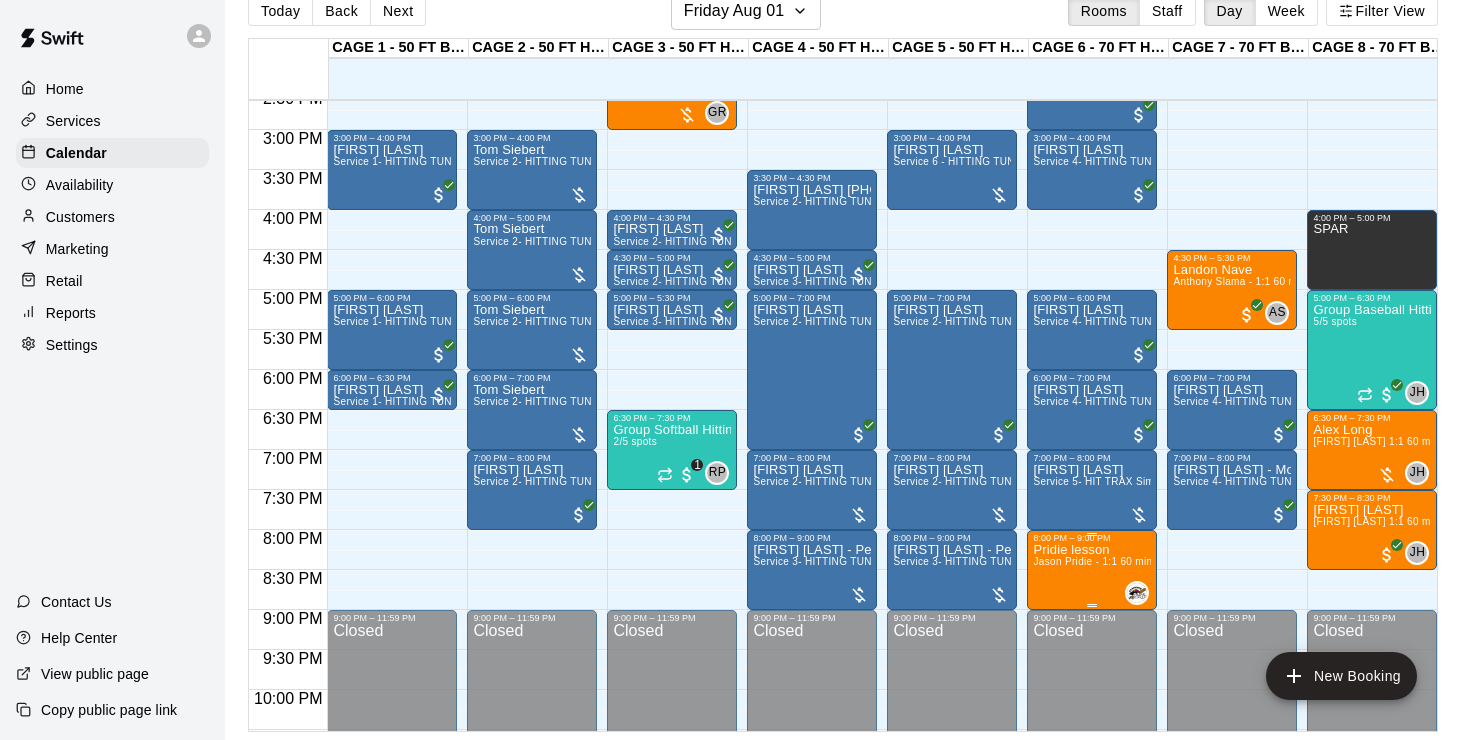 click on "[FIRST] lesson [FIRST] [LAST] - 1:1 60 min Hitting lesson" at bounding box center (1092, 913) 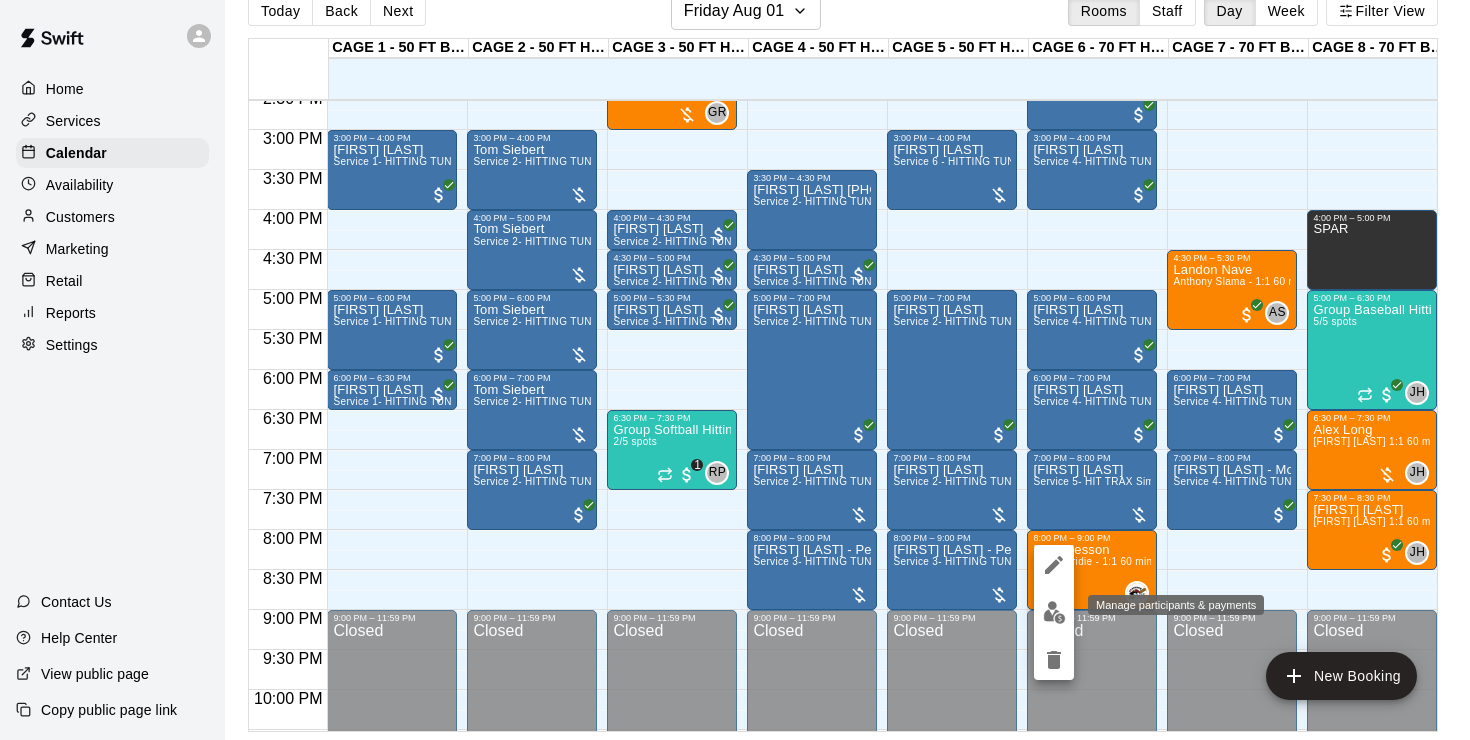 click at bounding box center (1054, 612) 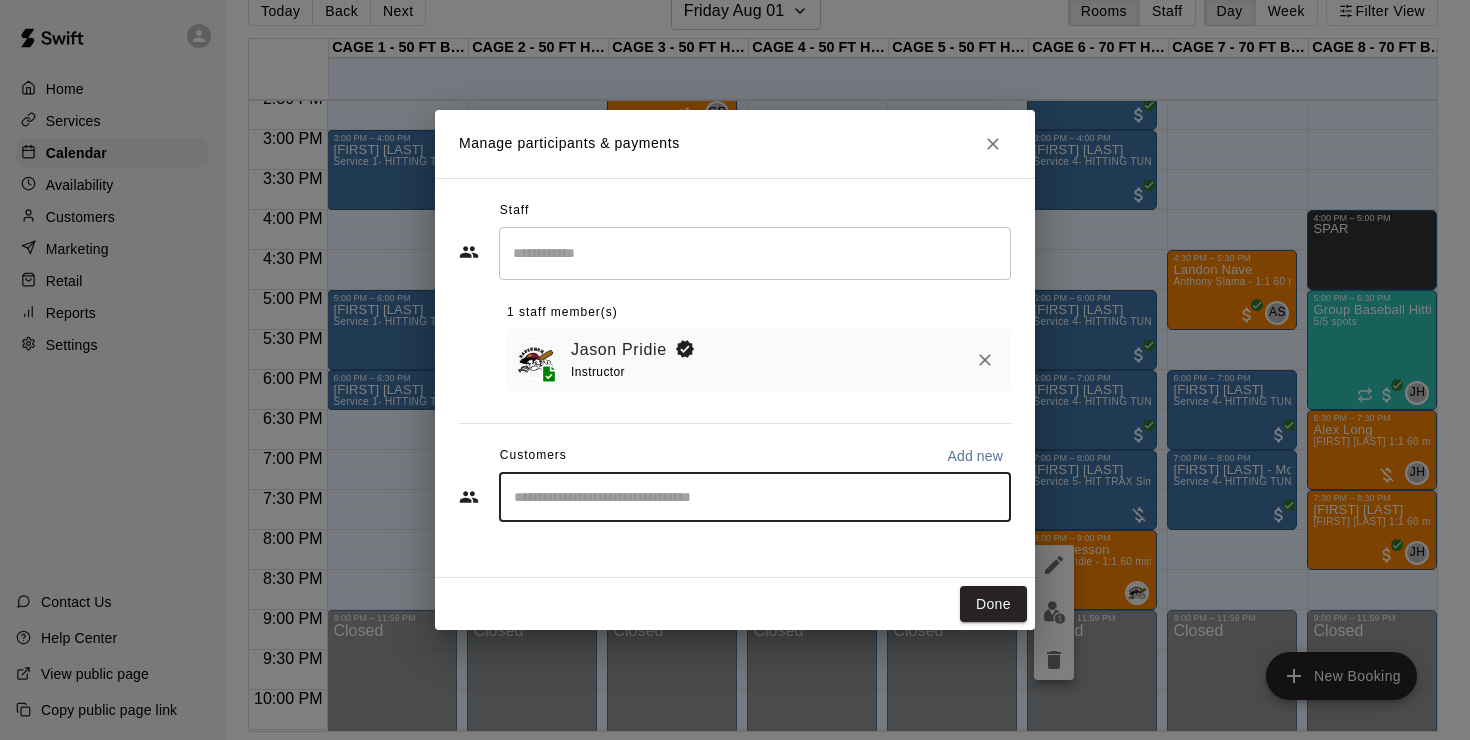 click at bounding box center [755, 497] 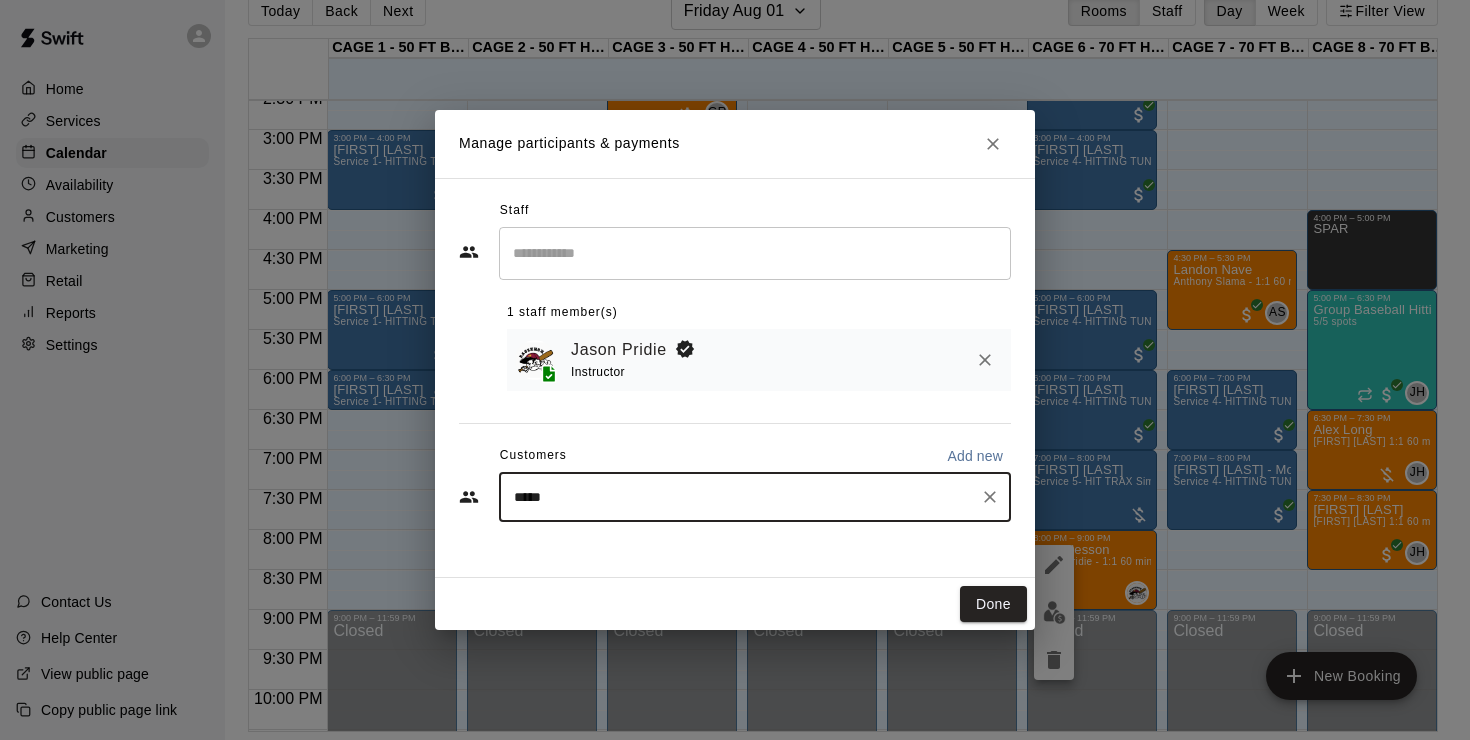 type on "******" 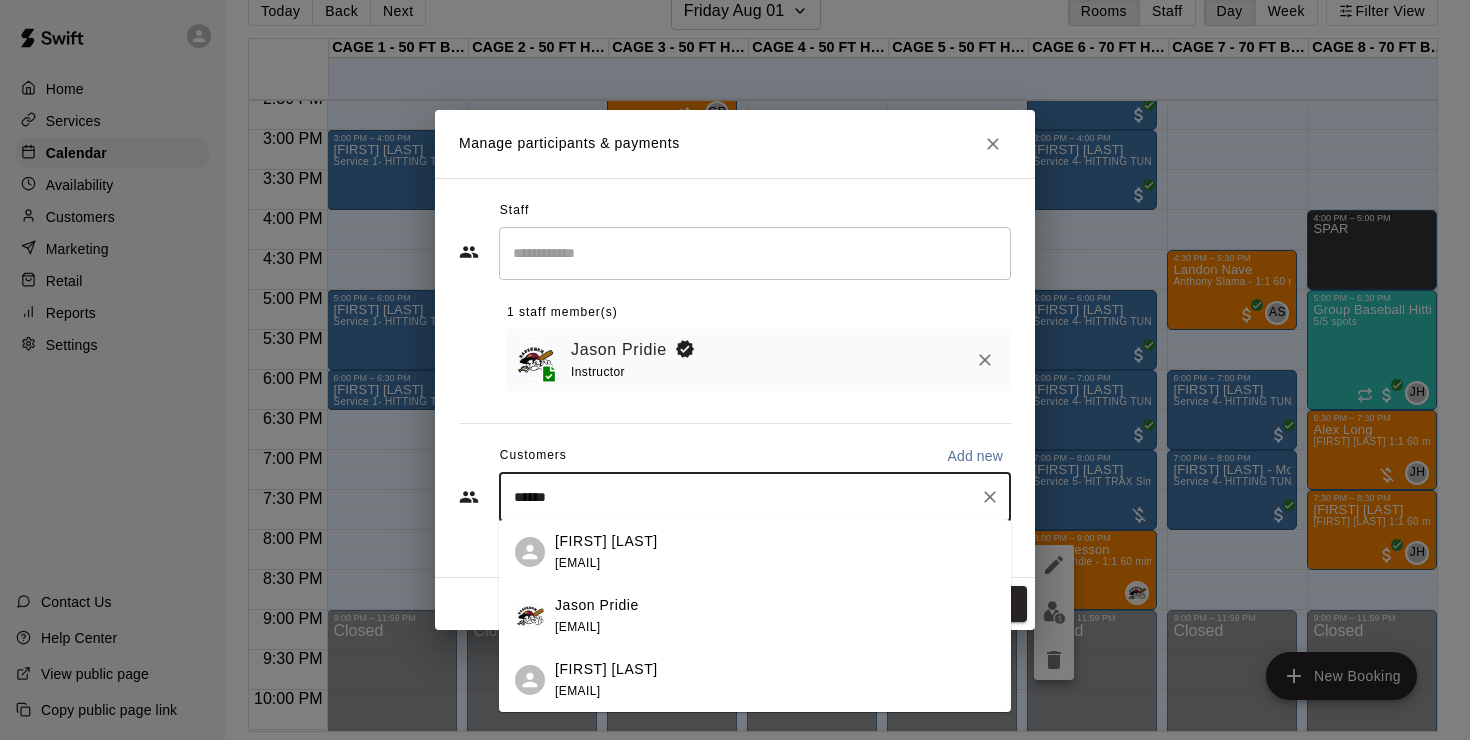 click on "[FIRST] [EMAIL]" at bounding box center (775, 616) 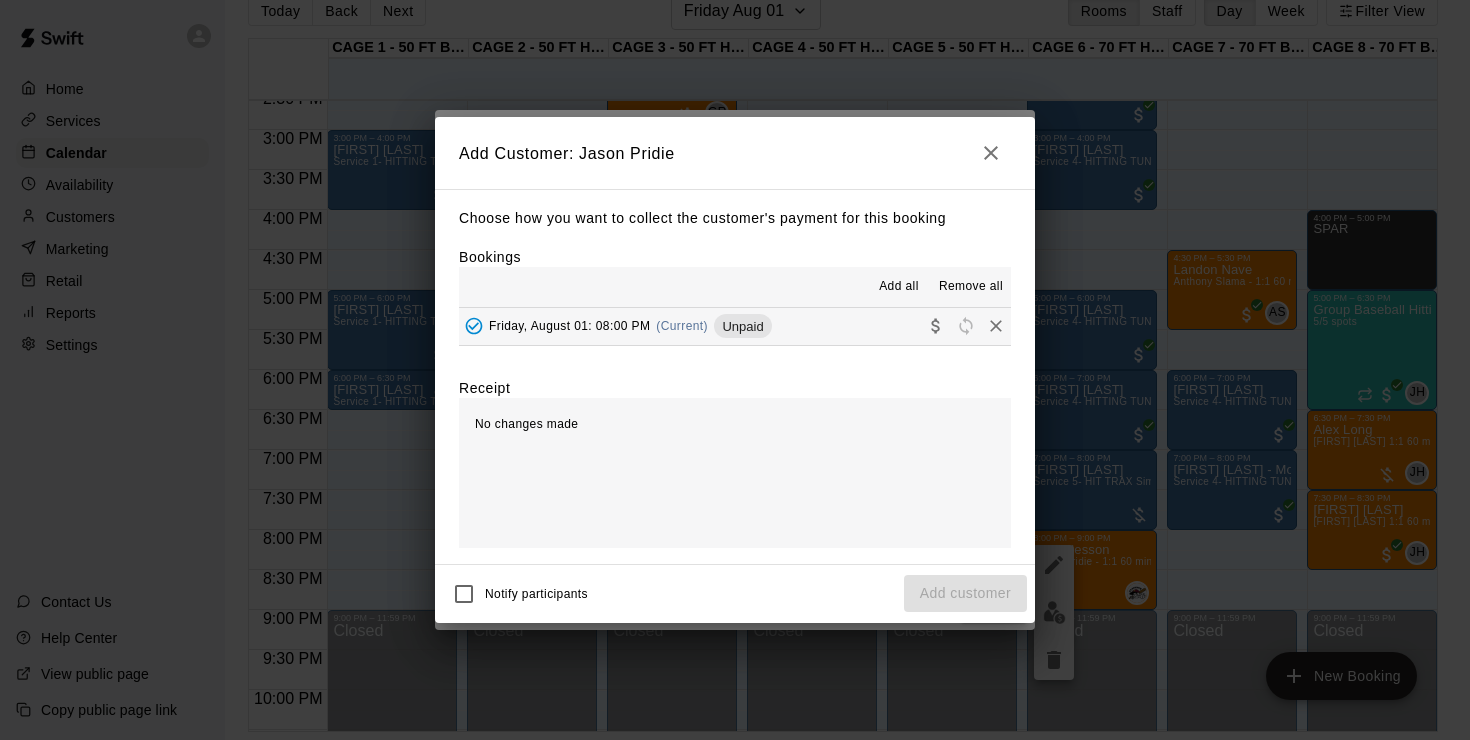 click on "Friday, August 01: 08:00 PM" at bounding box center [569, 326] 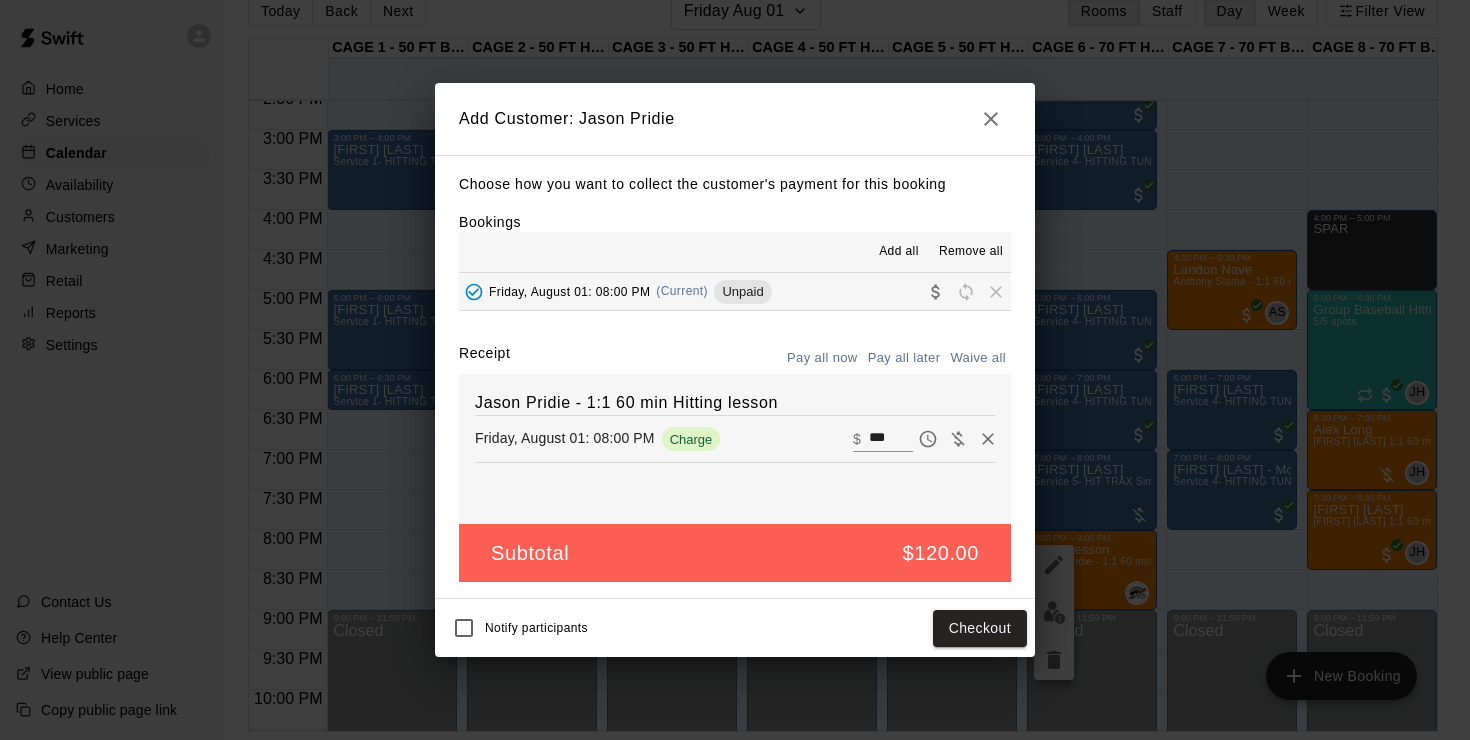 click on "***" at bounding box center [891, 439] 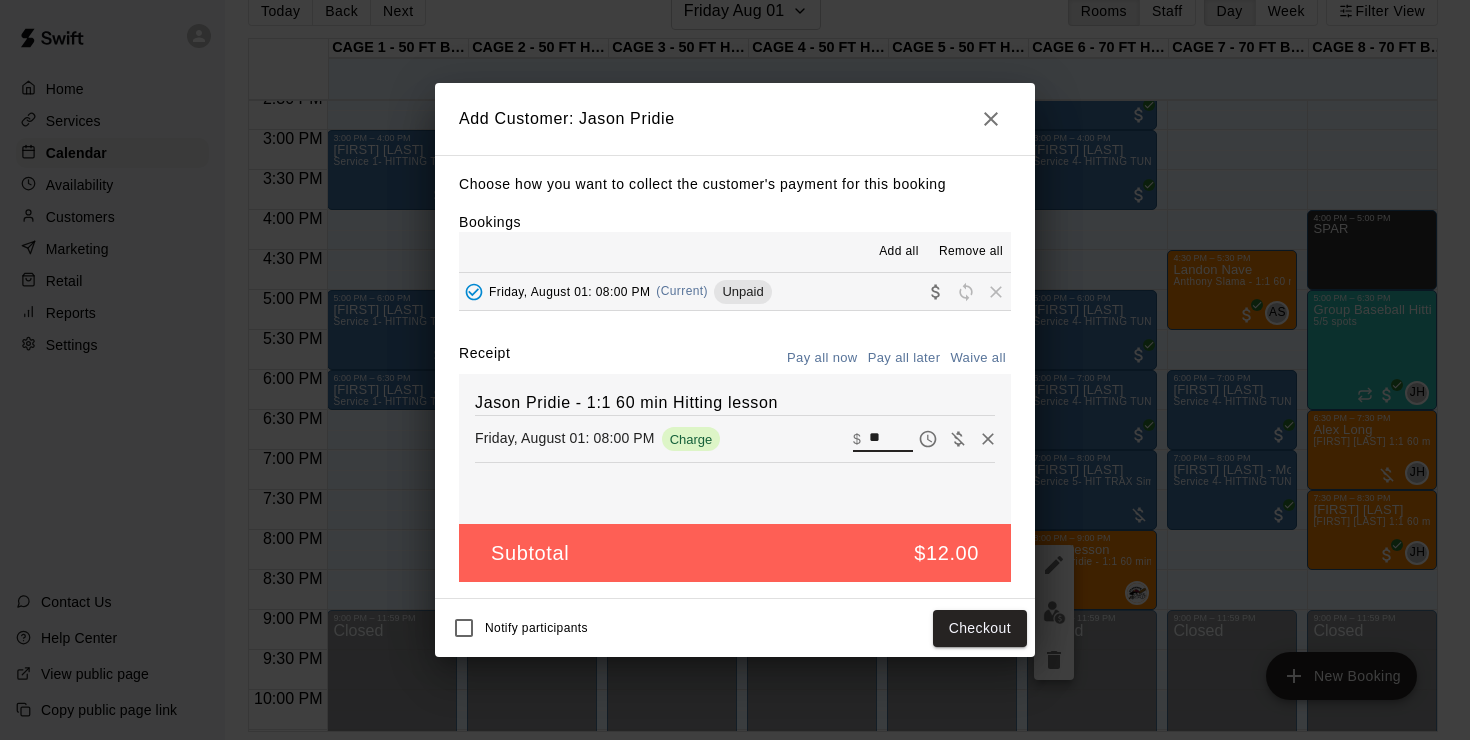 type on "*" 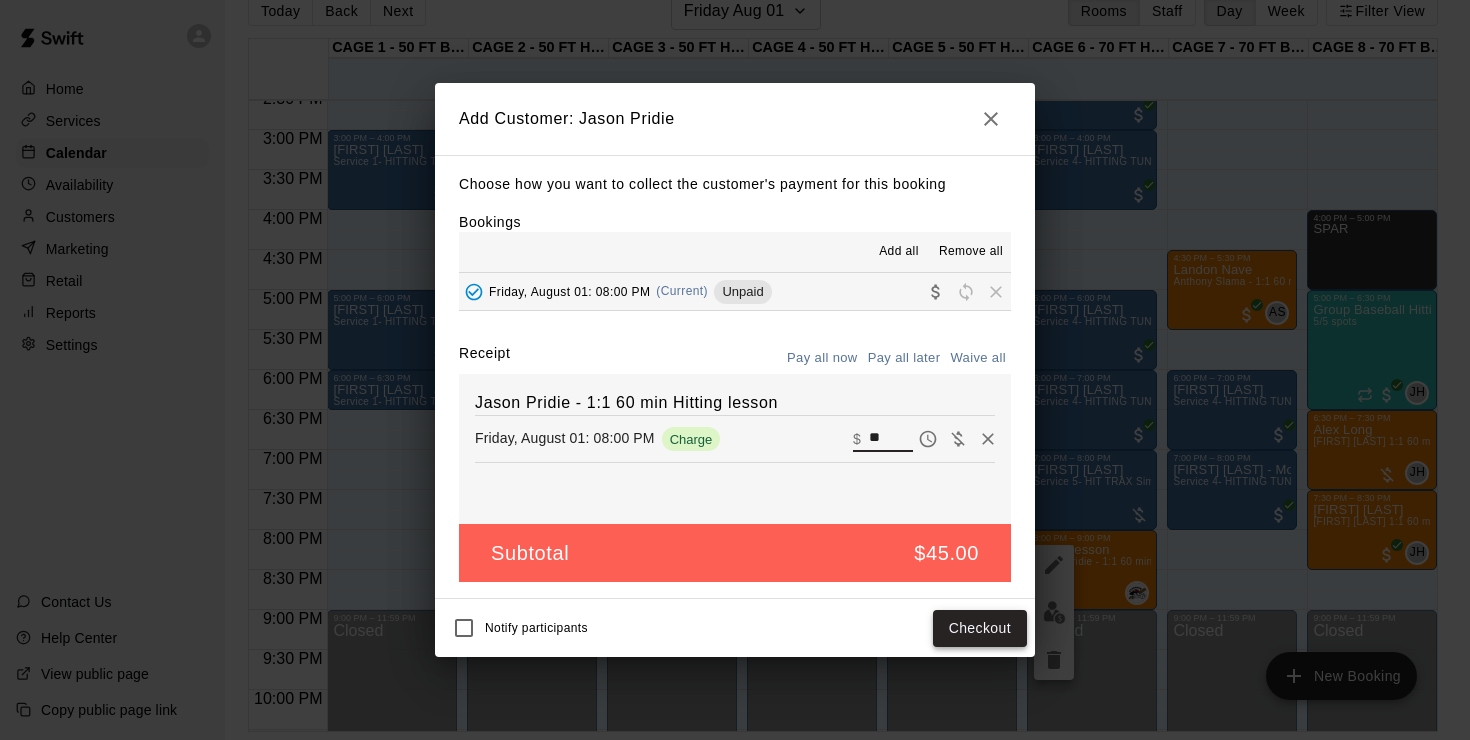 type on "**" 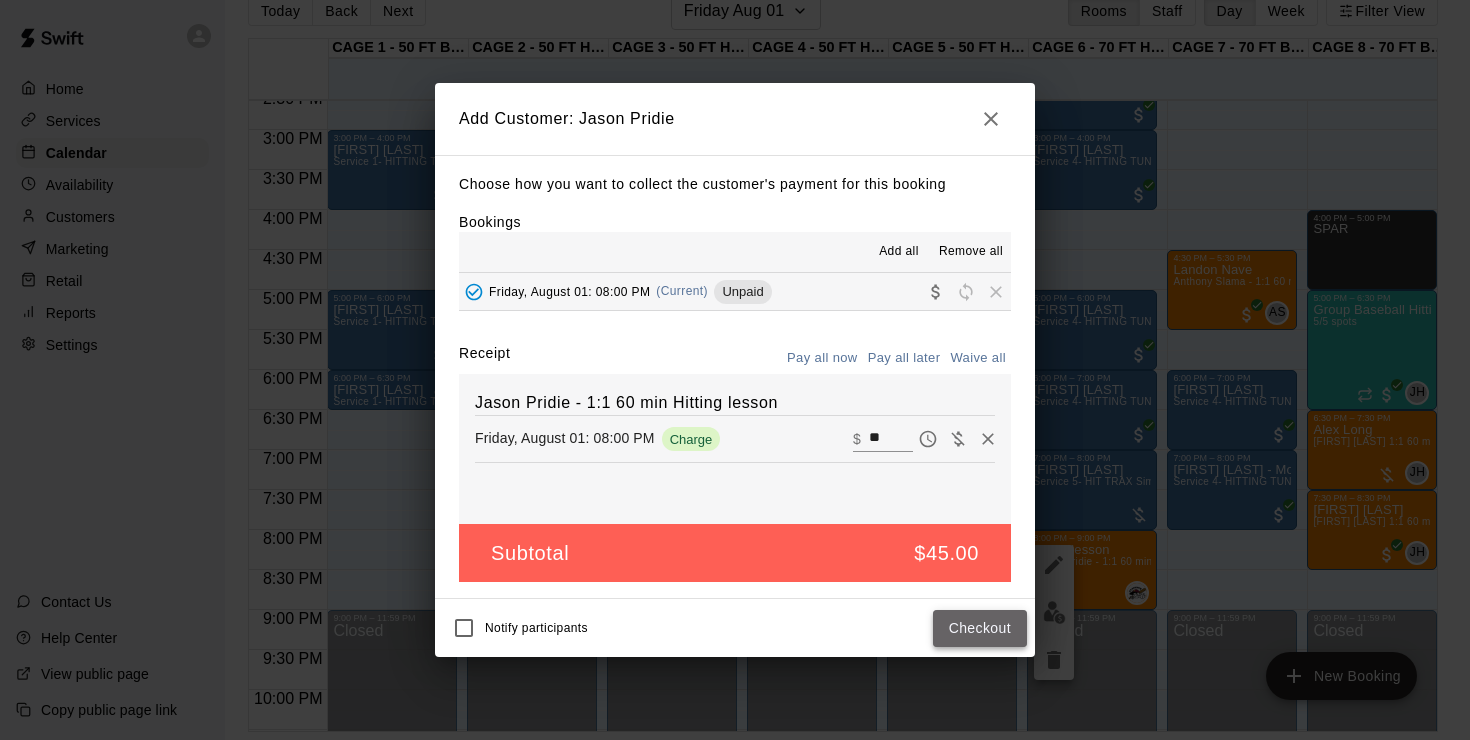 click on "Checkout" at bounding box center [980, 628] 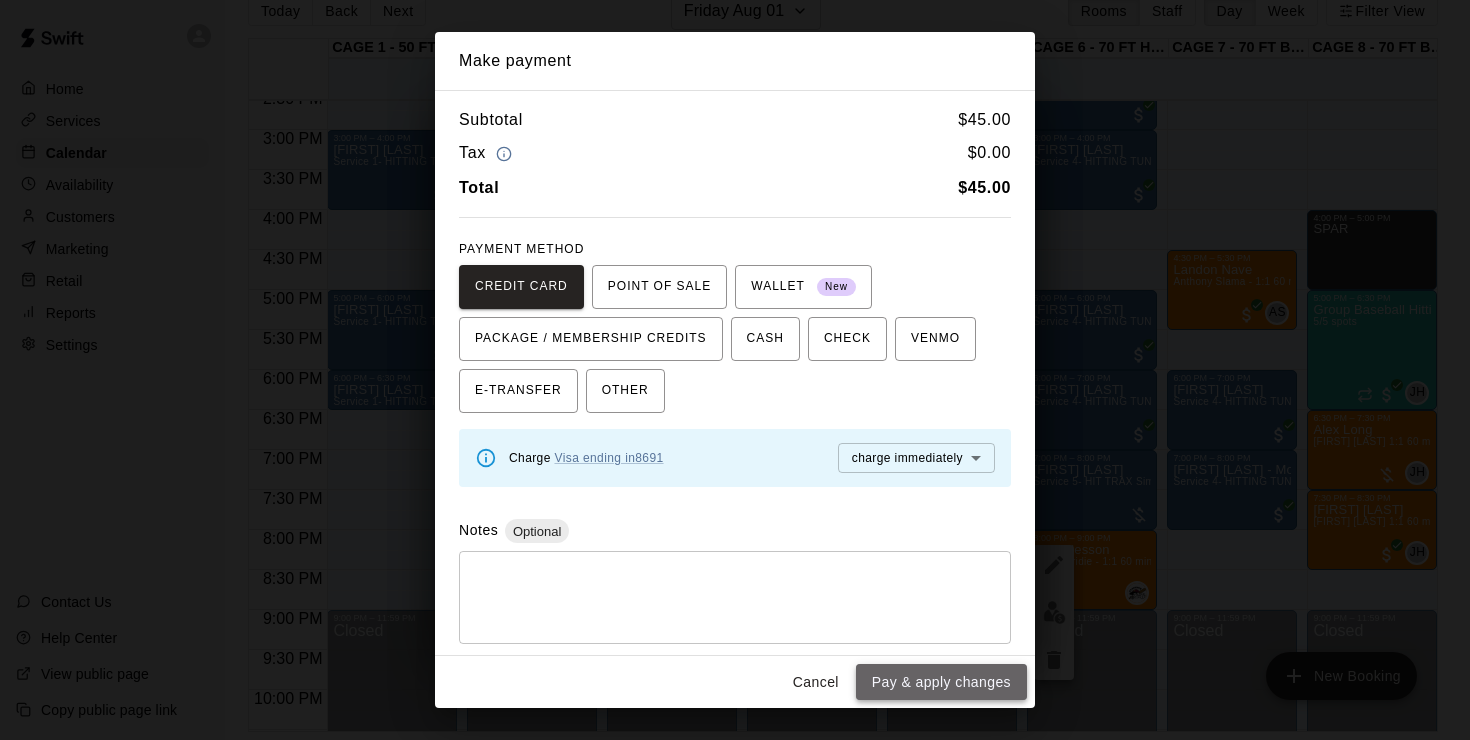 click on "Pay & apply changes" at bounding box center (941, 682) 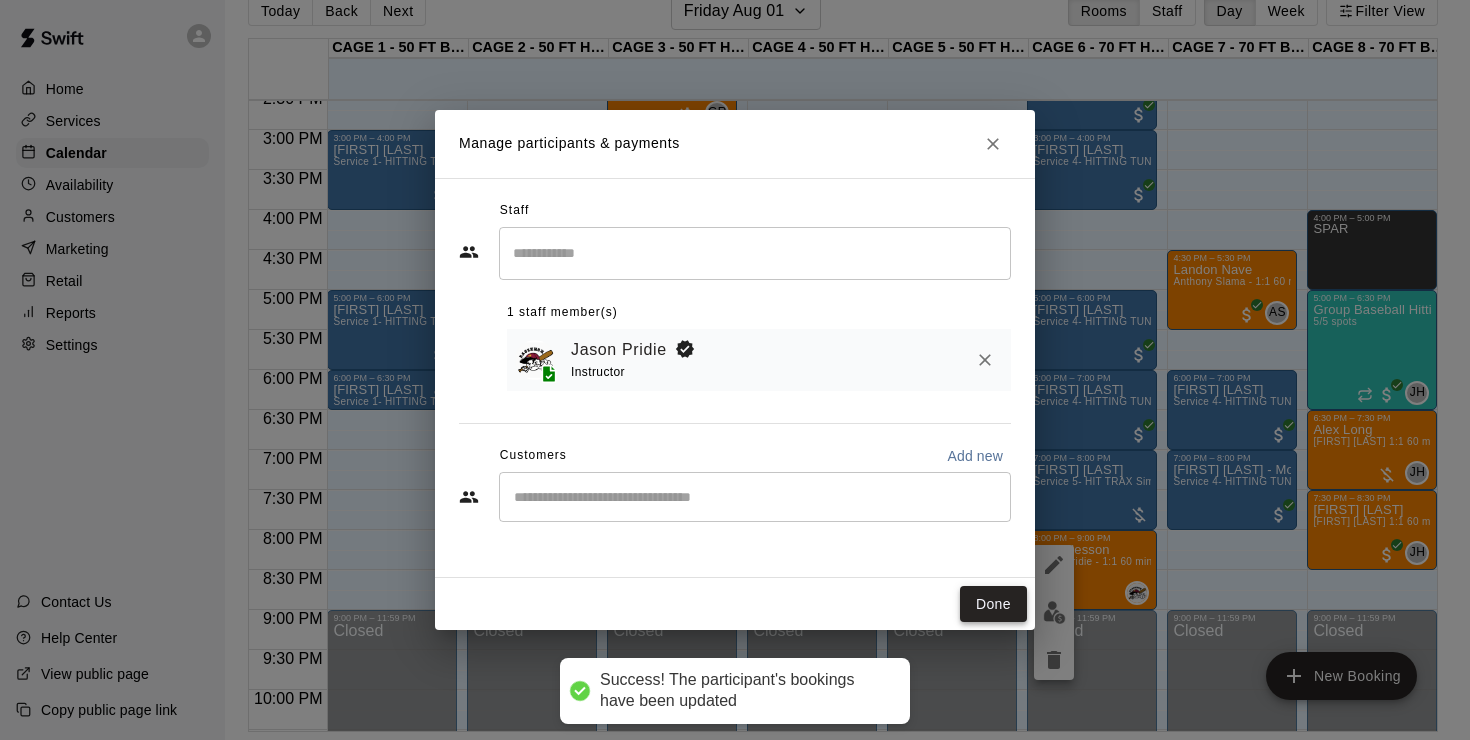 click on "Done" at bounding box center (993, 604) 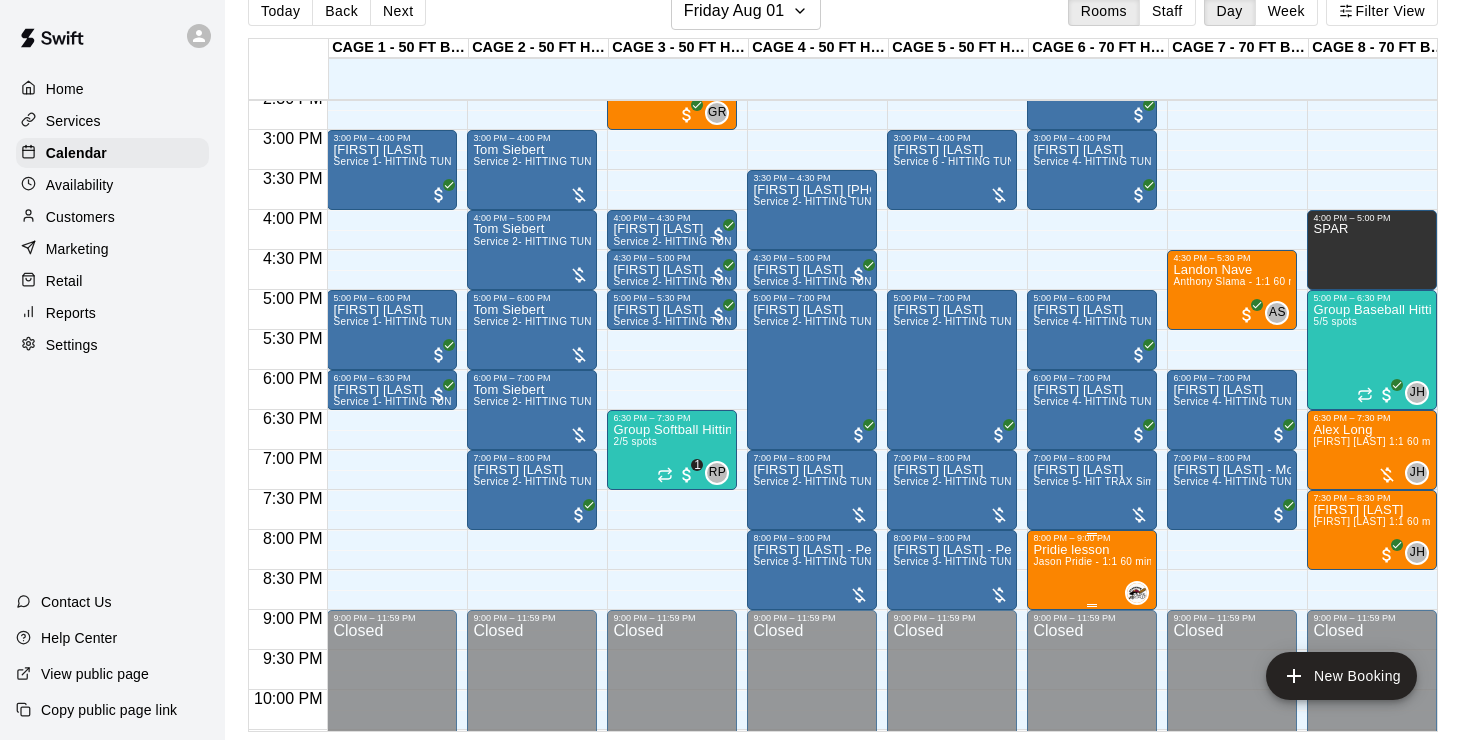 click on "[FIRST] lesson [FIRST] [LAST] - 1:1 60 min Hitting lesson" at bounding box center [1092, 913] 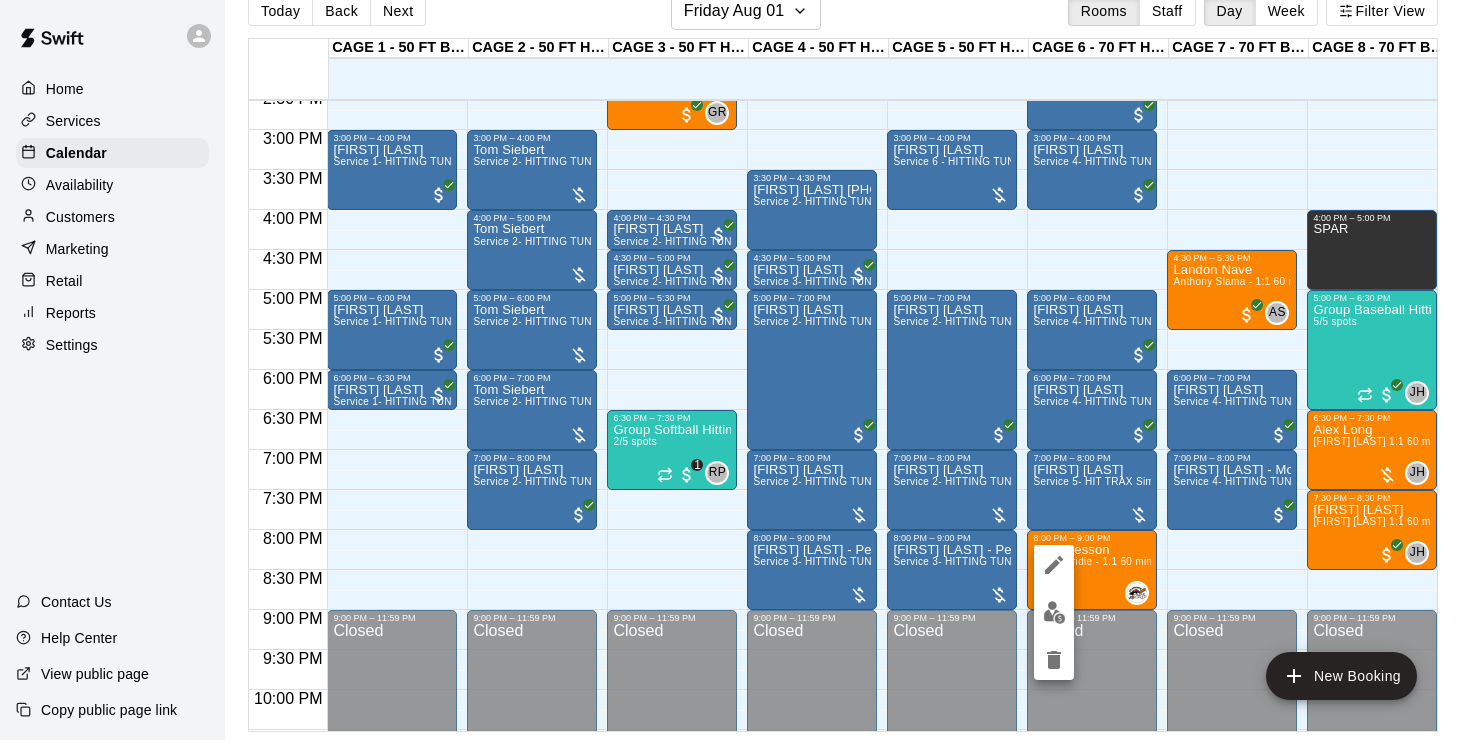 click at bounding box center [1054, 612] 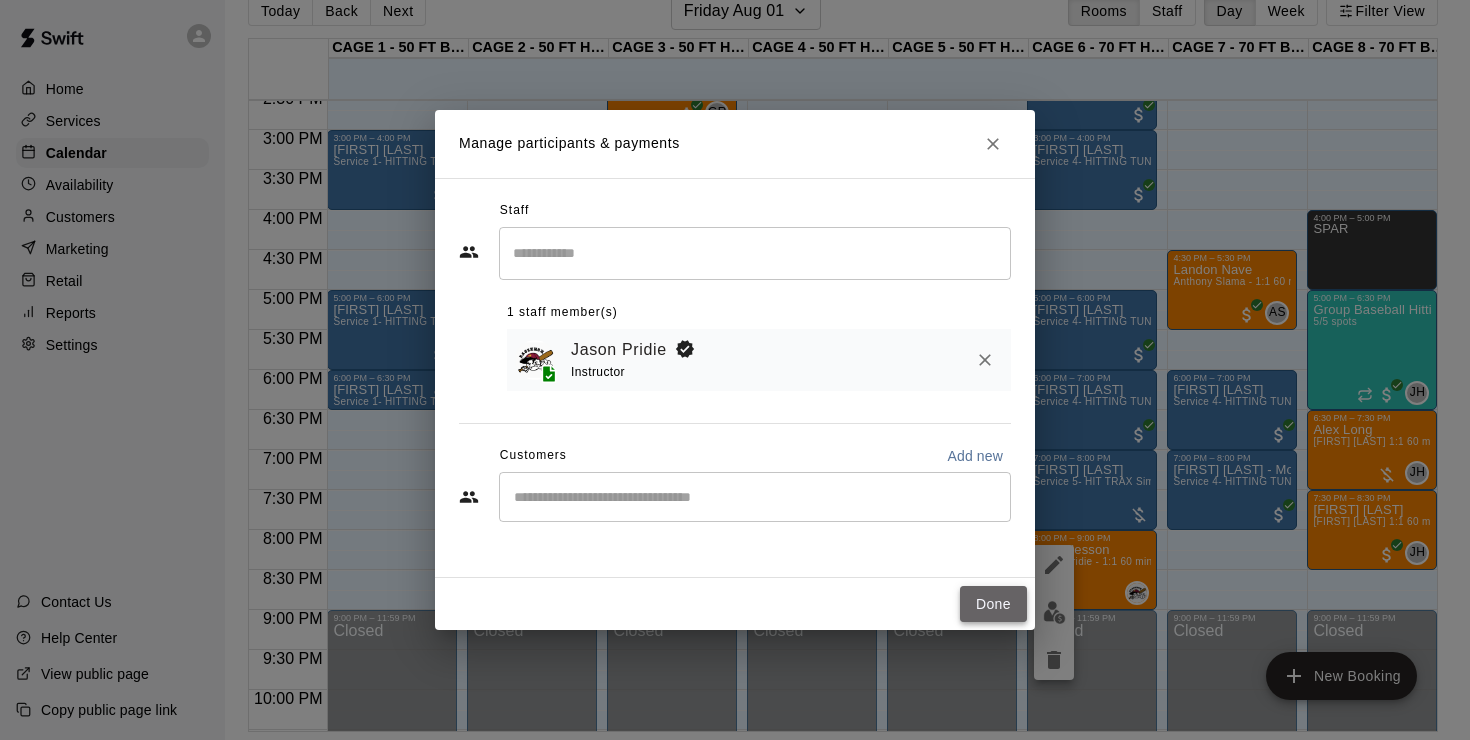 click on "Done" at bounding box center [993, 604] 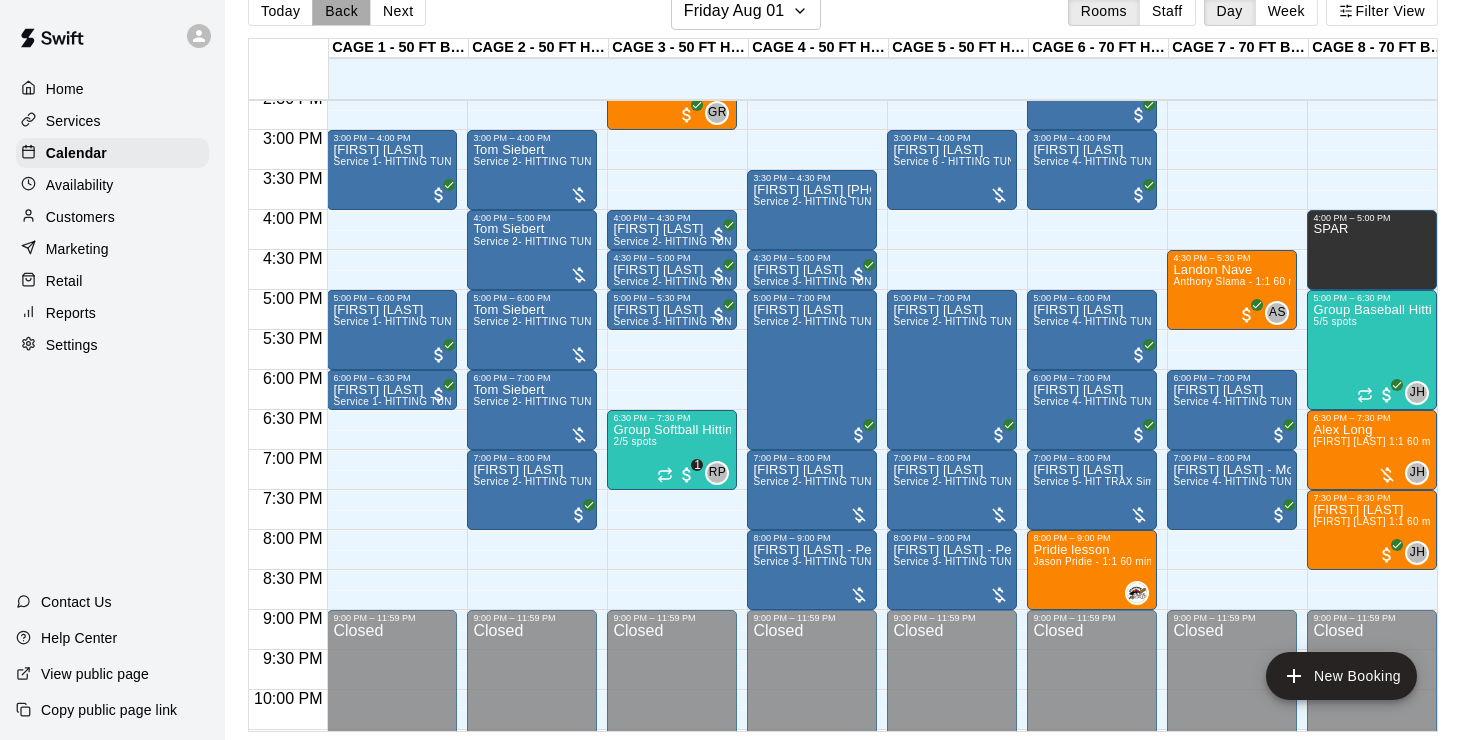 click on "Back" at bounding box center [341, 11] 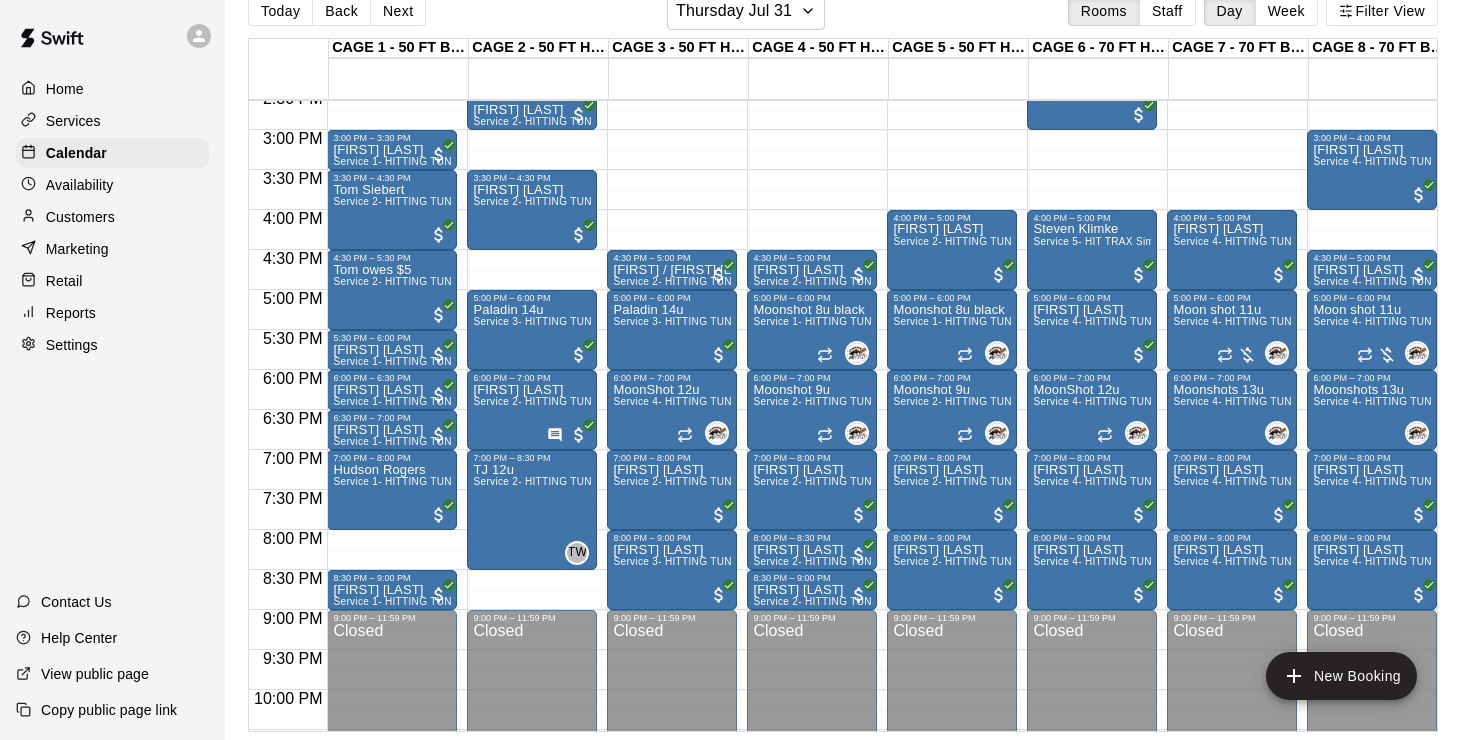 click on "Customers" at bounding box center [80, 217] 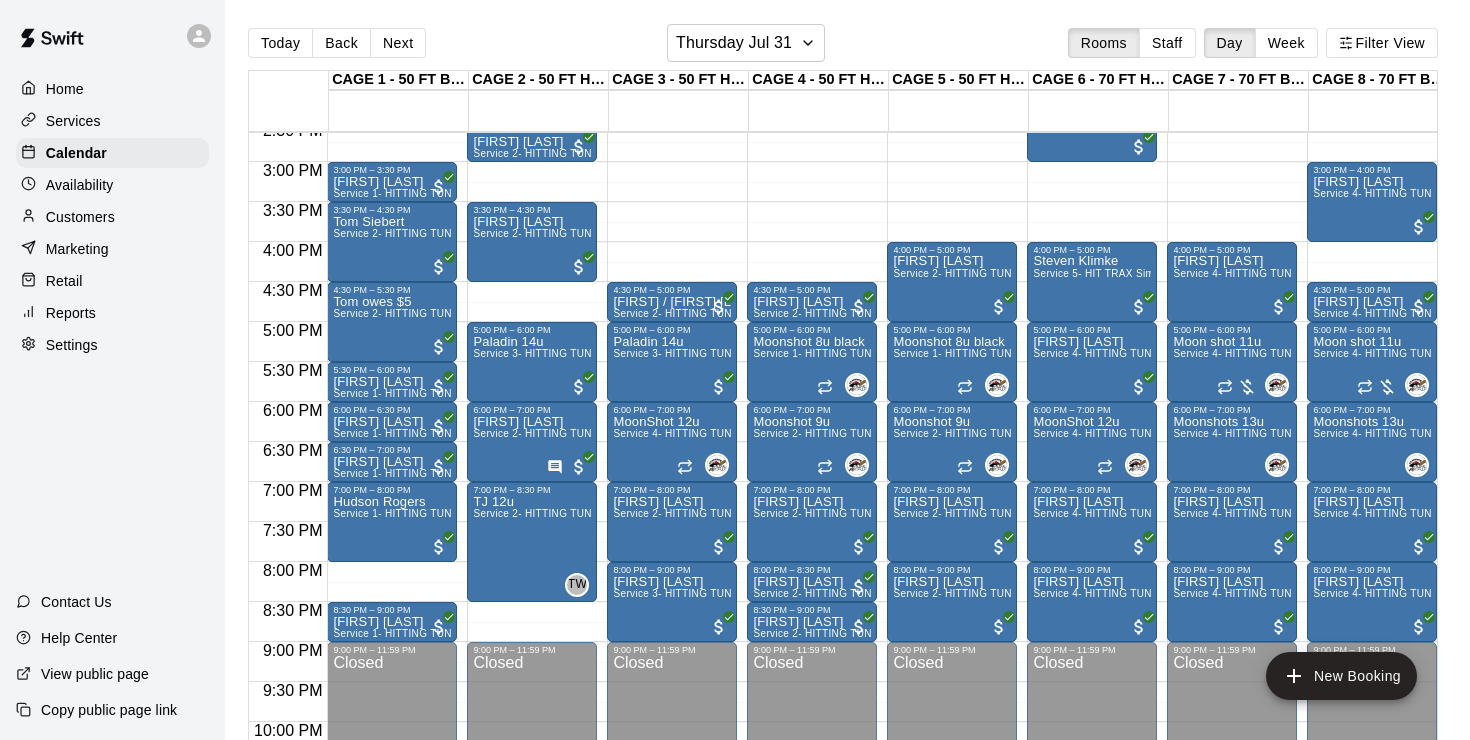 click on "Customers" at bounding box center [80, 217] 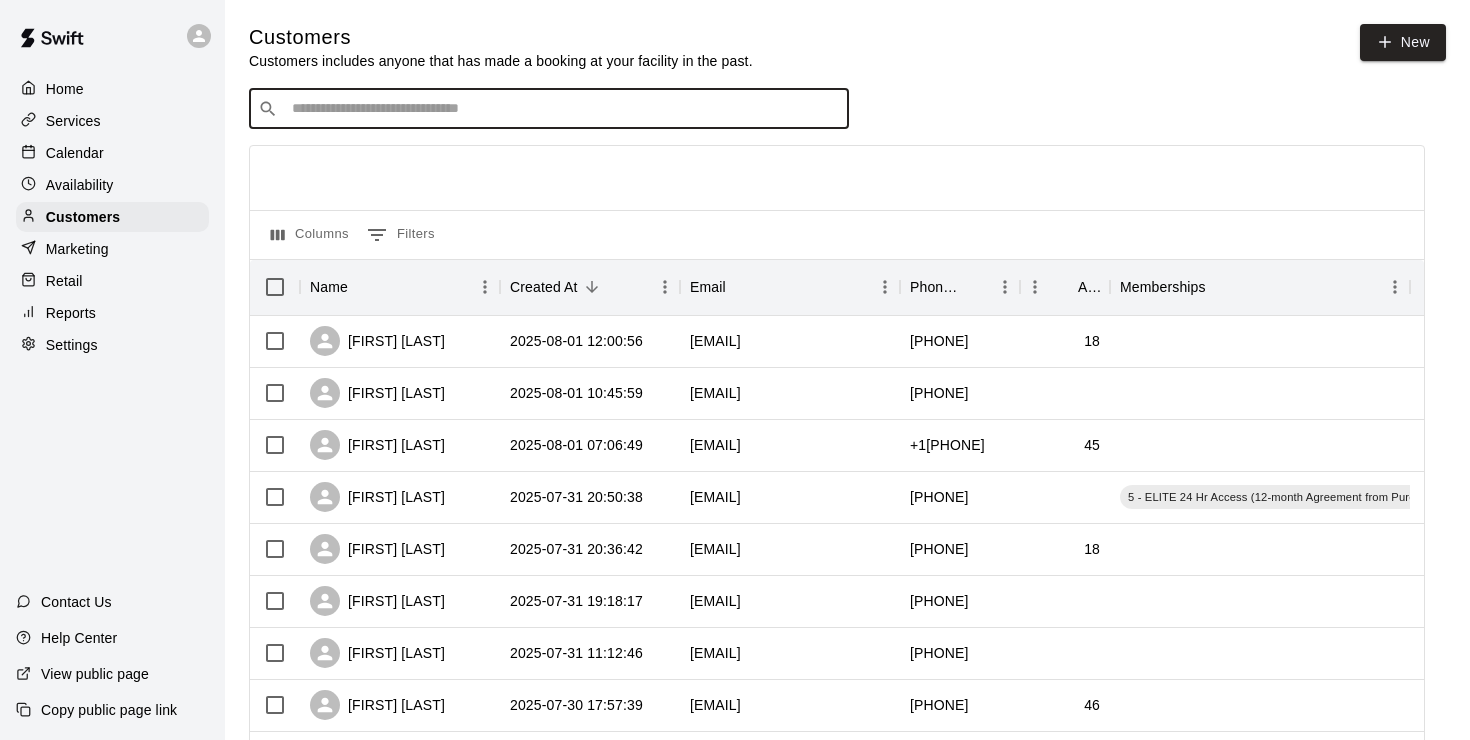 click at bounding box center [563, 109] 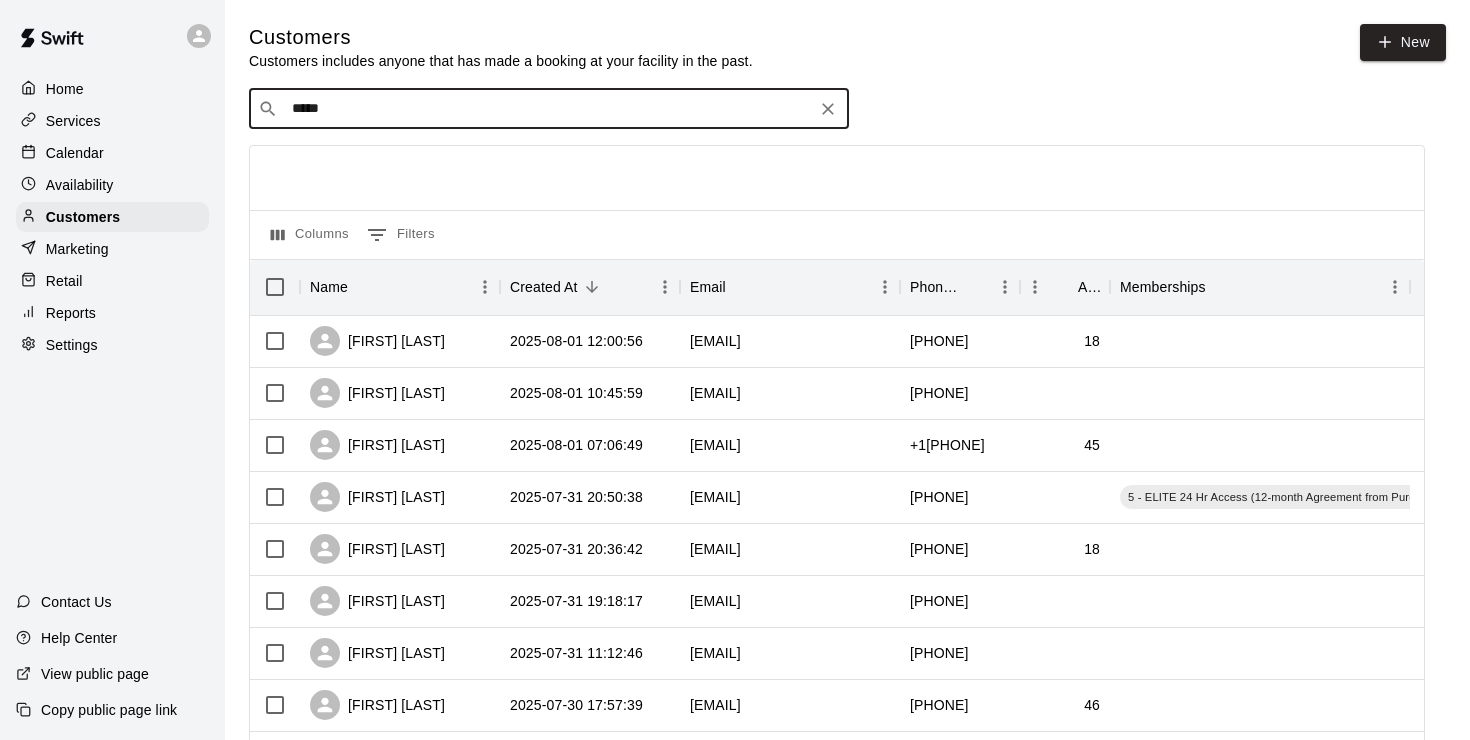 type on "******" 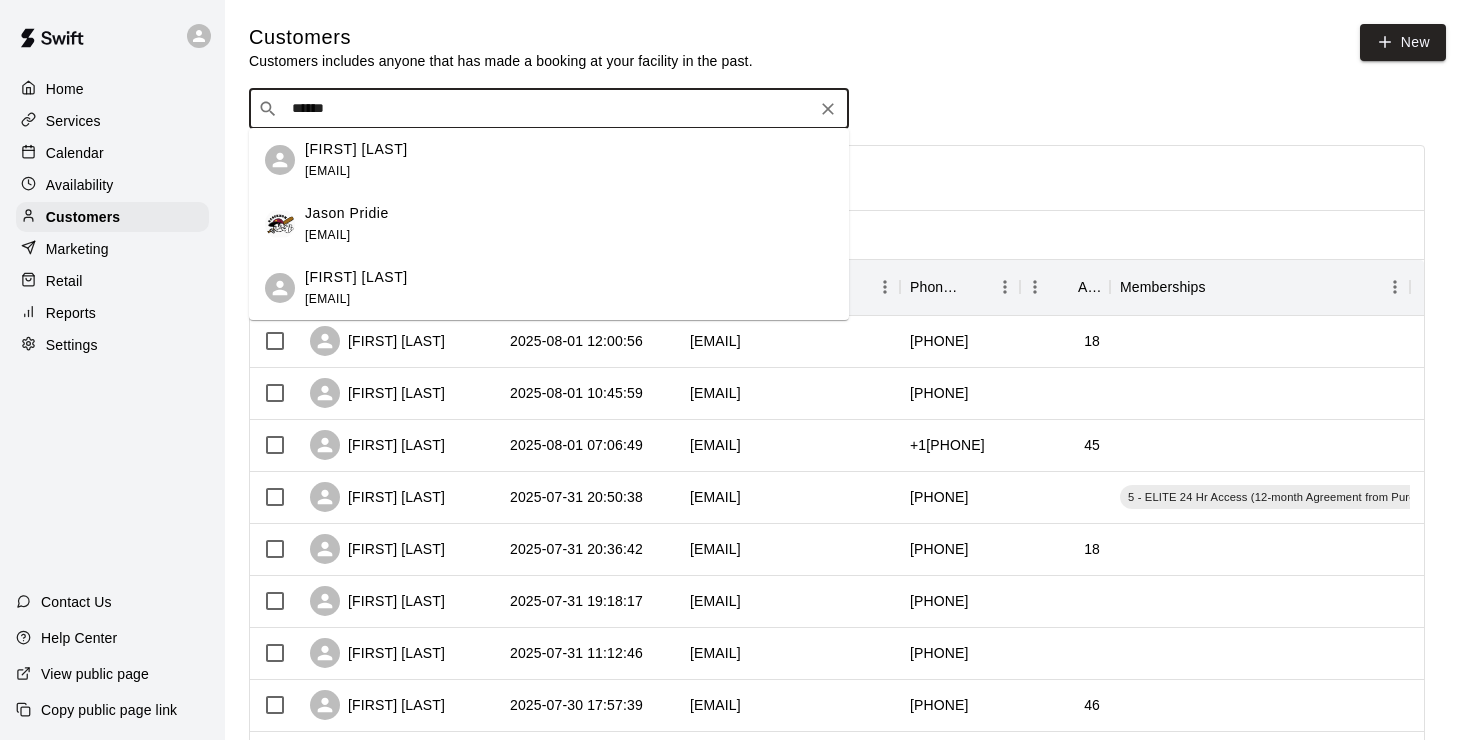 click on "Jason Pridie" at bounding box center (347, 213) 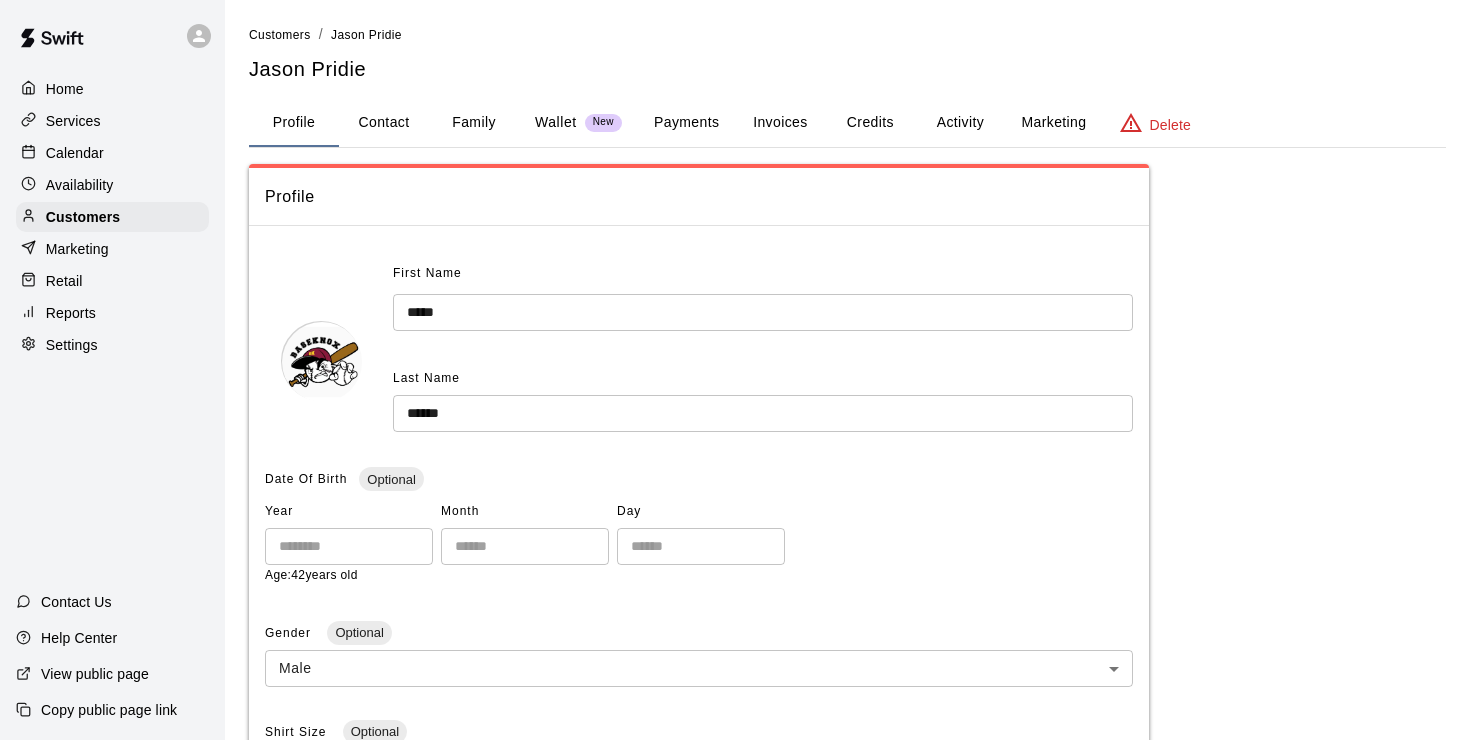 click on "Payments" at bounding box center (686, 123) 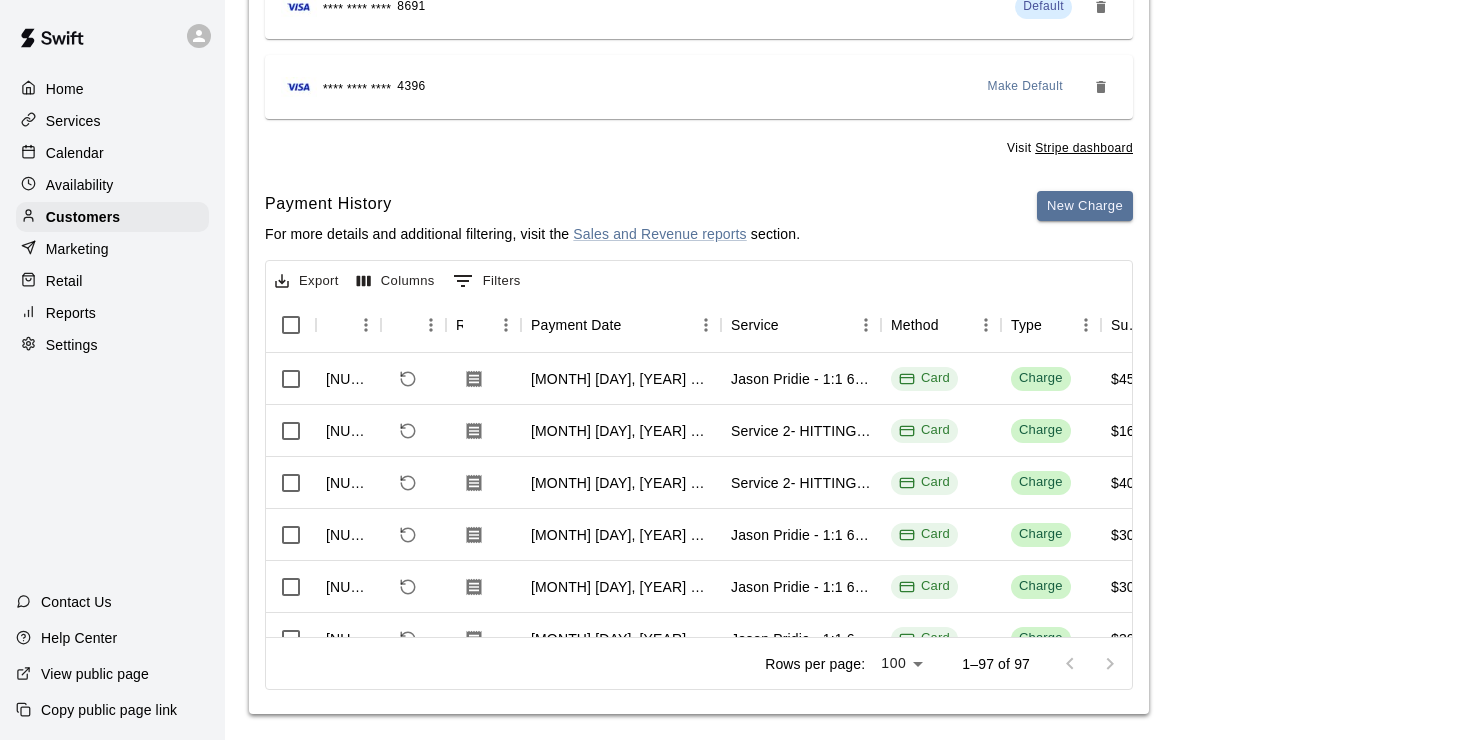 scroll, scrollTop: 337, scrollLeft: 0, axis: vertical 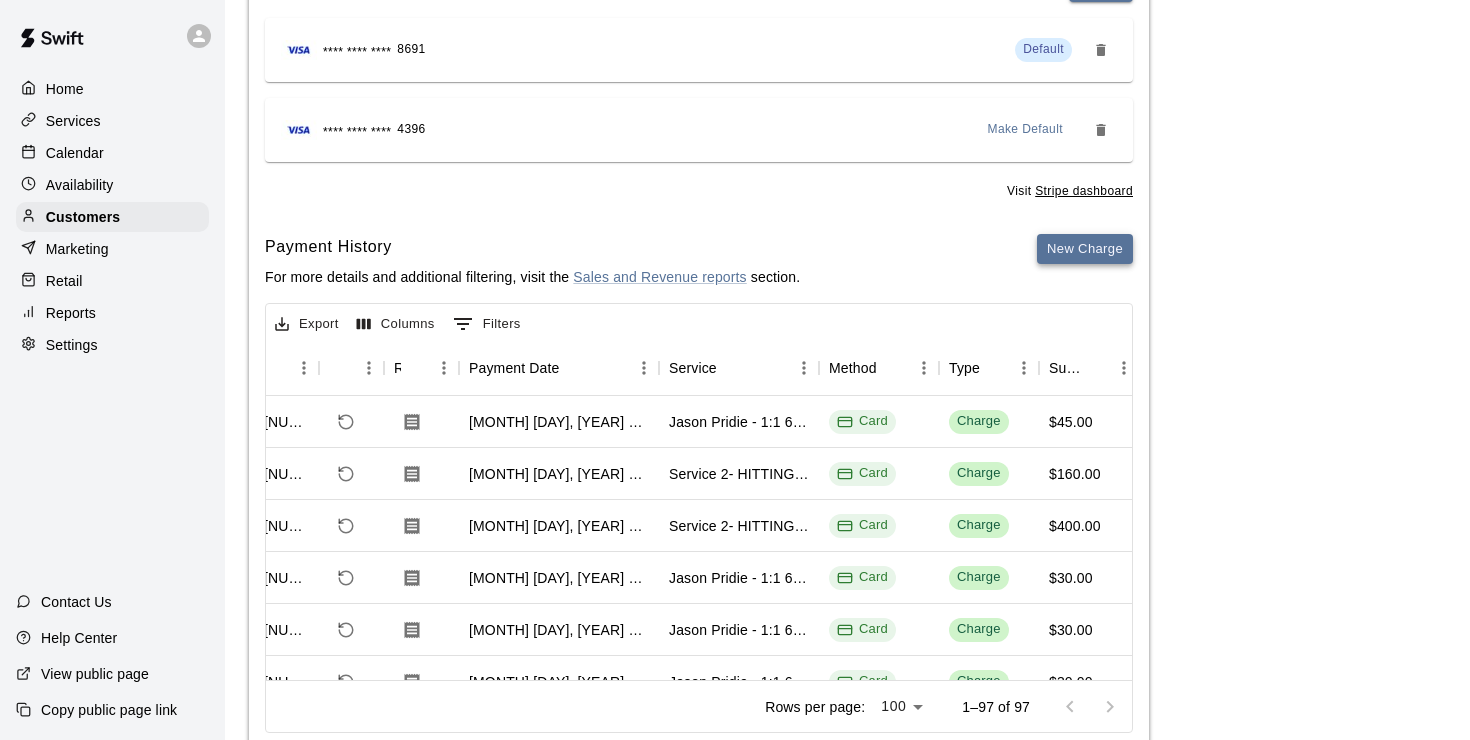 click on "New Charge" at bounding box center [1085, 249] 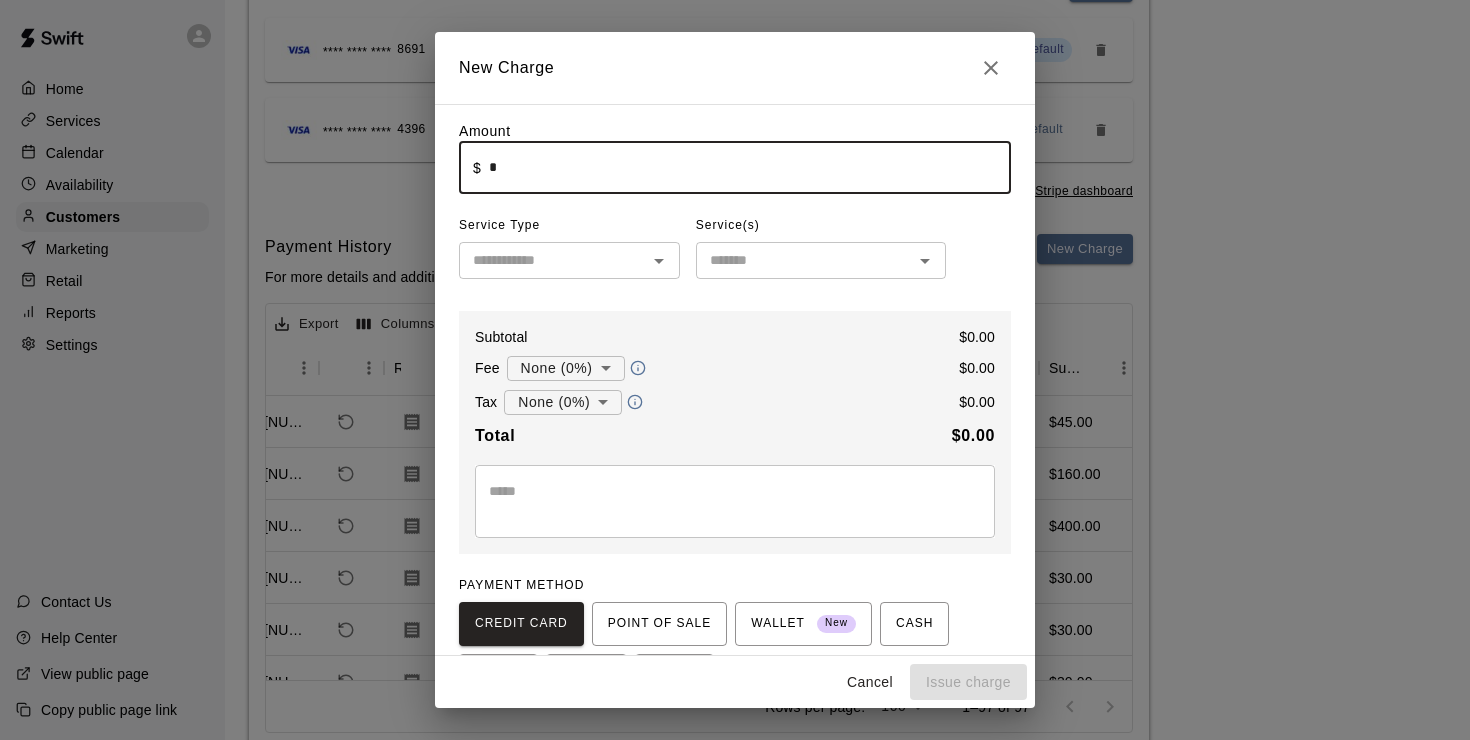 click on "*" at bounding box center [750, 167] 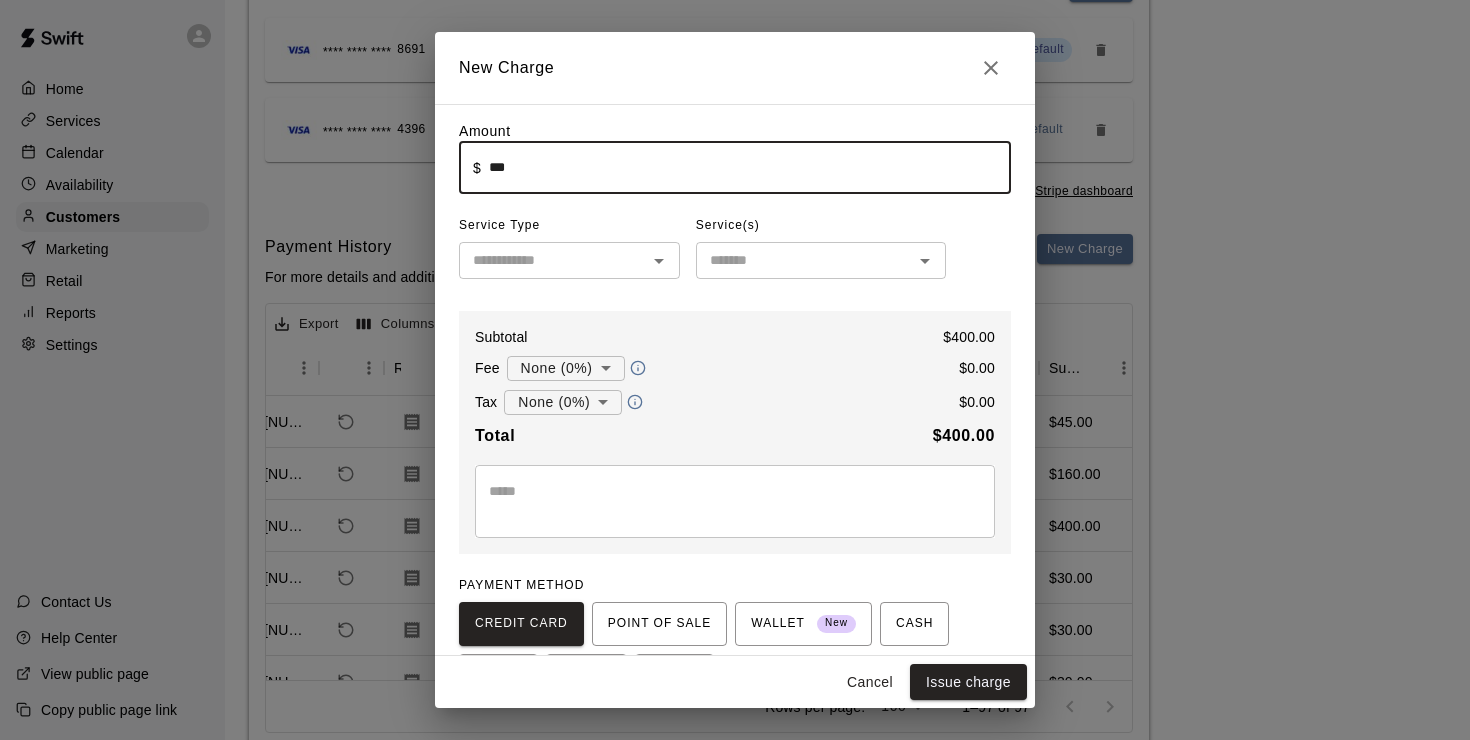 type on "******" 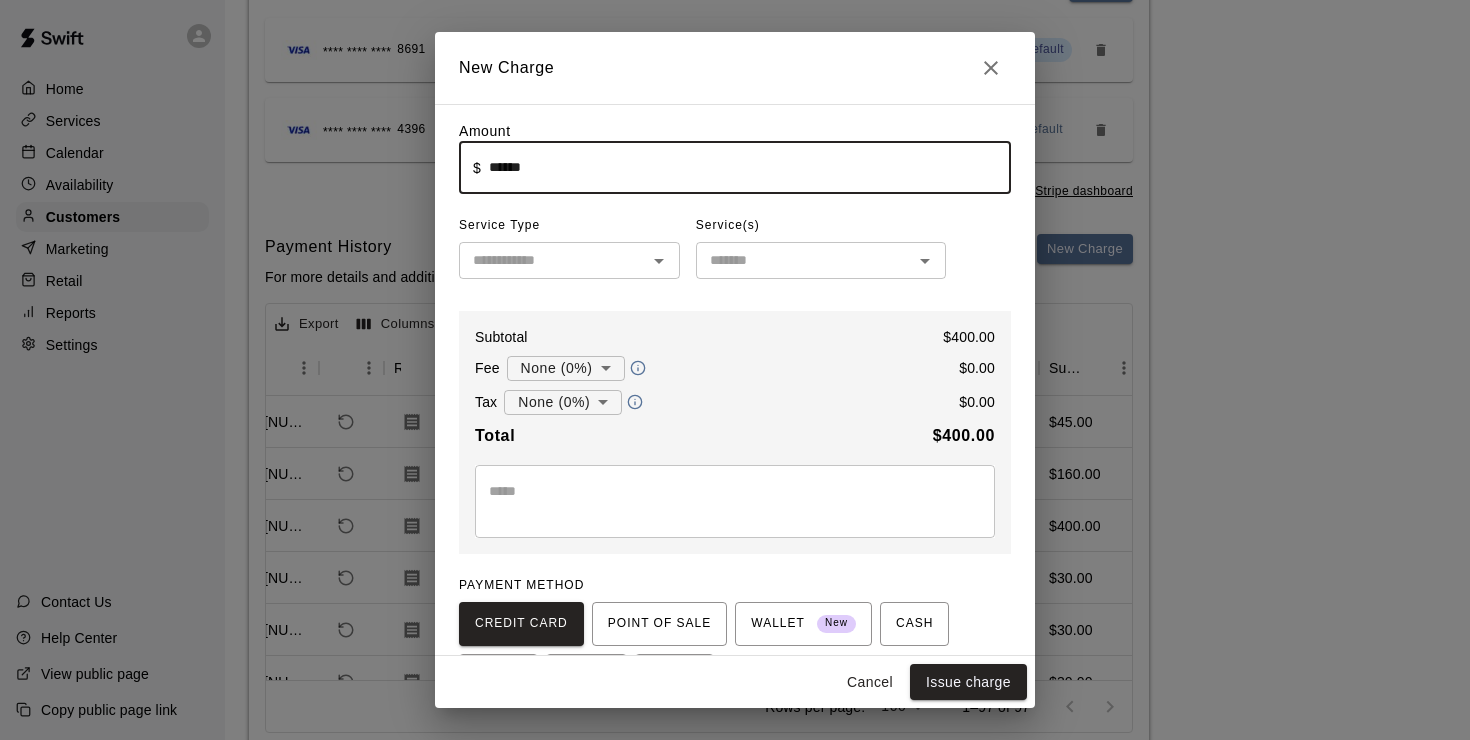 click at bounding box center (553, 260) 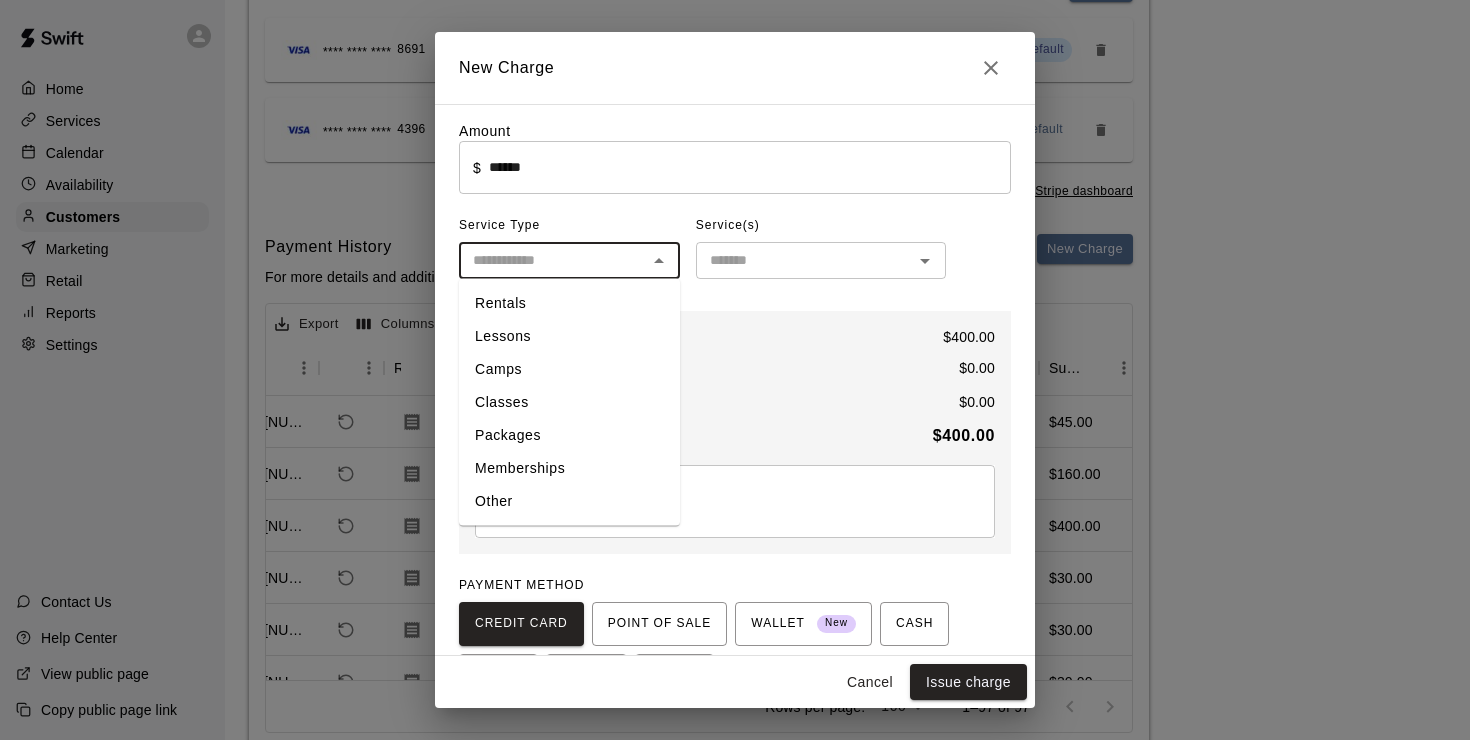 click on "Packages" at bounding box center (569, 435) 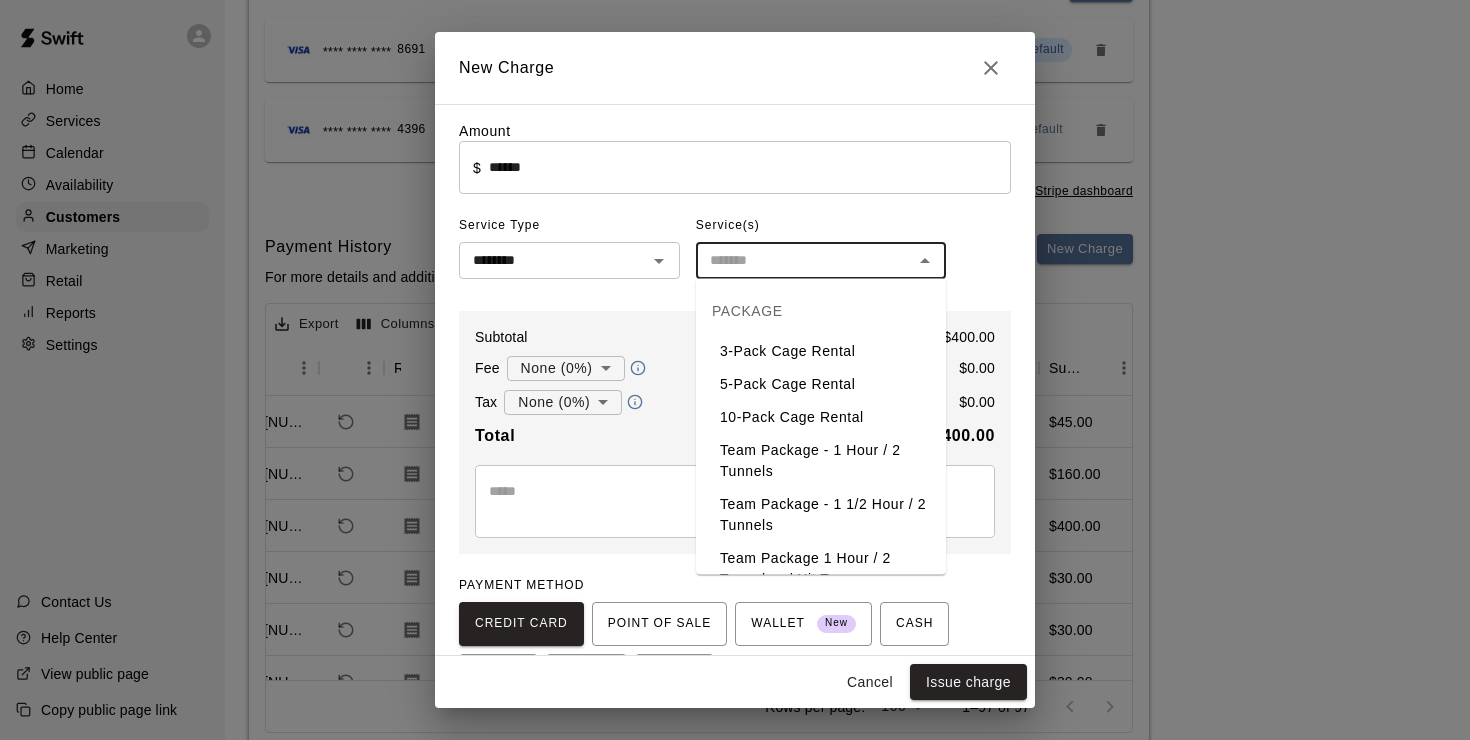 click at bounding box center [804, 260] 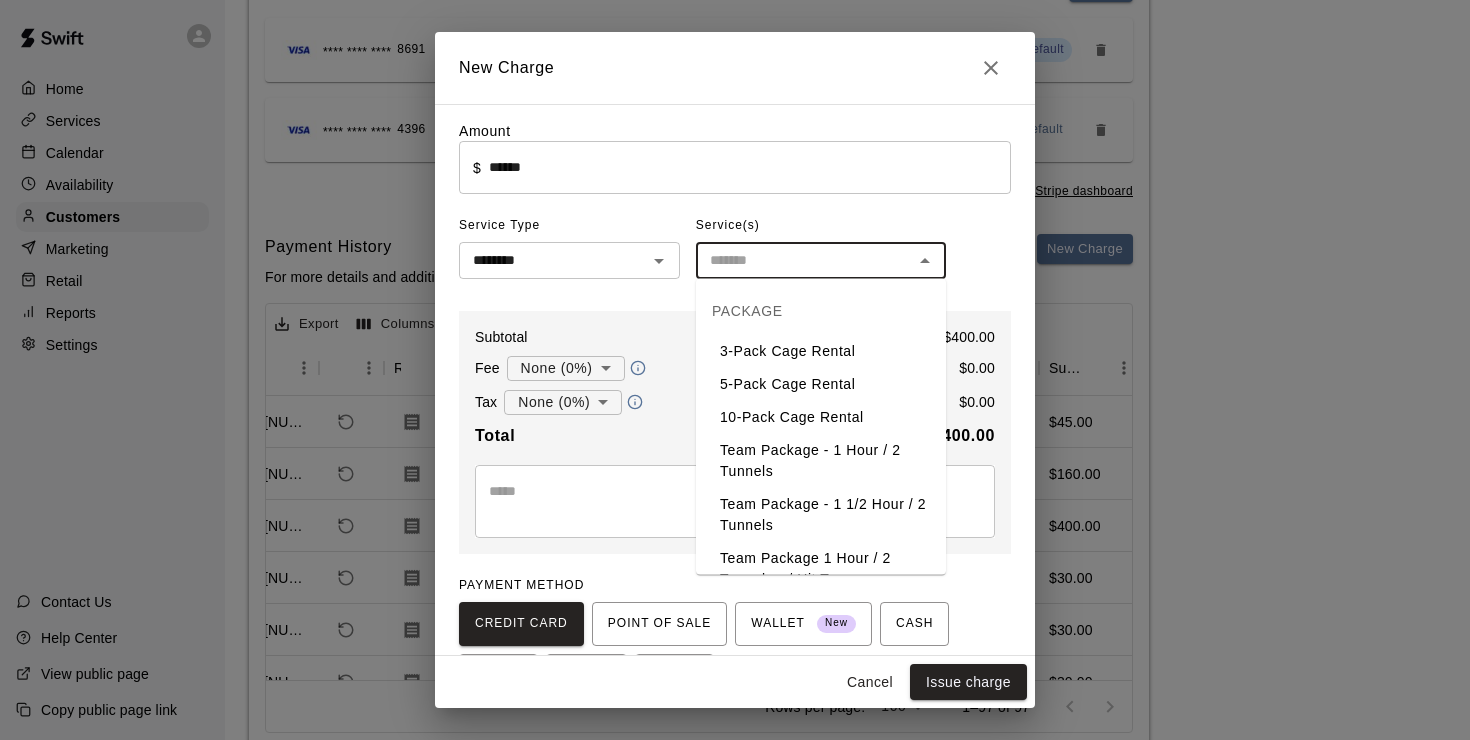 click on "Team Package - 1 Hour / 2 Tunnels" at bounding box center [821, 461] 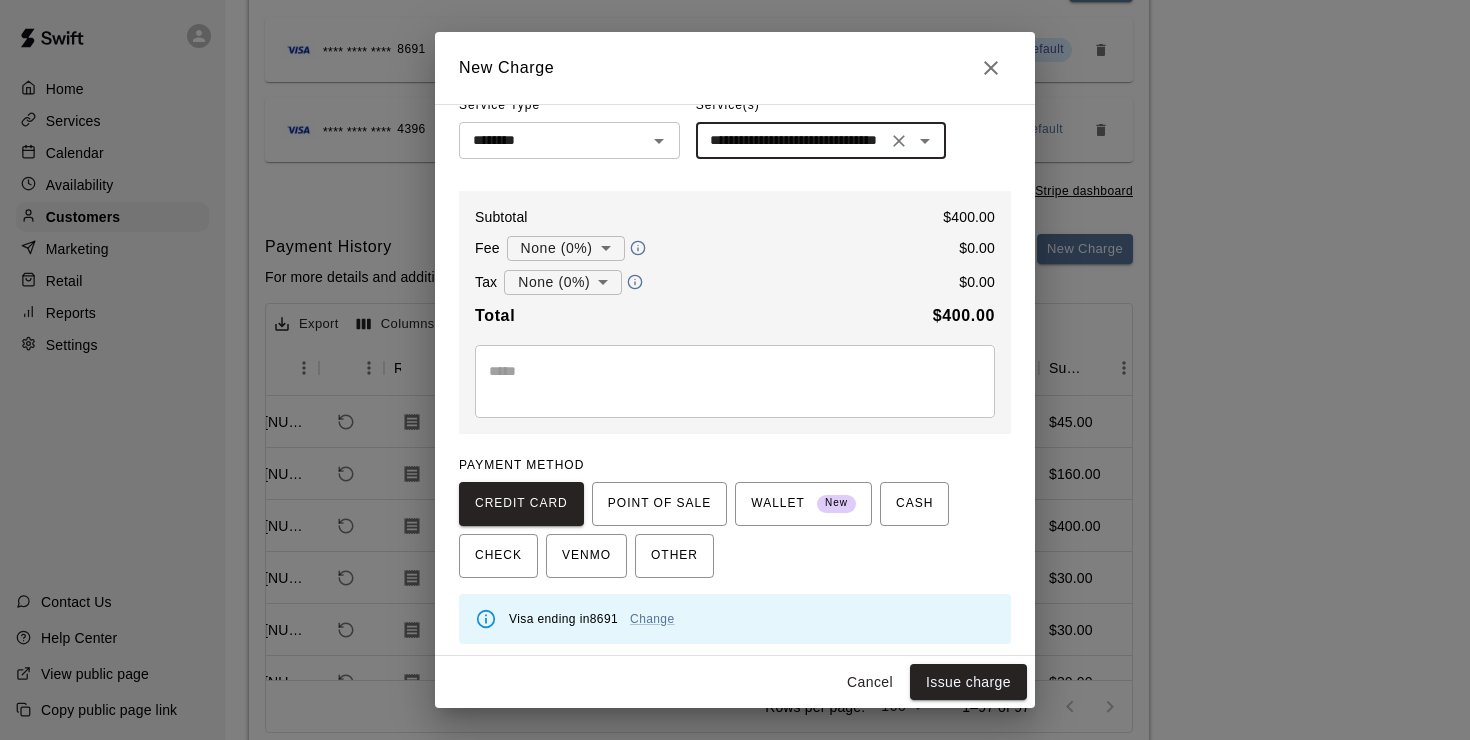 scroll, scrollTop: 119, scrollLeft: 0, axis: vertical 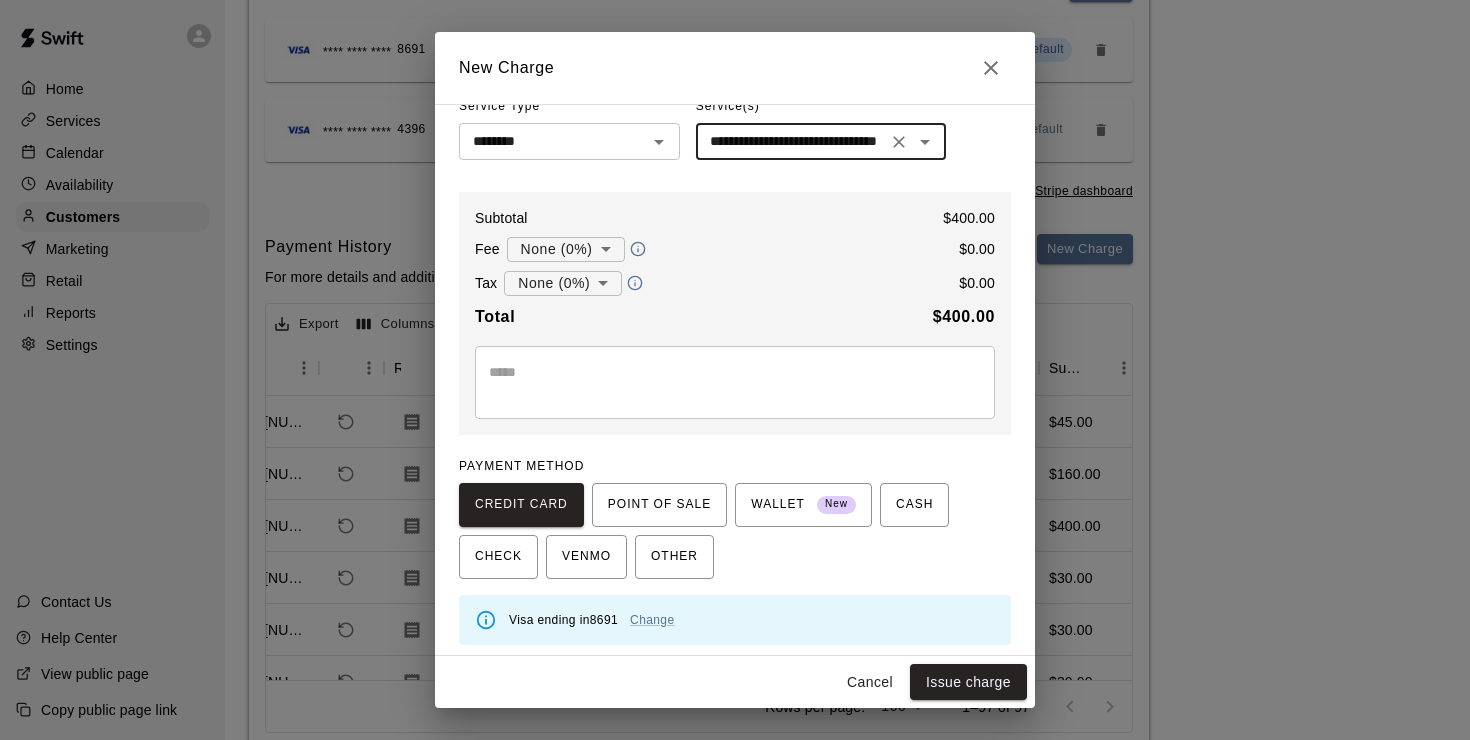 click at bounding box center (735, 382) 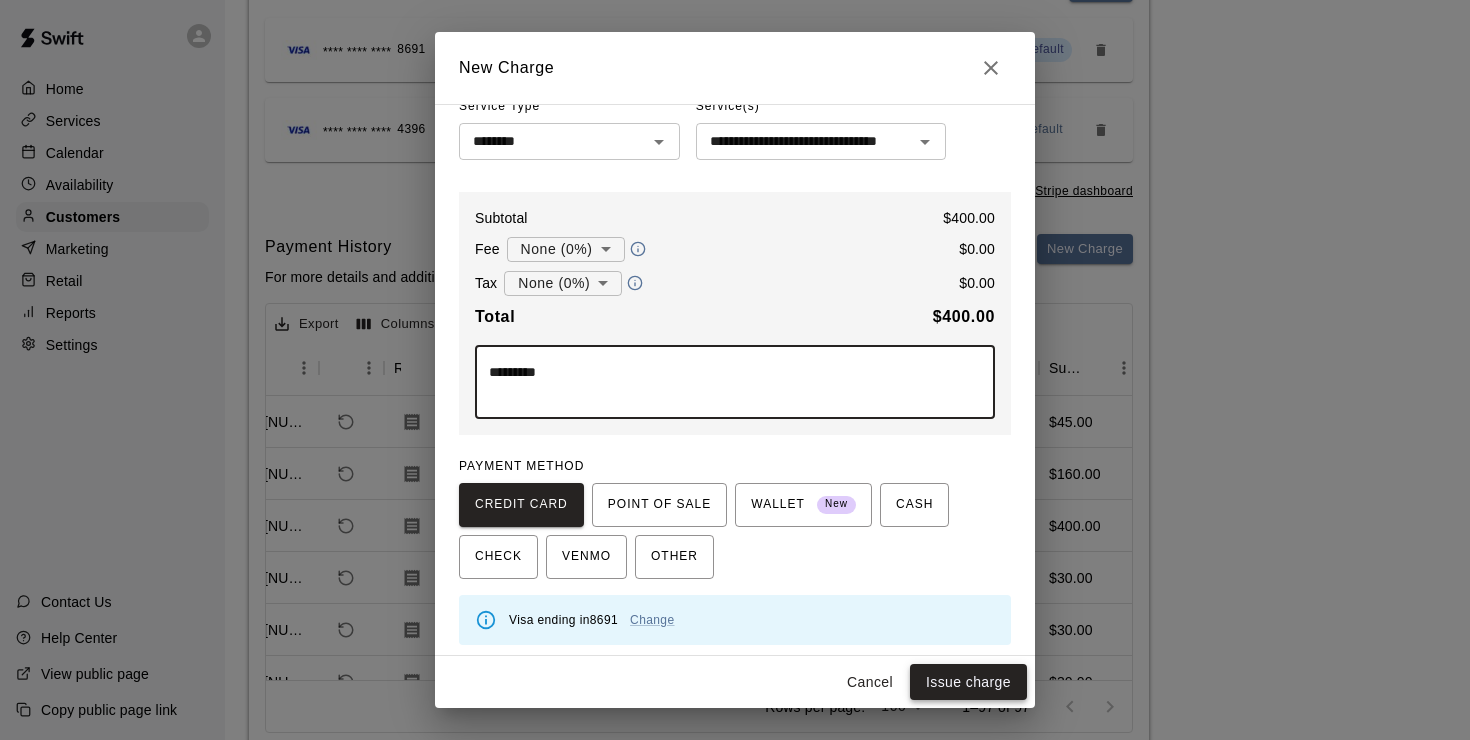 type on "*********" 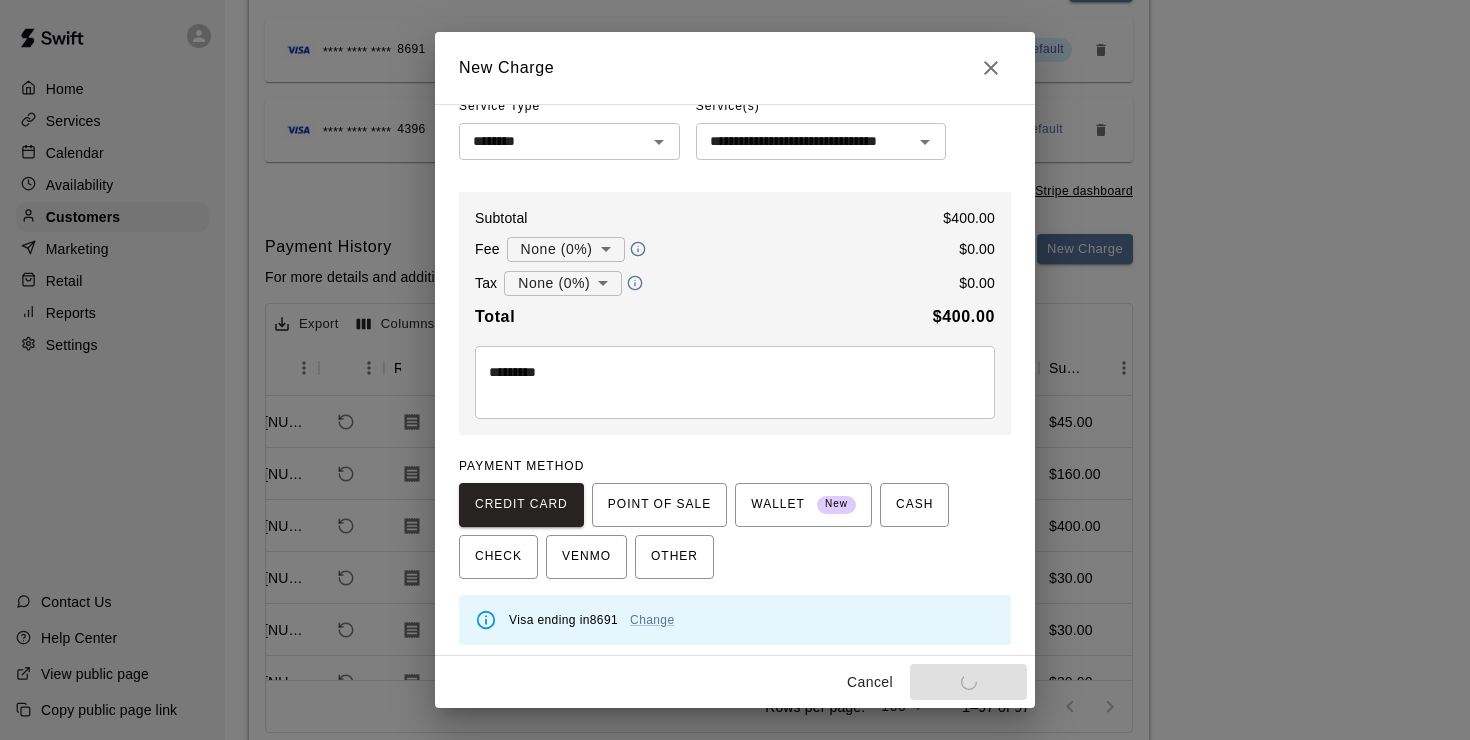type on "*" 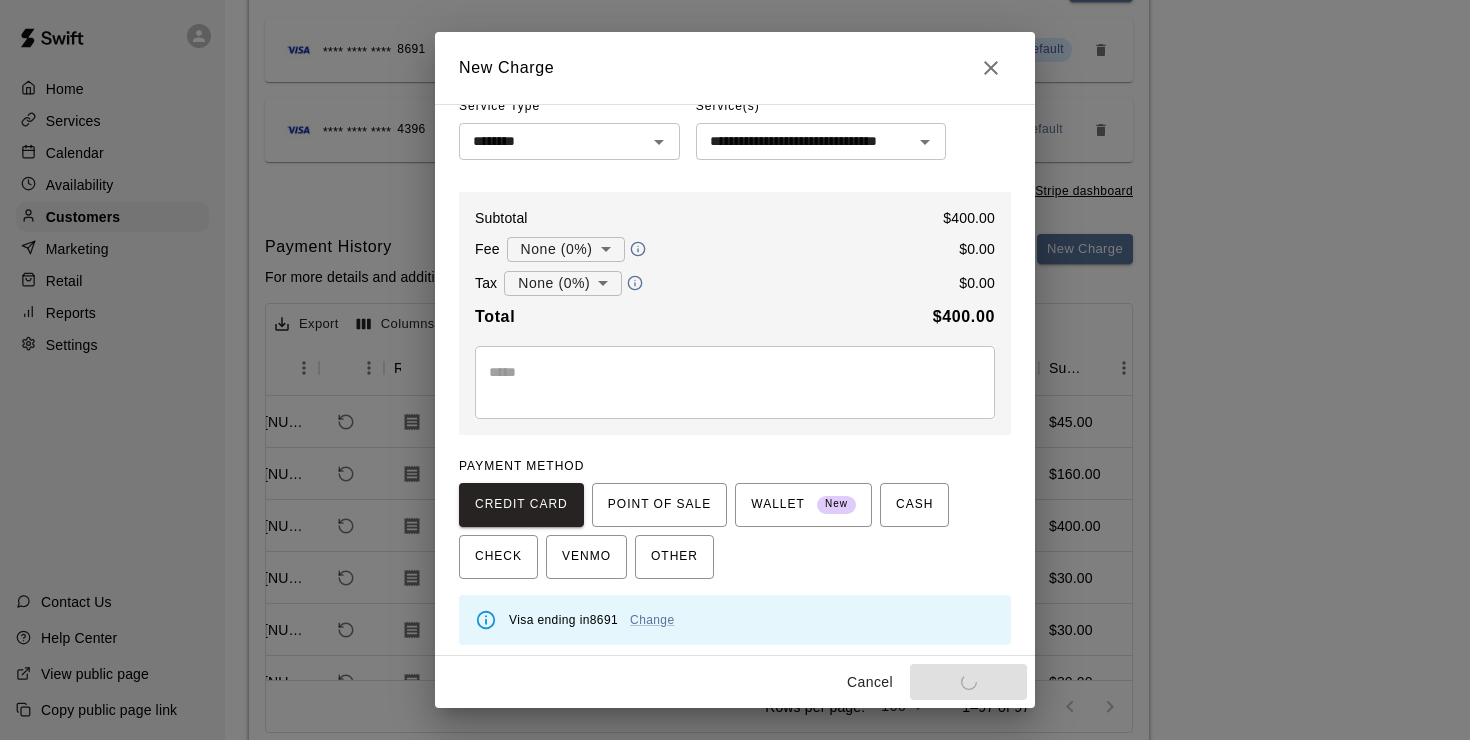 type 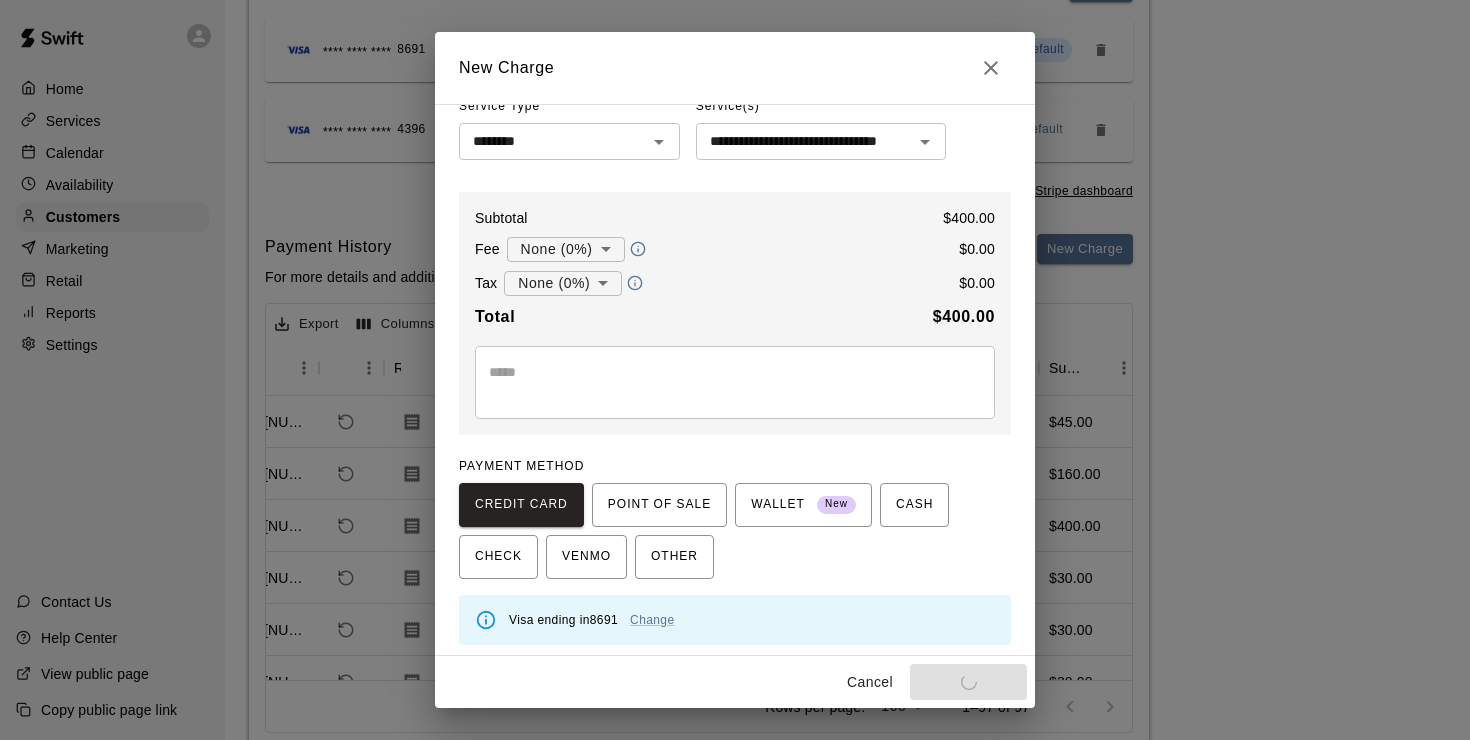 type 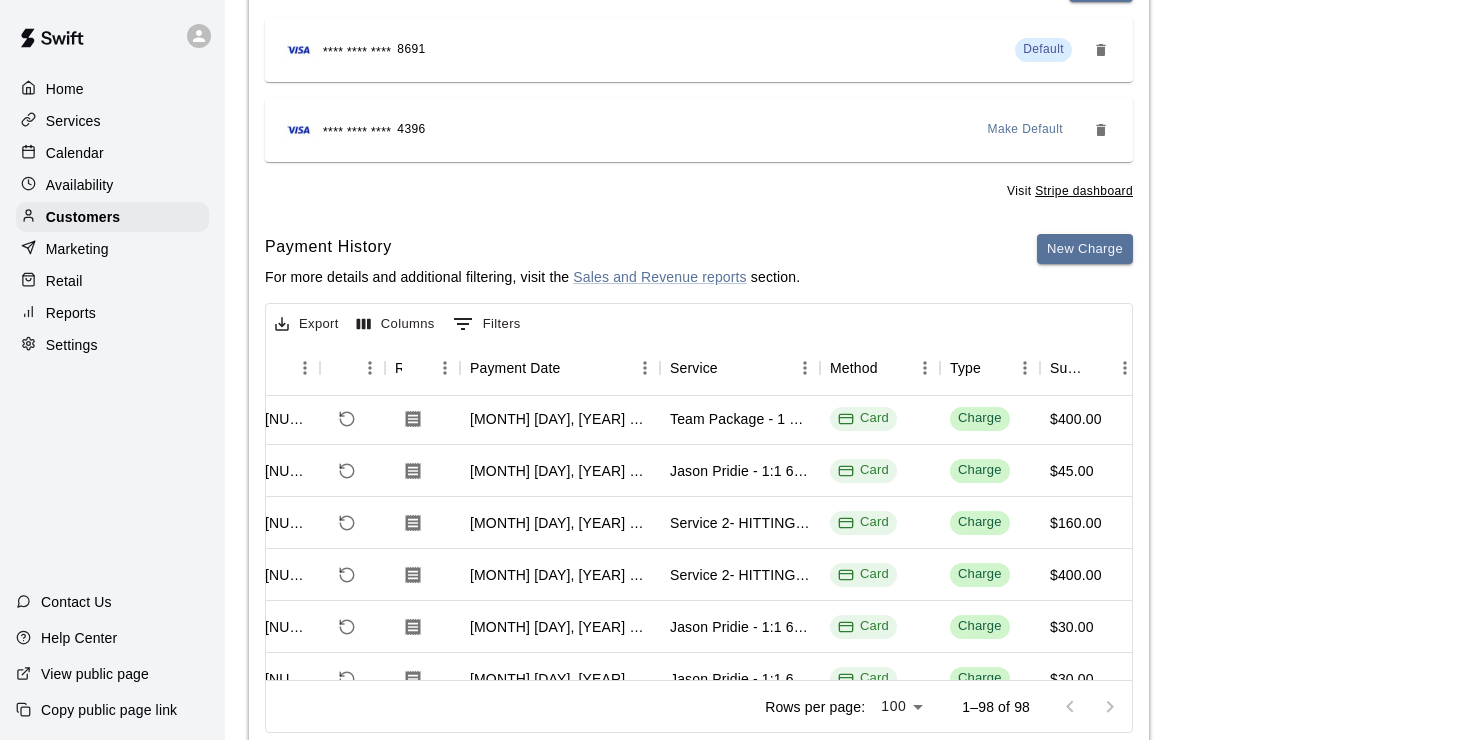 scroll, scrollTop: 0, scrollLeft: 61, axis: horizontal 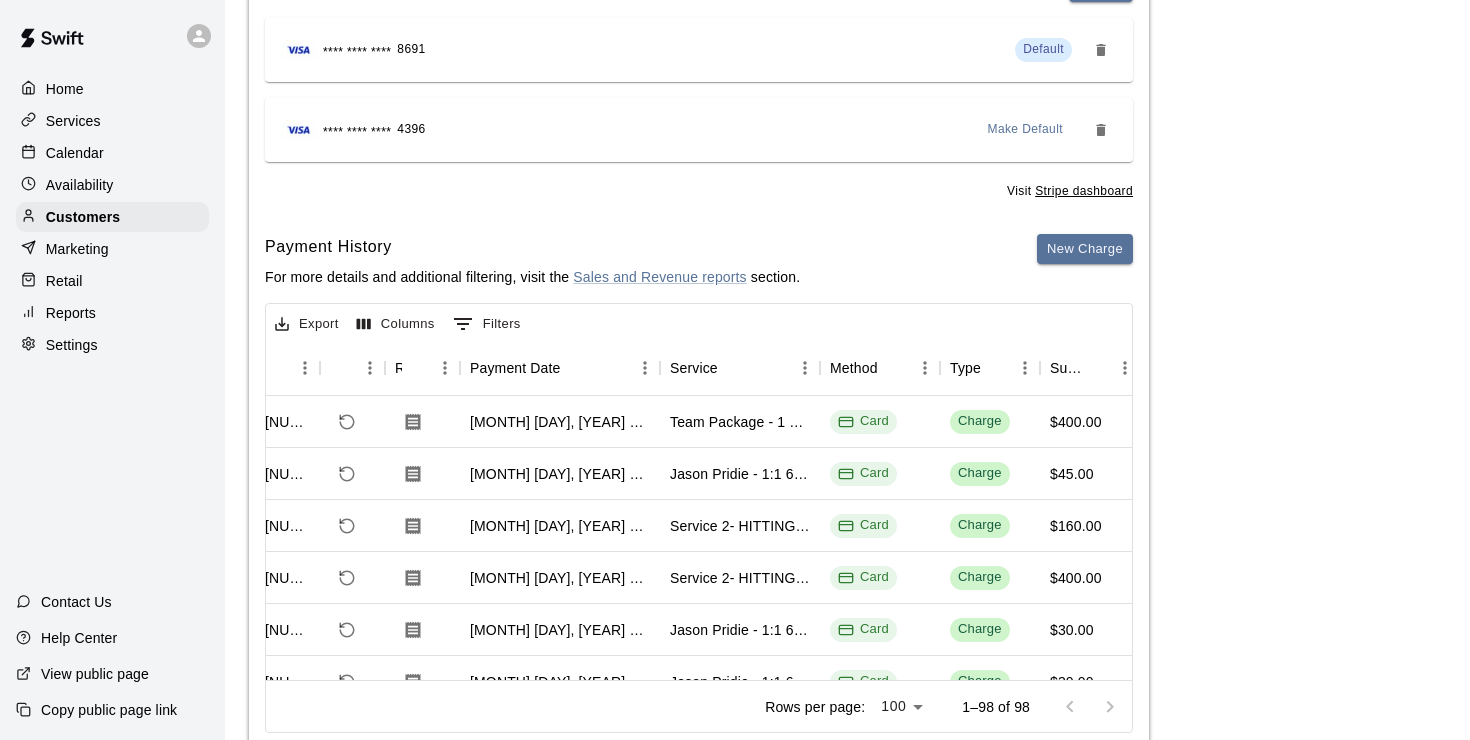 click on "Calendar" at bounding box center (75, 153) 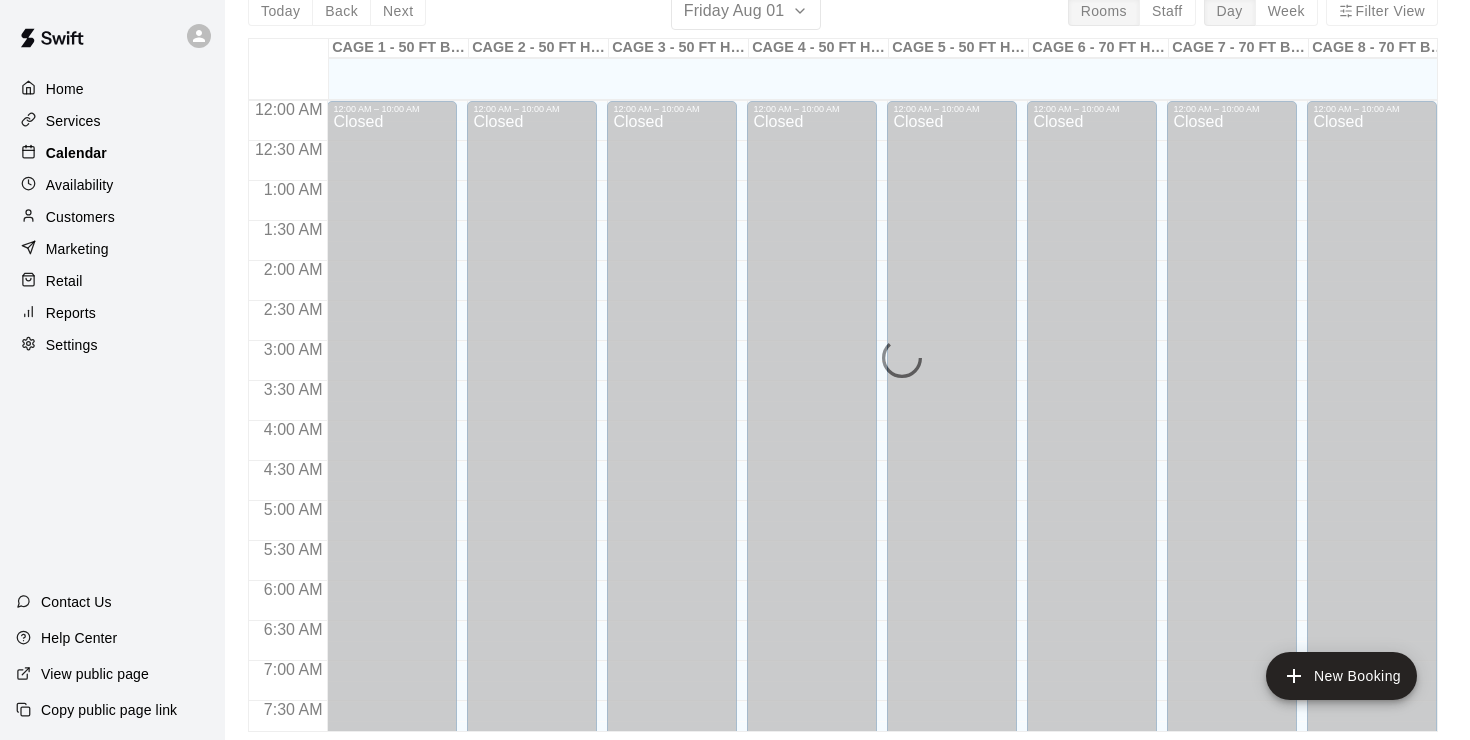 scroll, scrollTop: 0, scrollLeft: 0, axis: both 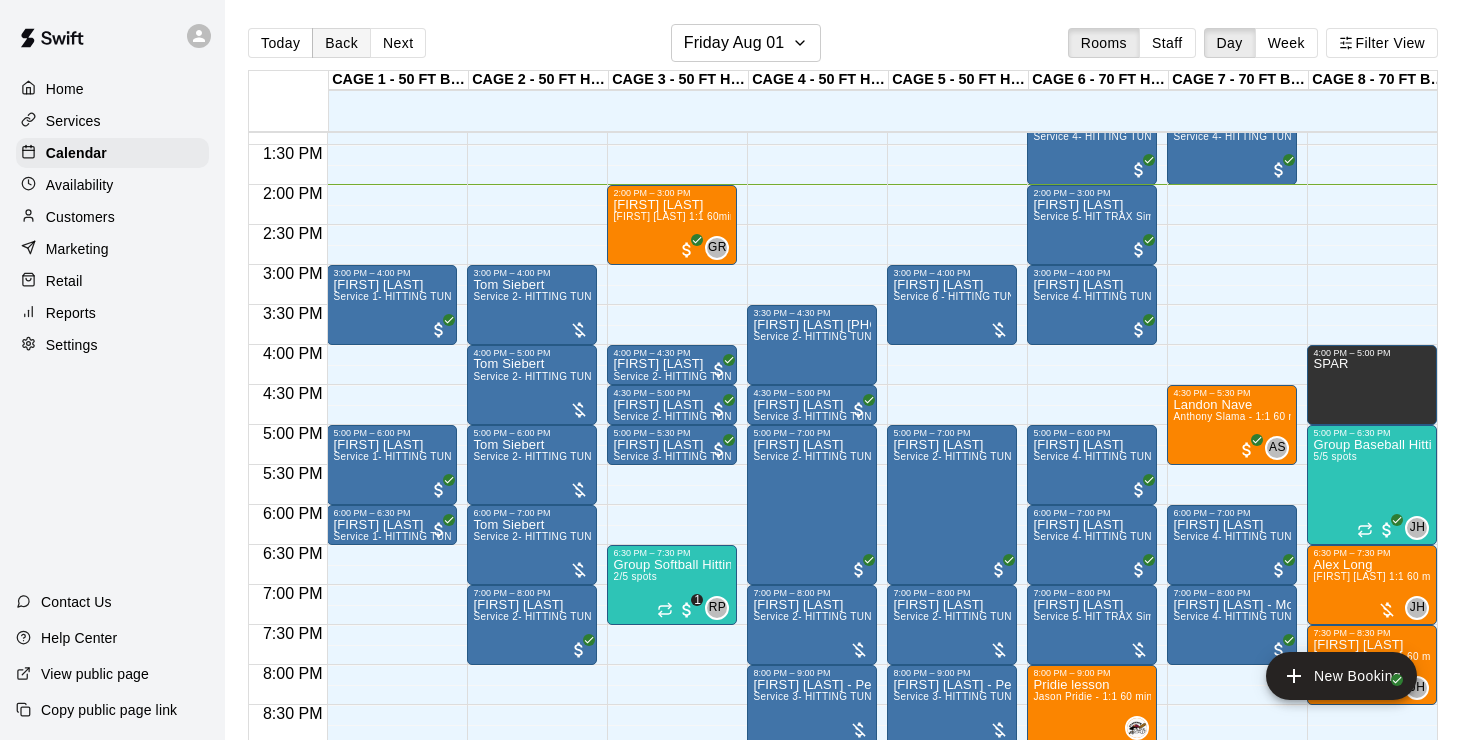 click on "Back" at bounding box center (341, 43) 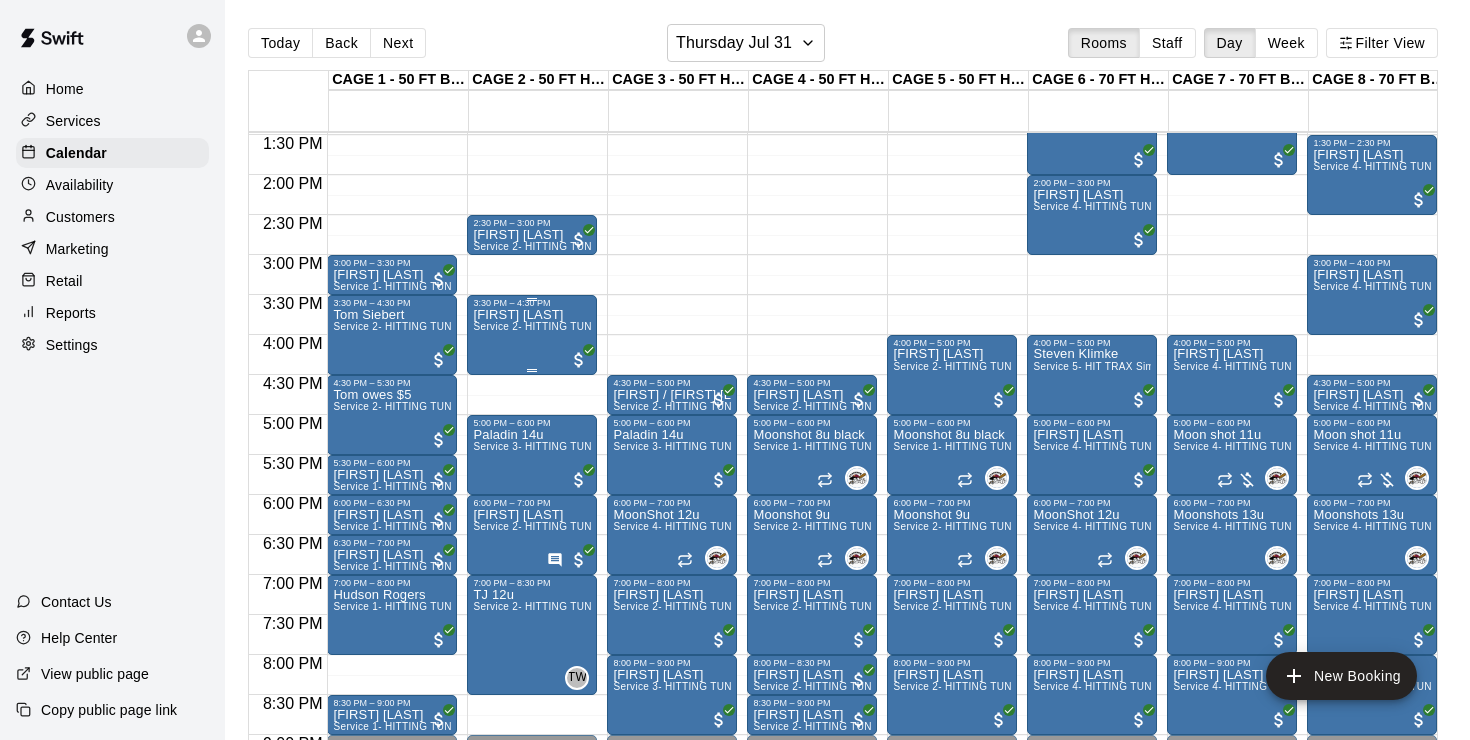 scroll, scrollTop: 1082, scrollLeft: 0, axis: vertical 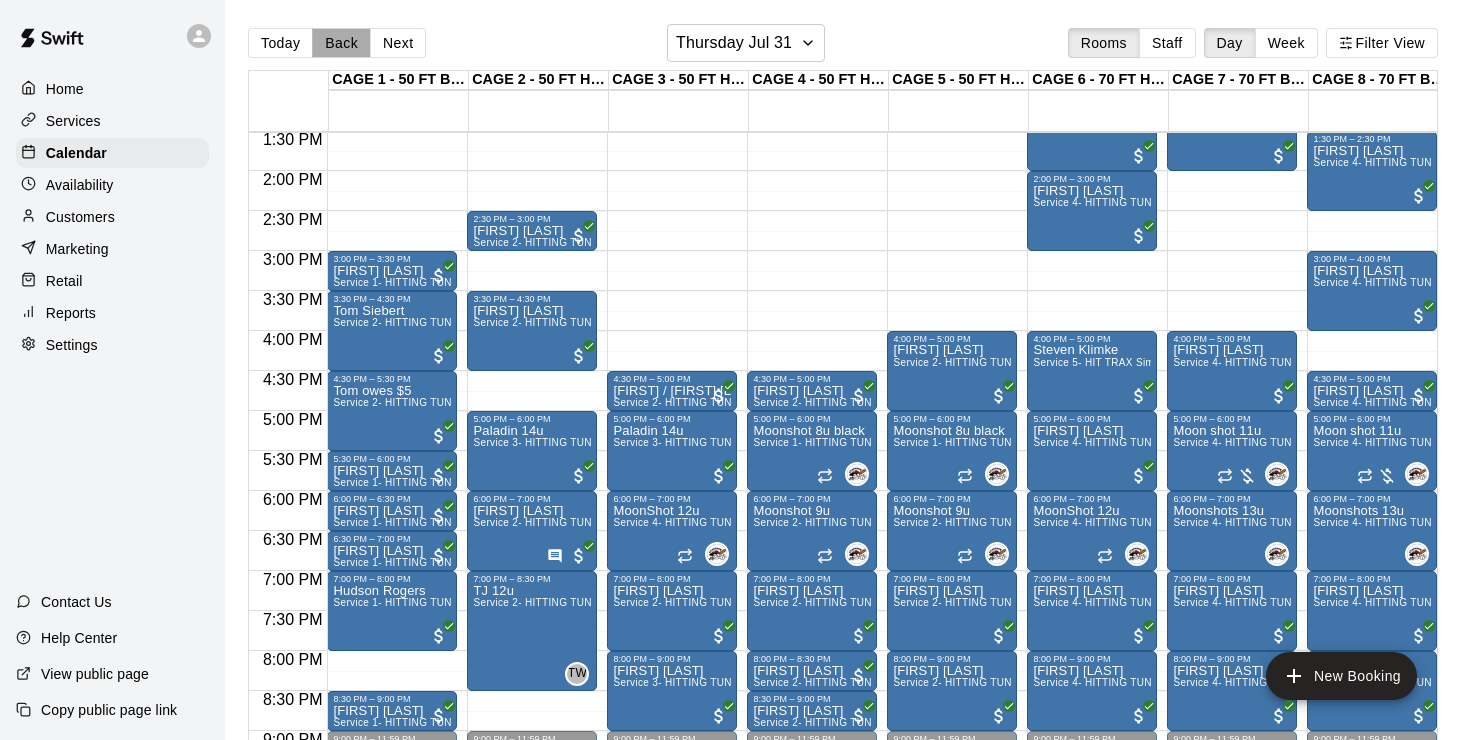 click on "Back" at bounding box center [341, 43] 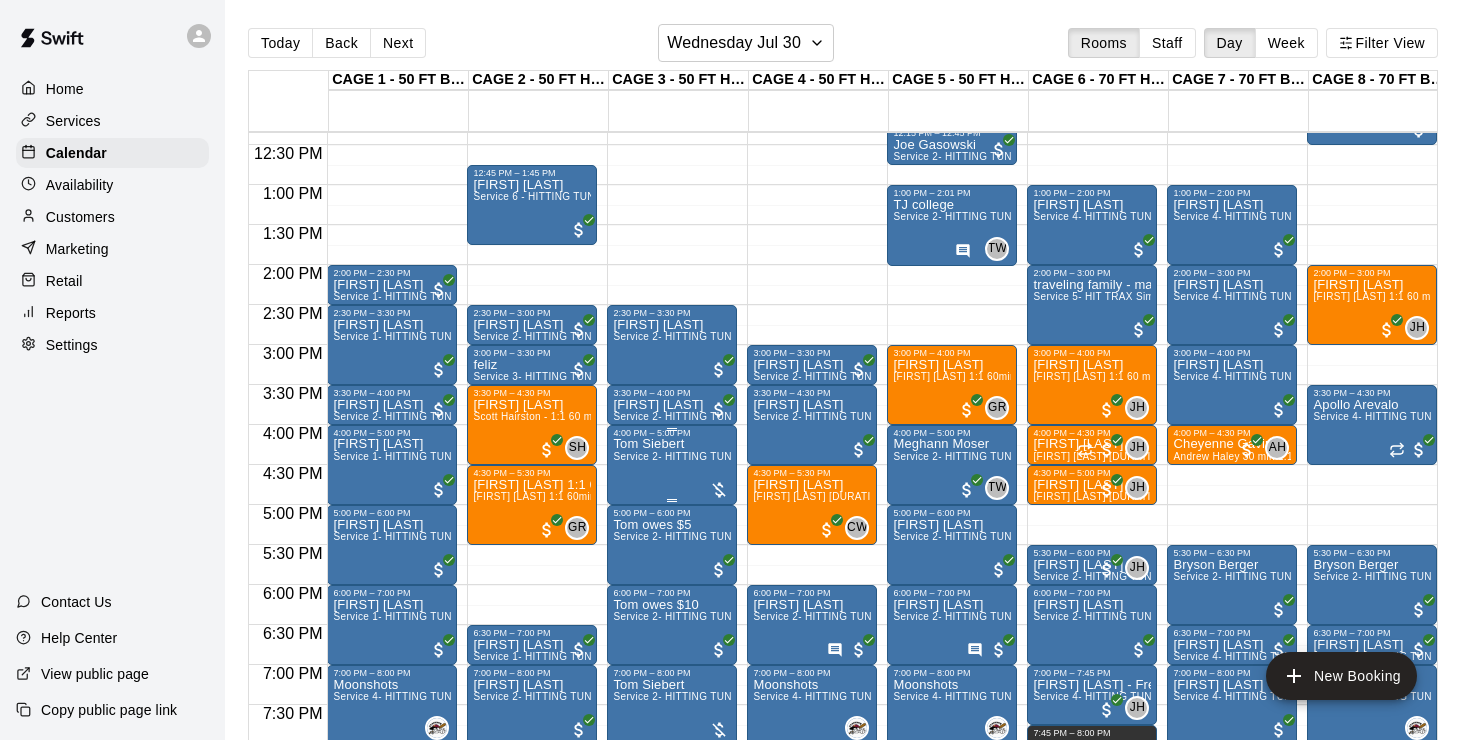 scroll, scrollTop: 968, scrollLeft: 0, axis: vertical 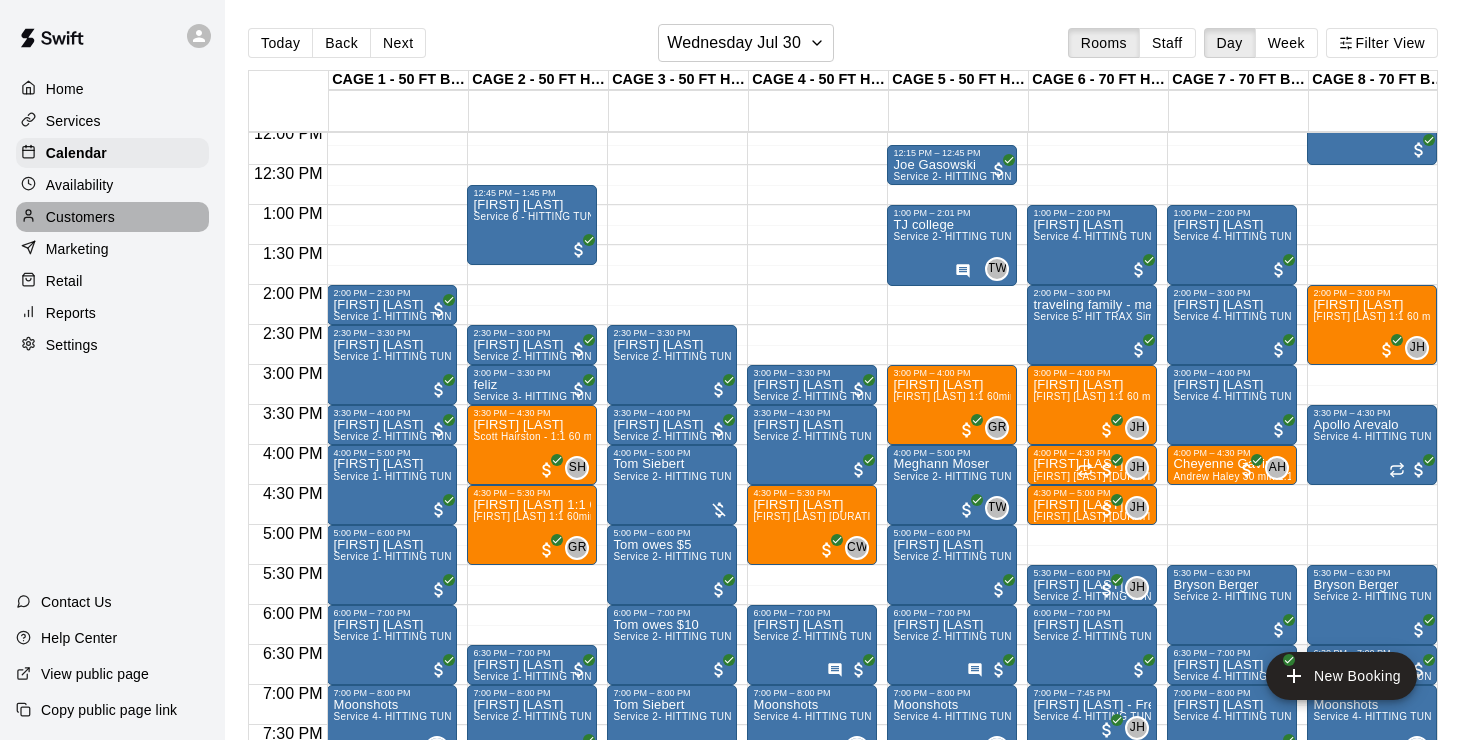 click on "Customers" at bounding box center [80, 217] 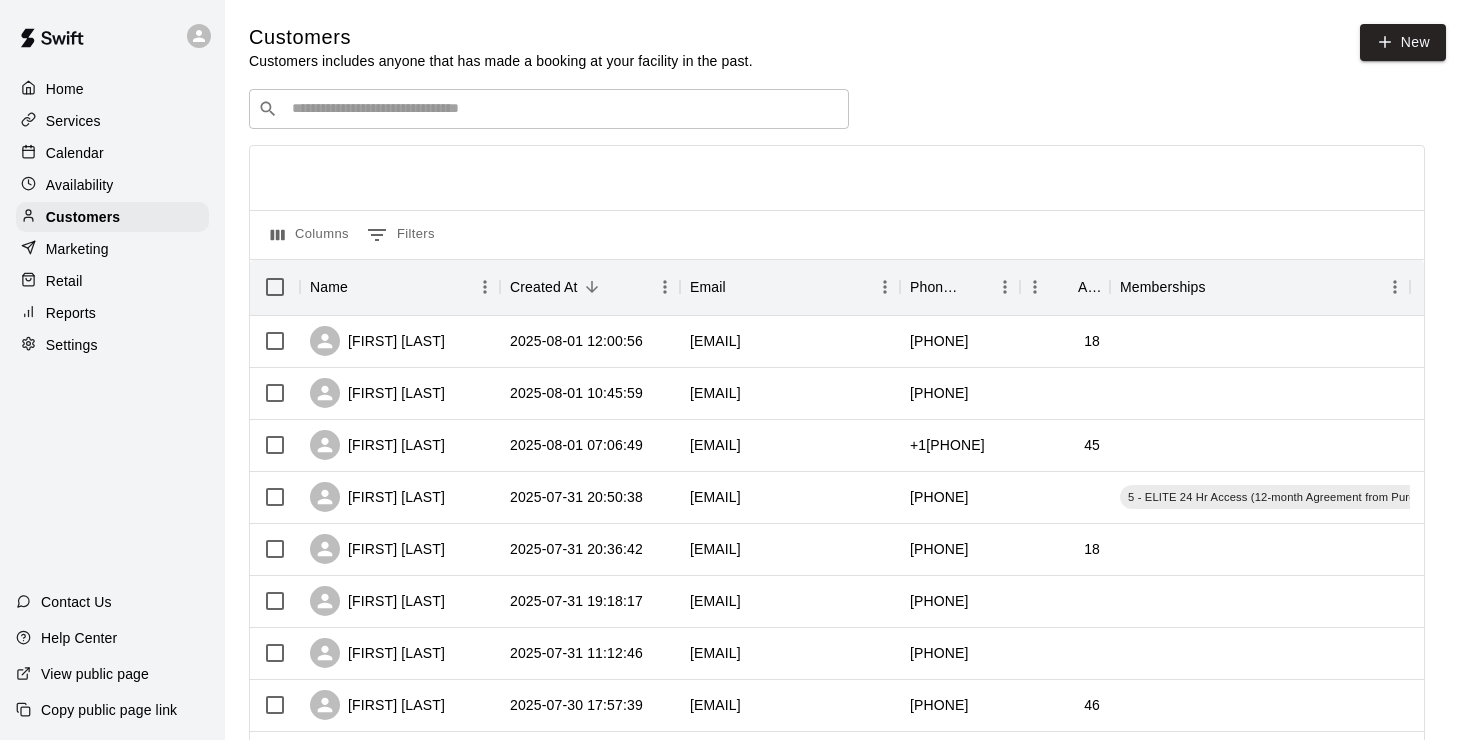 click at bounding box center (563, 109) 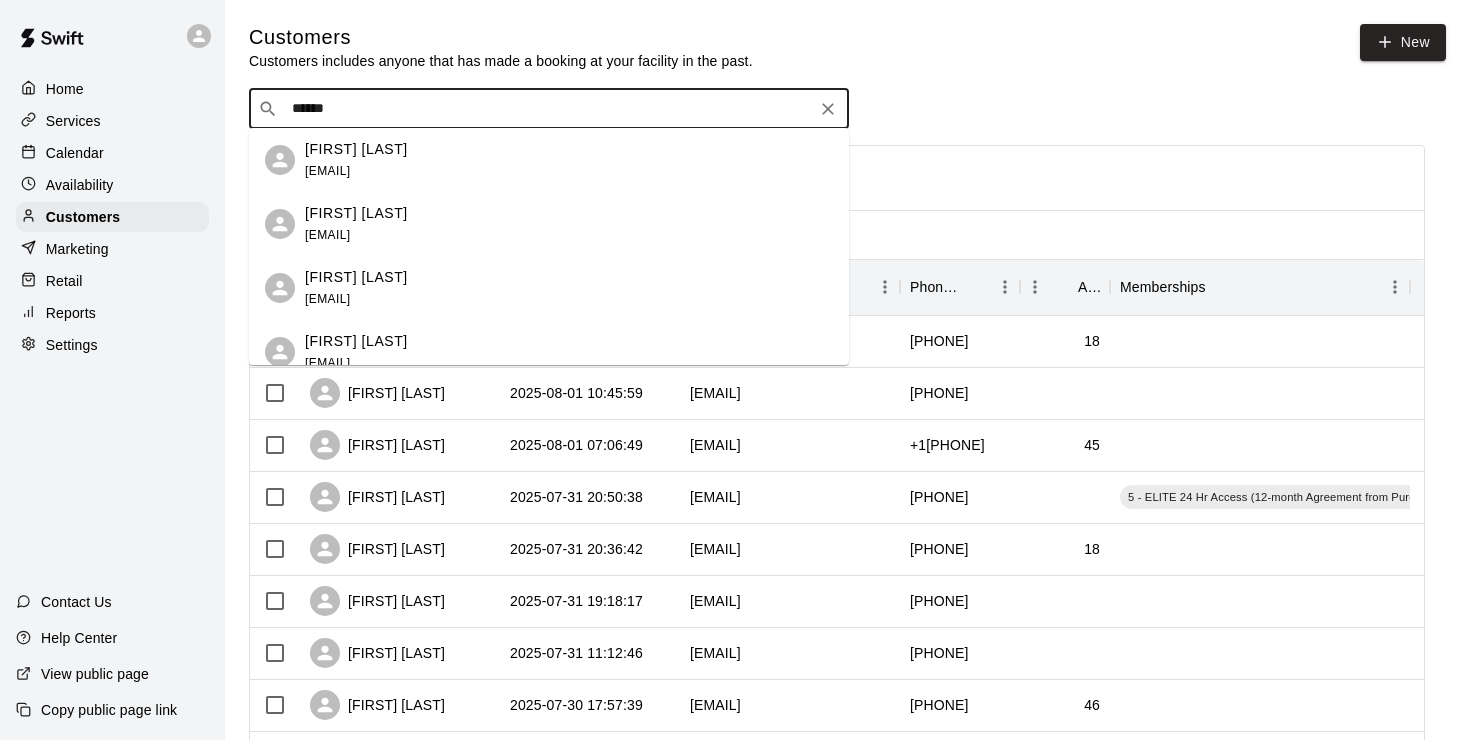 type on "*******" 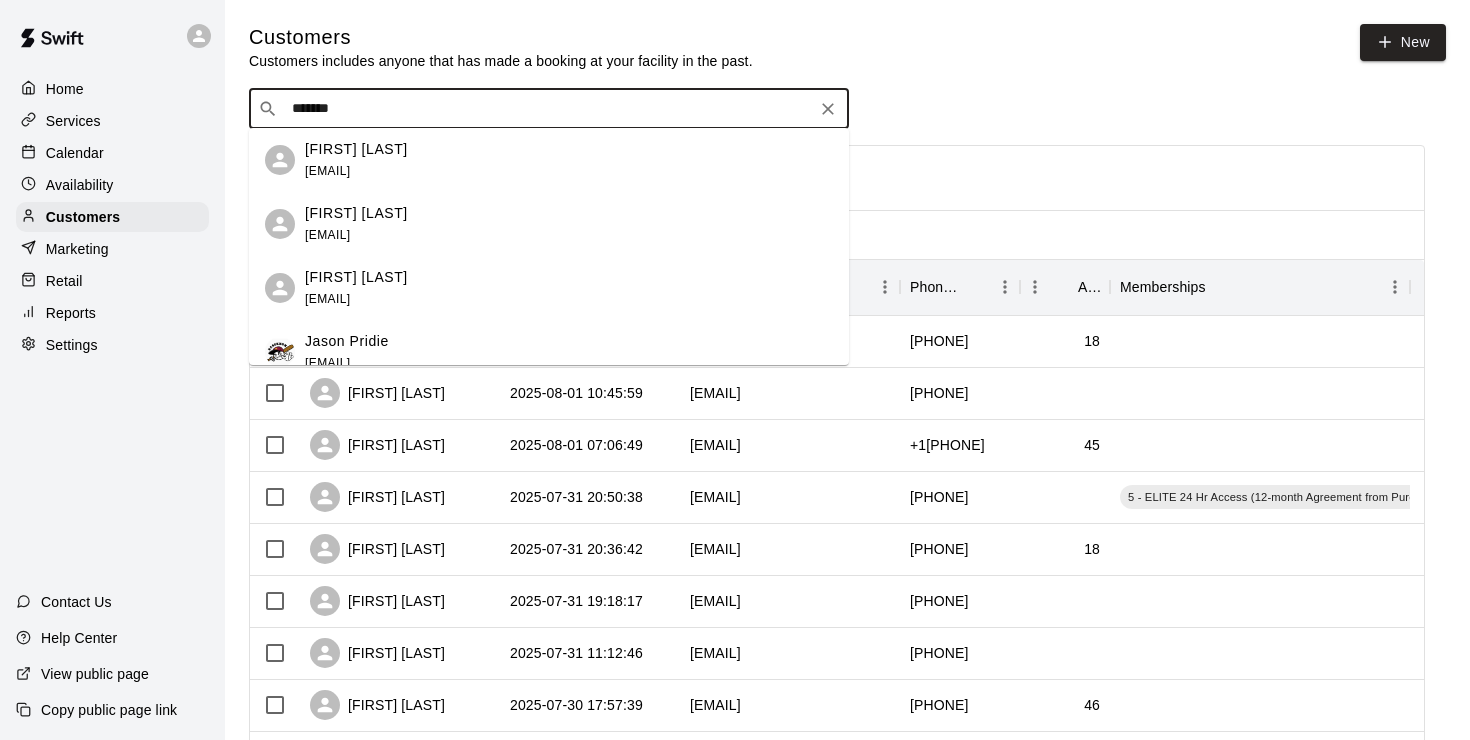 click on "Jason Pridie" at bounding box center [347, 341] 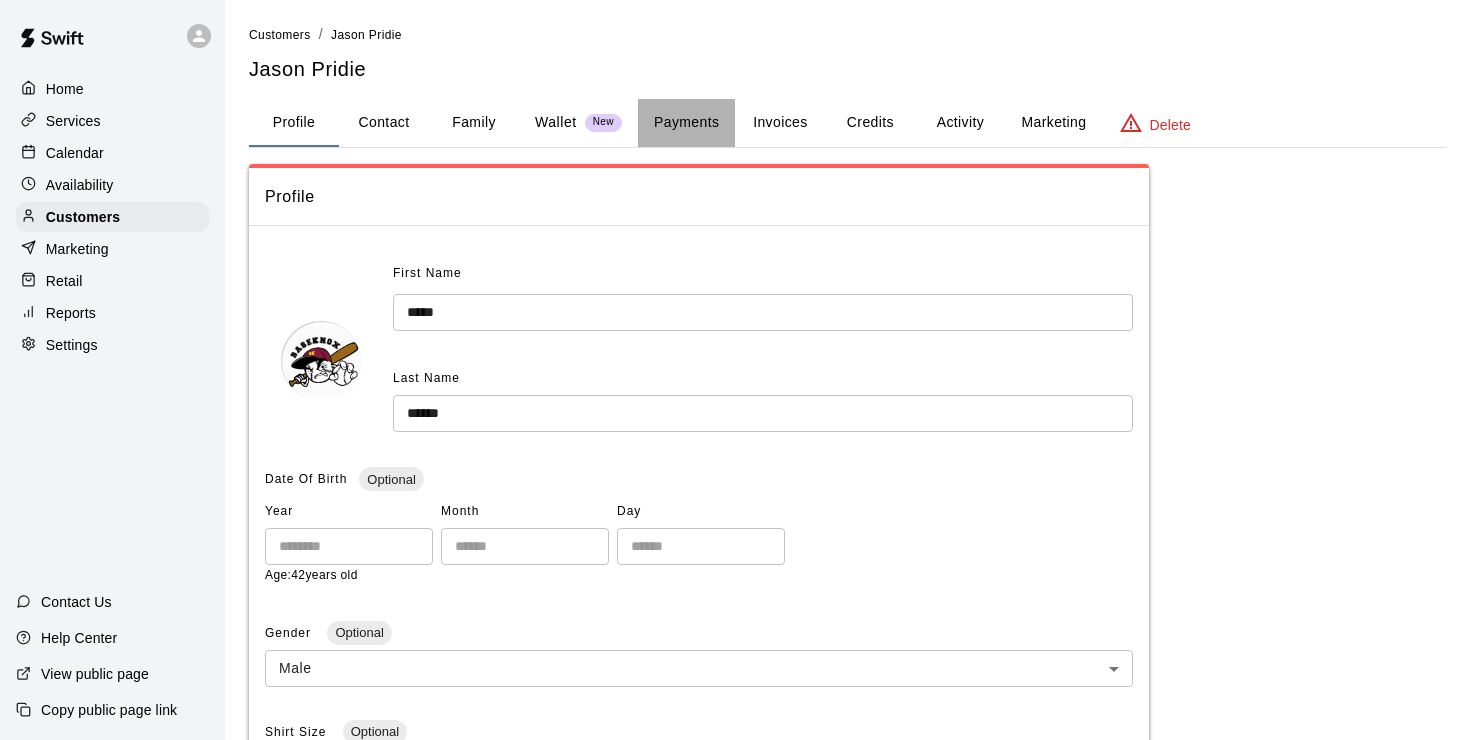 click on "Payments" at bounding box center (686, 123) 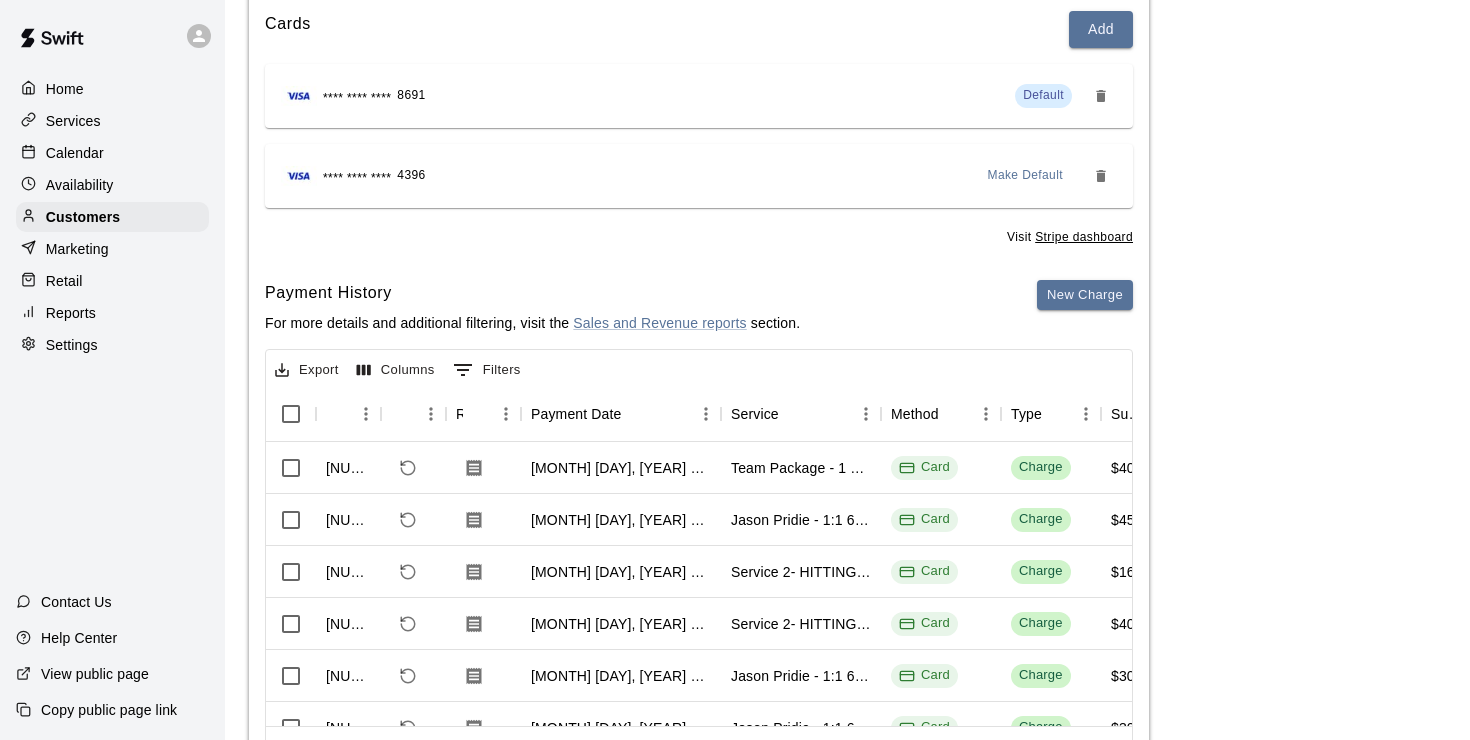 scroll, scrollTop: 259, scrollLeft: 0, axis: vertical 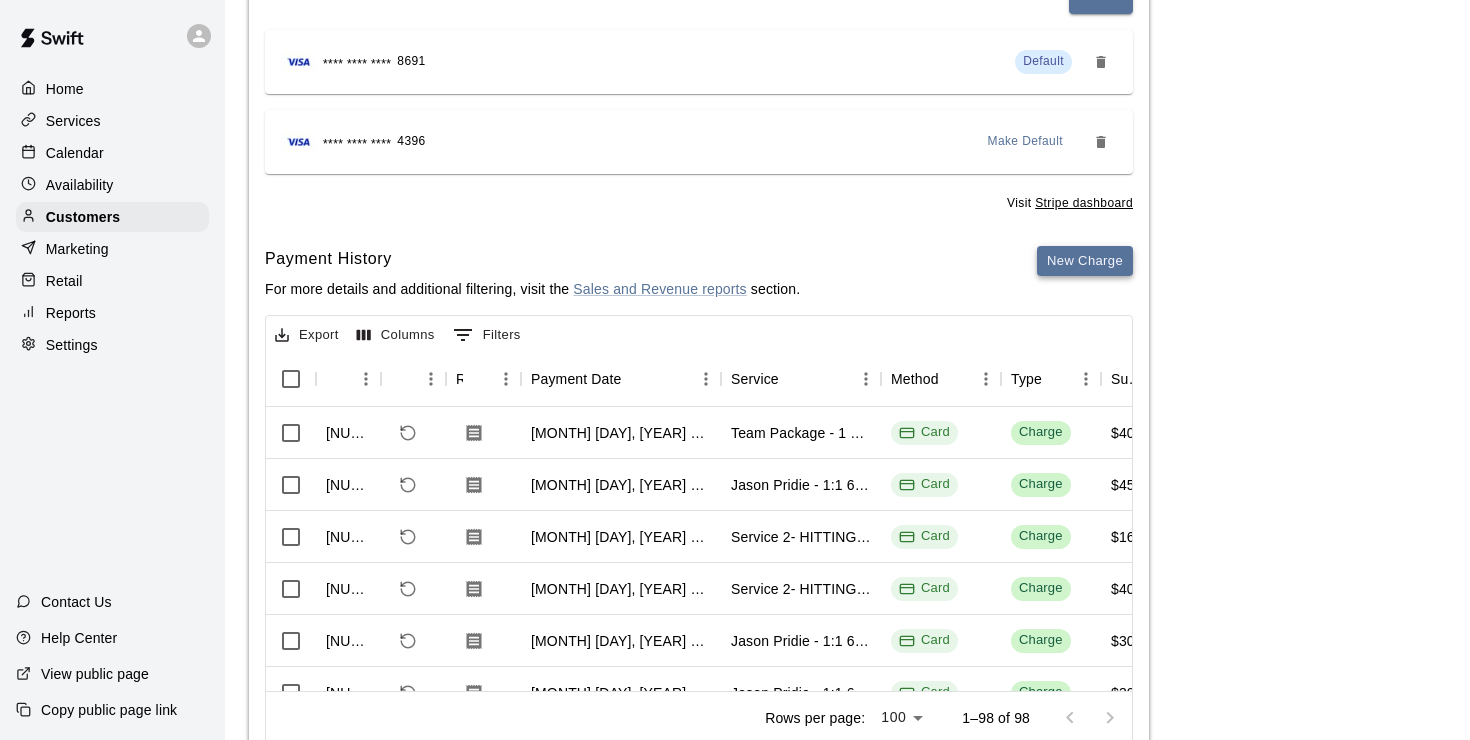 click on "New Charge" at bounding box center (1085, 261) 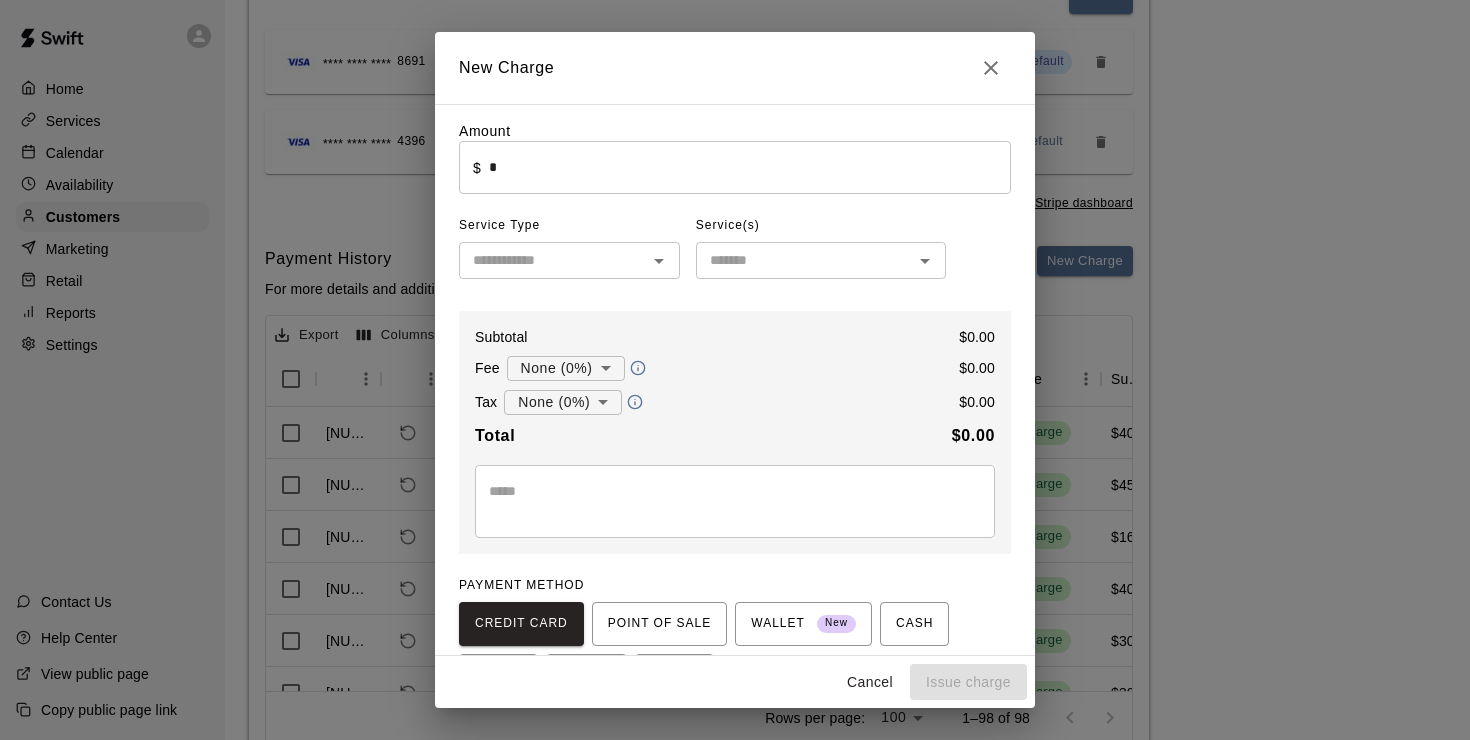 click on "*" at bounding box center [750, 167] 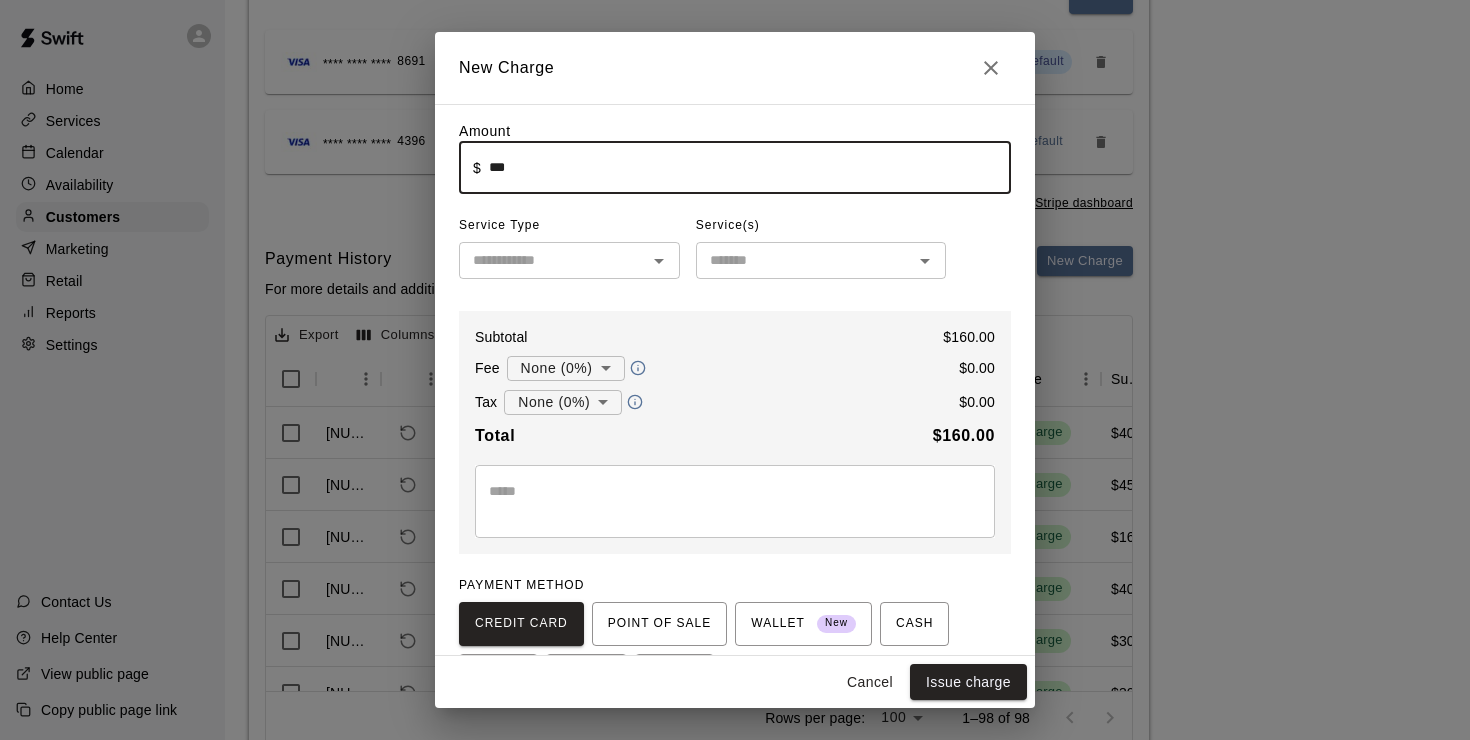 type on "******" 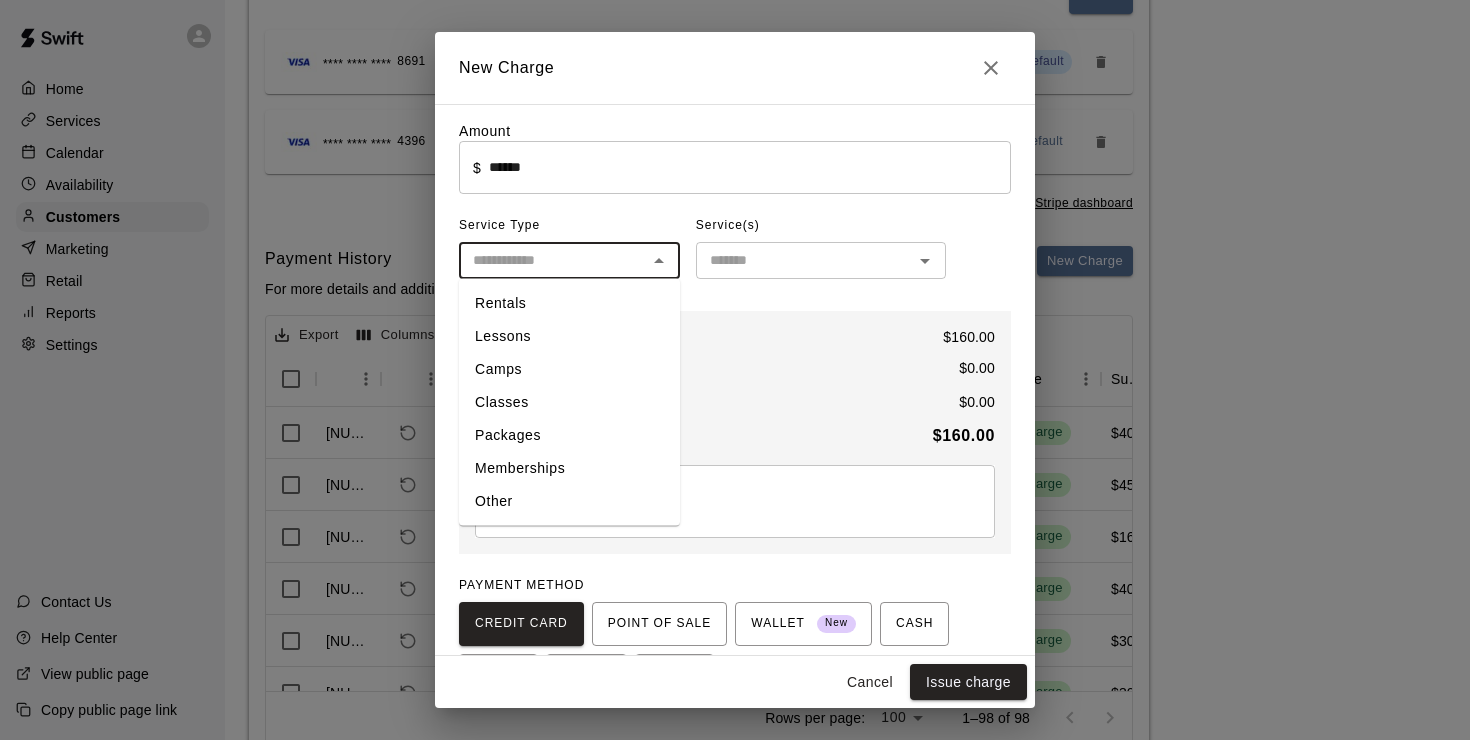 click at bounding box center (553, 260) 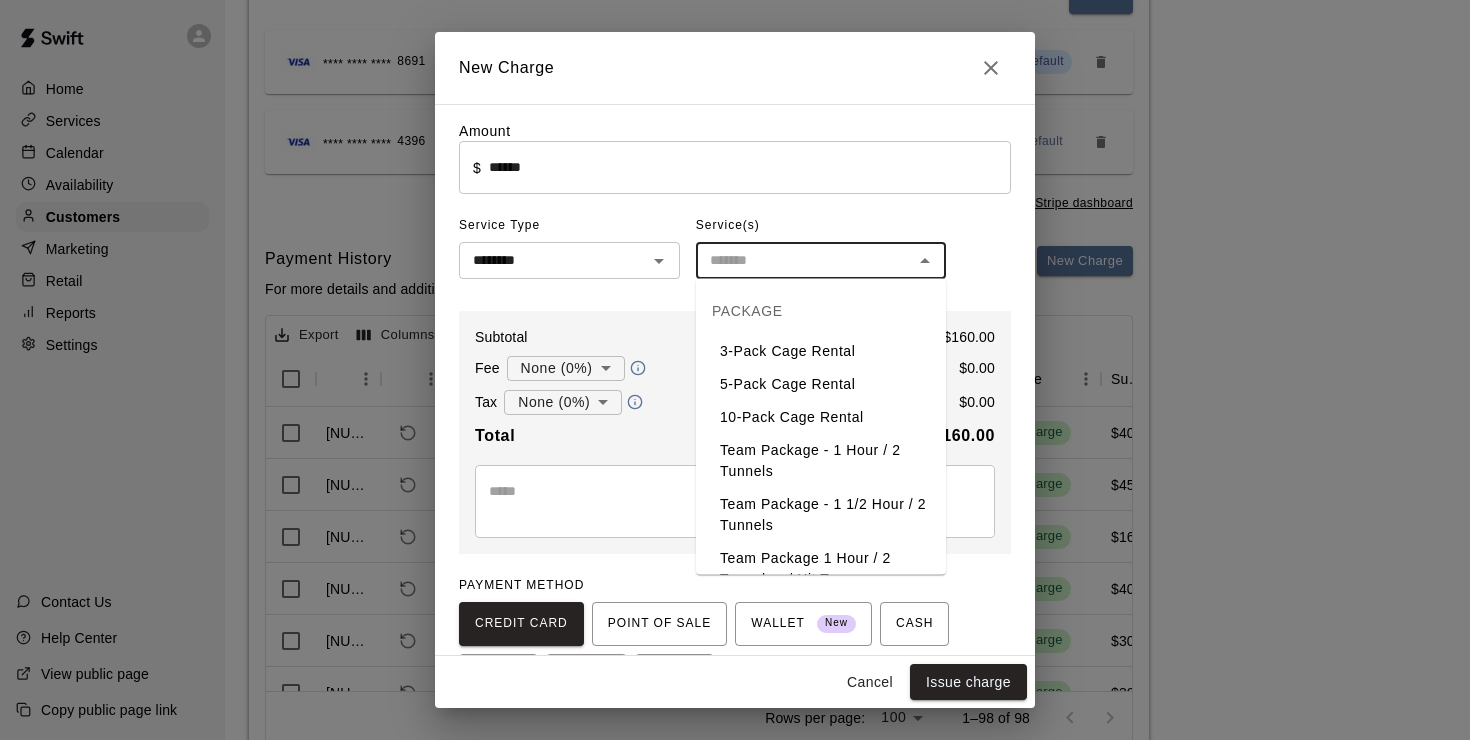 click at bounding box center [804, 260] 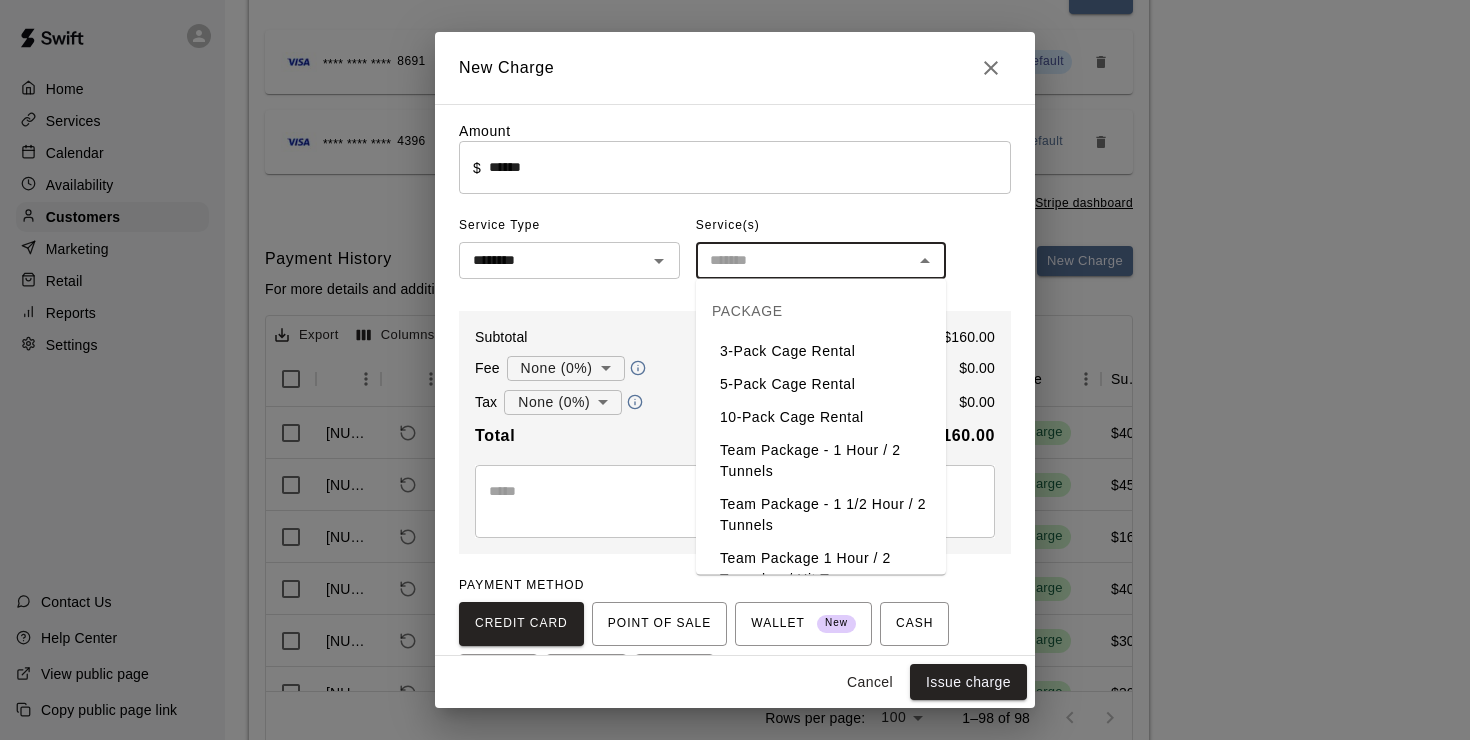 click on "Team Package - 1 Hour / 2 Tunnels" at bounding box center (821, 461) 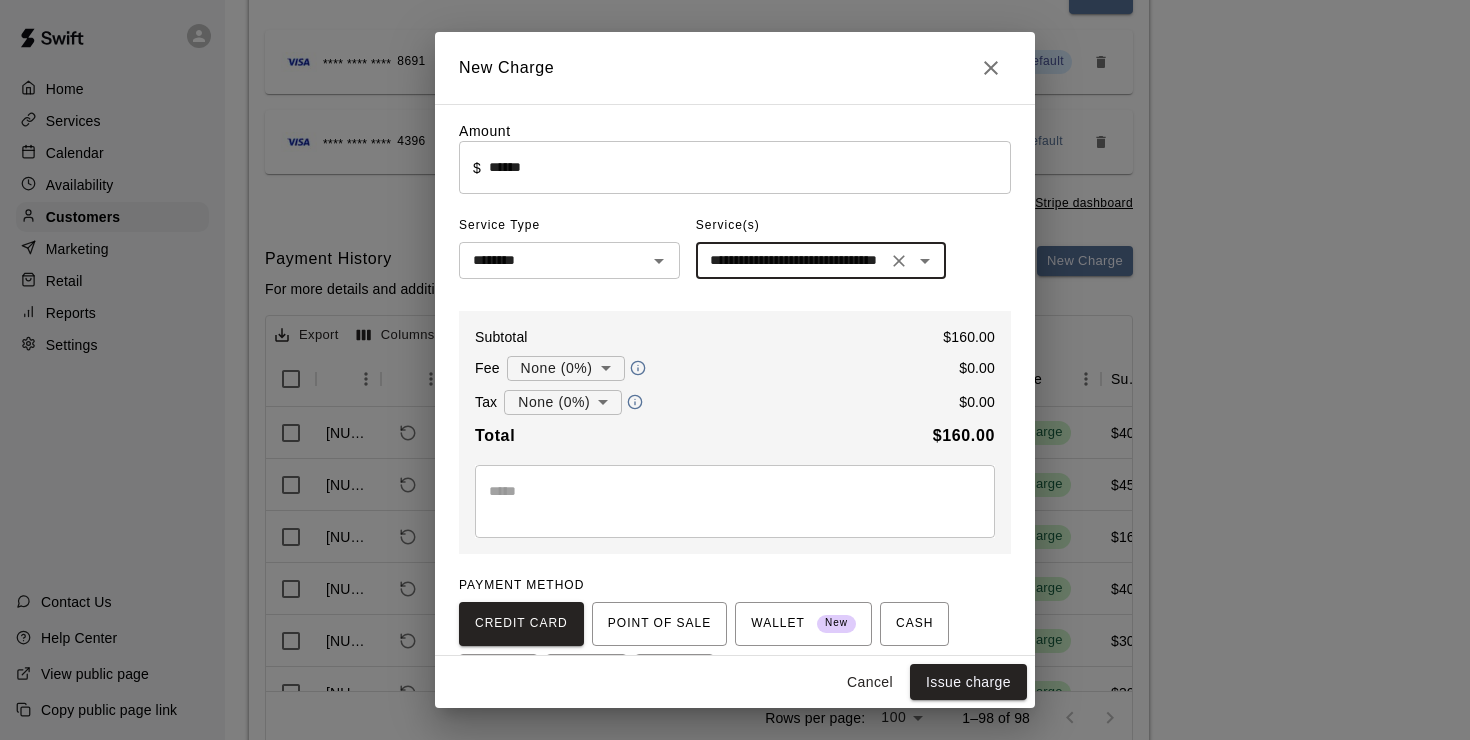 click at bounding box center [735, 501] 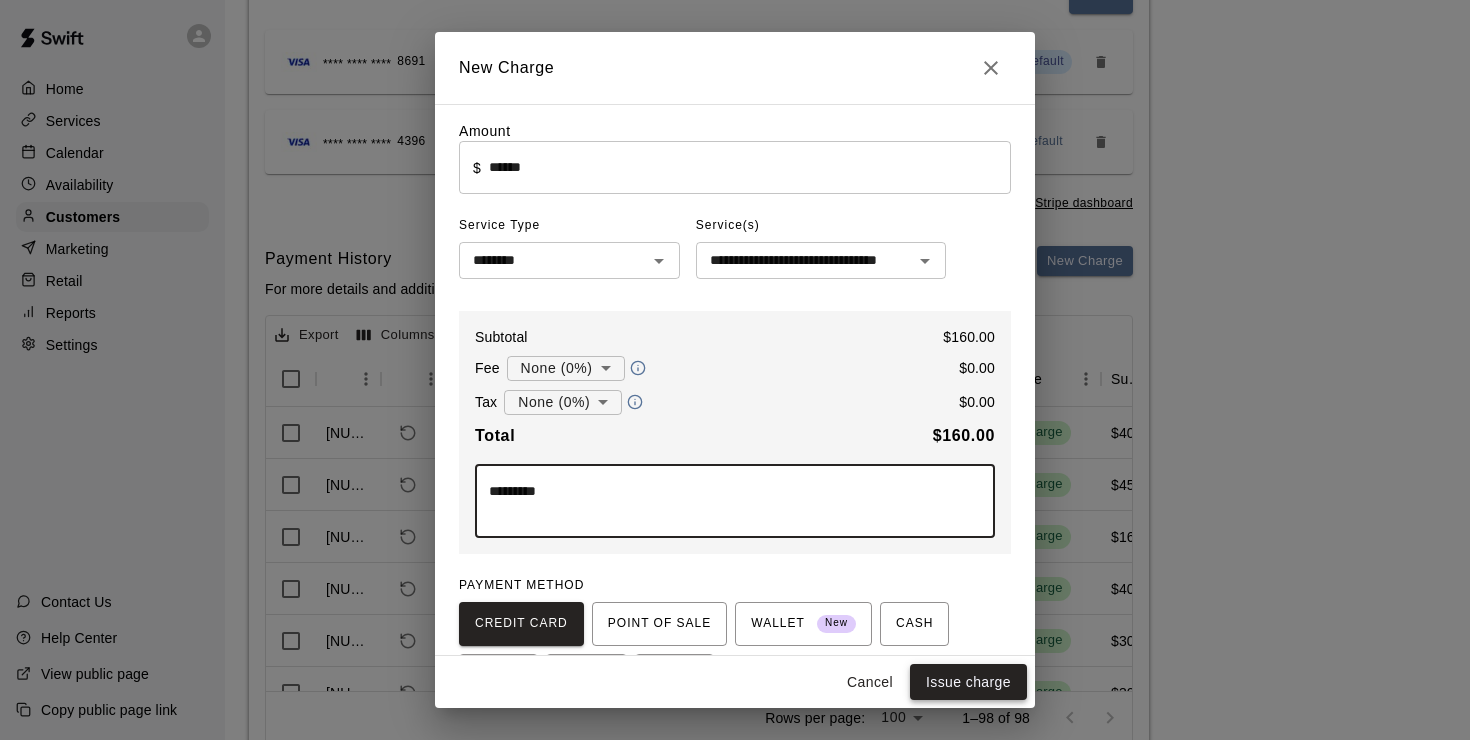 type on "*********" 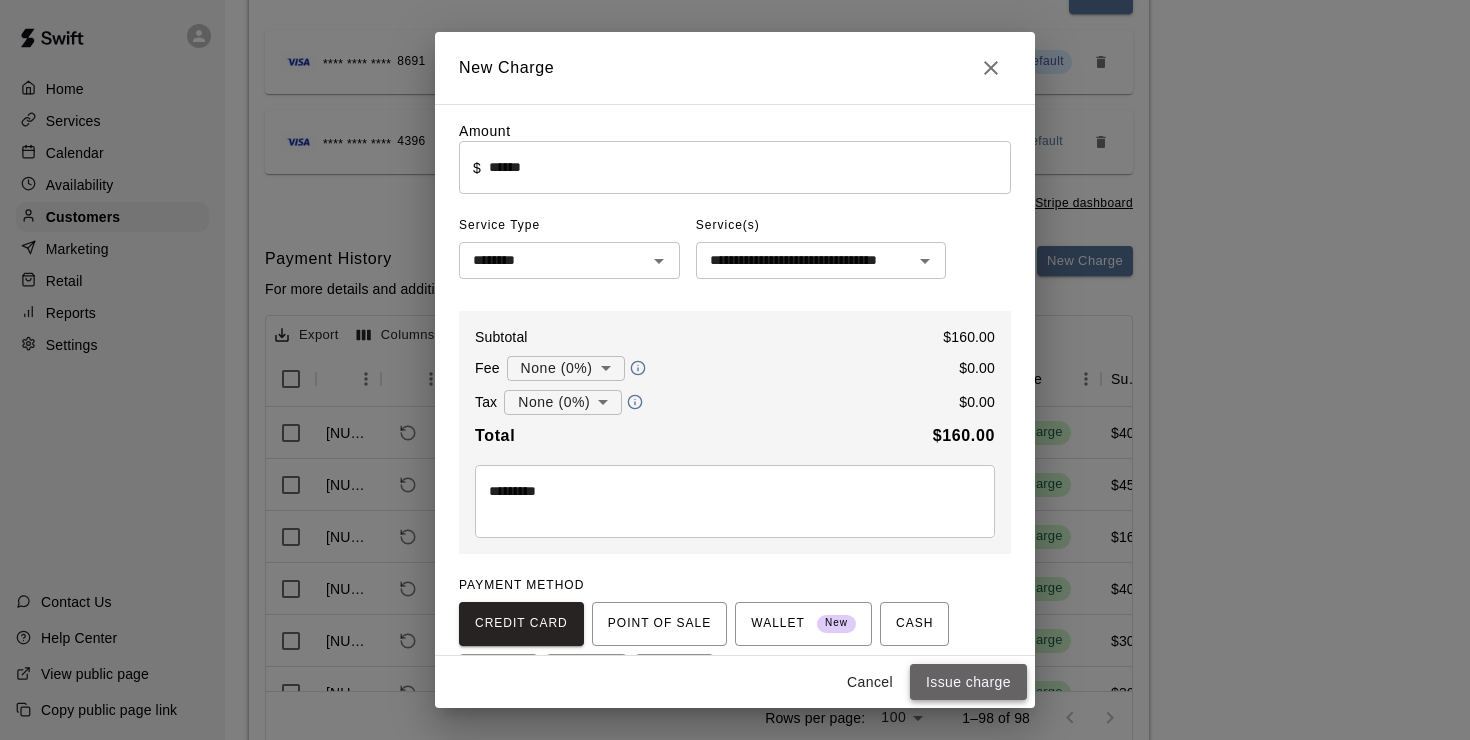 click on "Issue charge" at bounding box center [968, 682] 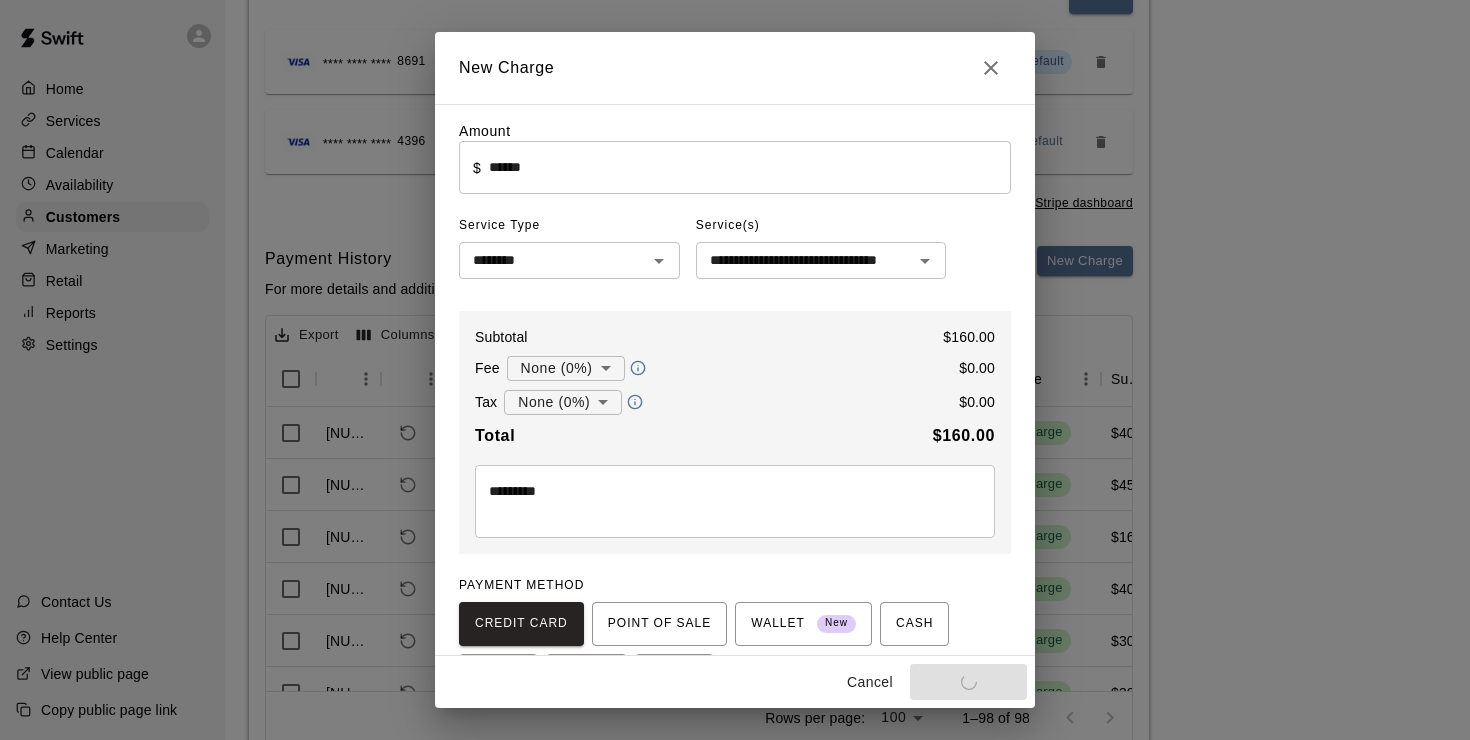 type on "*" 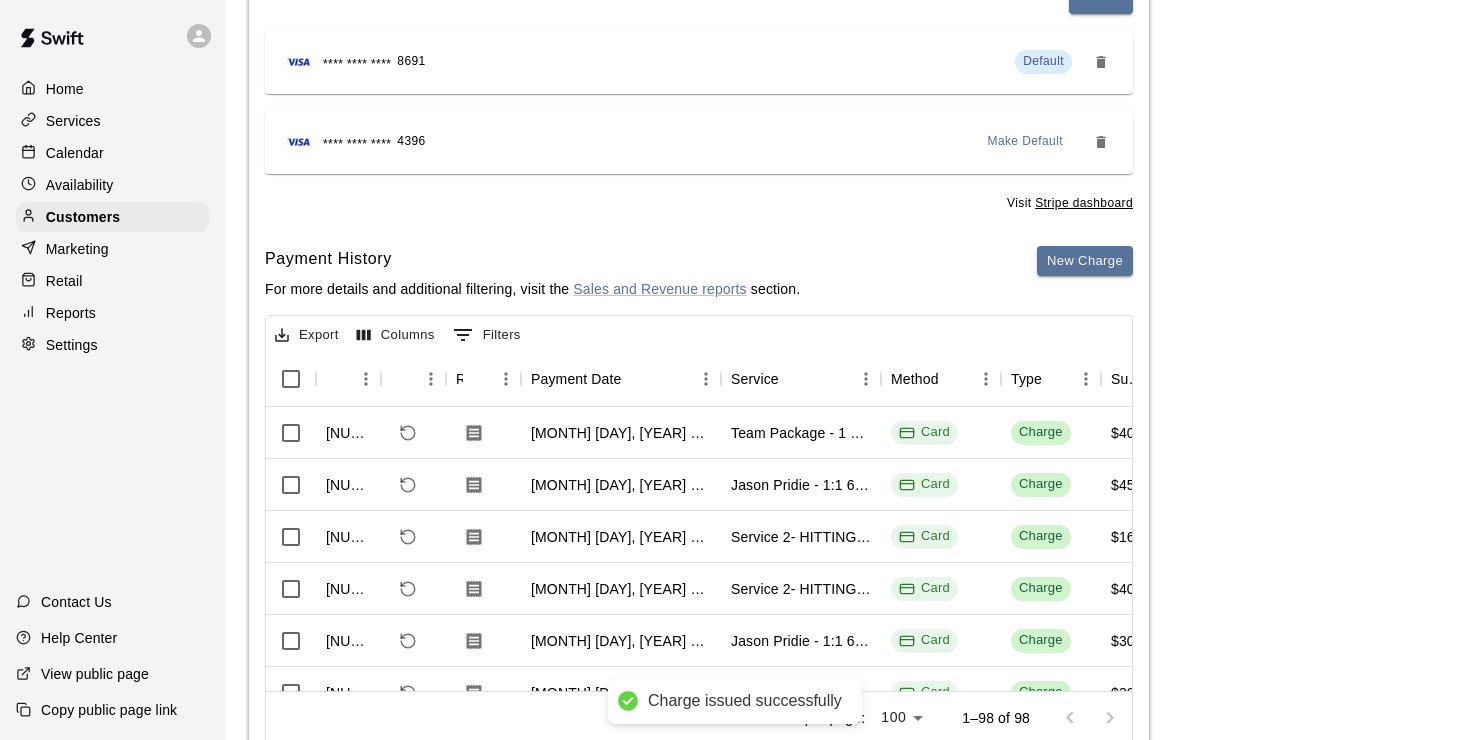 type 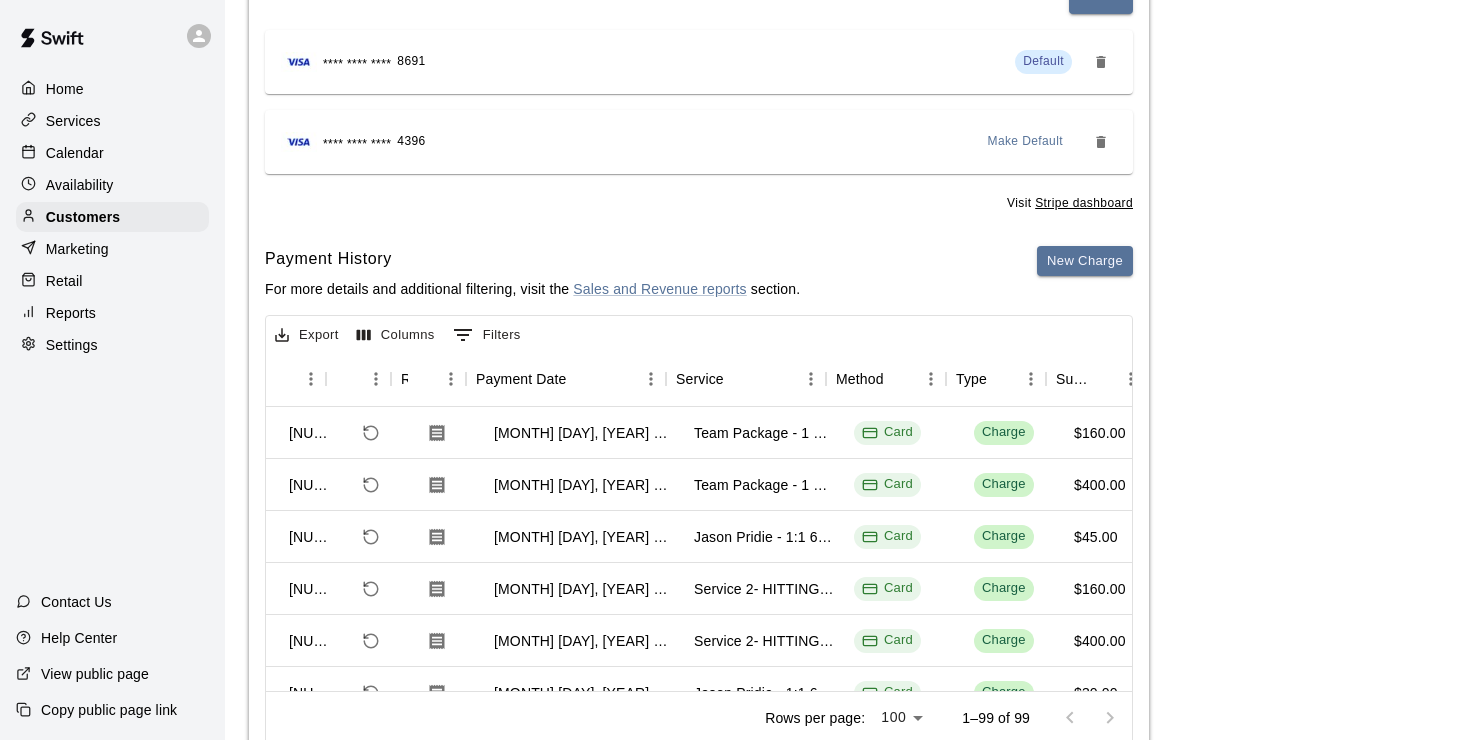 scroll, scrollTop: 0, scrollLeft: 59, axis: horizontal 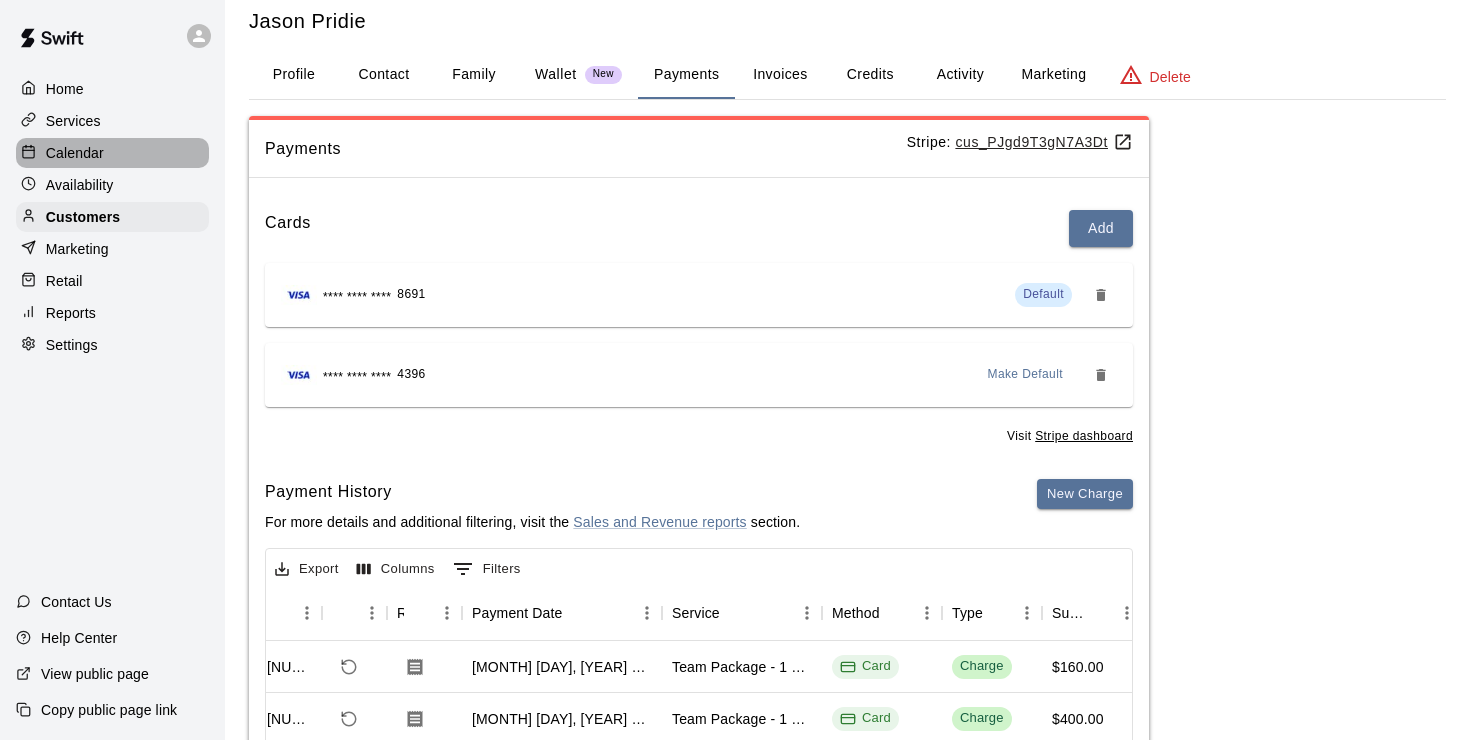 click on "Calendar" at bounding box center (75, 153) 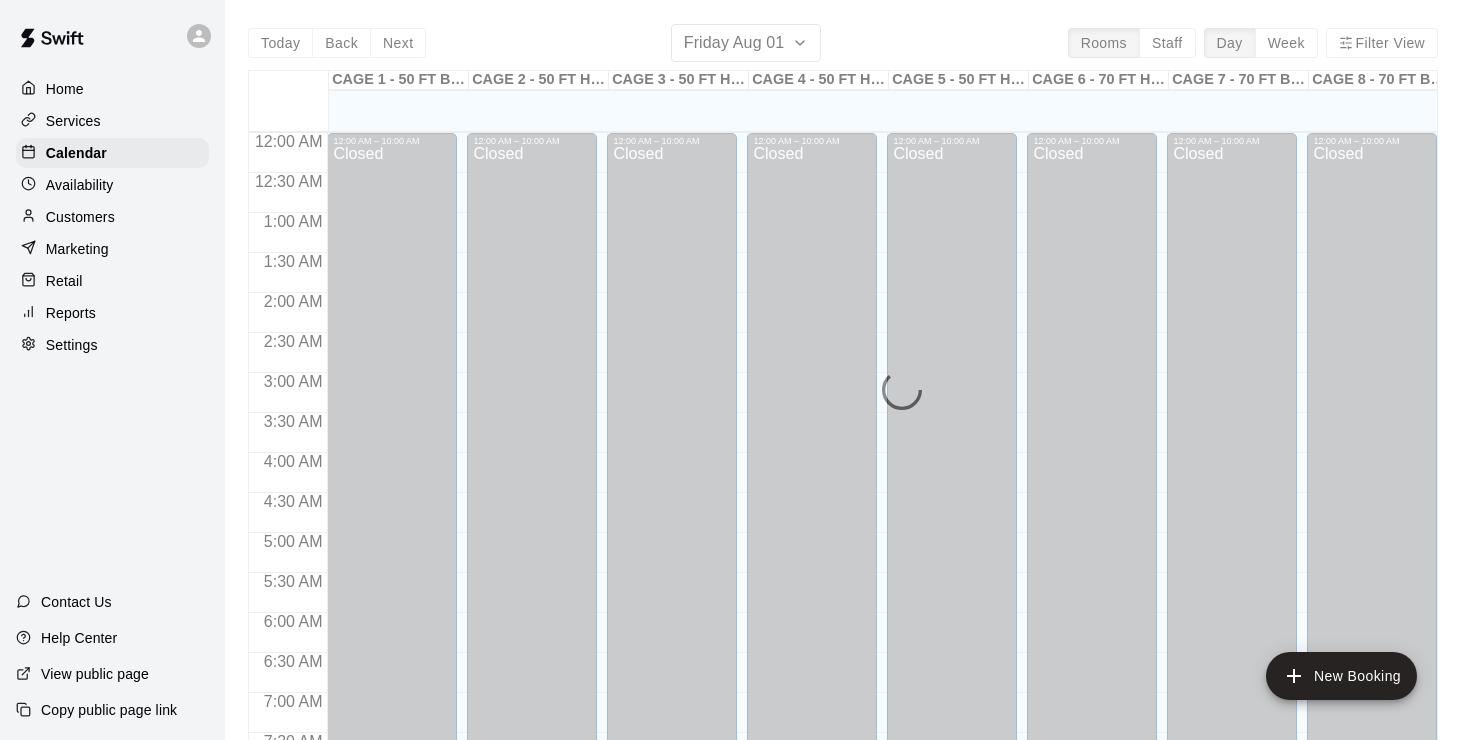 scroll, scrollTop: 1120, scrollLeft: 0, axis: vertical 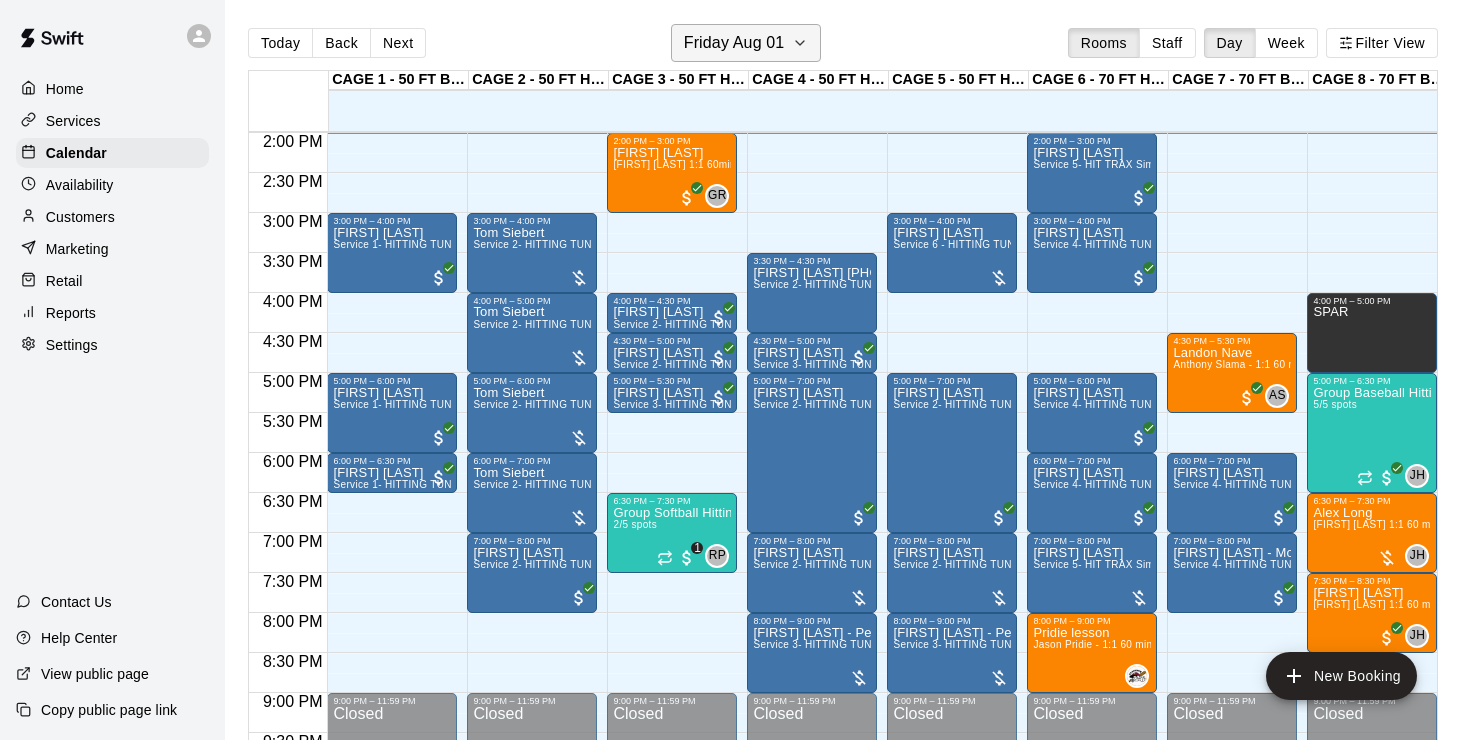 click on "Friday Aug 01" at bounding box center [734, 43] 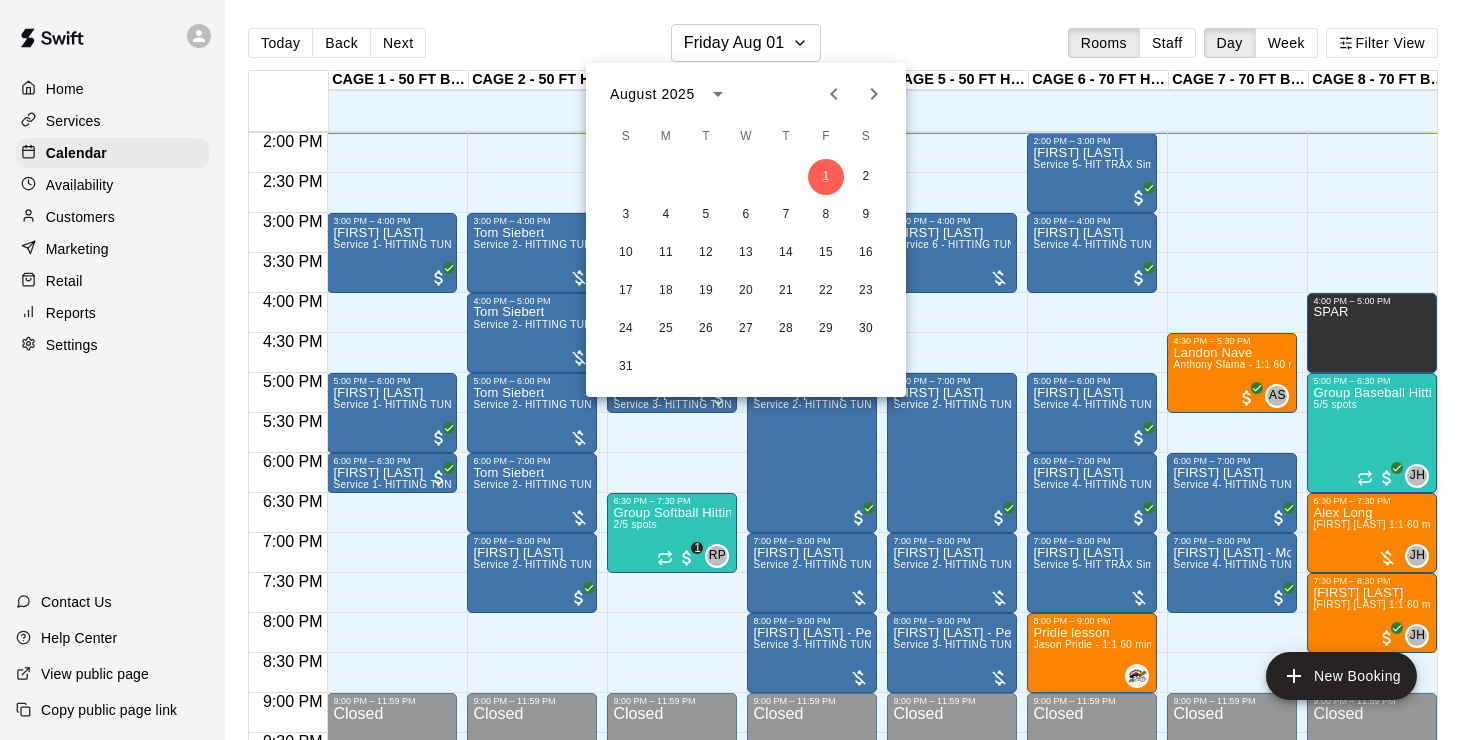 click at bounding box center [735, 370] 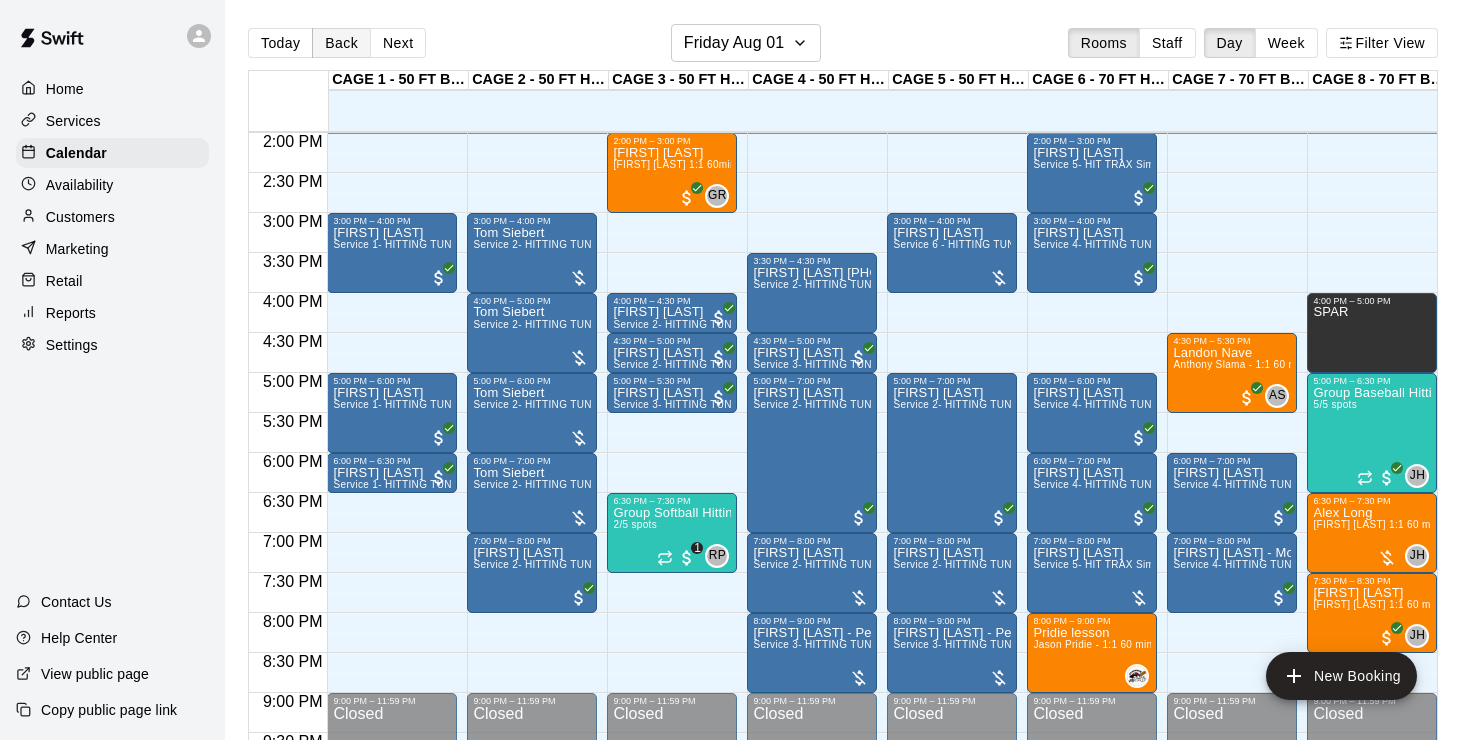 click on "Back" at bounding box center [341, 43] 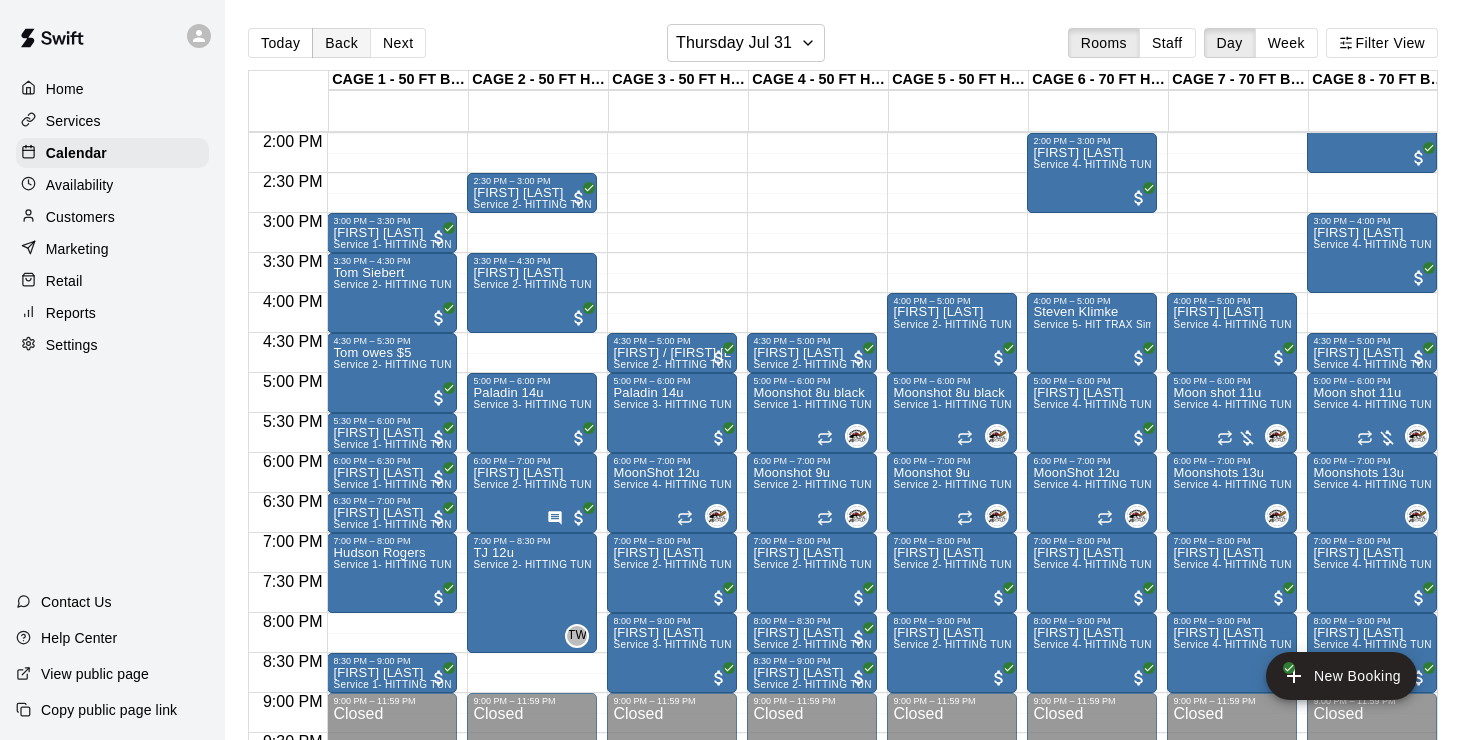 click on "Back" at bounding box center [341, 43] 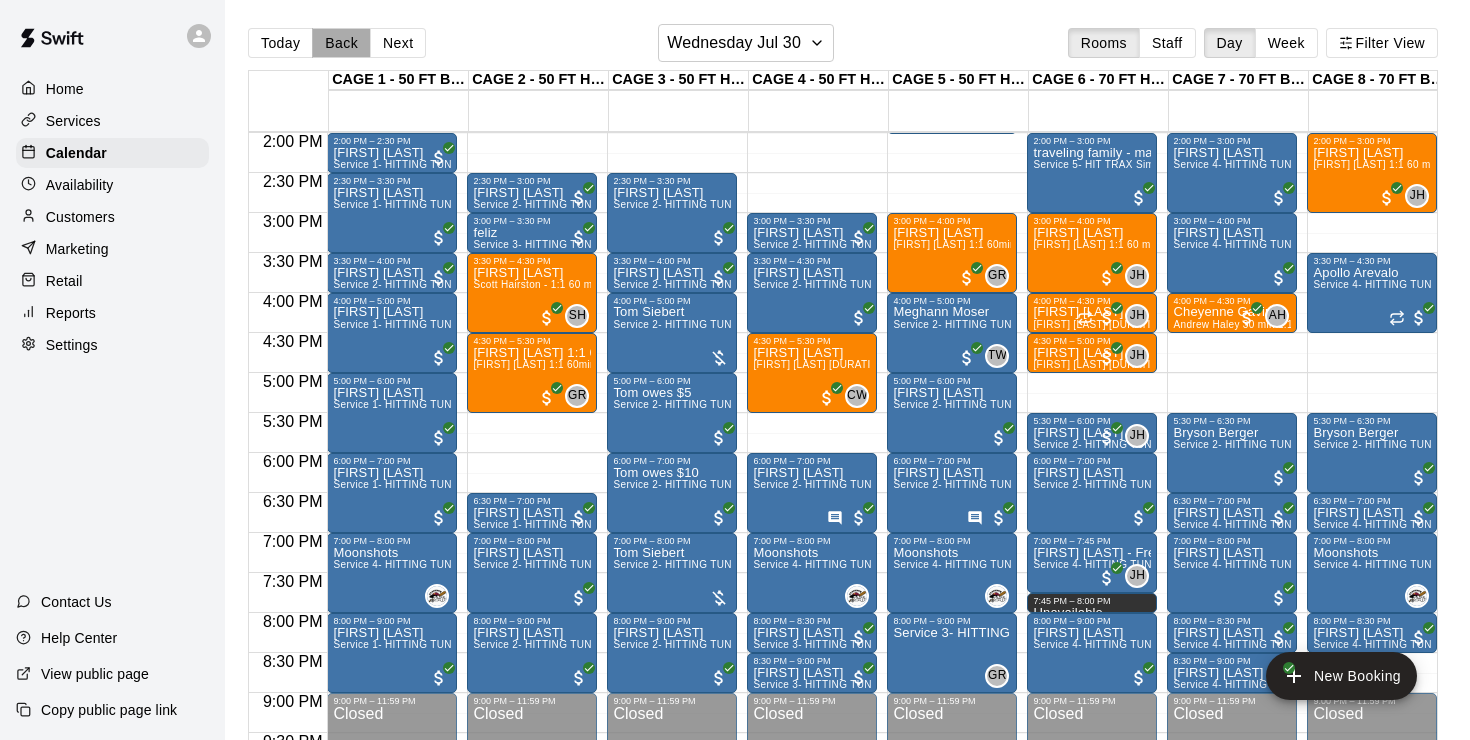 click on "Back" at bounding box center [341, 43] 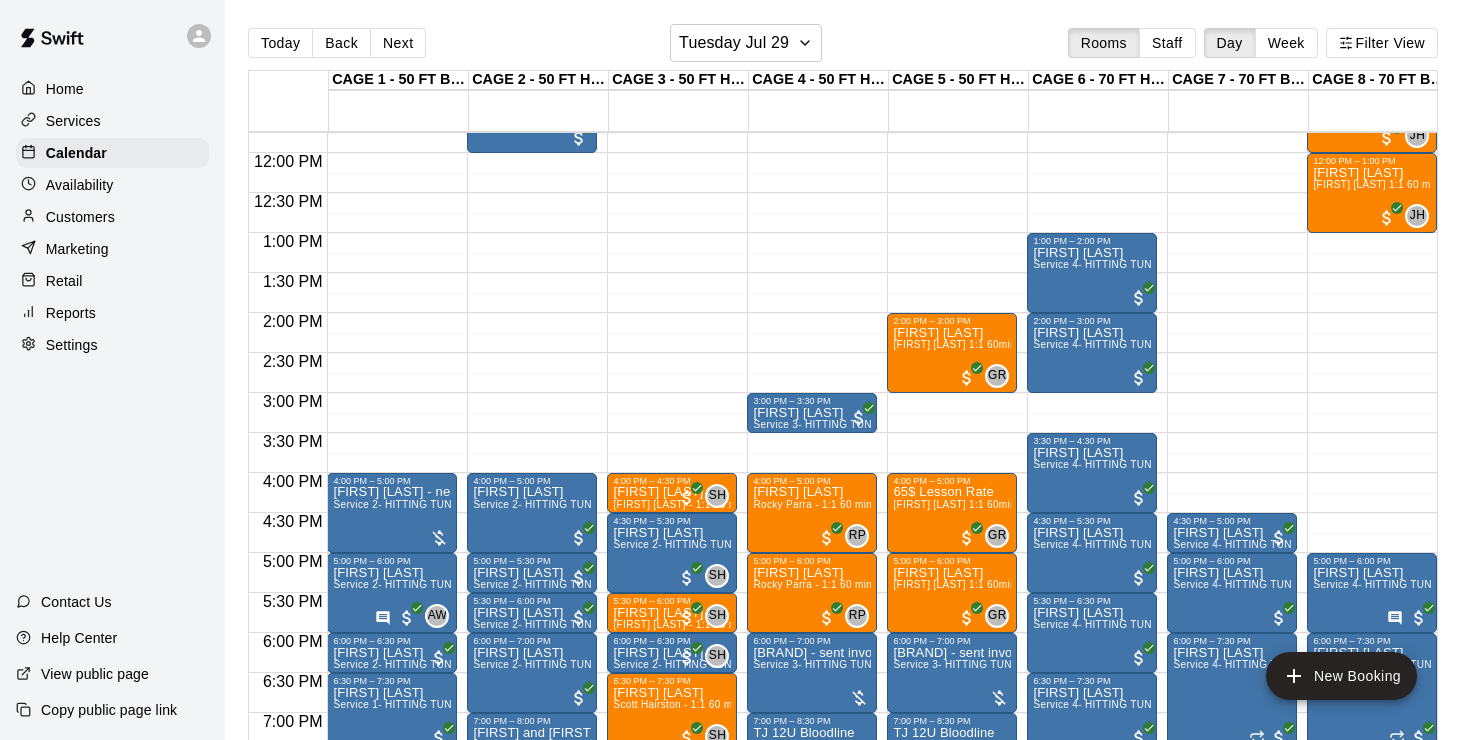 scroll, scrollTop: 939, scrollLeft: 0, axis: vertical 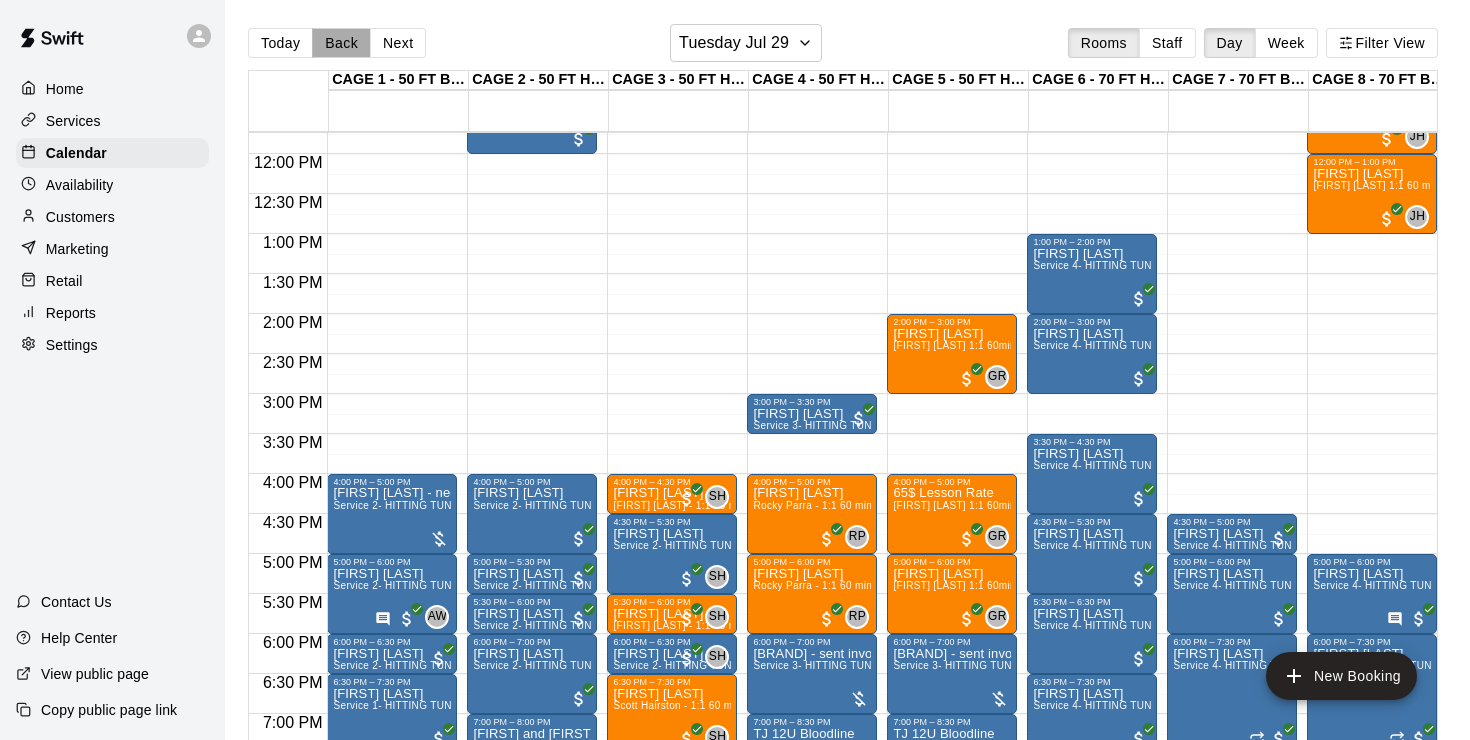 click on "Back" at bounding box center [341, 43] 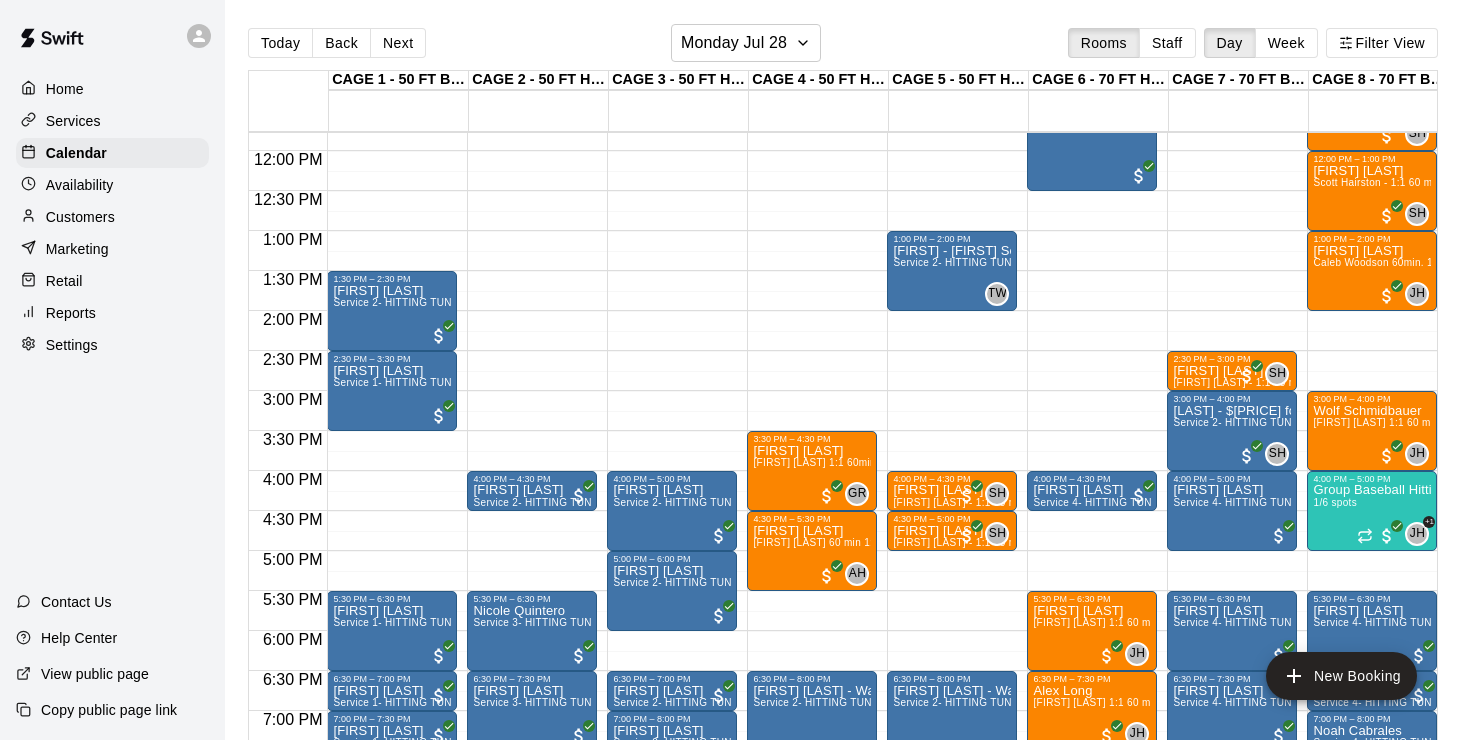 scroll, scrollTop: 841, scrollLeft: 0, axis: vertical 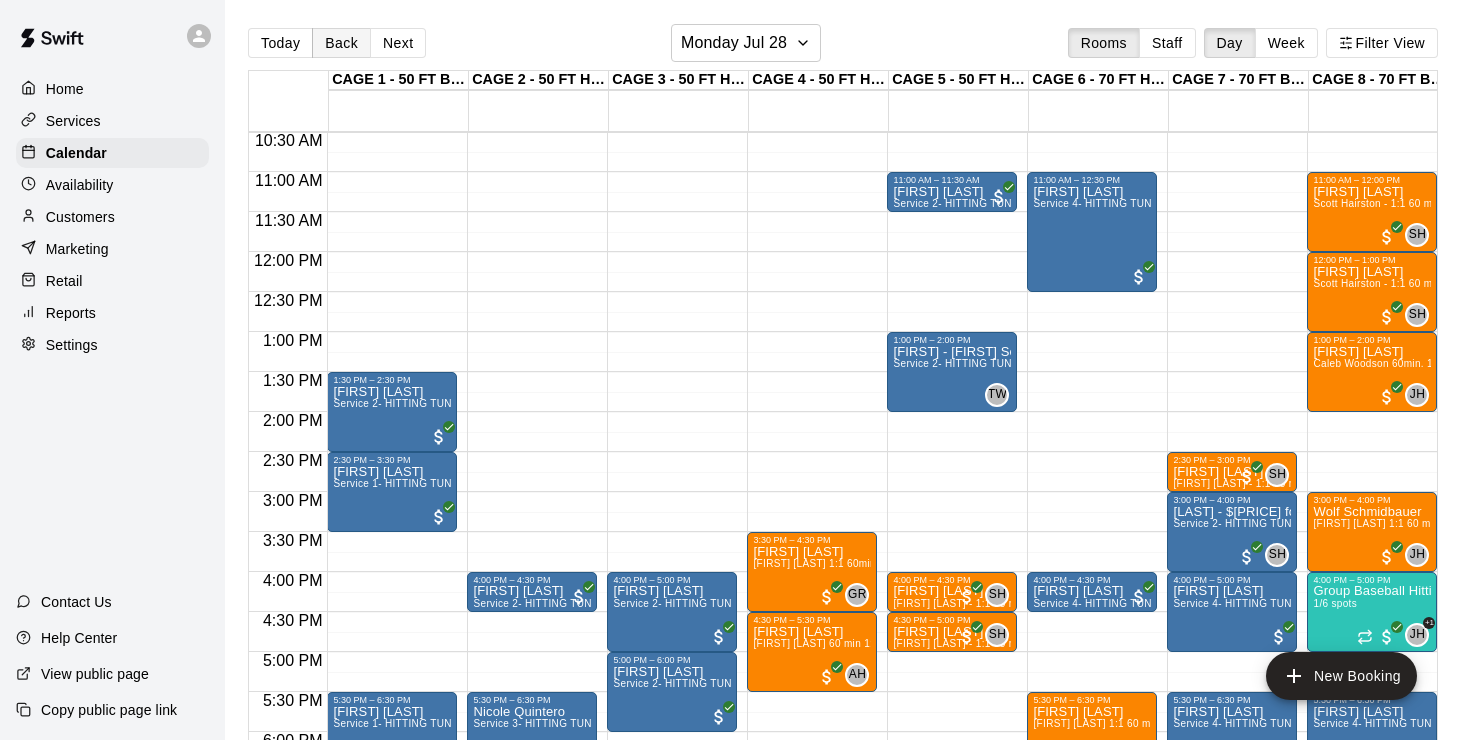 click on "Back" at bounding box center [341, 43] 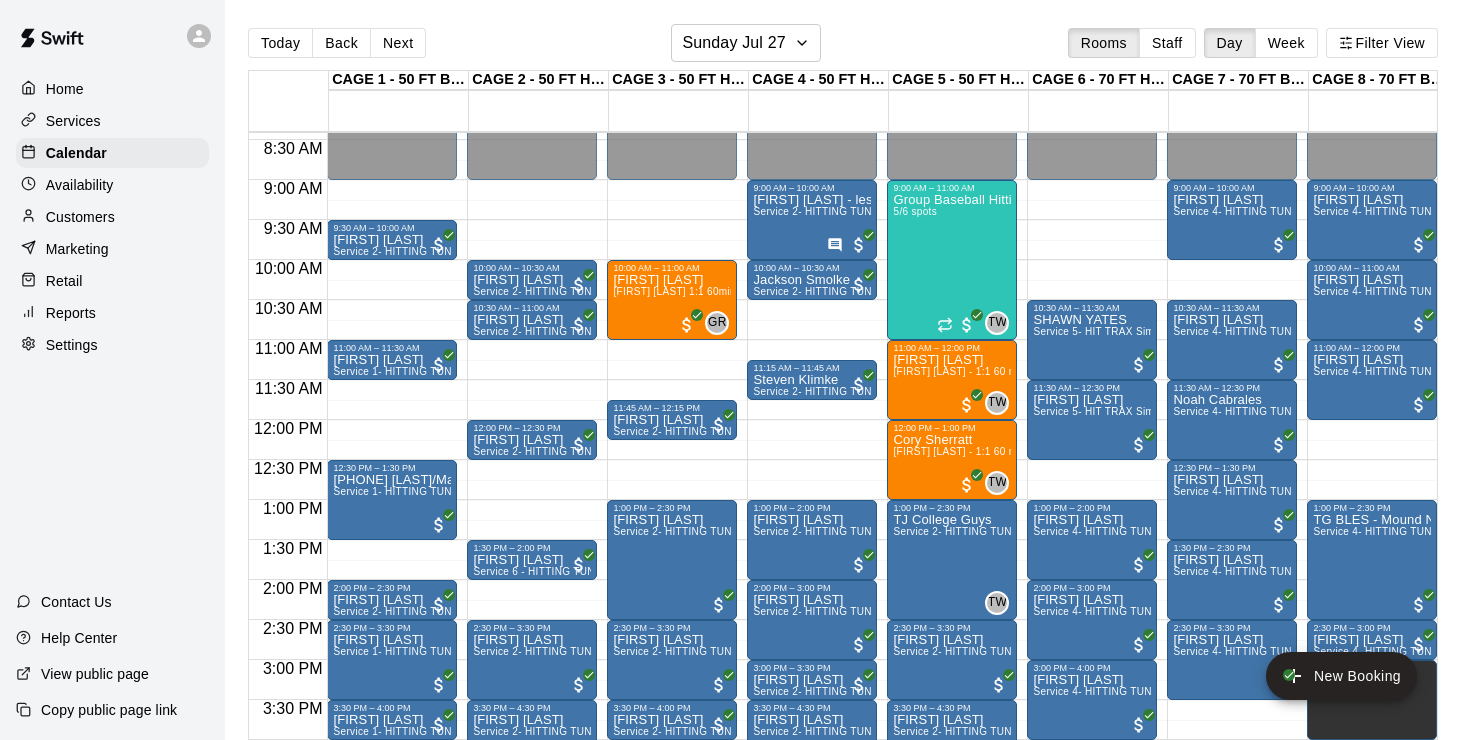 scroll, scrollTop: 667, scrollLeft: 0, axis: vertical 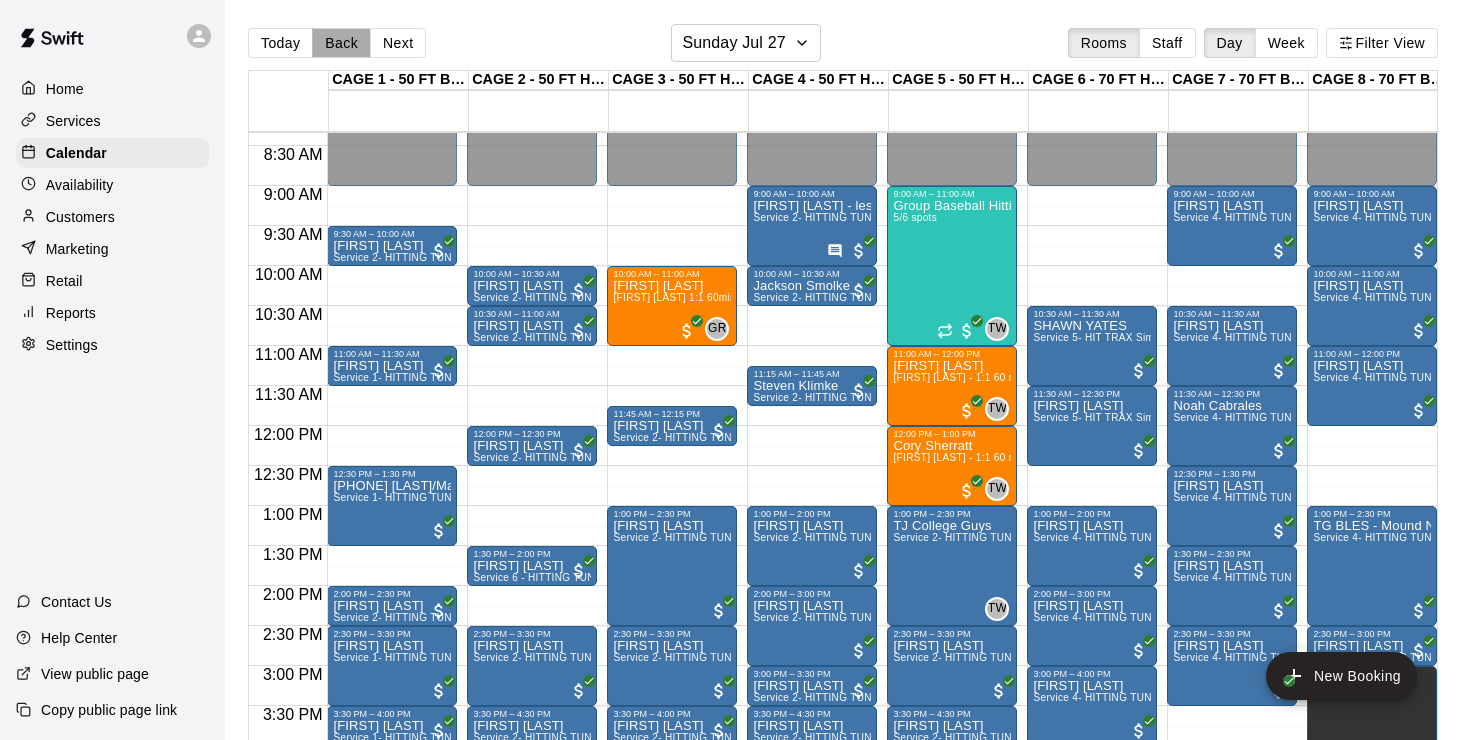 click on "Back" at bounding box center (341, 43) 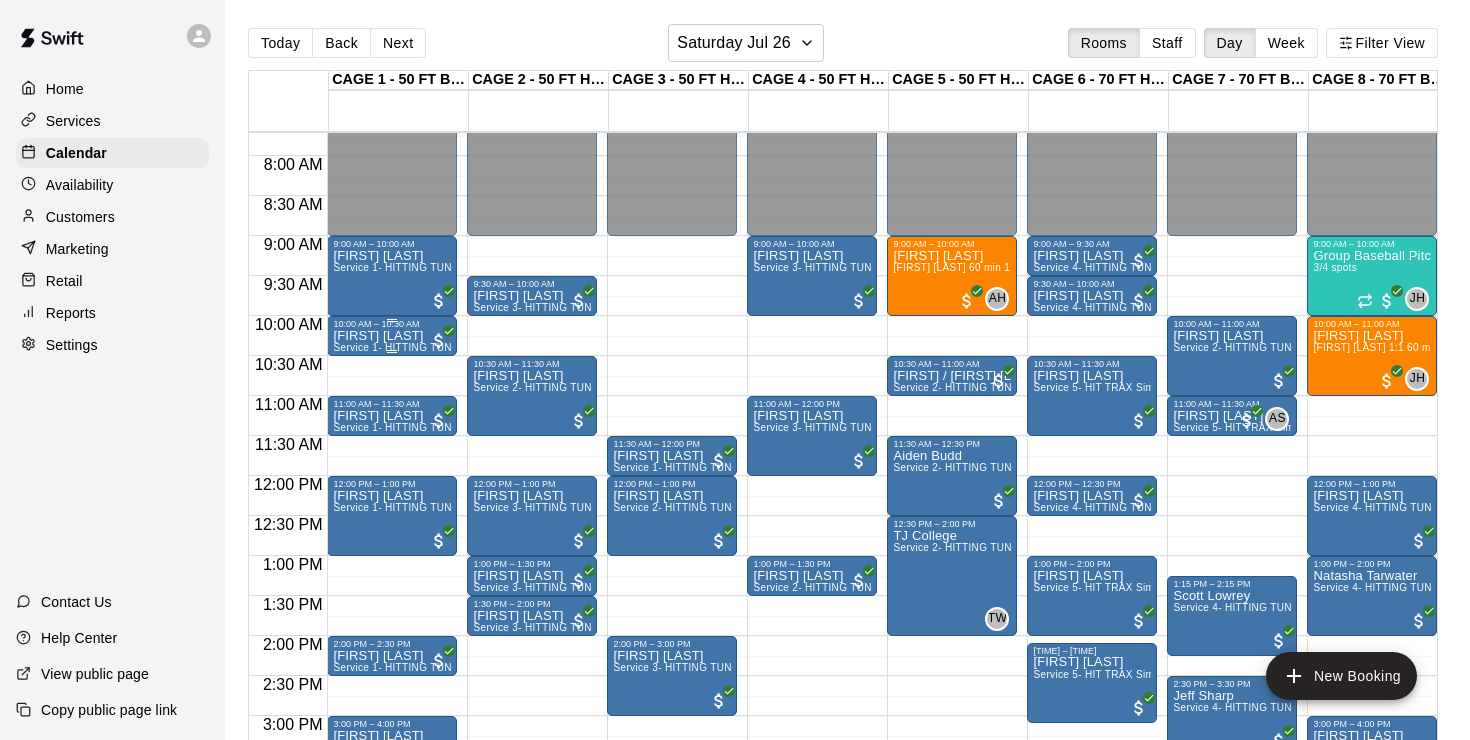 scroll, scrollTop: 615, scrollLeft: 0, axis: vertical 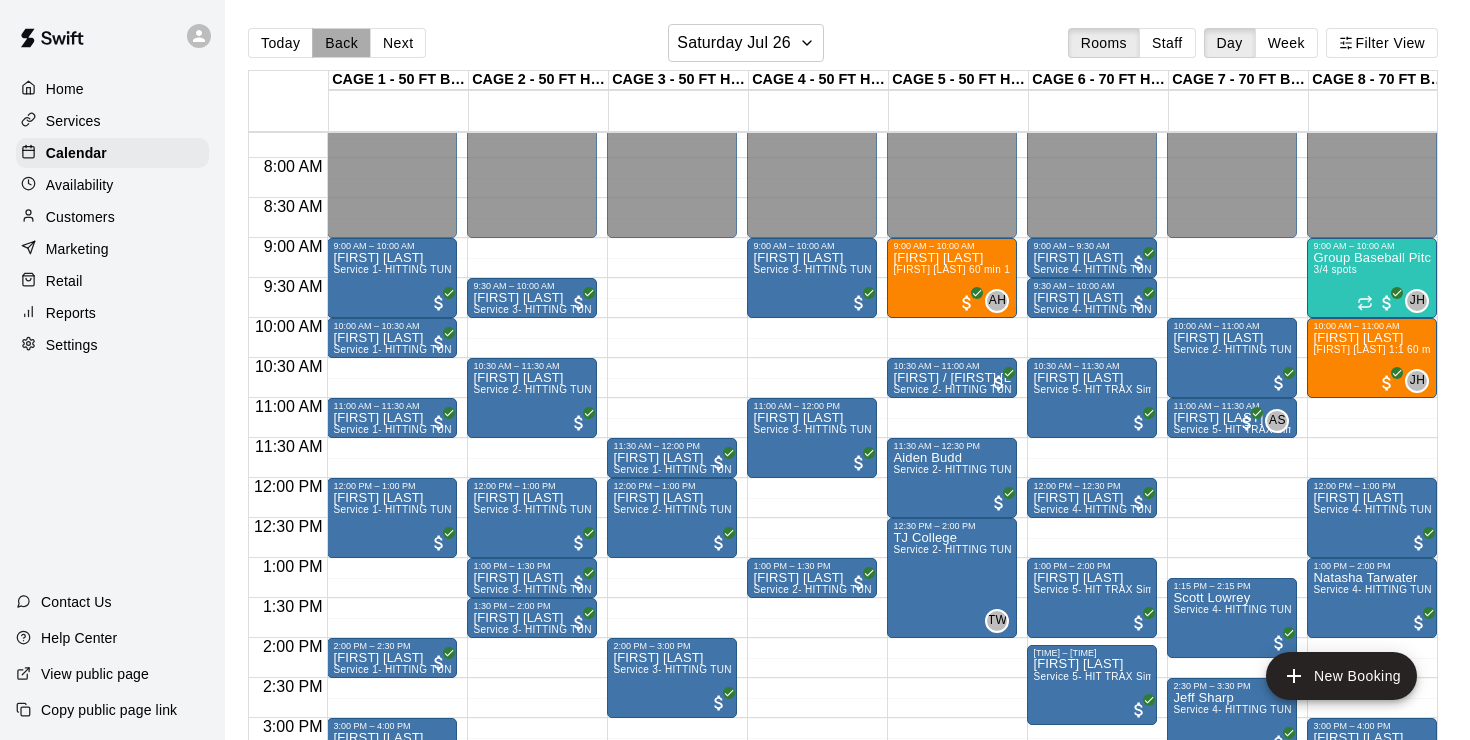 click on "Back" at bounding box center [341, 43] 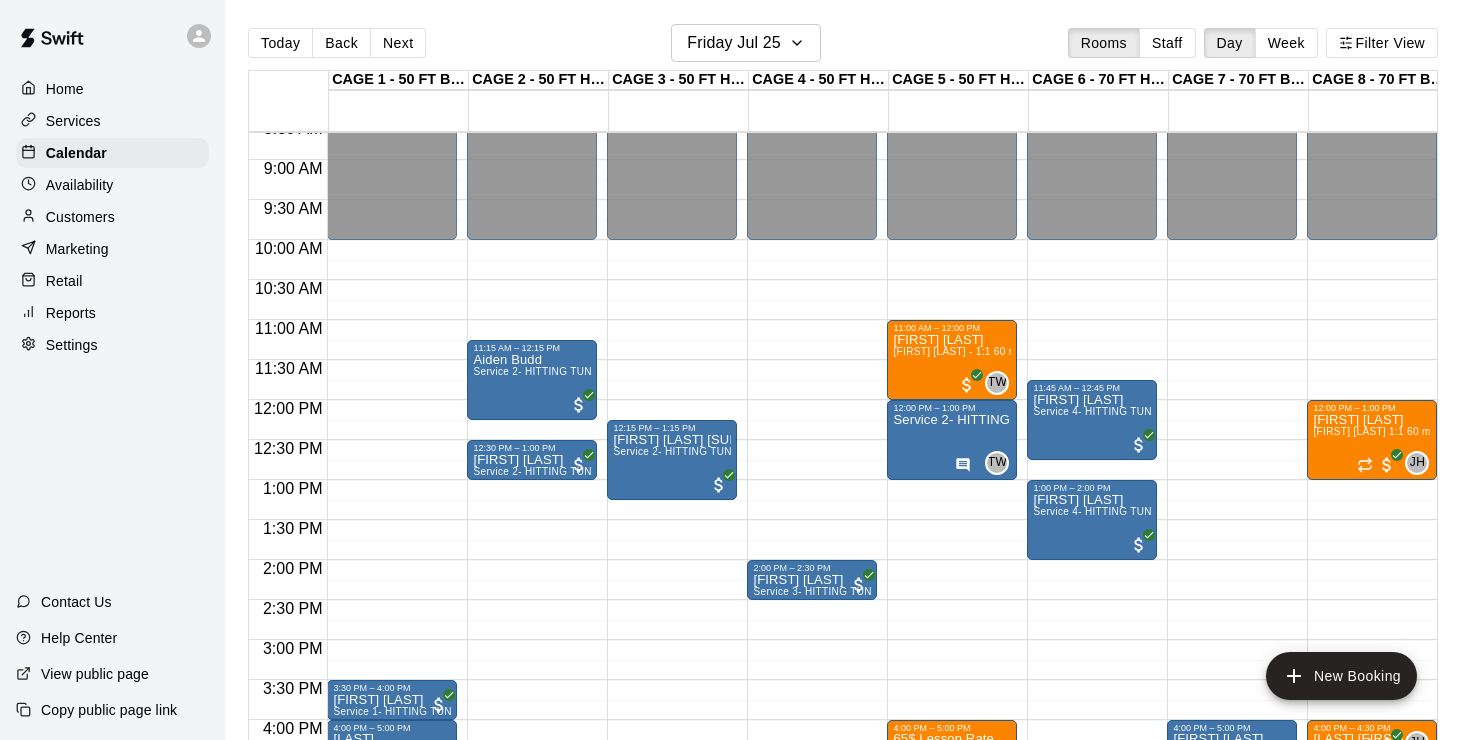 scroll, scrollTop: 684, scrollLeft: 0, axis: vertical 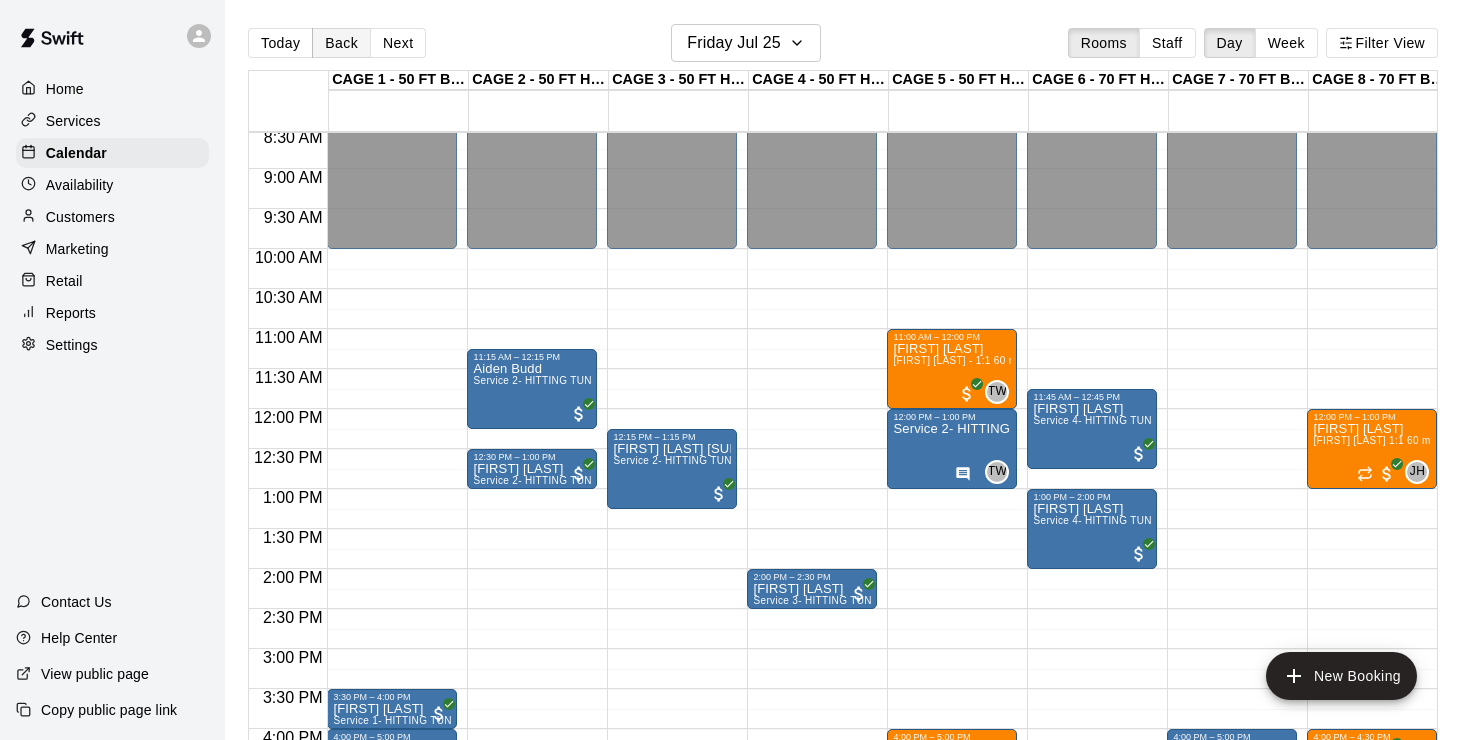 click on "Back" at bounding box center (341, 43) 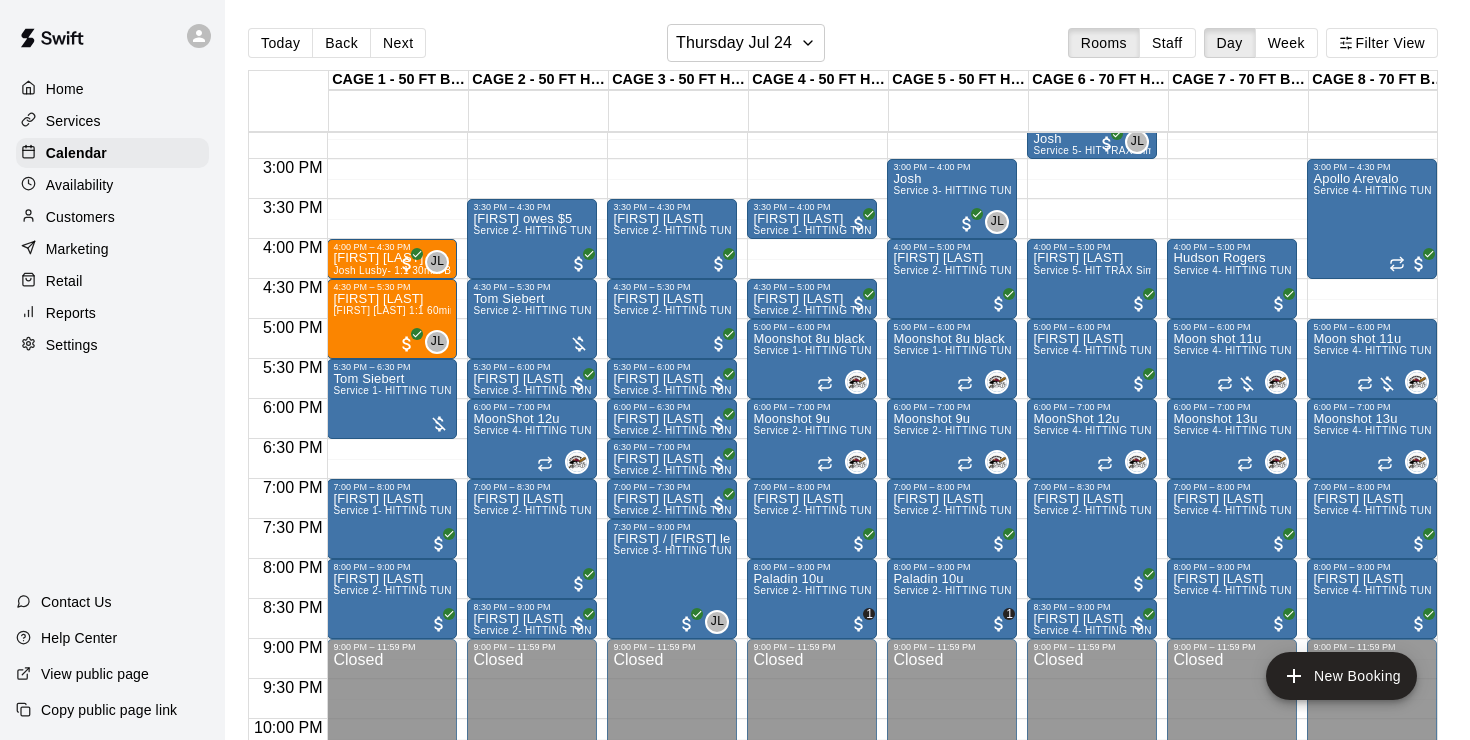 scroll, scrollTop: 1175, scrollLeft: 0, axis: vertical 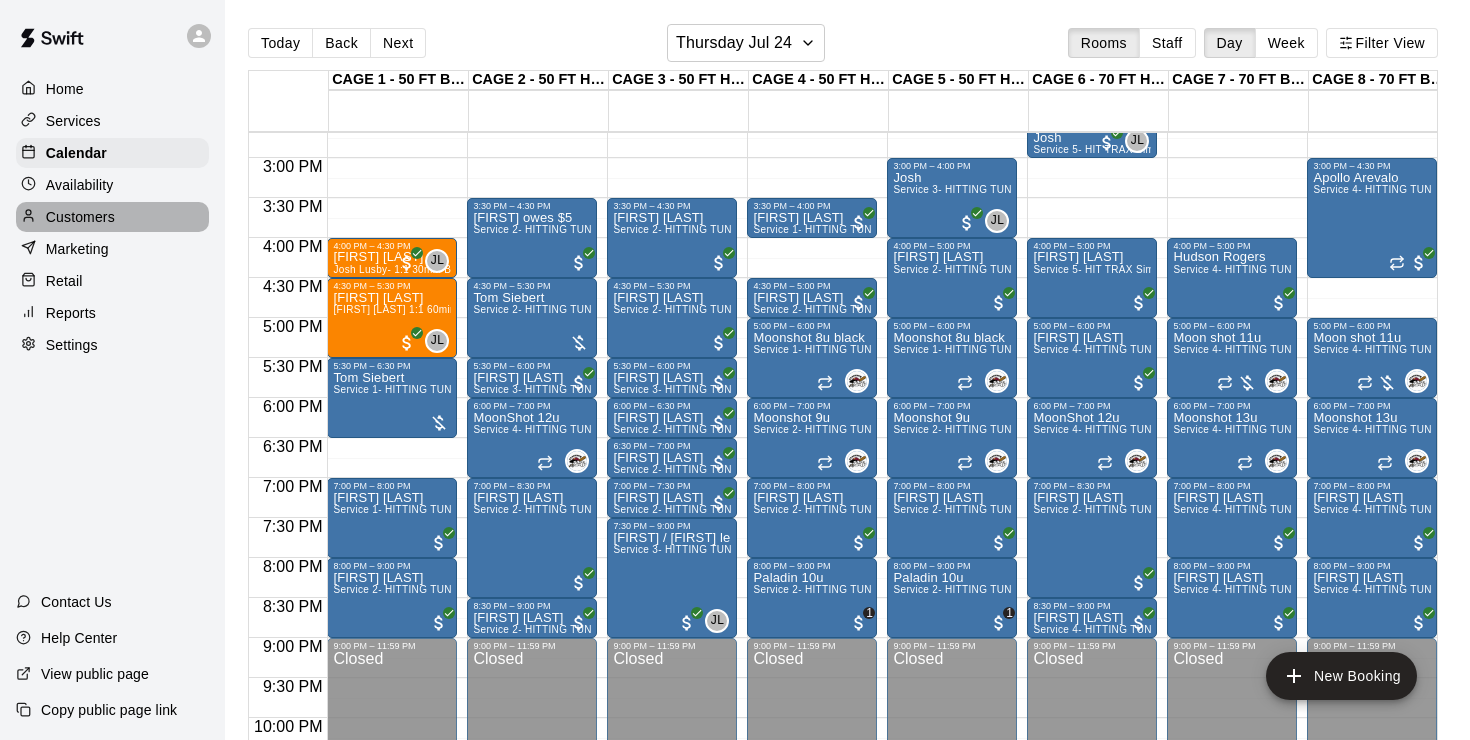 click on "Customers" at bounding box center [80, 217] 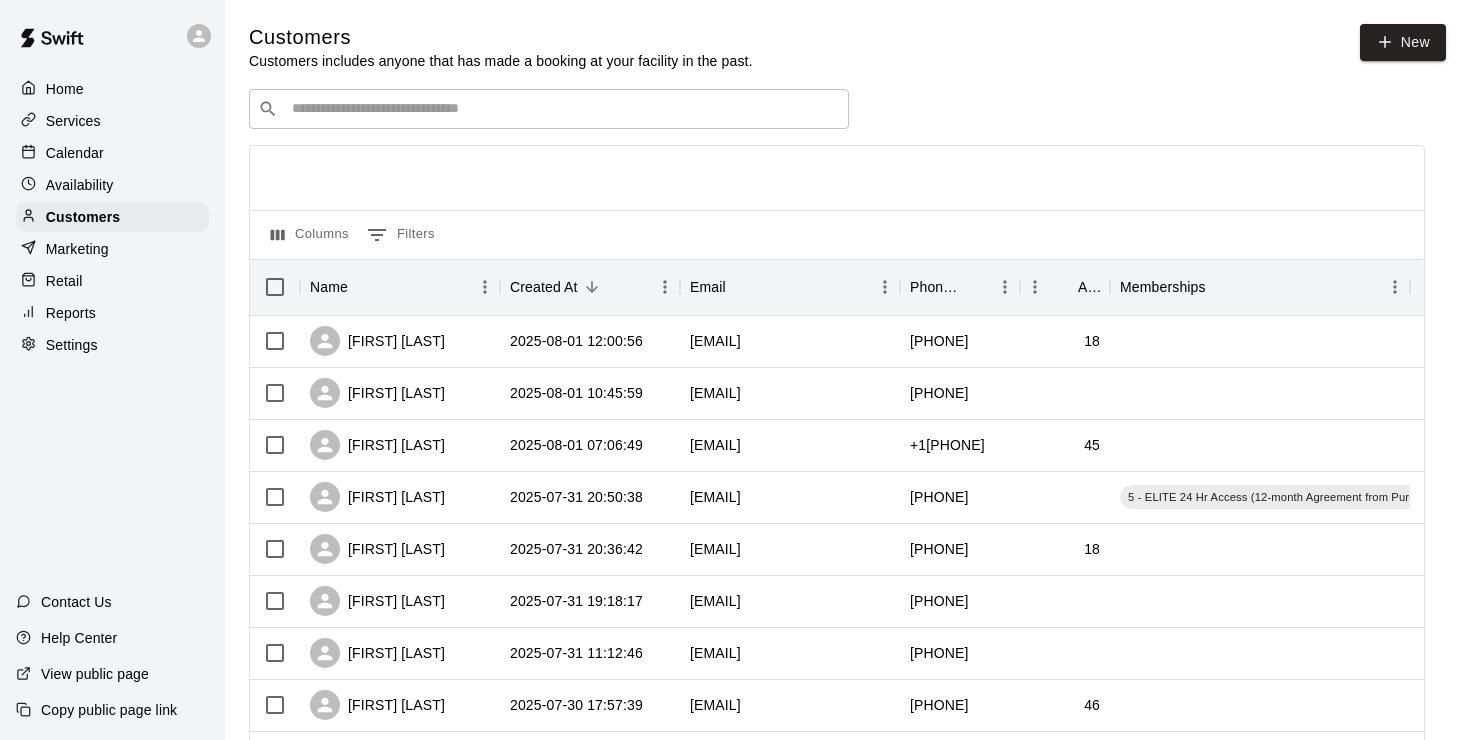 click at bounding box center (563, 109) 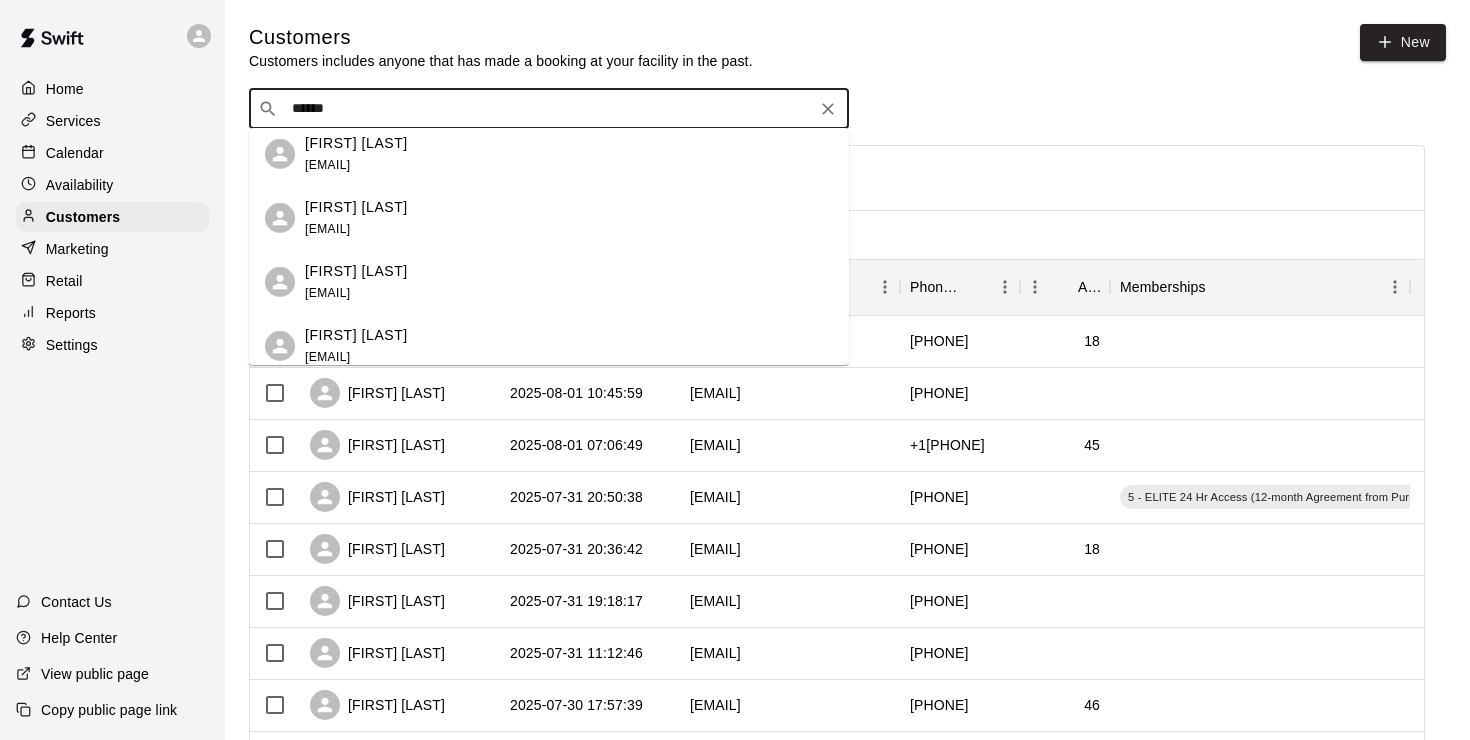 scroll, scrollTop: 0, scrollLeft: 0, axis: both 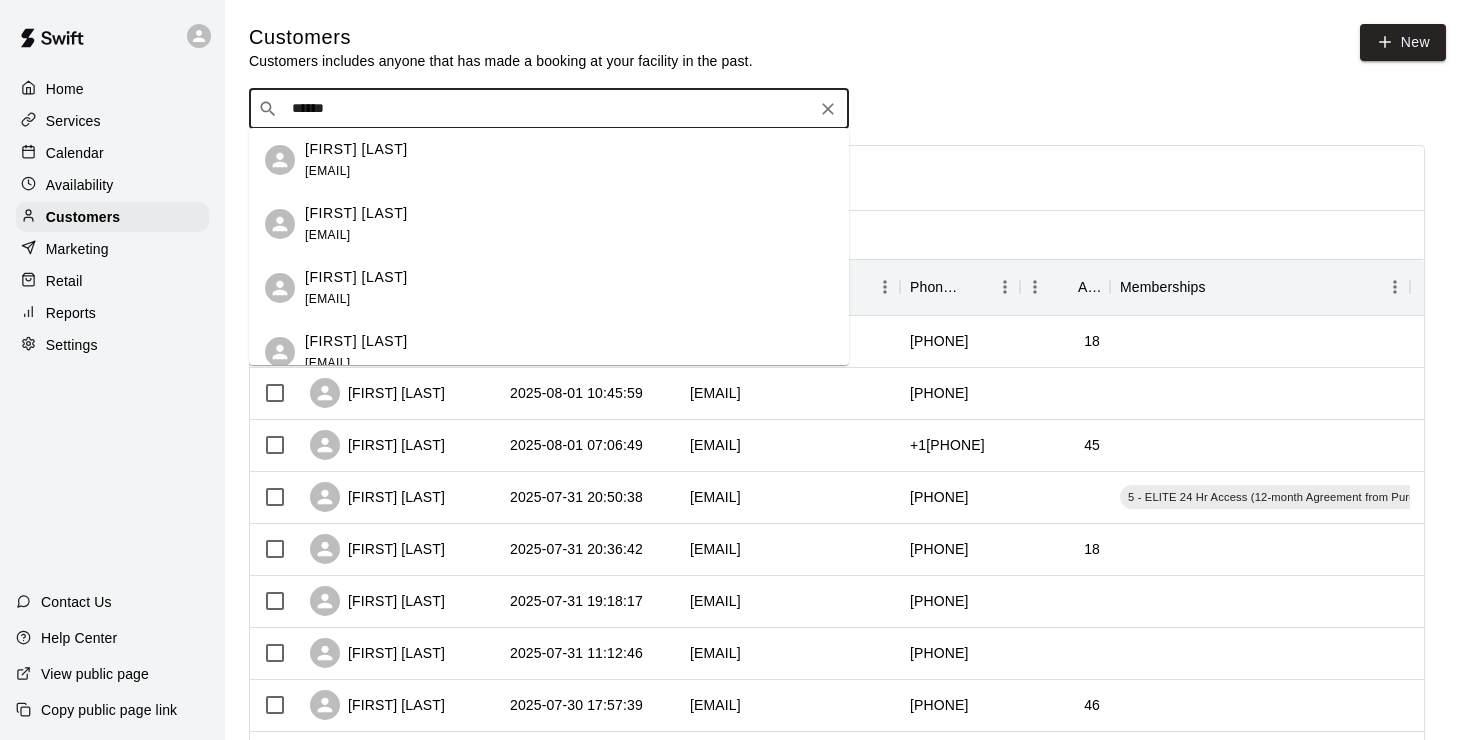 type on "*******" 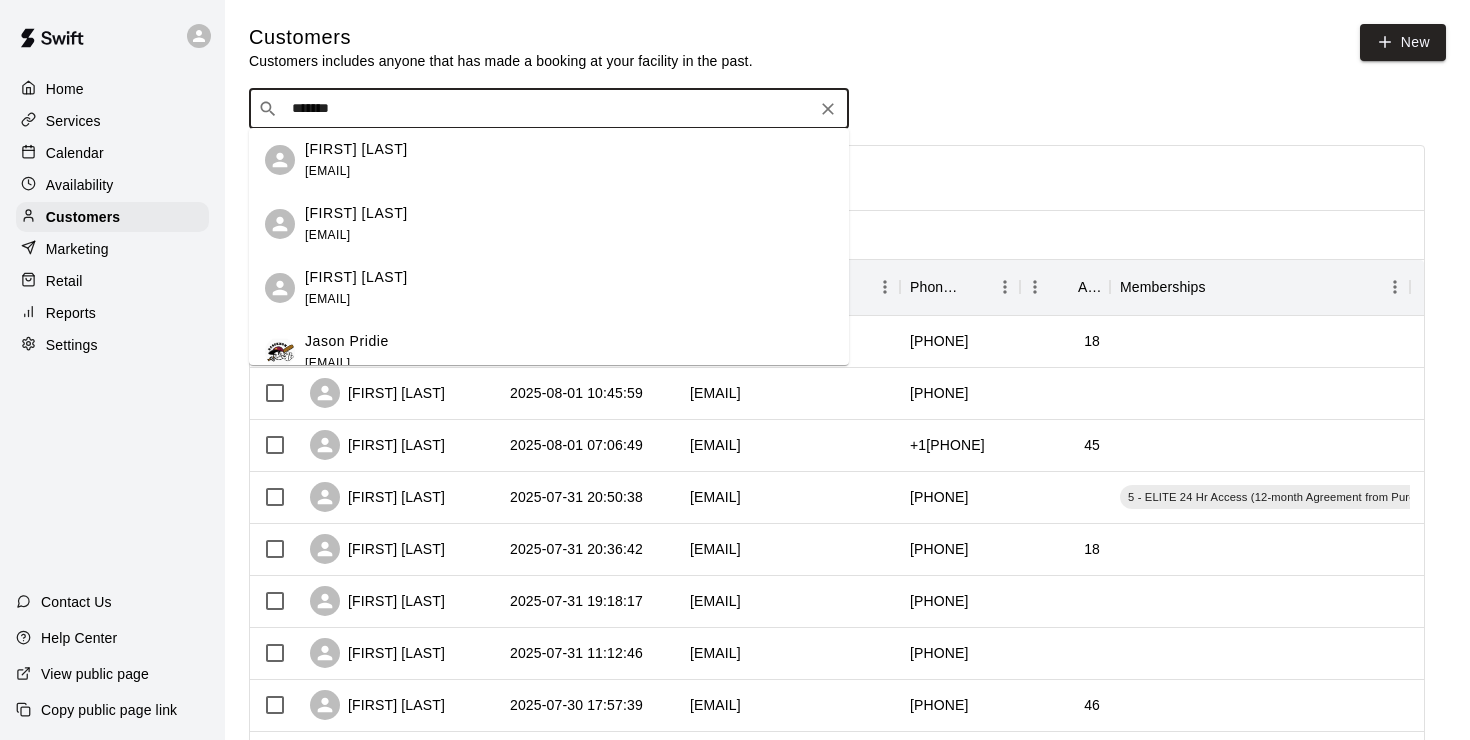 drag, startPoint x: 388, startPoint y: 327, endPoint x: 384, endPoint y: 339, distance: 12.649111 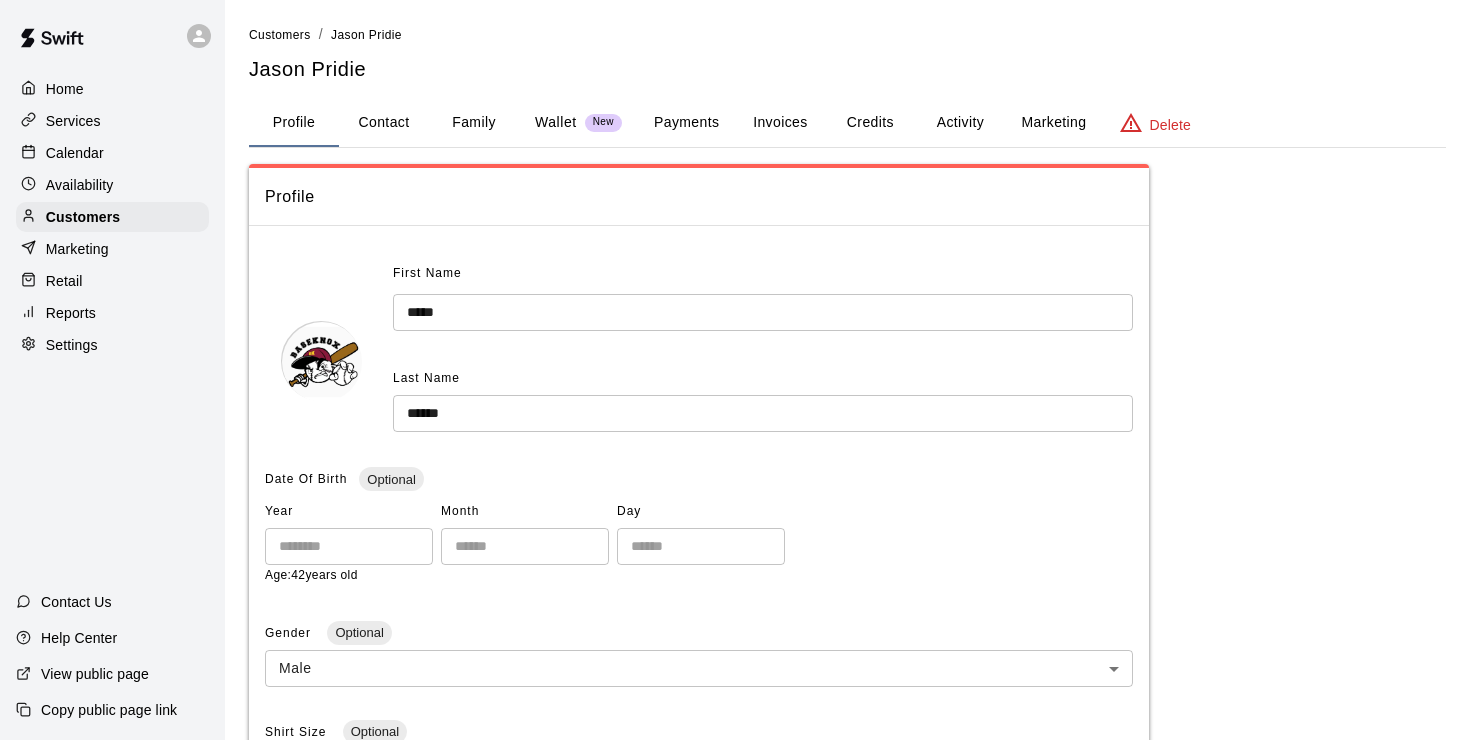 click on "Payments" at bounding box center (686, 123) 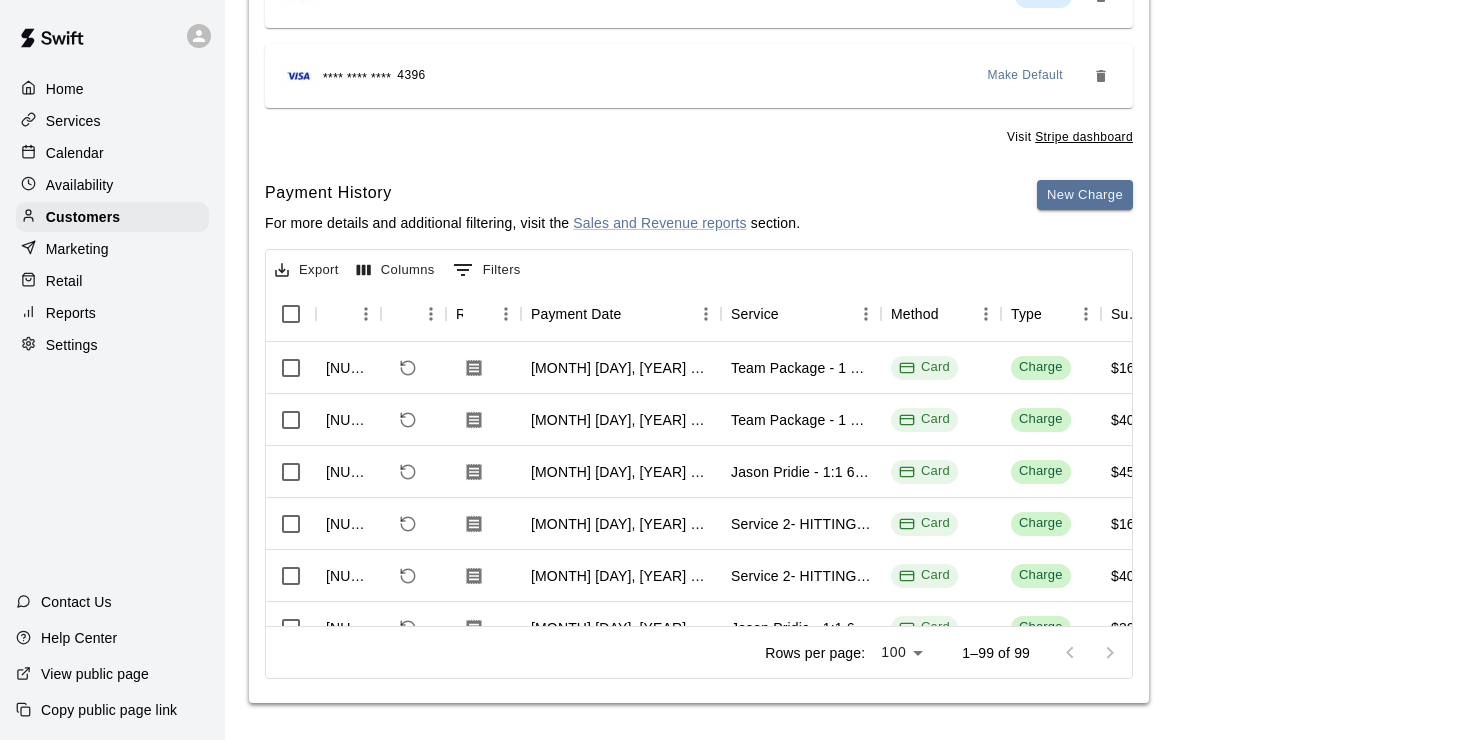 scroll, scrollTop: 346, scrollLeft: 0, axis: vertical 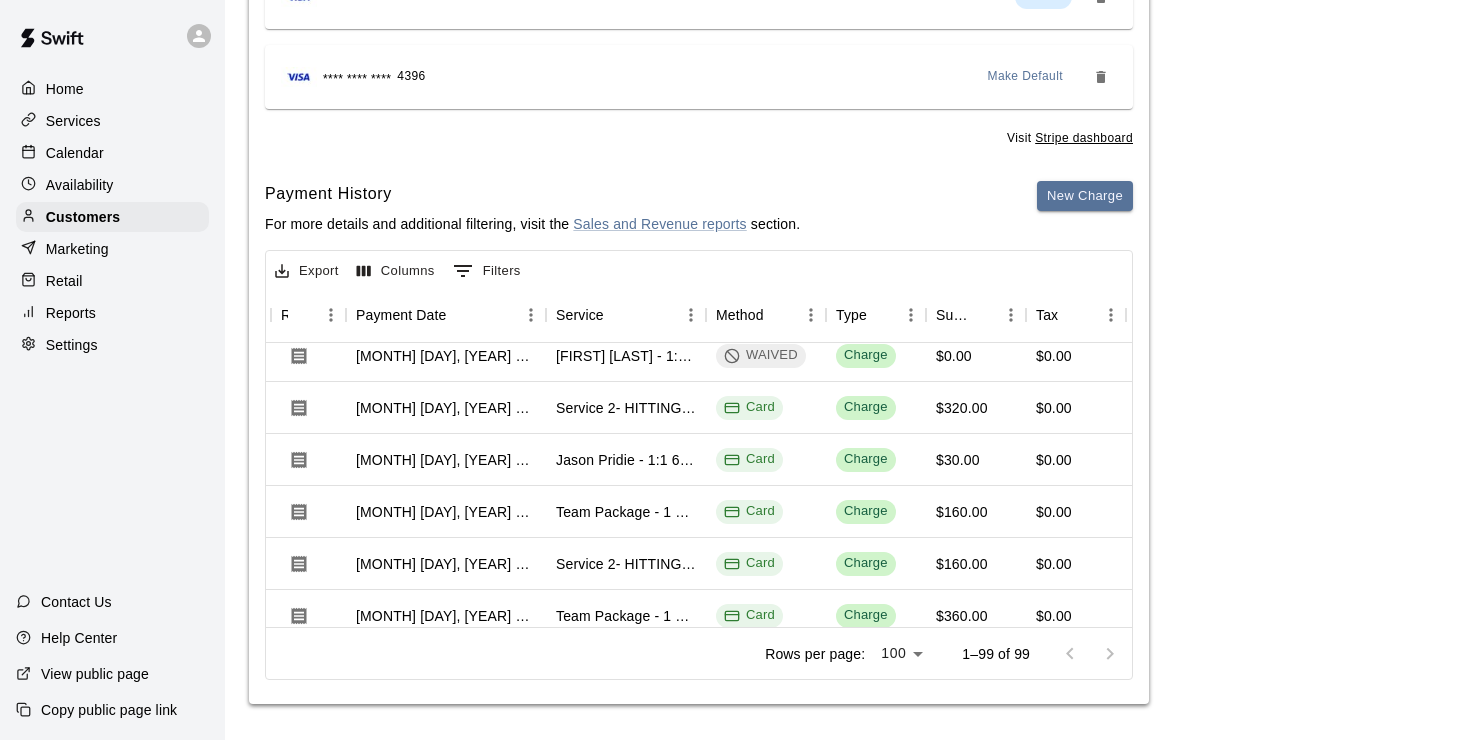click on "Calendar" at bounding box center [75, 153] 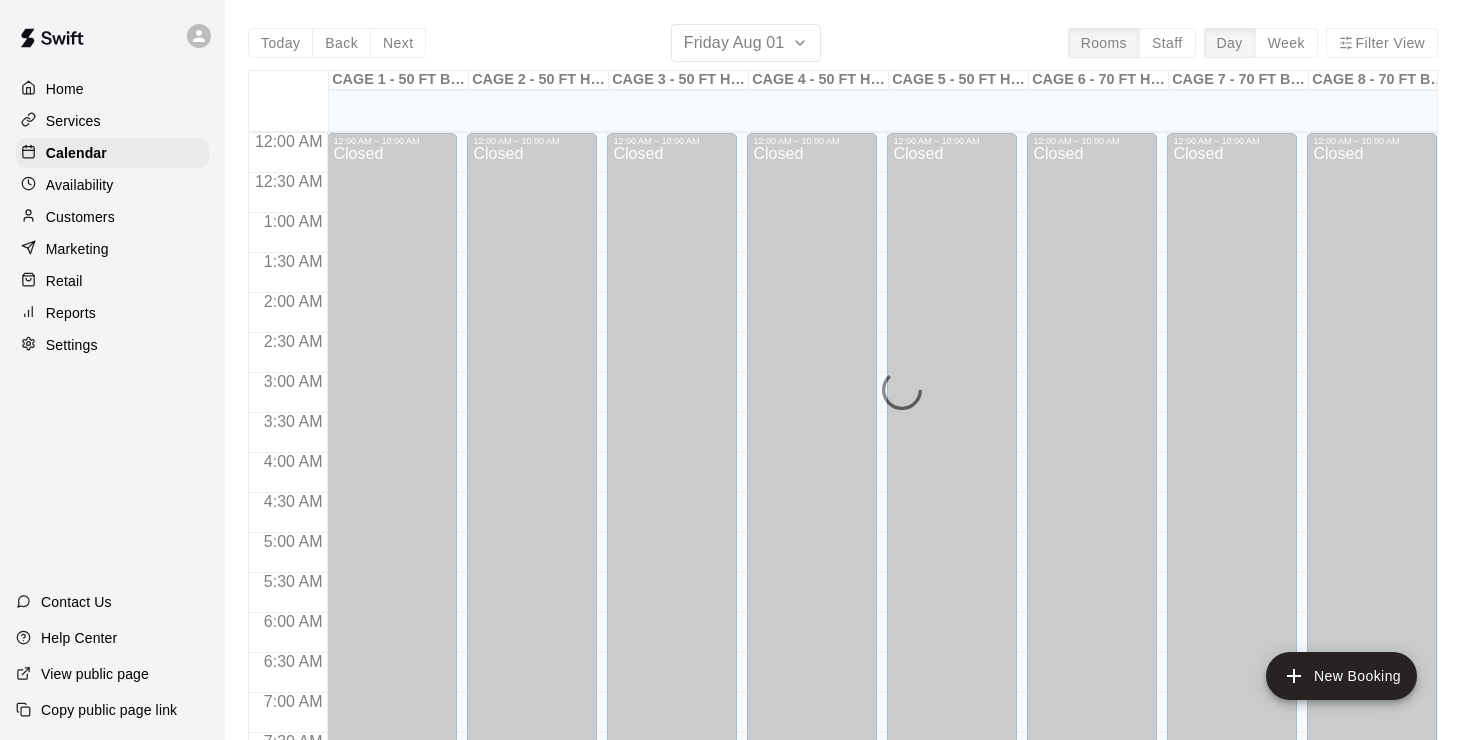 scroll, scrollTop: 1123, scrollLeft: 0, axis: vertical 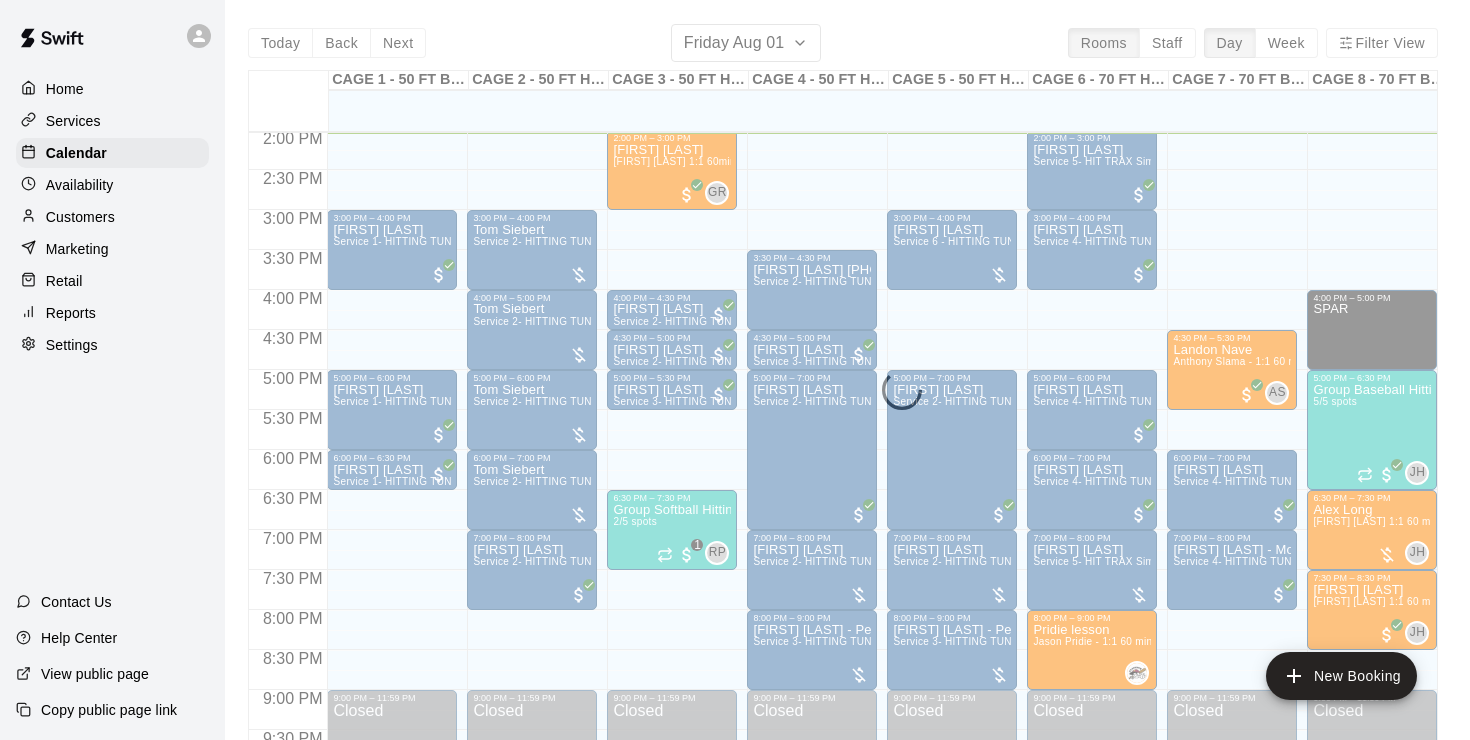 click on "Today Back Next Friday Aug 01 Rooms Staff Day Week Filter View CAGE 1 - 50 FT BASEBALL w/ Auto Feeder 01 Fri CAGE 2 - 50 FT HYBRID BB/SB 01 Fri CAGE 3 - 50 FT HYBRID BB/SB 01 Fri CAGE 4 - 50 FT HYBRID BB/SB 01 Fri CAGE 5 - 50 FT HYBRID SB/BB 01 Fri CAGE 6 - 70 FT HIT TRAX  01 Fri CAGE 7 - 70 FT BB (w/ pitching mound) 01 Fri CAGE 8 - 70 FT BB (w/ pitching mound)  01 Fri Weight Room 01 Fri 12:00 AM 12:30 AM 1:00 AM 1:30 AM 2:00 AM 2:30 AM 3:00 AM 3:30 AM 4:00 AM 4:30 AM 5:00 AM 5:30 AM 6:00 AM 6:30 AM 7:00 AM 7:30 AM 8:00 AM 8:30 AM 9:00 AM 9:30 AM 10:00 AM 10:30 AM 11:00 AM 11:30 AM 12:00 PM 12:30 PM 1:00 PM 1:30 PM 2:00 PM 2:30 PM 3:00 PM 3:30 PM 4:00 PM 4:30 PM 5:00 PM 5:30 PM 6:00 PM 6:30 PM 7:00 PM 7:30 PM 8:00 PM 8:30 PM 9:00 PM 9:30 PM 10:00 PM 10:30 PM 11:00 PM 11:30 PM 12:00 AM – 10:00 AM Closed 3:00 PM – 4:00 PM [FIRST] [LAST] Service 1- HITTING TUNNEL RENTAL - 50ft Baseball w/ Auto/Manual Feeder 5:00 PM – 6:00 PM [FIRST] [LAST] Service 1- HITTING TUNNEL RENTAL - 50ft Baseball w/ Auto/Manual Feeder GR" at bounding box center [843, 394] 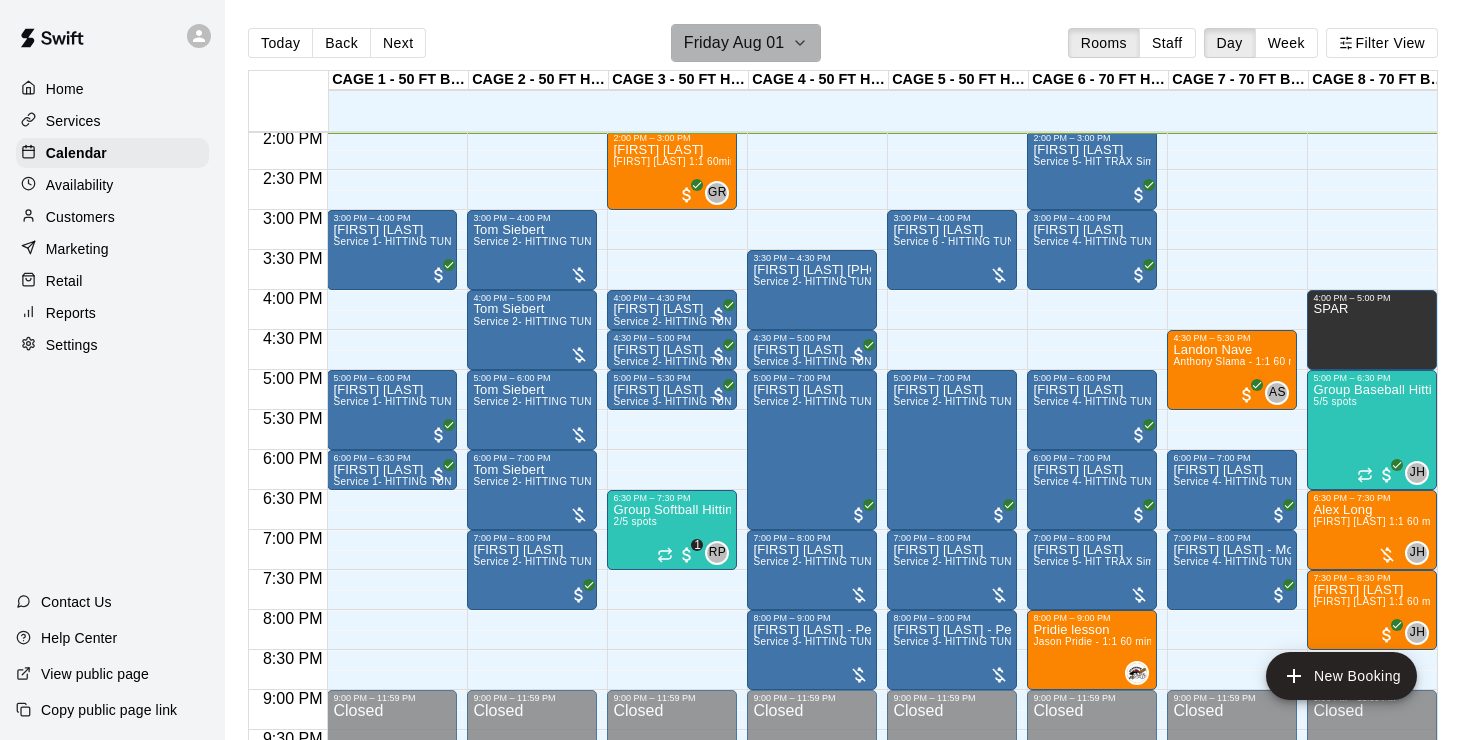click on "Friday Aug 01" at bounding box center [734, 43] 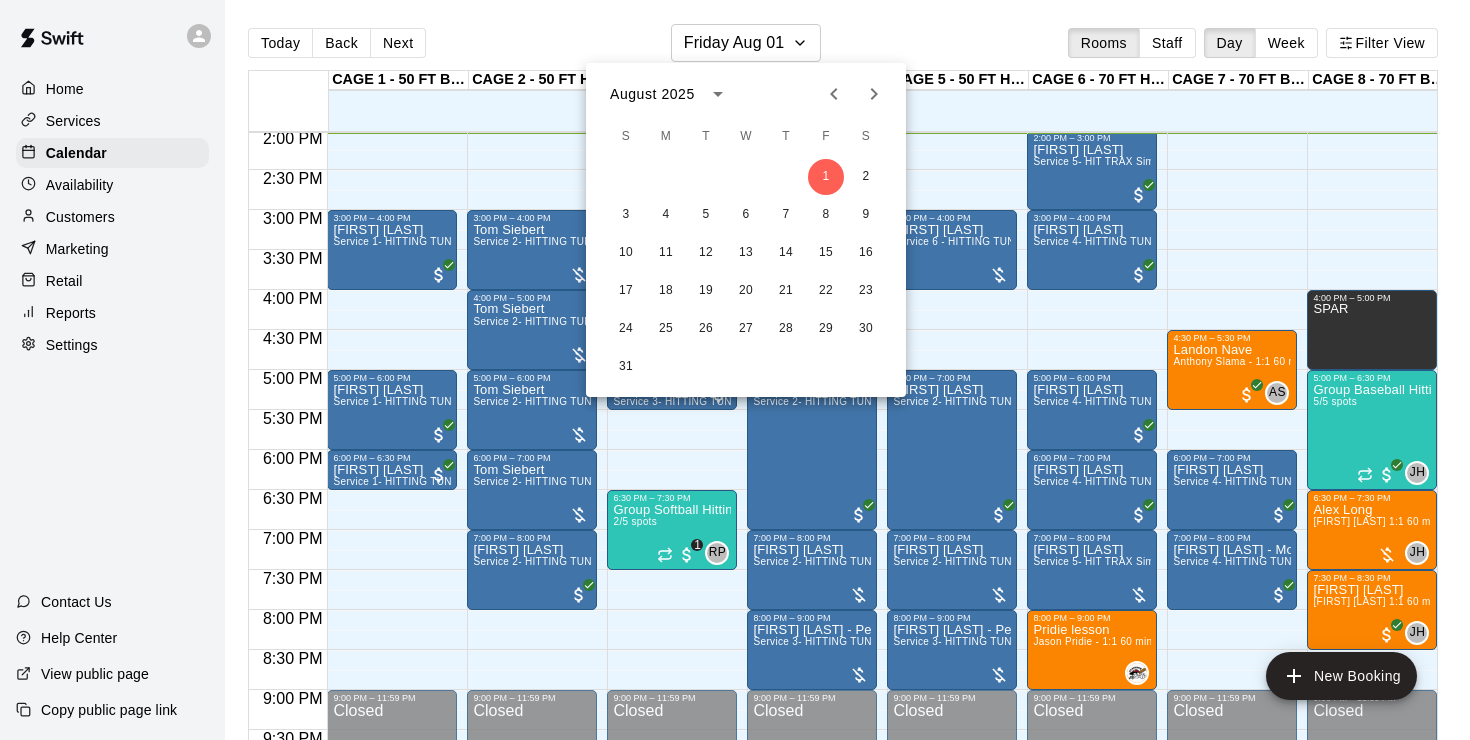 click 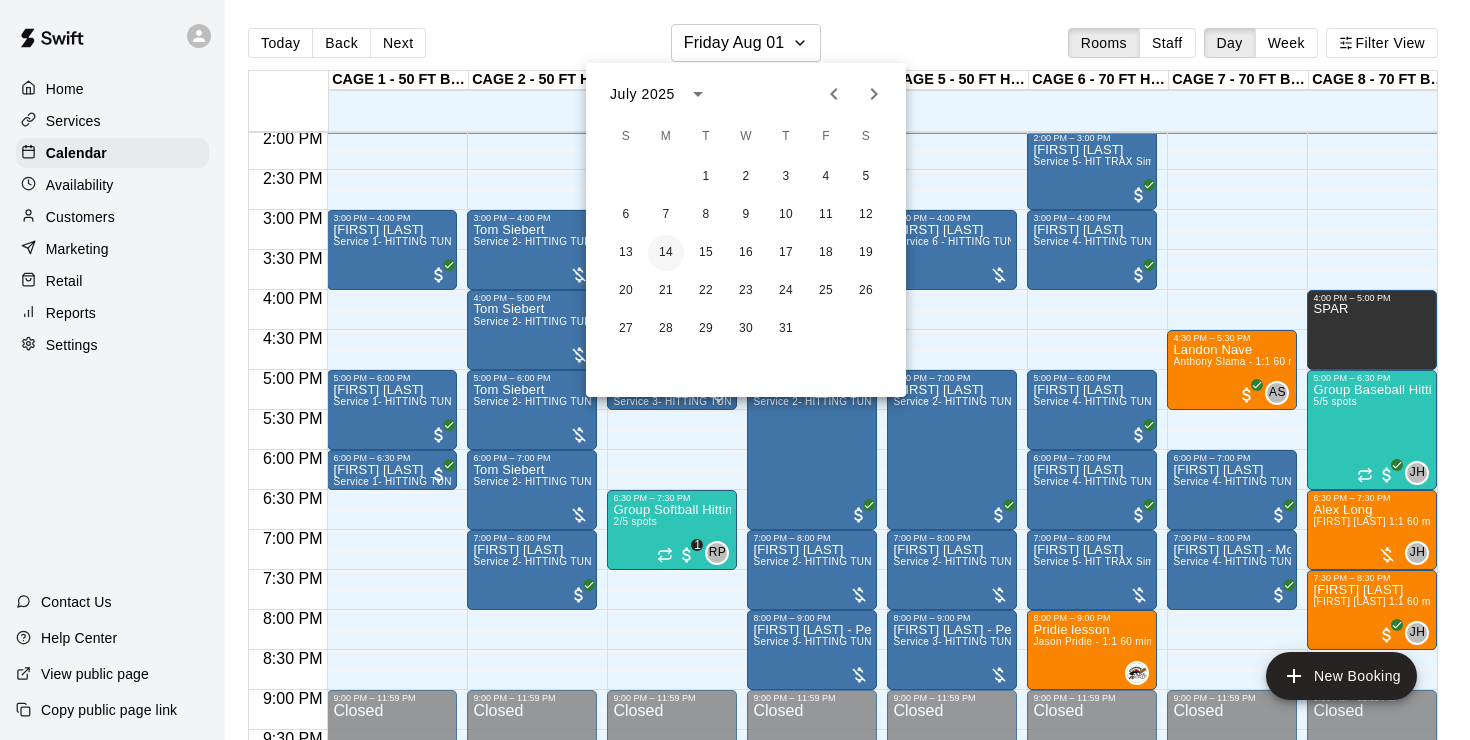 click on "14" at bounding box center [666, 253] 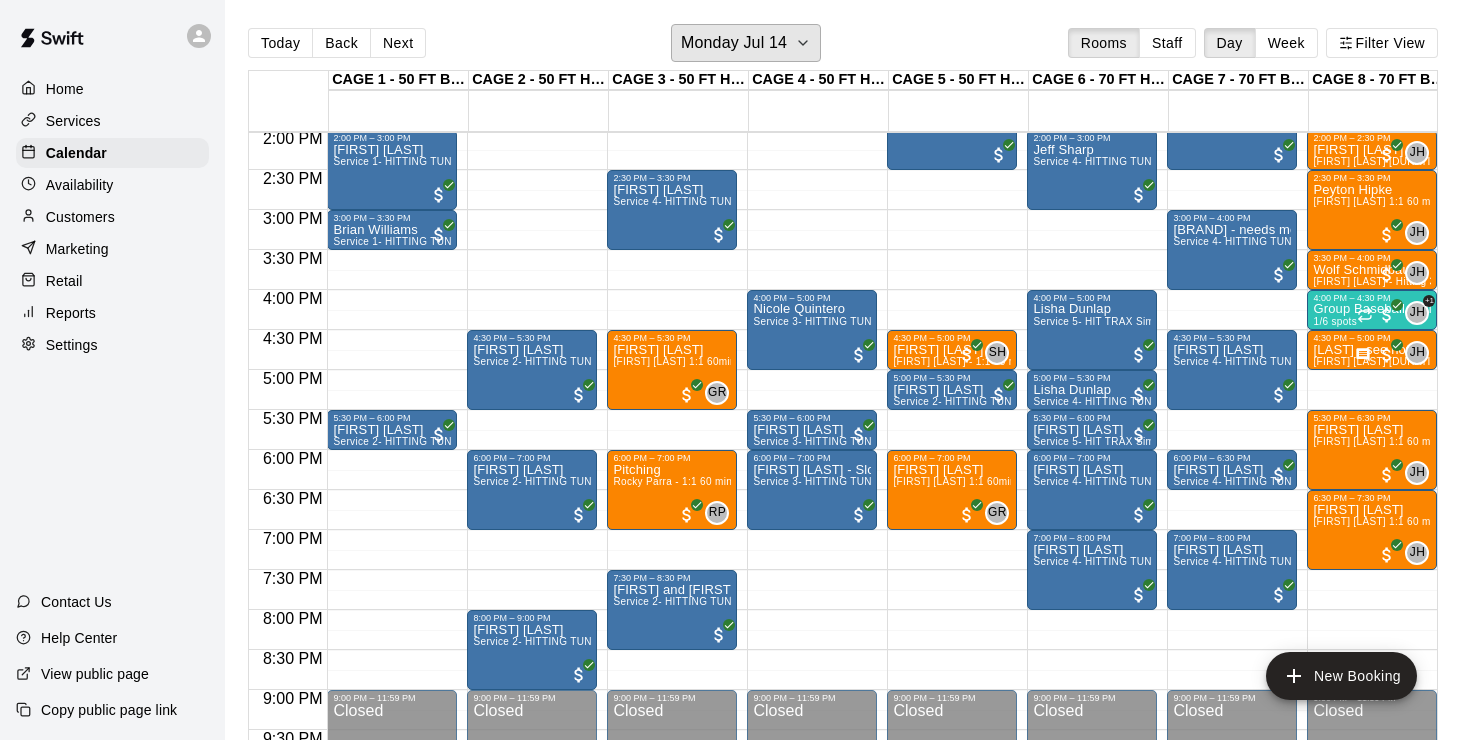 scroll, scrollTop: 1142, scrollLeft: 0, axis: vertical 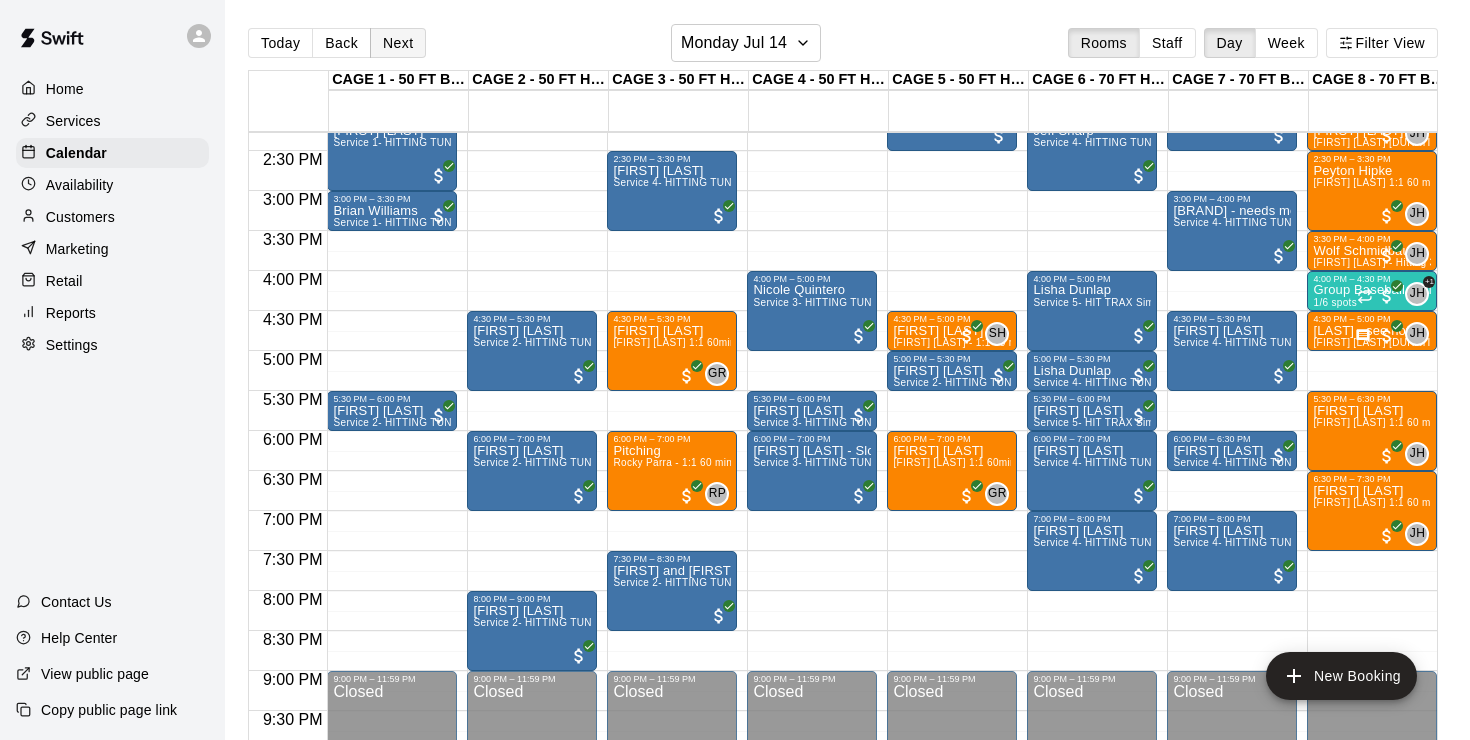 click on "Next" at bounding box center (398, 43) 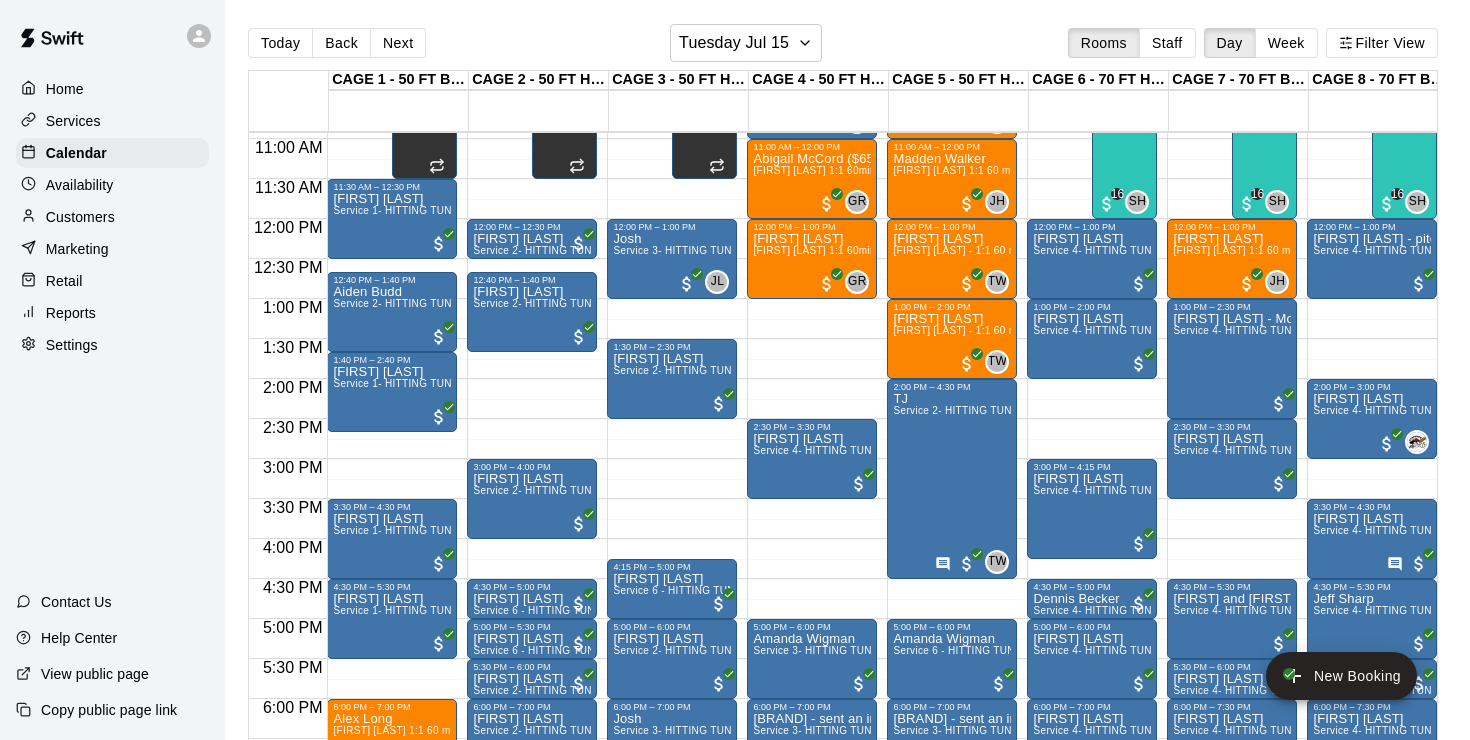 scroll, scrollTop: 873, scrollLeft: 0, axis: vertical 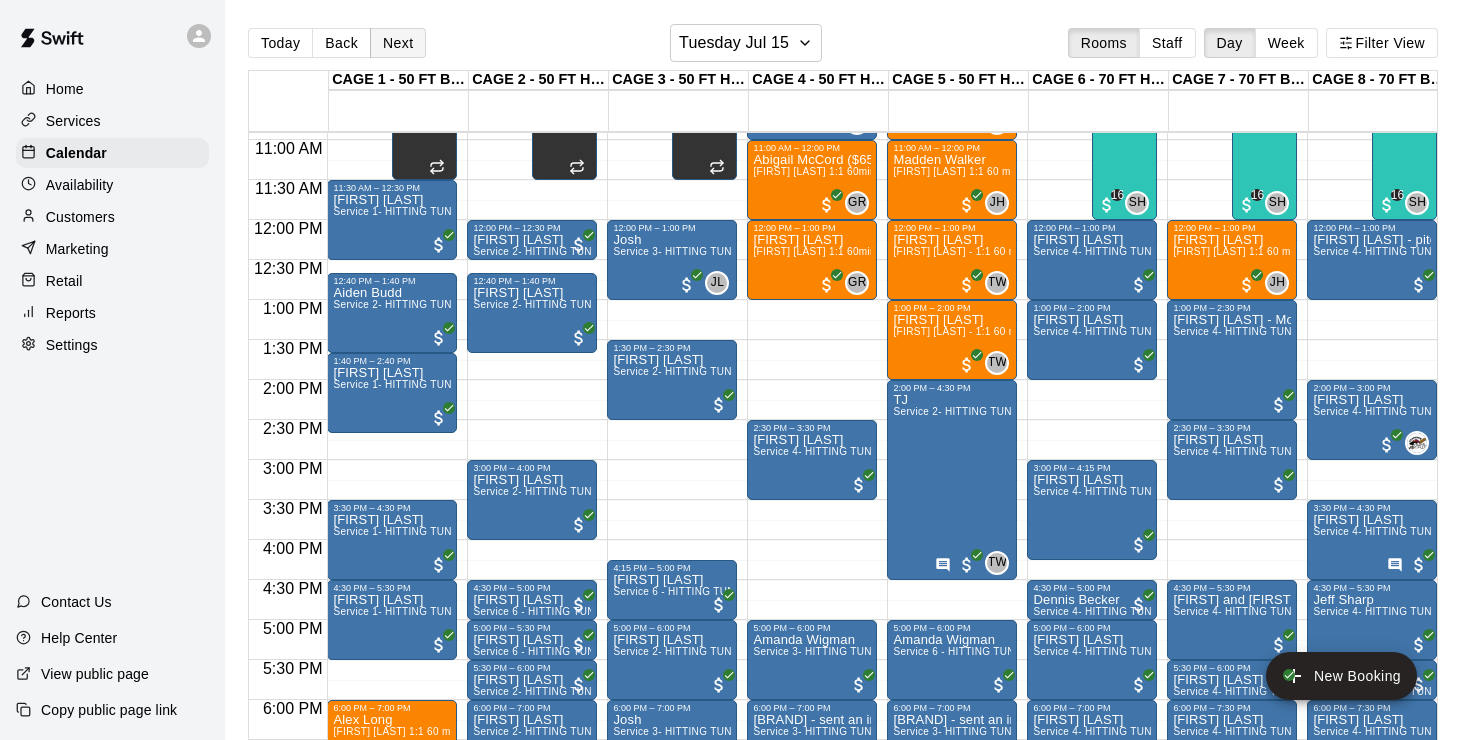 click on "Next" at bounding box center [398, 43] 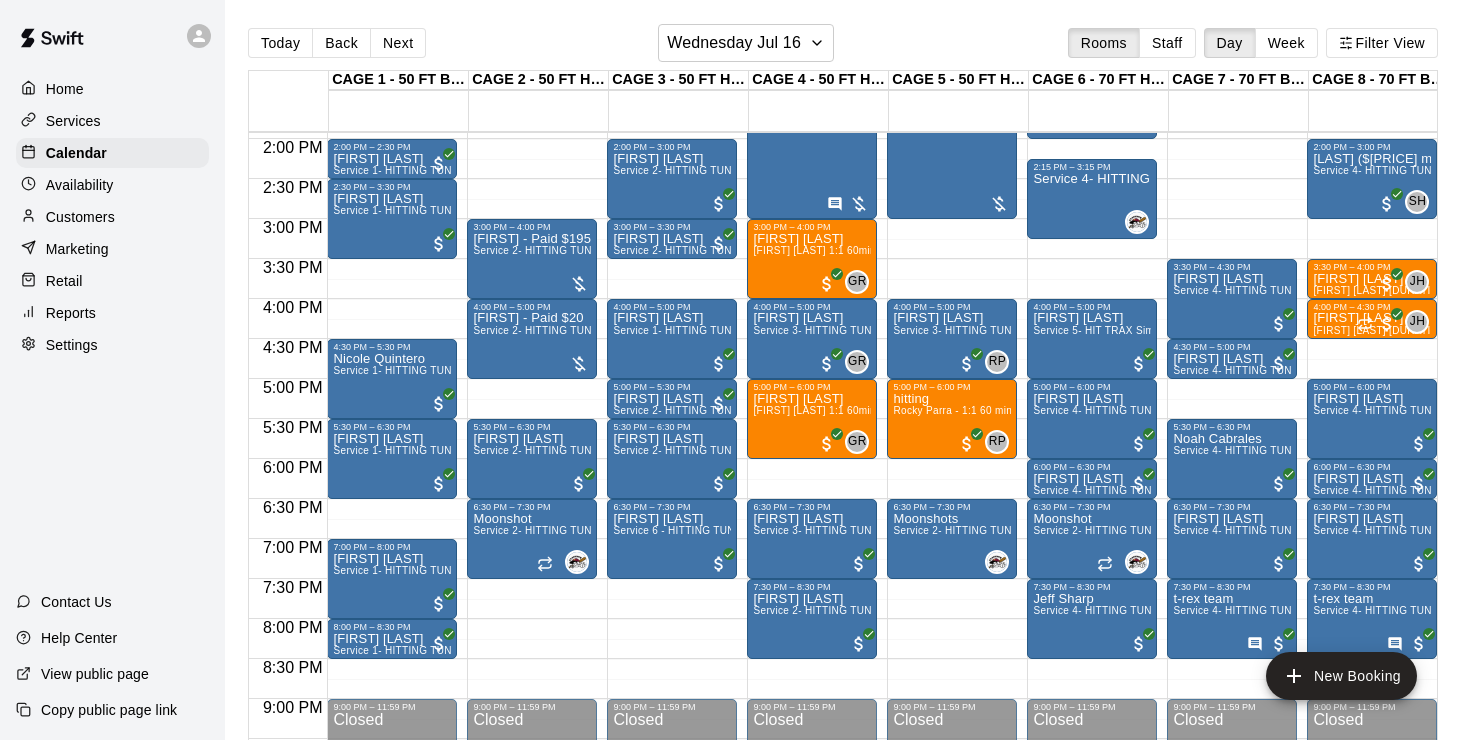 scroll, scrollTop: 1114, scrollLeft: 2, axis: both 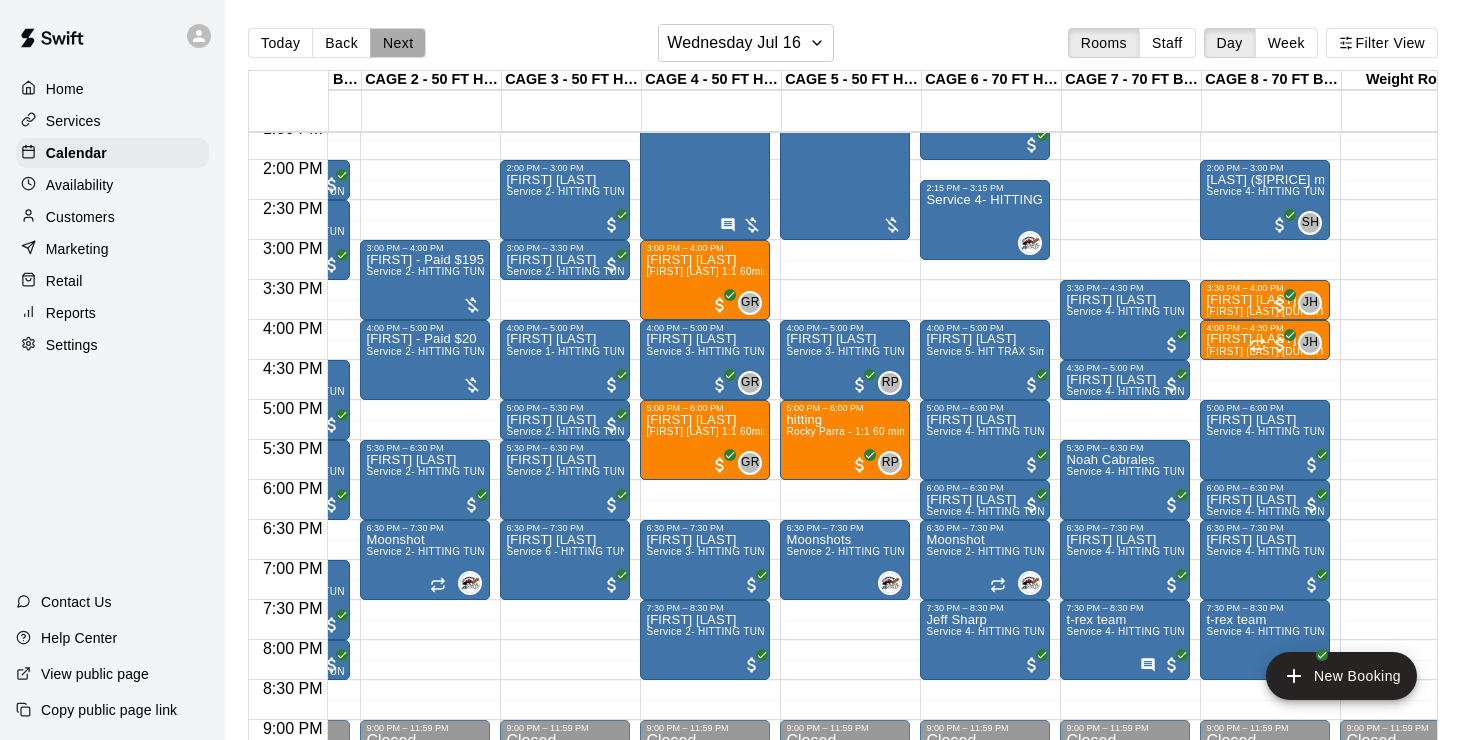 click on "Next" at bounding box center [398, 43] 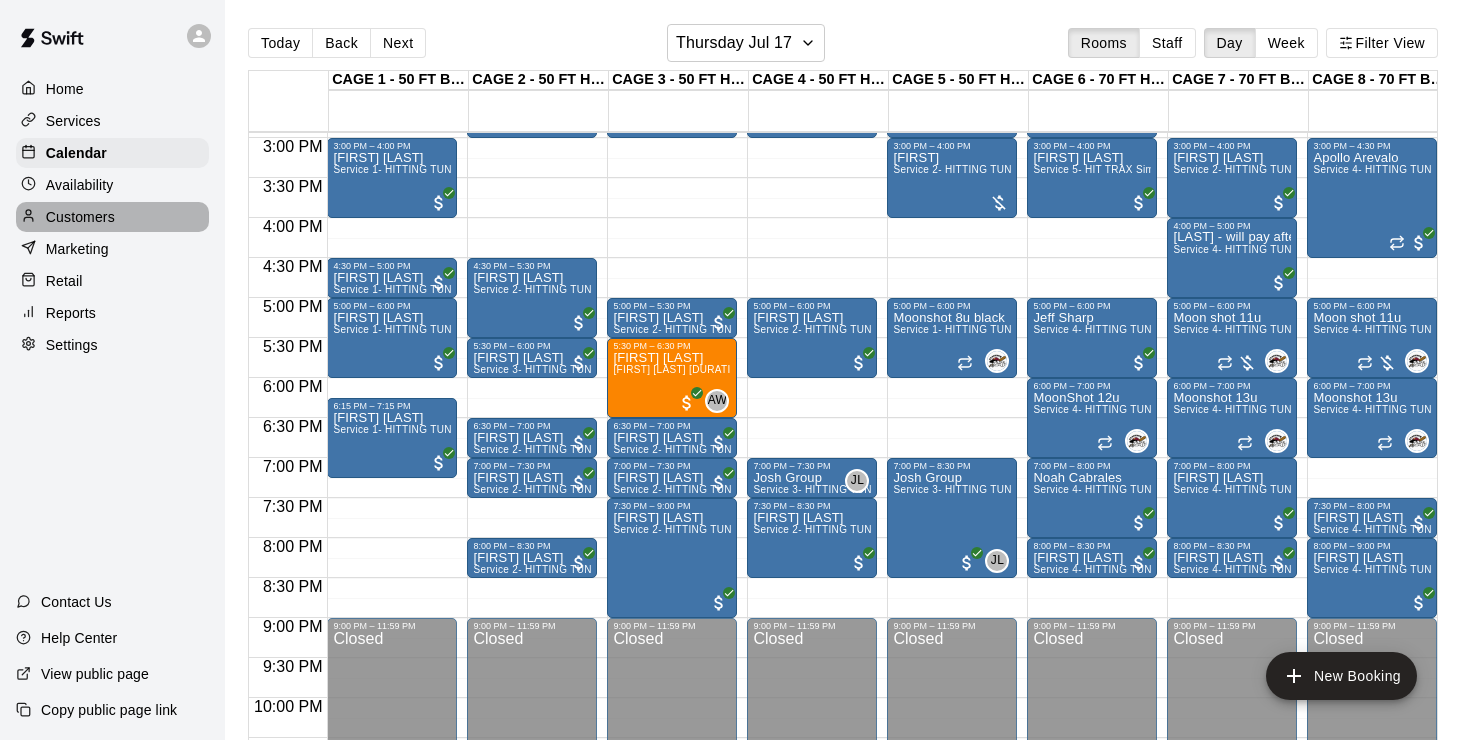 click on "Customers" at bounding box center (80, 217) 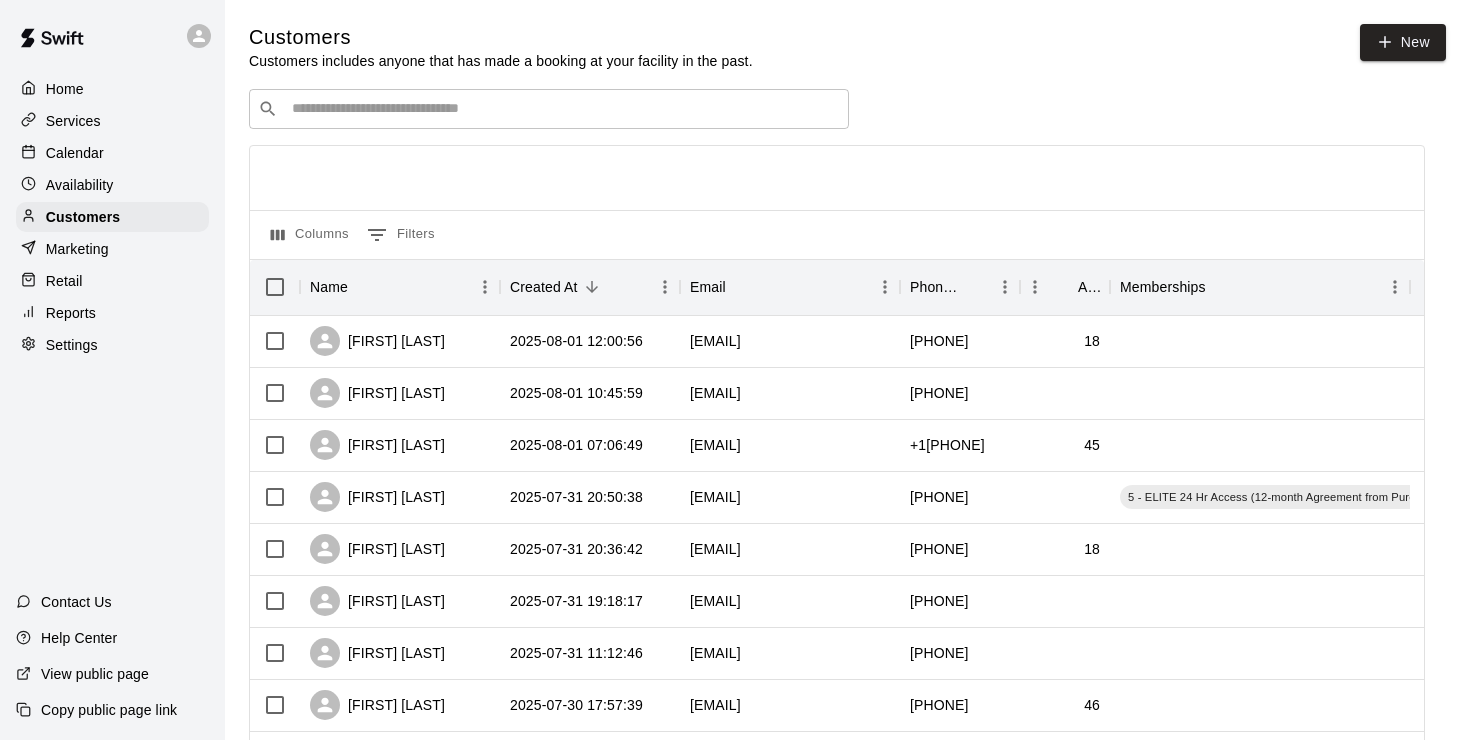 click at bounding box center (563, 109) 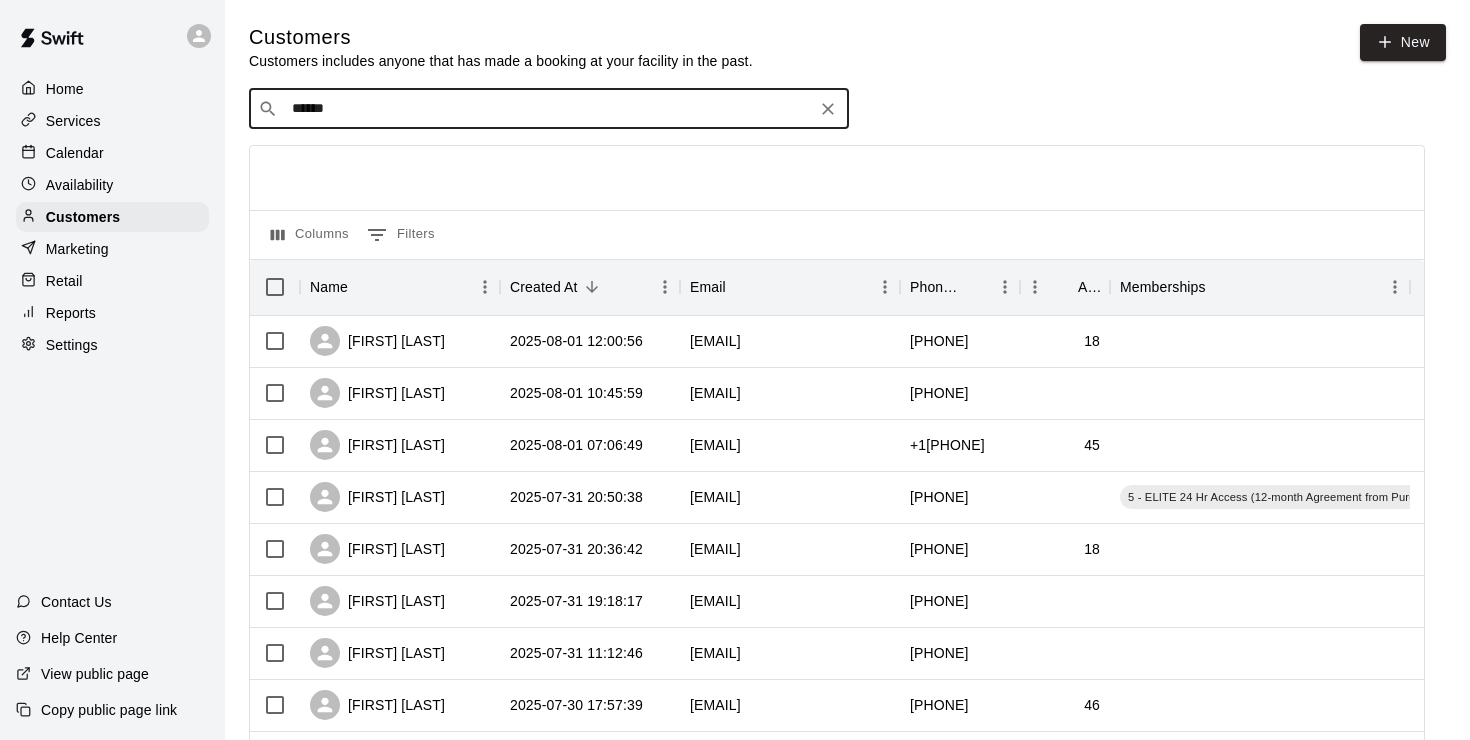 type on "*******" 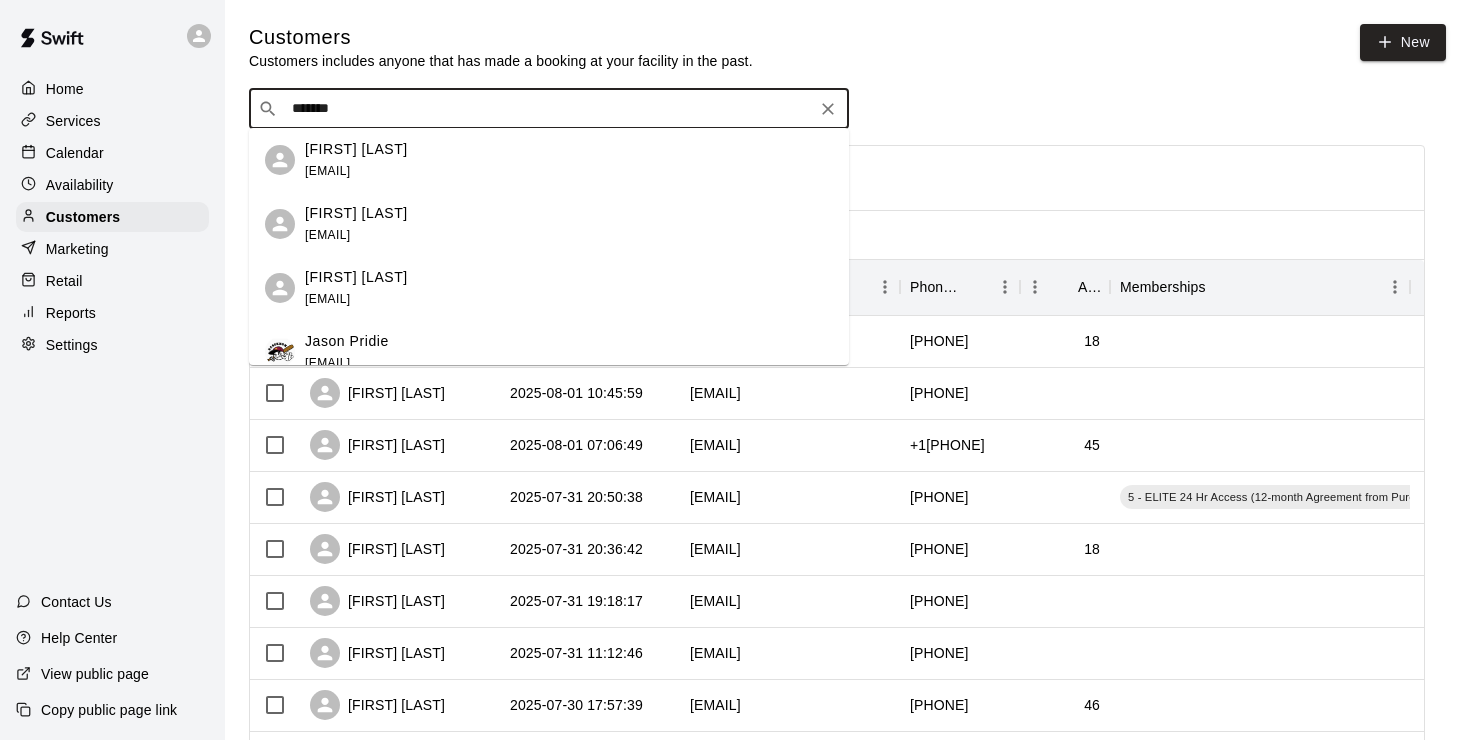 click on "Jason Pridie" at bounding box center [347, 341] 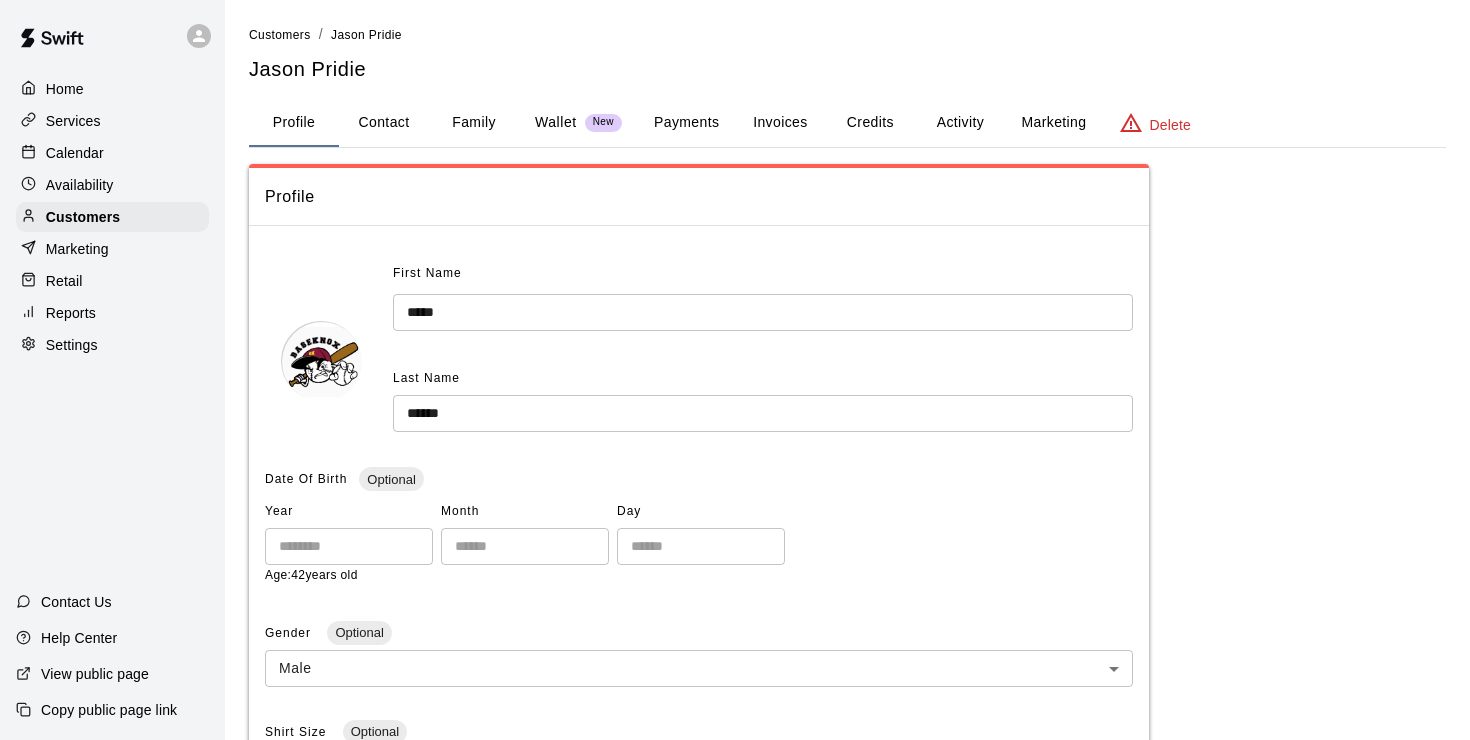 click on "Payments" at bounding box center (686, 123) 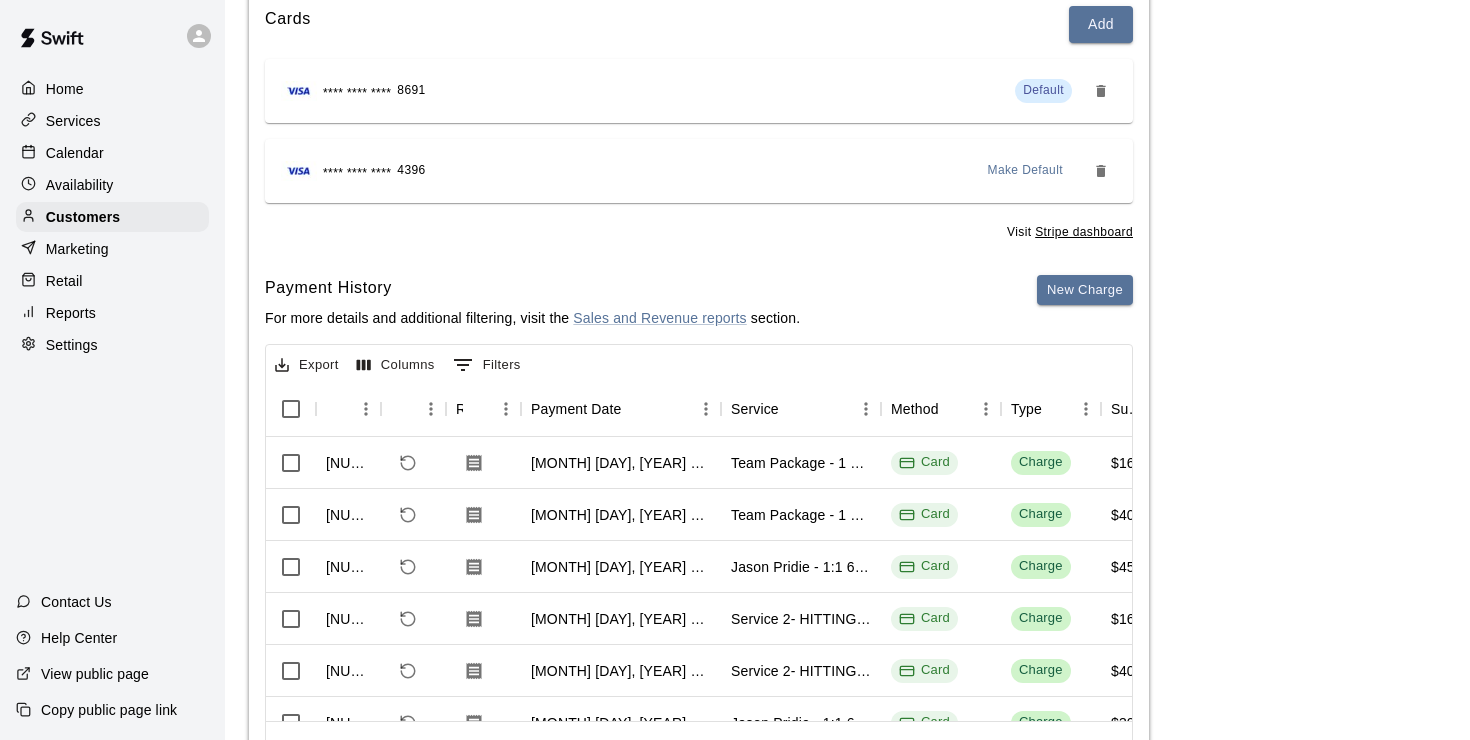 scroll, scrollTop: 293, scrollLeft: 0, axis: vertical 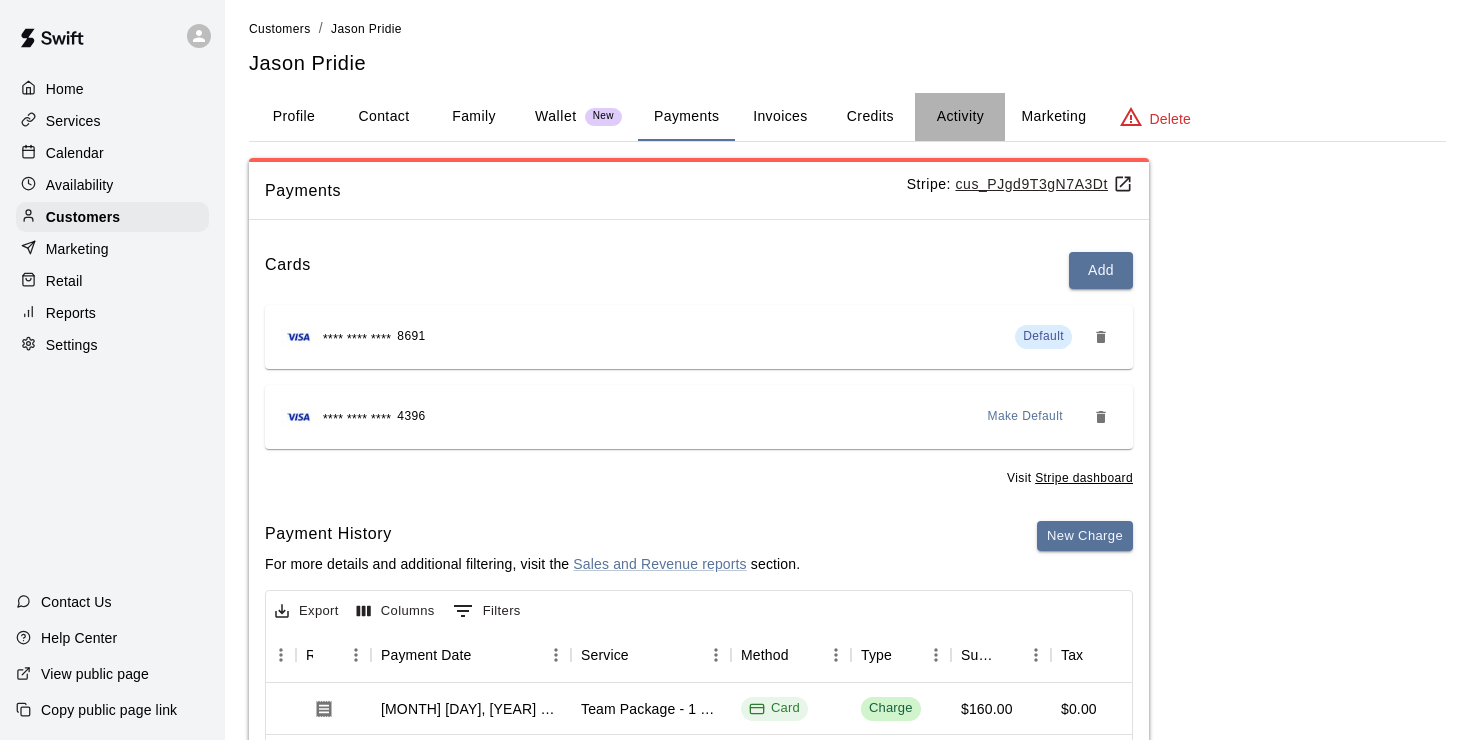click on "Activity" at bounding box center [960, 117] 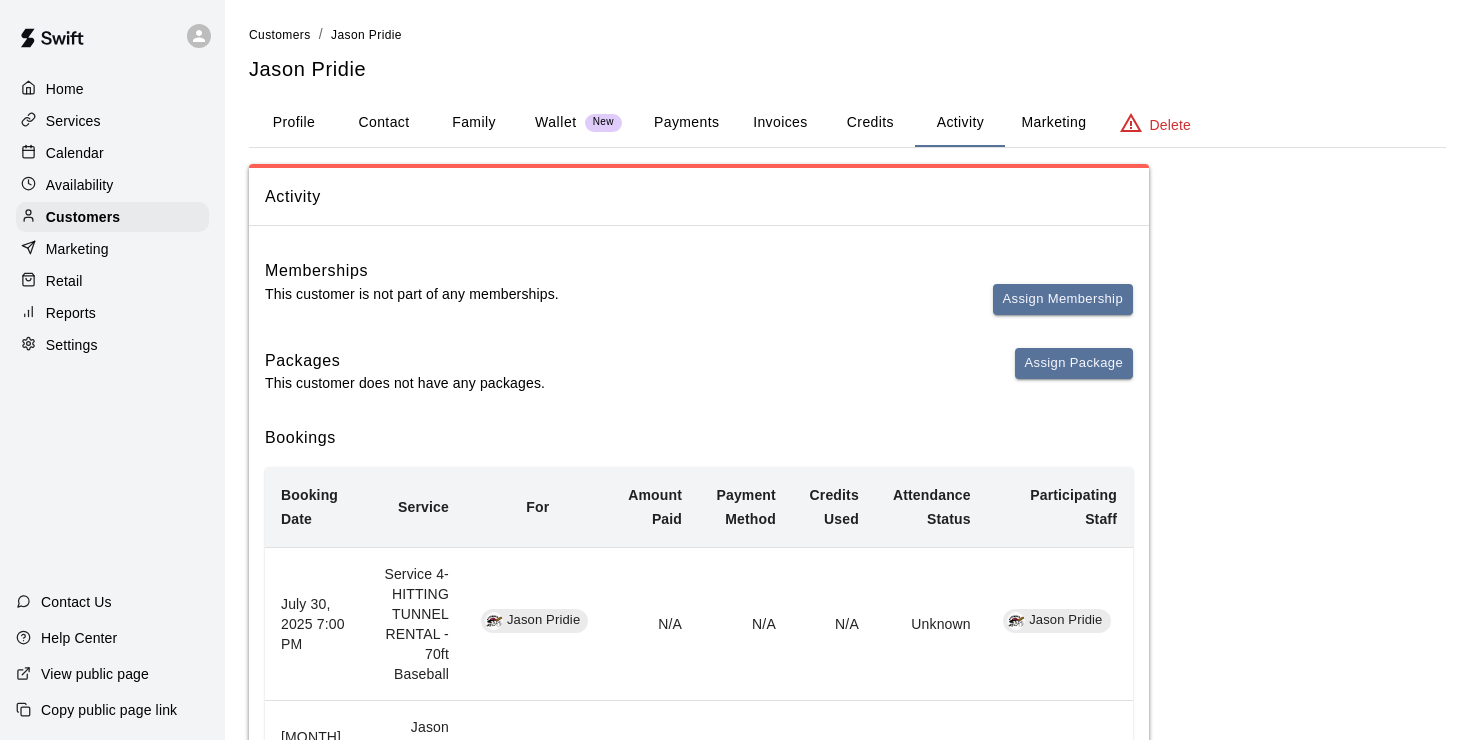 scroll, scrollTop: 0, scrollLeft: 0, axis: both 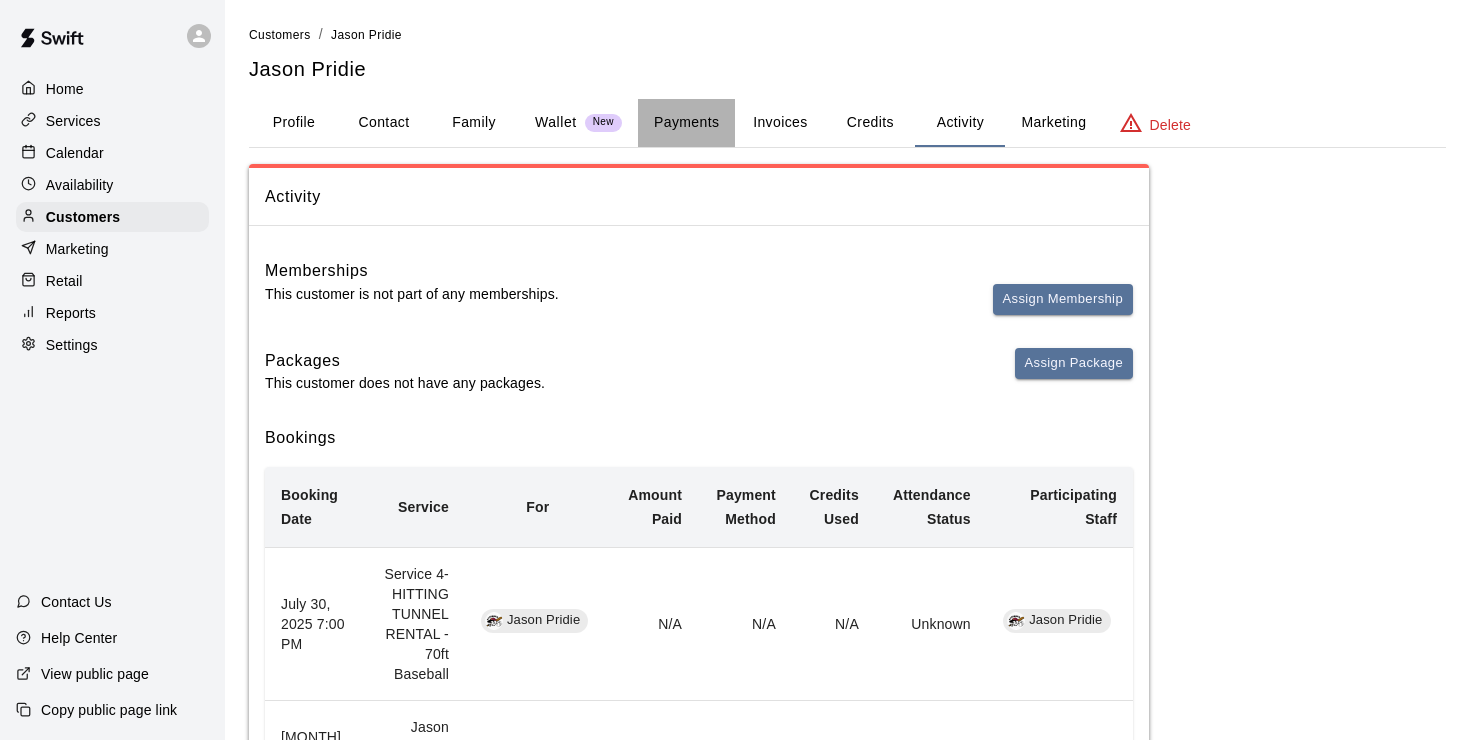 click on "Payments" at bounding box center (686, 123) 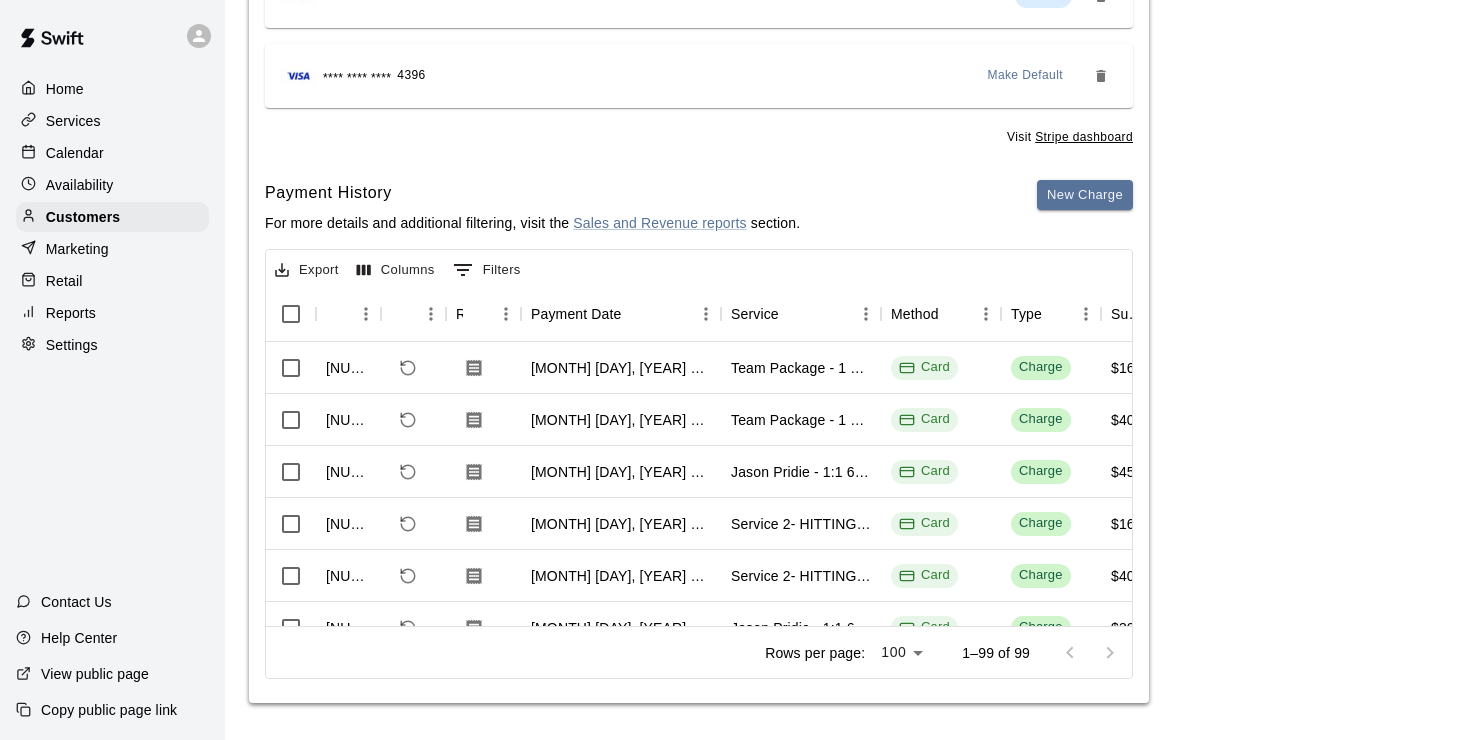 scroll, scrollTop: 346, scrollLeft: 0, axis: vertical 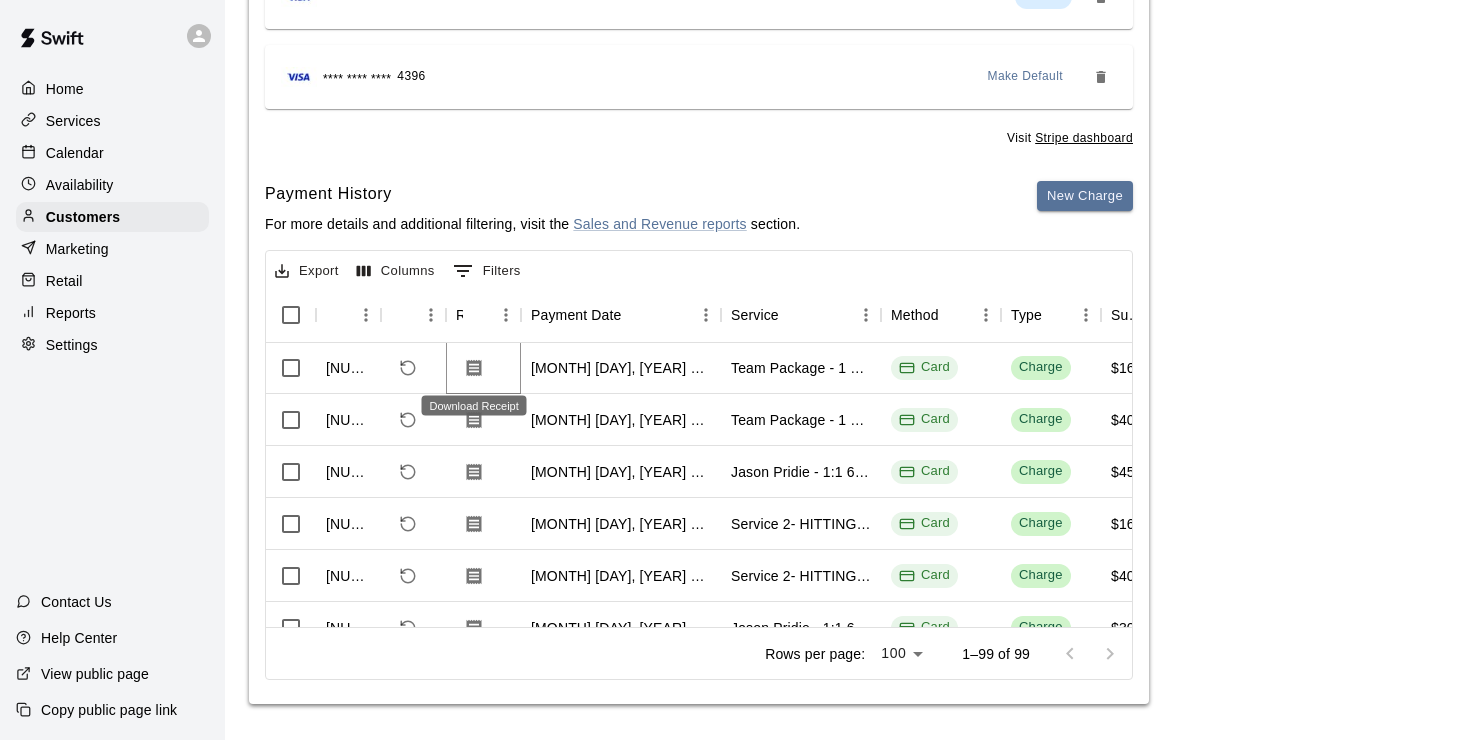 click 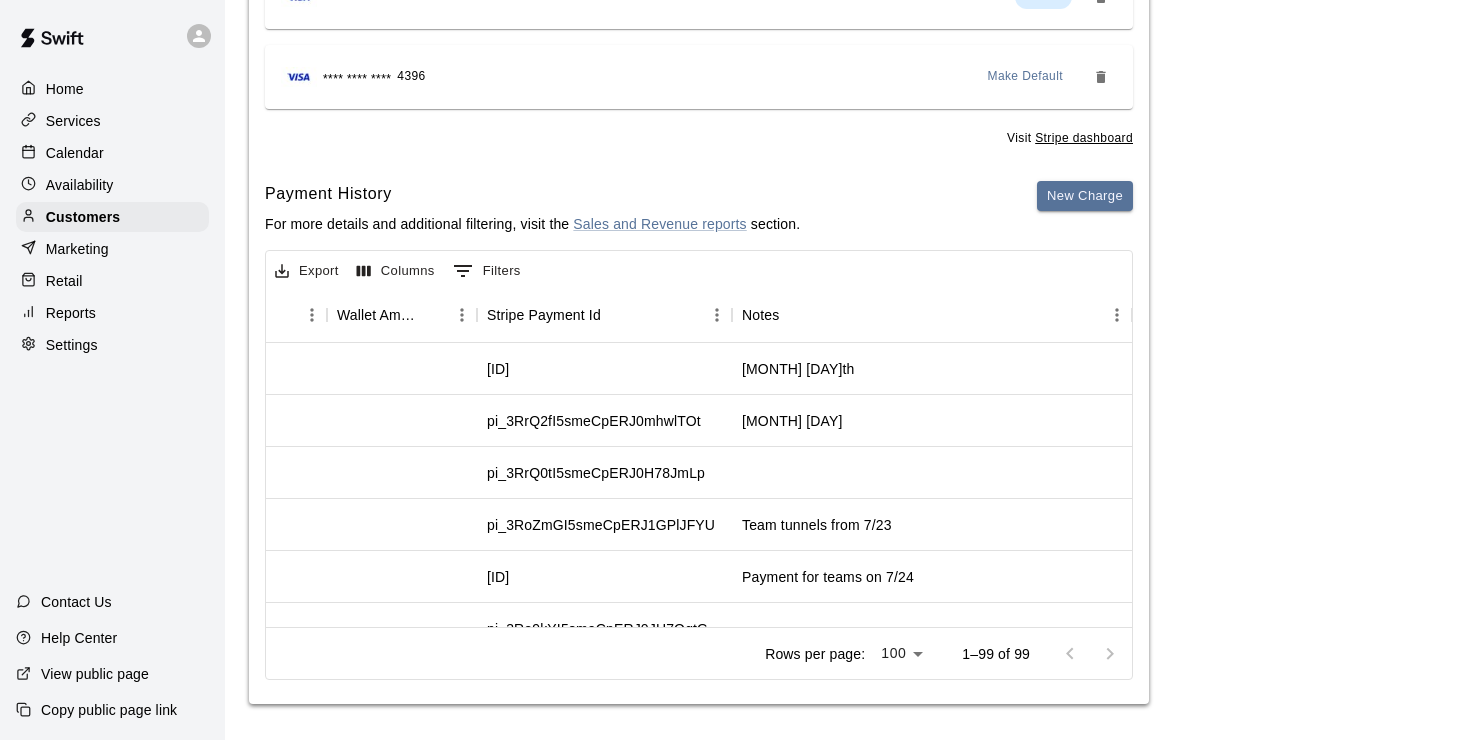 scroll, scrollTop: 0, scrollLeft: 1824, axis: horizontal 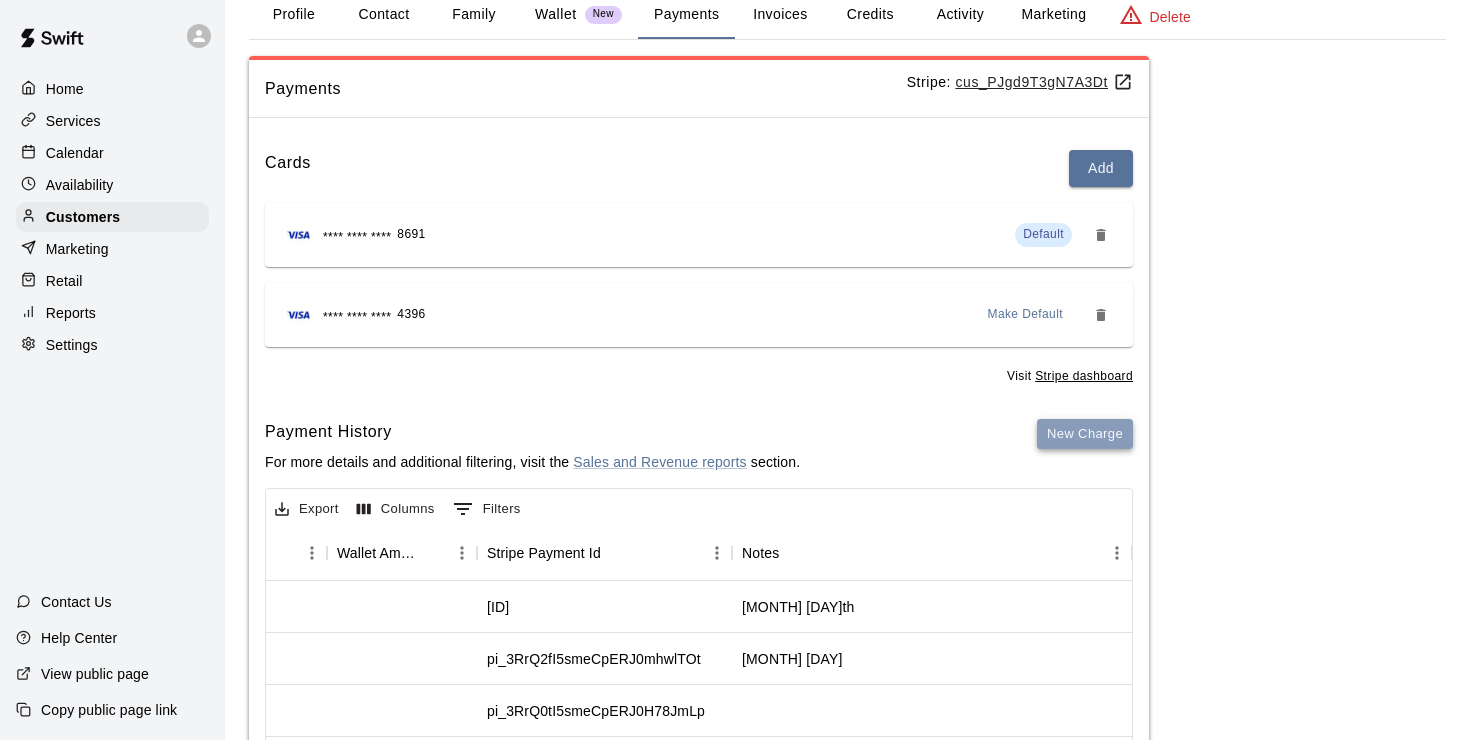 click on "New Charge" at bounding box center (1085, 434) 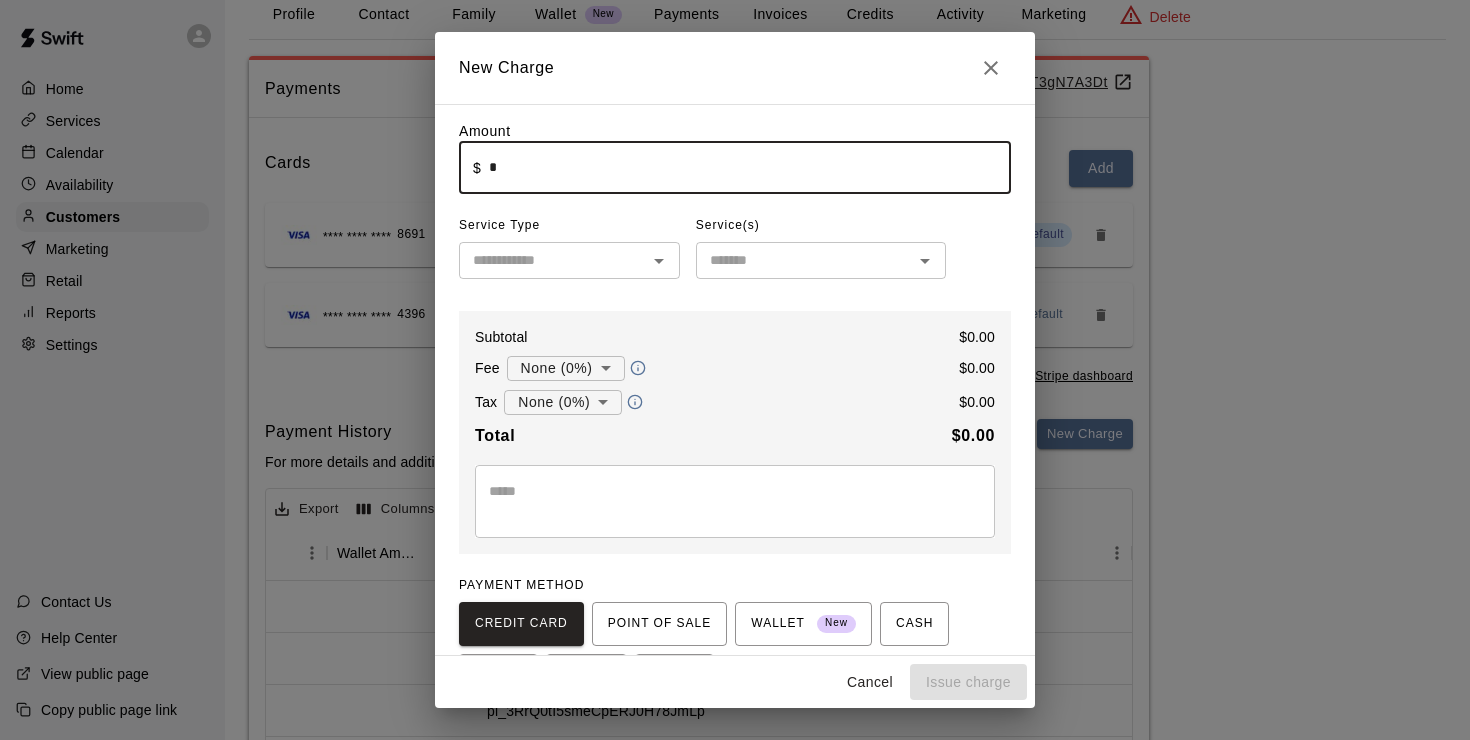 click on "*" at bounding box center (750, 167) 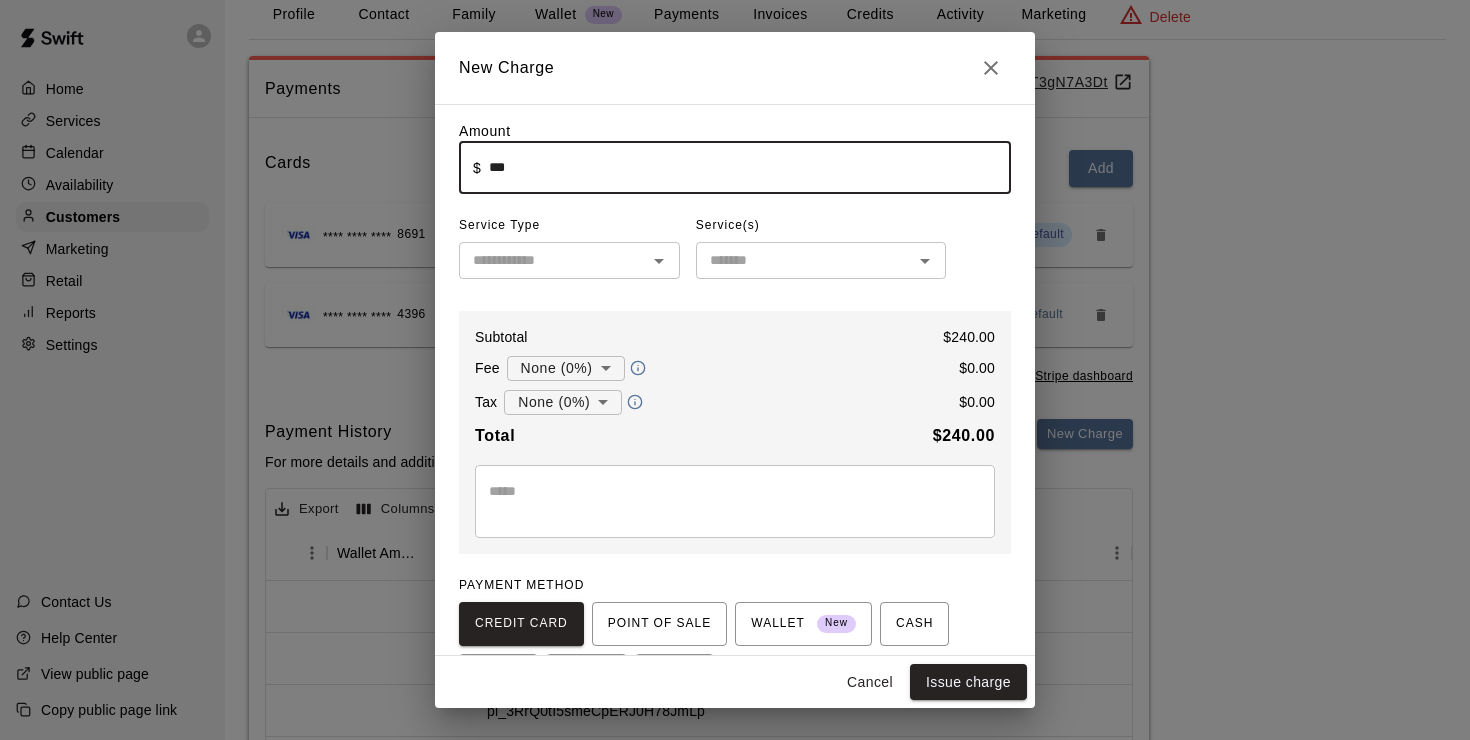 type on "******" 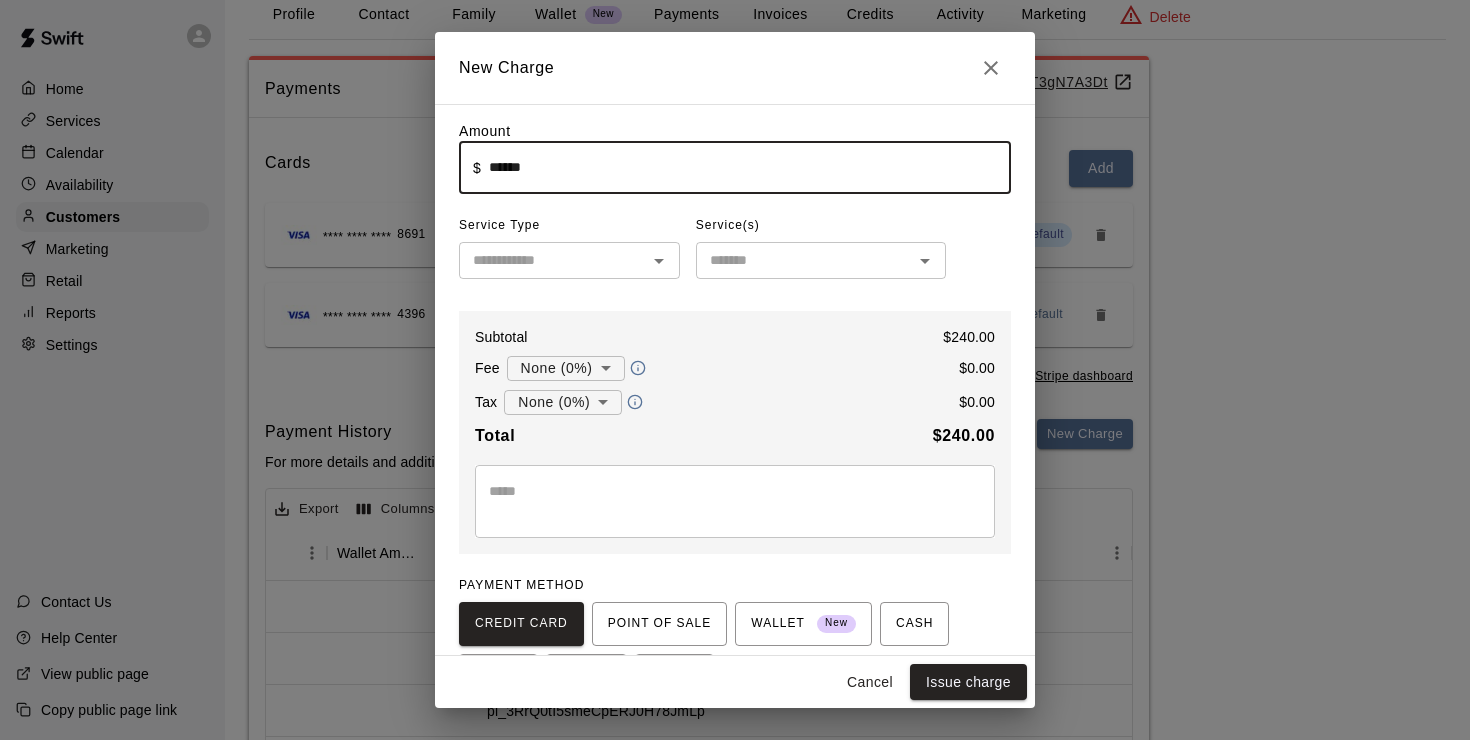 click at bounding box center (553, 260) 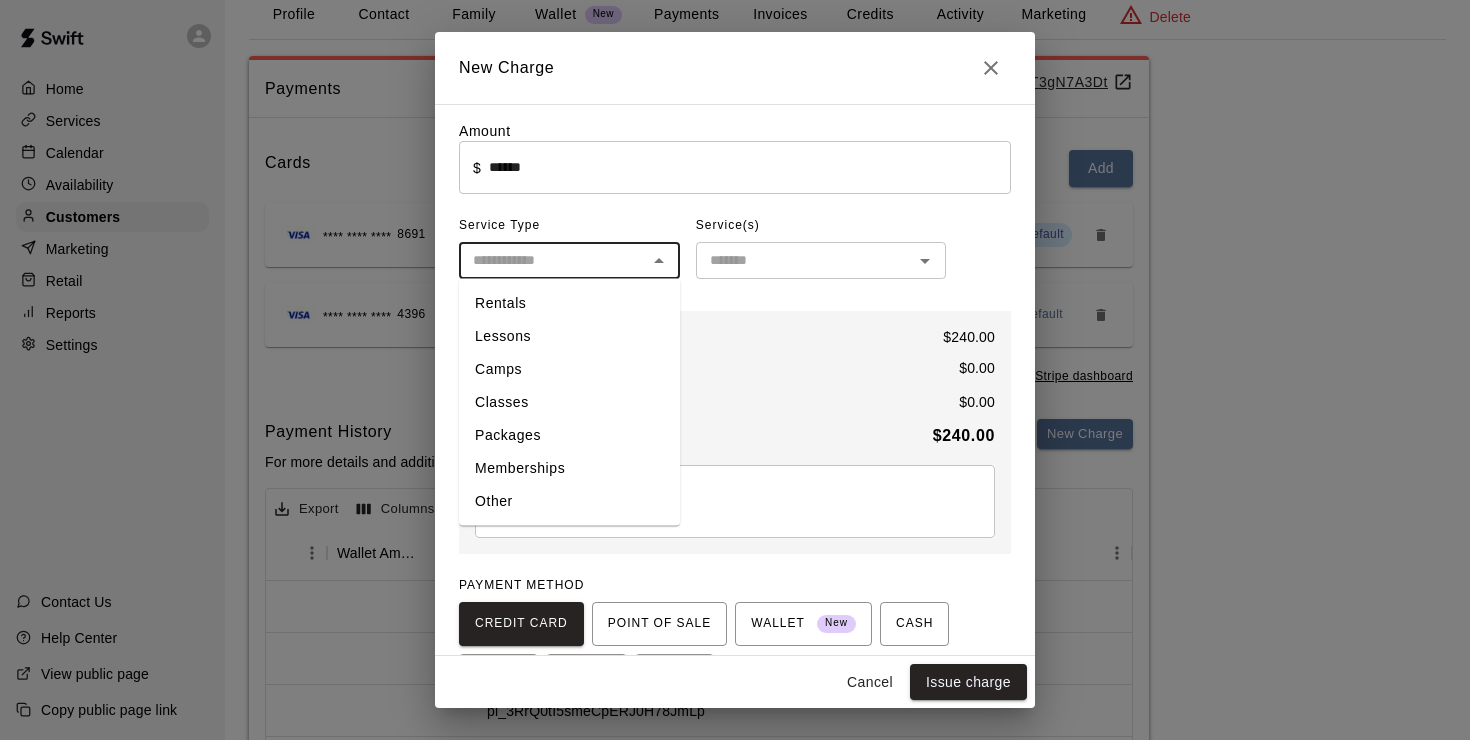 click on "Packages" at bounding box center (569, 435) 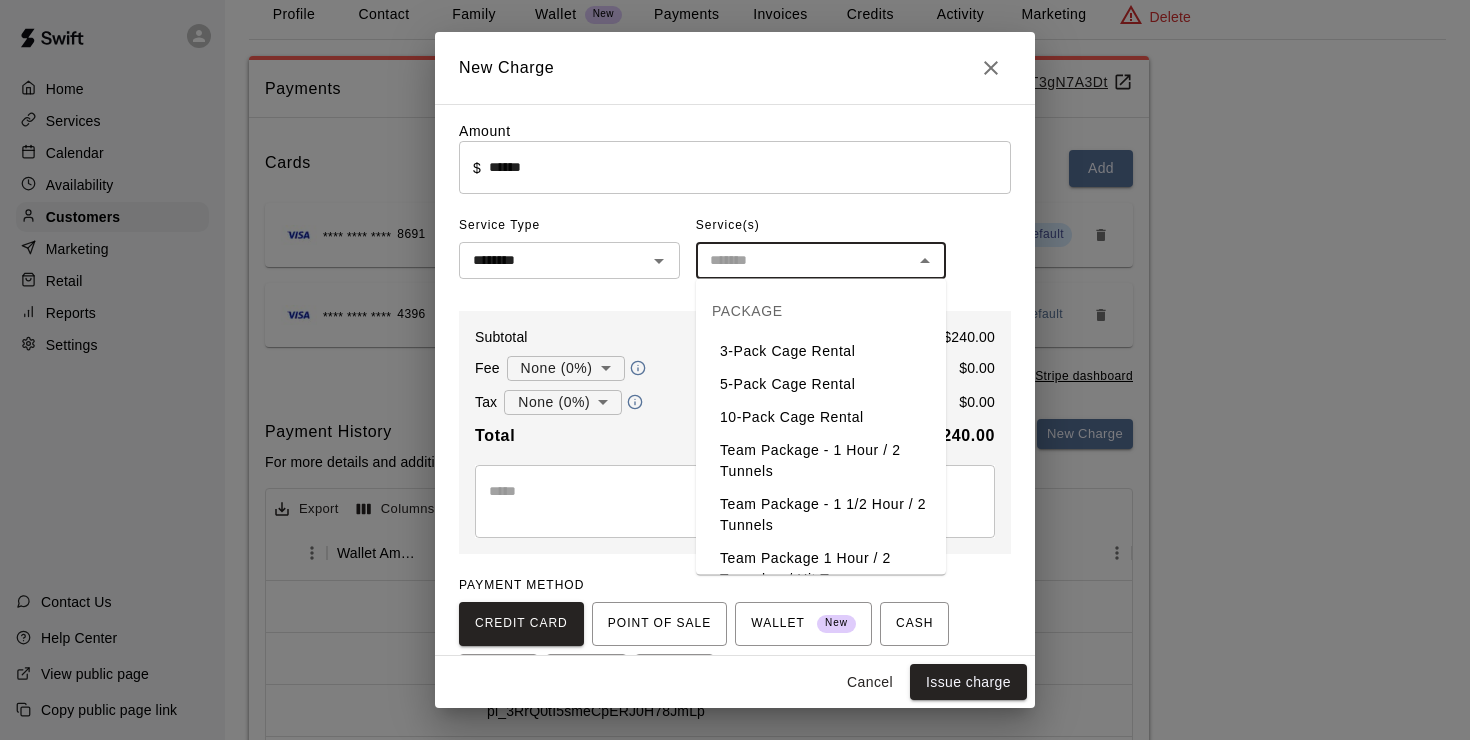 click at bounding box center (804, 260) 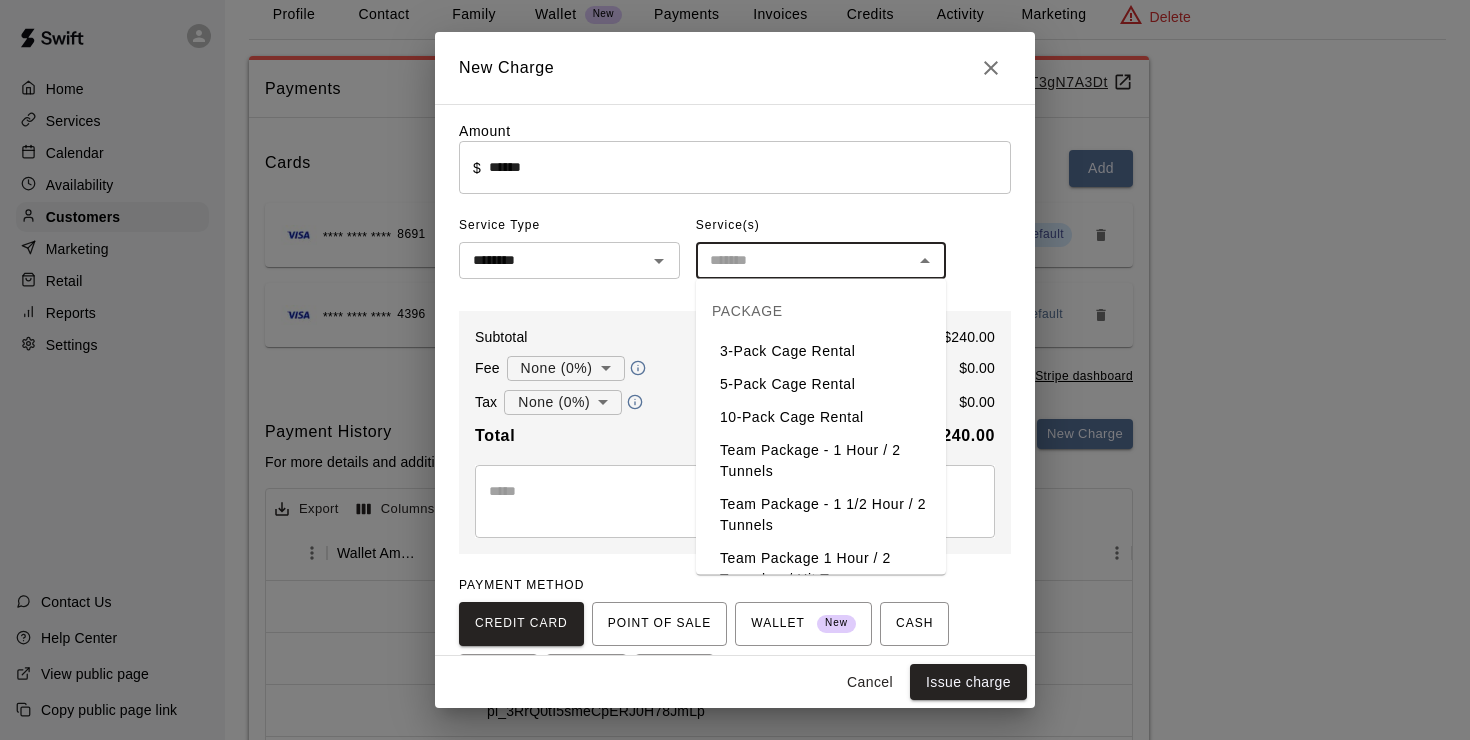 click on "Team Package - 1 Hour / 2 Tunnels" at bounding box center (821, 461) 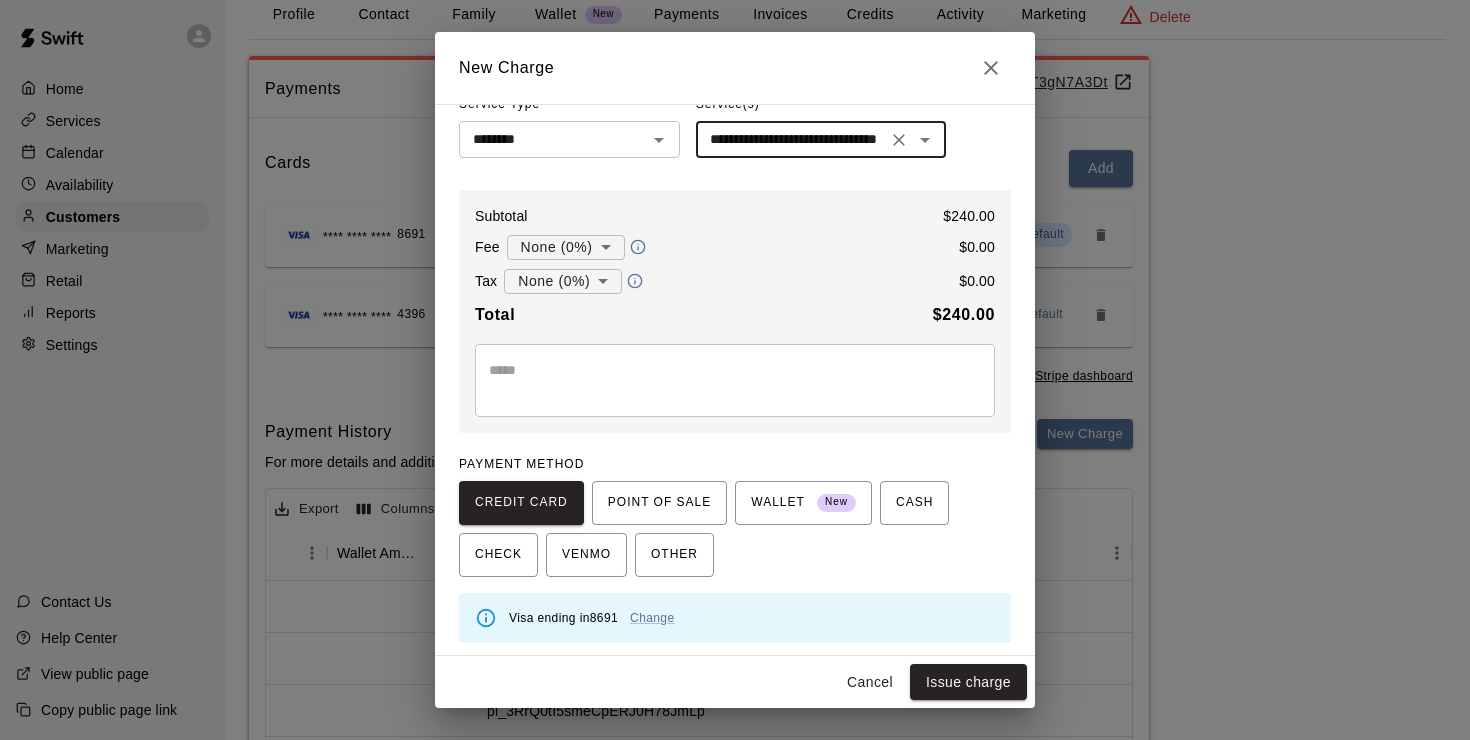 scroll, scrollTop: 119, scrollLeft: 0, axis: vertical 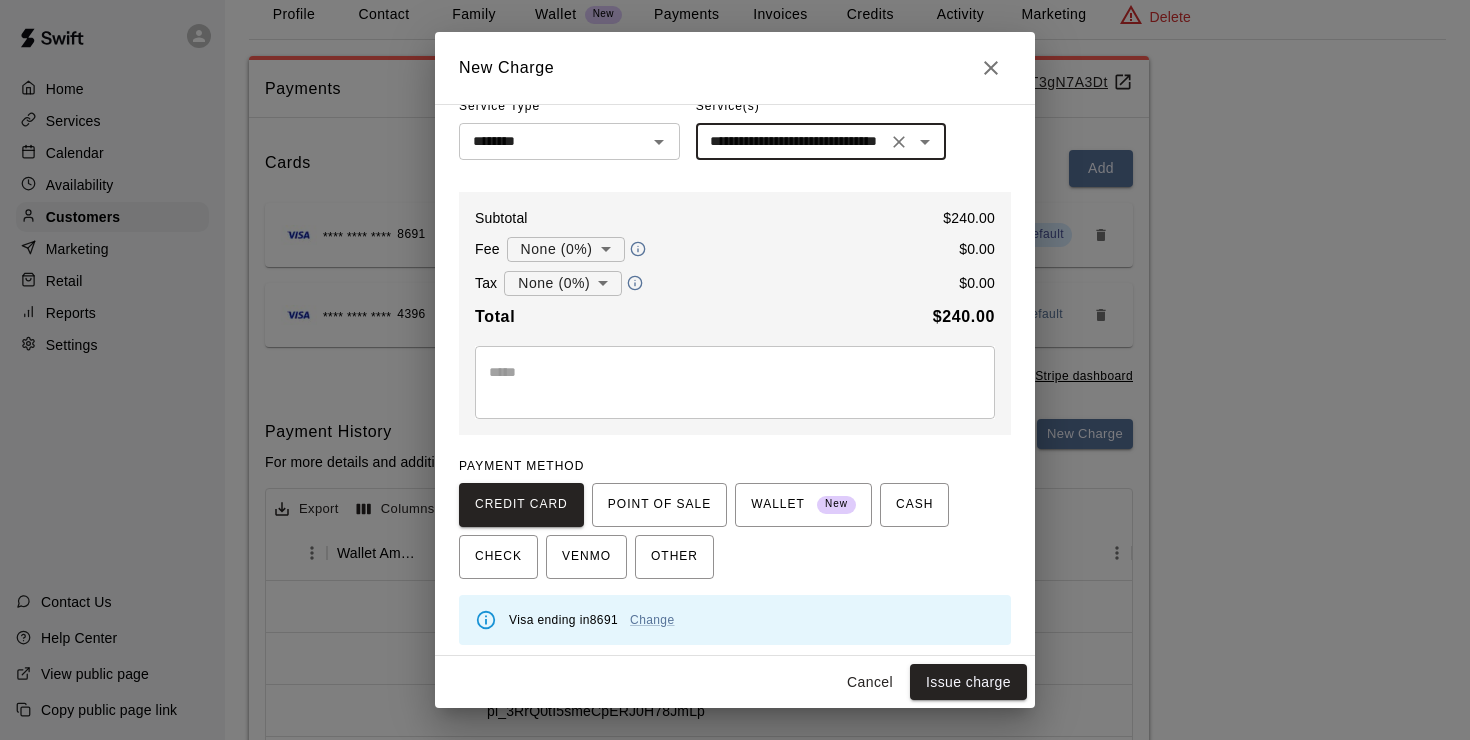 click at bounding box center (735, 382) 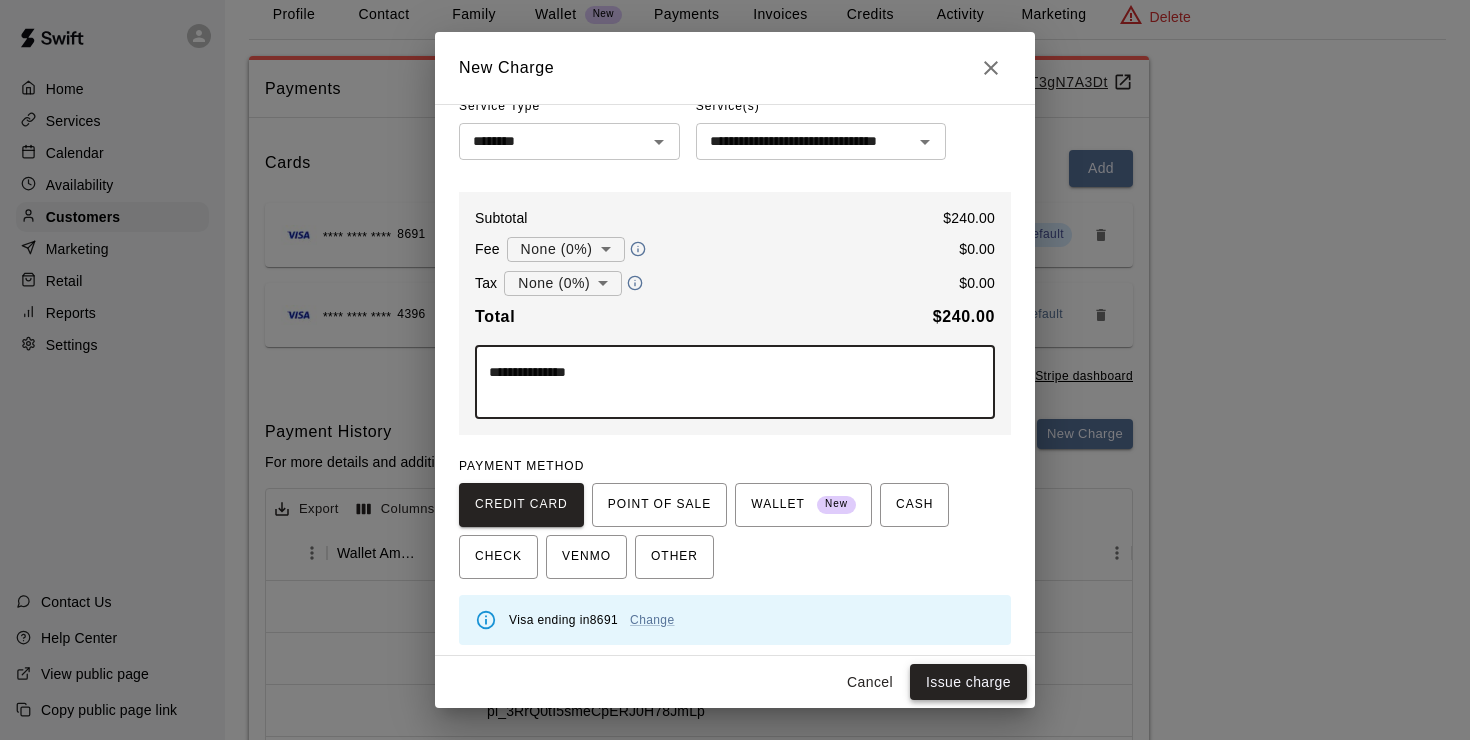 type on "**********" 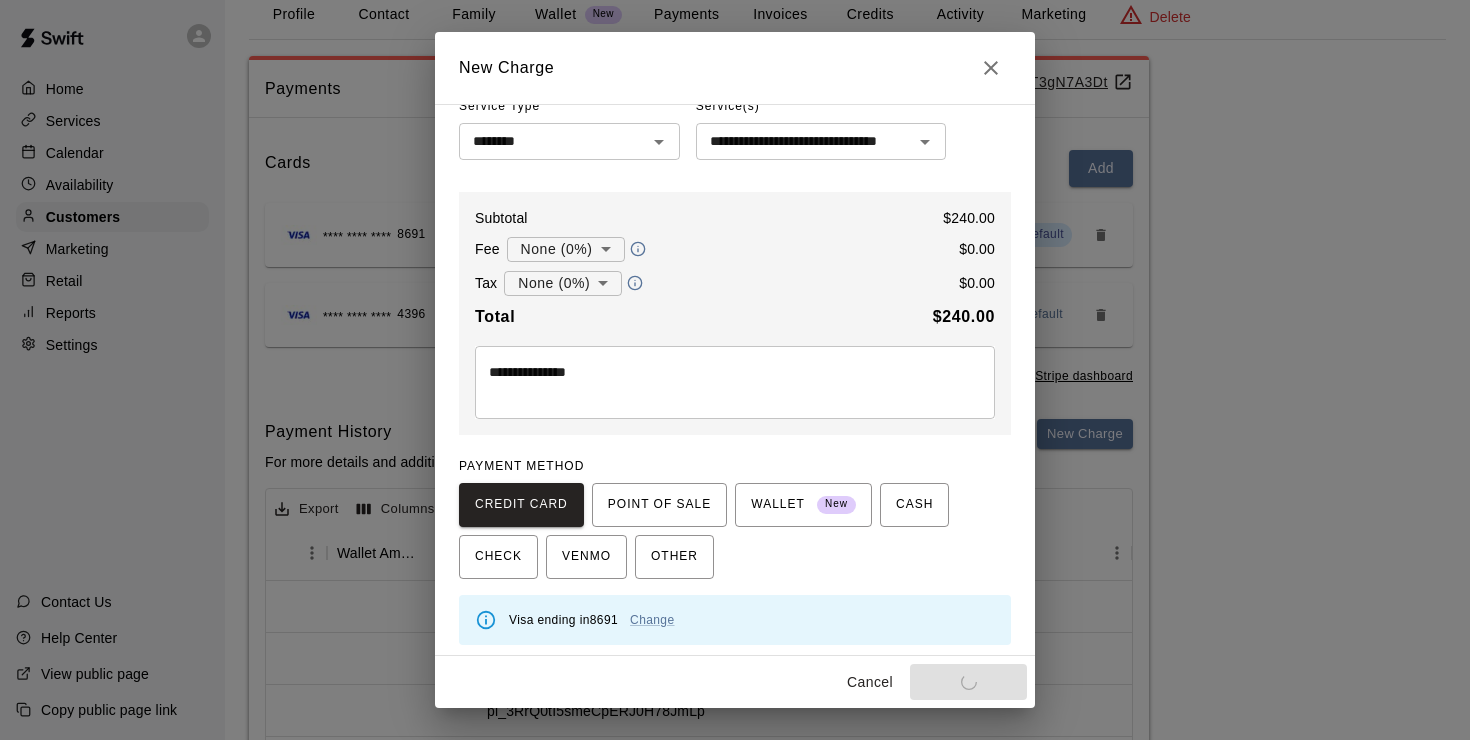 type on "*" 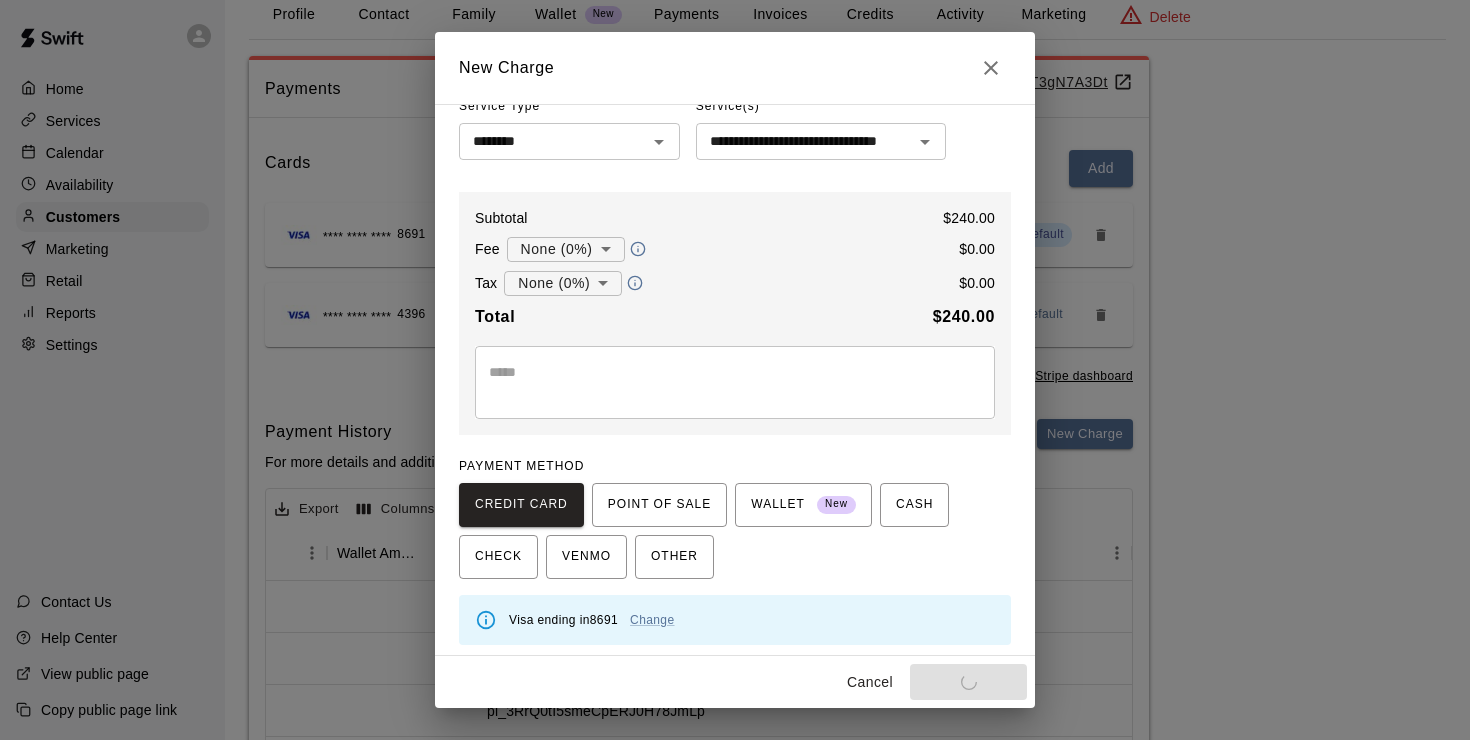 type 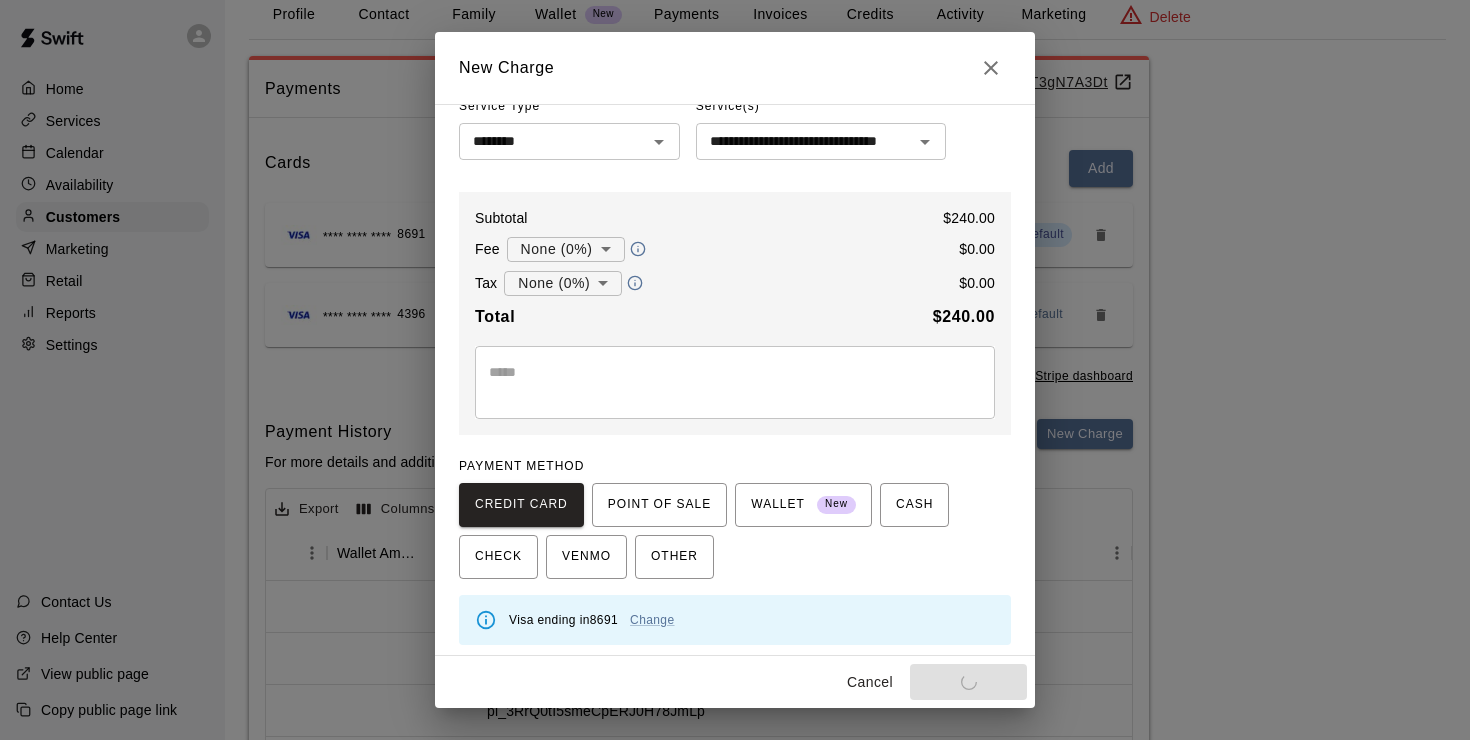 type 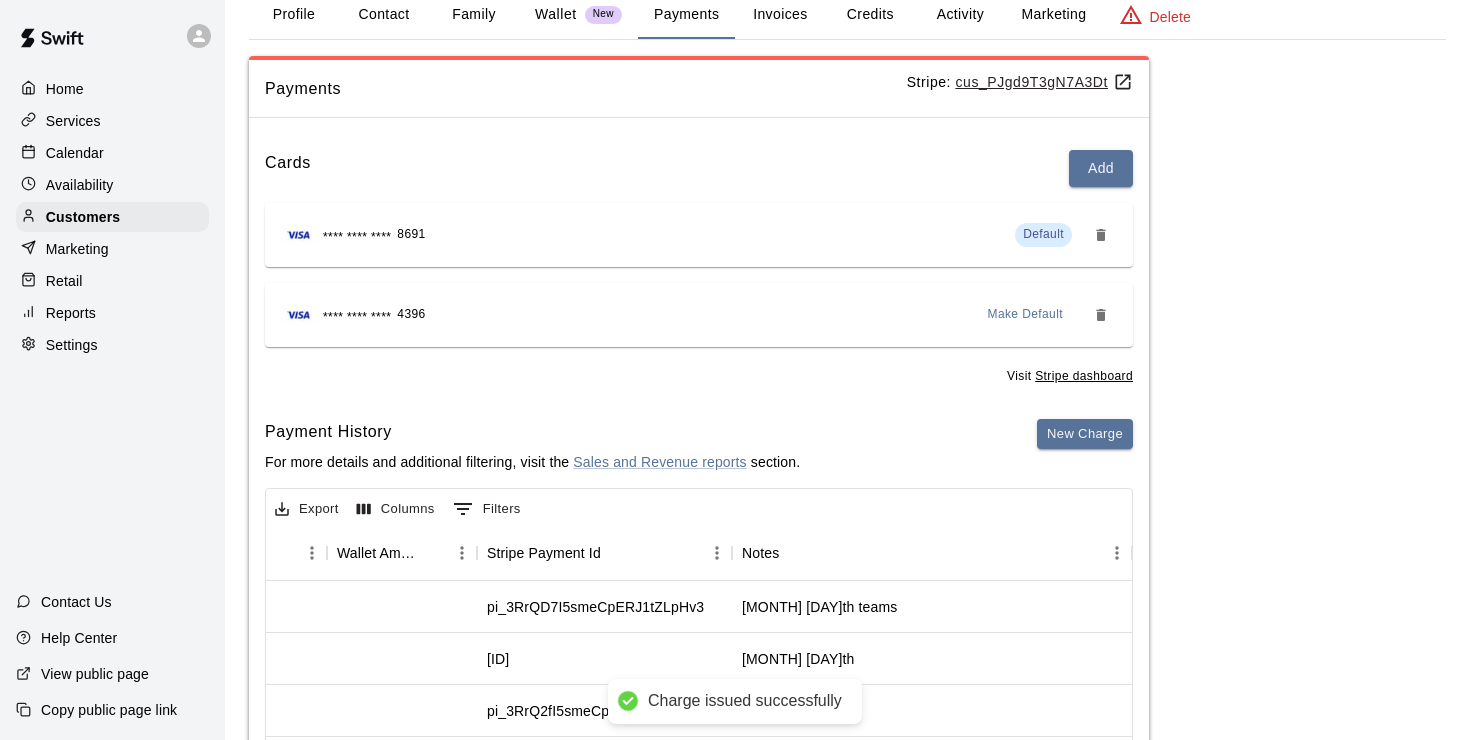 scroll, scrollTop: 0, scrollLeft: 1824, axis: horizontal 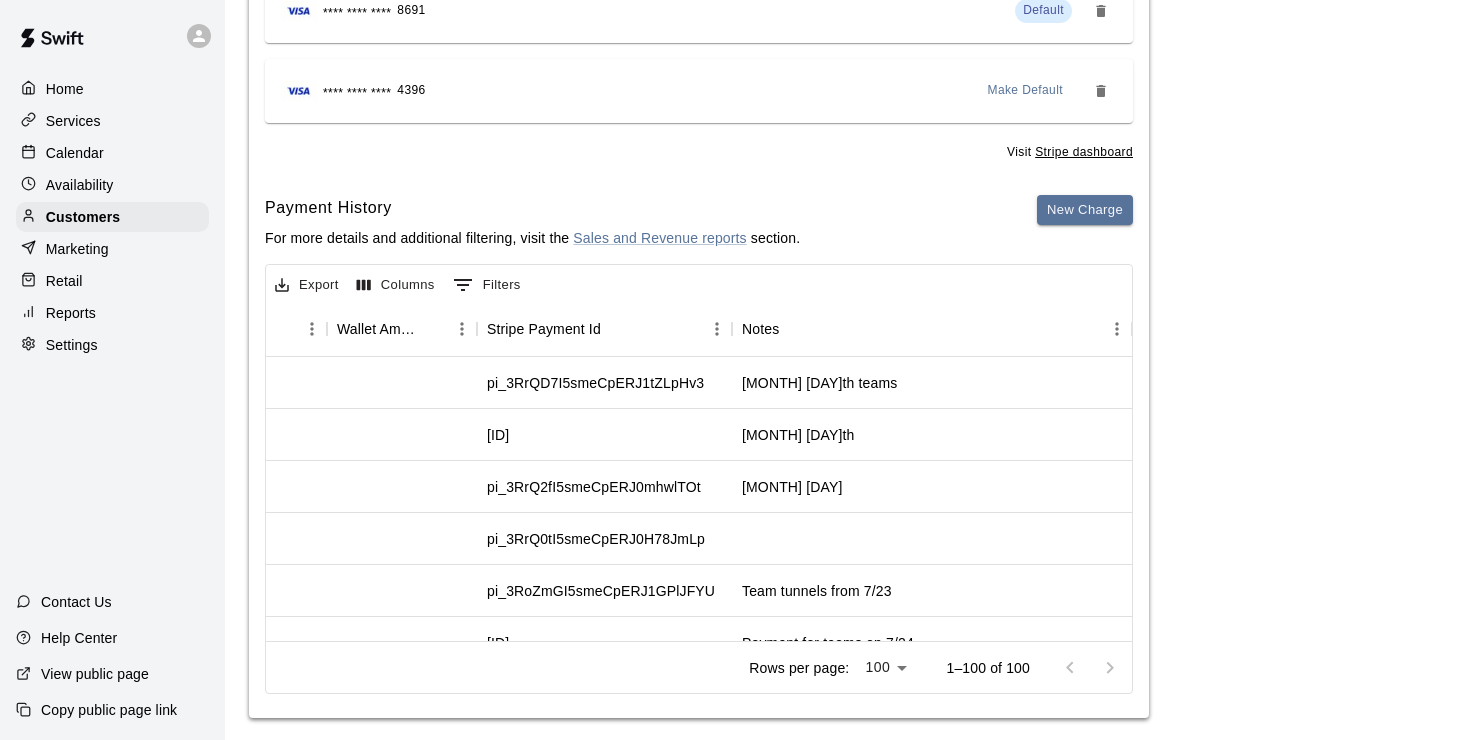 click on "Calendar" at bounding box center [75, 153] 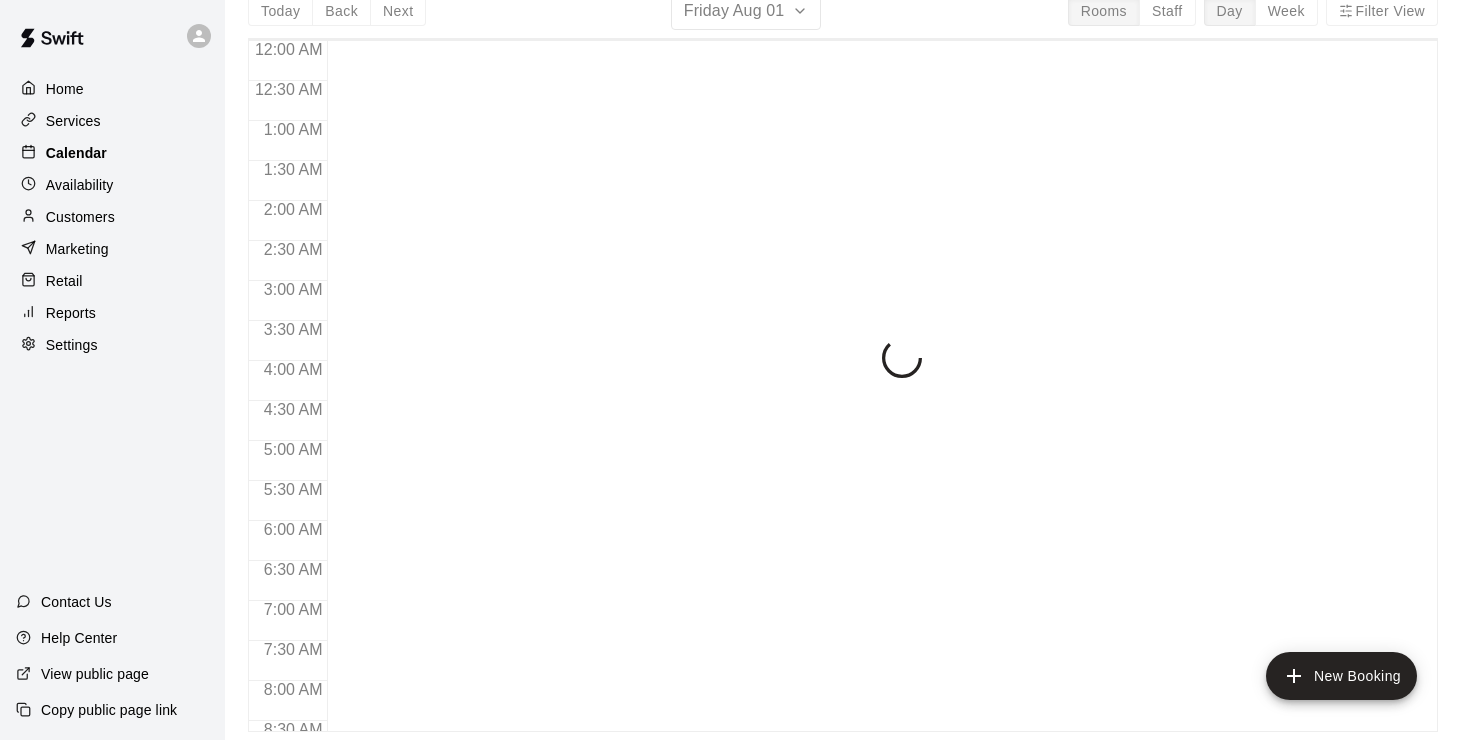 scroll, scrollTop: 0, scrollLeft: 0, axis: both 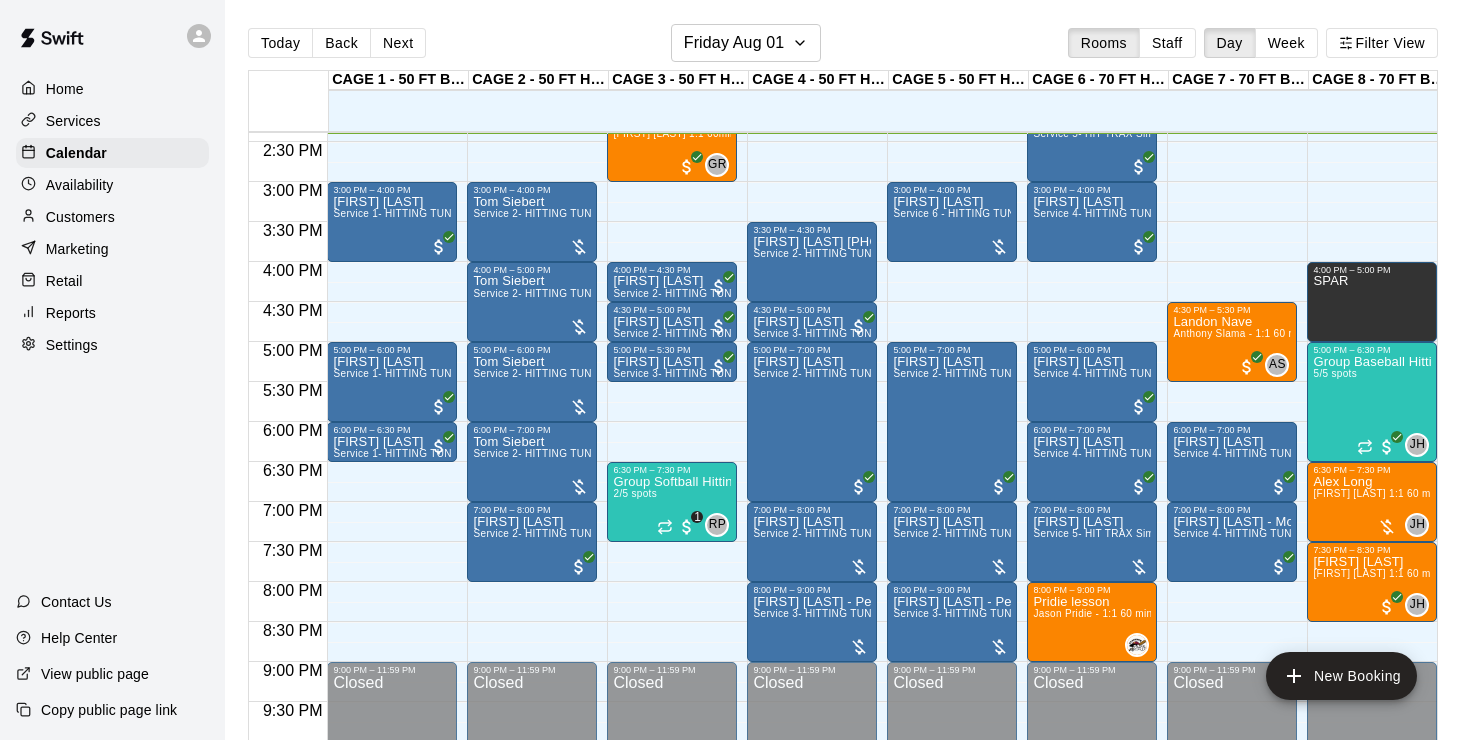 click on "Reports" at bounding box center [71, 313] 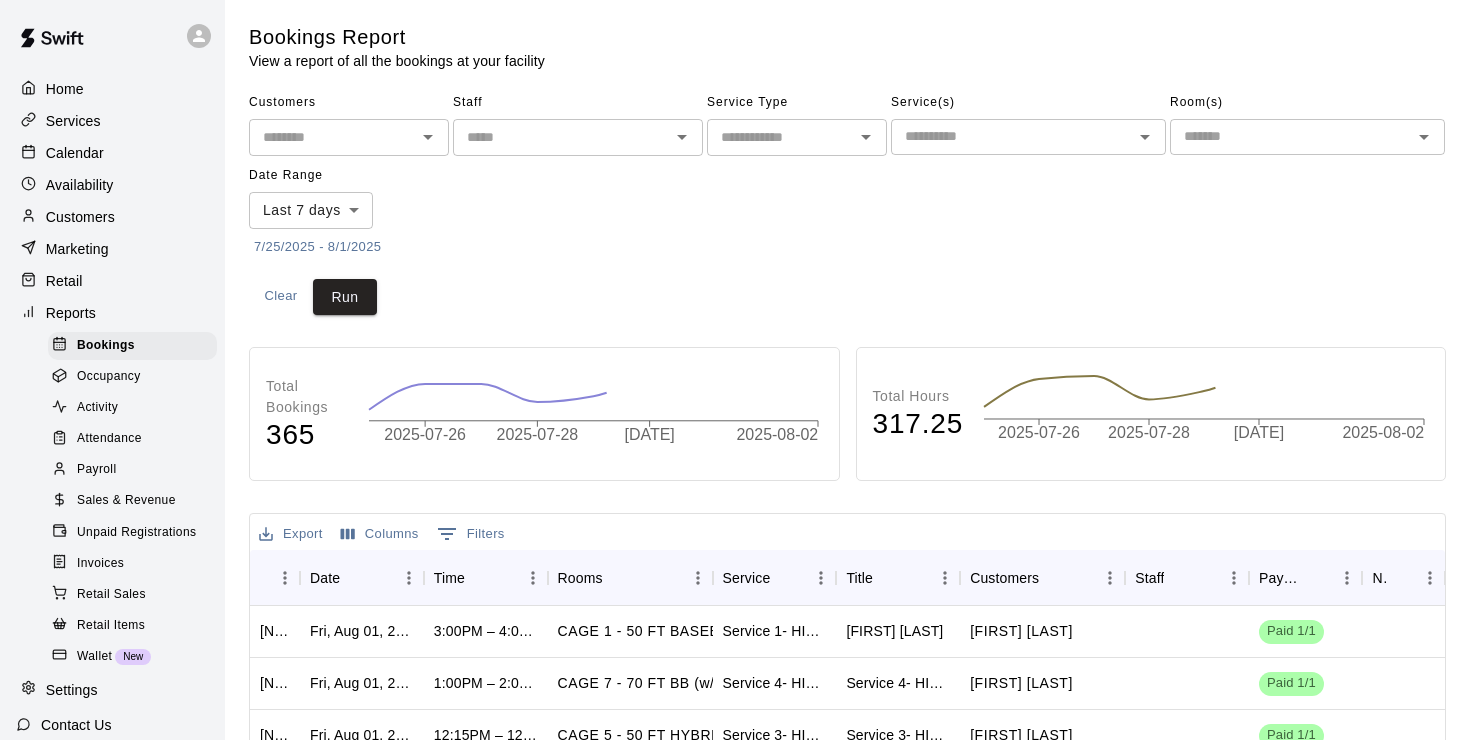 click on "Sales & Revenue" at bounding box center (126, 501) 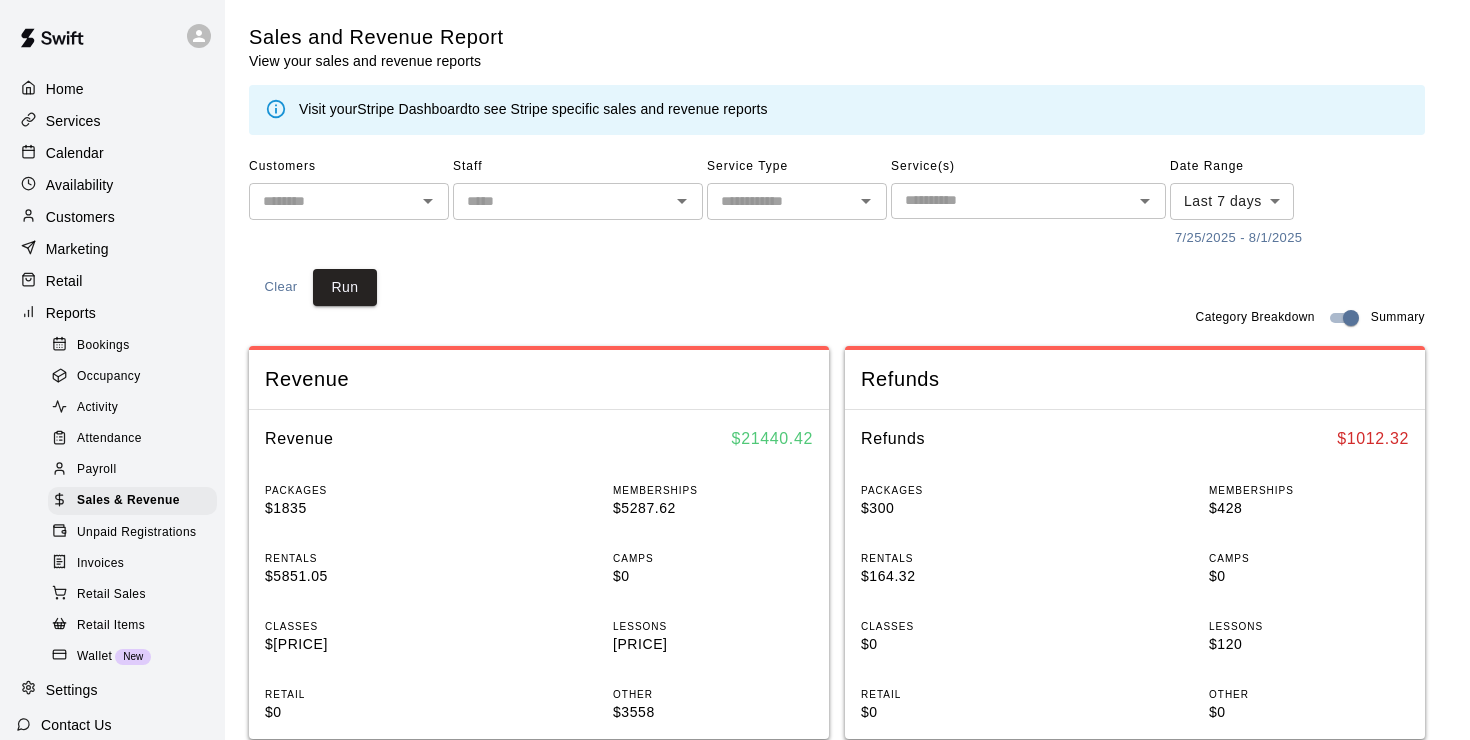 click on "Home Services Calendar Availability Customers Marketing Retail Reports Bookings Occupancy Activity Attendance Payroll Sales & Revenue Unpaid Registrations Invoices Retail Sales Retail Items Wallet New Settings Contact Us Help Center View public page Copy public page link Sales and Revenue Report View your sales and revenue reports Visit your Stripe Dashboard to see Stripe specific sales and revenue reports Customers Staff Service Type Service(s) Date Range Last 7 days **** 7/25/2025 - 8/1/2025 Clear Run Category Breakdown Summary Revenue Revenue $ 21440.42 PACKAGES $1835 MEMBERSHIPS $5287.62 RENTALS $5851.05 CAMPS $0 CLASSES $693.75 LESSONS $4215 RETAIL $0 OTHER $3558 Refunds Refunds $ 1012.32 PACKAGES $300 MEMBERSHIPS $428 RENTALS $164.32 CAMPS $0 CLASSES $0 LESSONS $120 RETAIL $0 OTHER $0 Export Columns 0 Filters InvoiceId Date Service Name Revenue Category Payment Method Type Stripe Payment Id Coupon Status Subtotal 731308 Aug 1, 2025 at 2:22 PM Invoice #2020 [FIRST] [LAST] Other" at bounding box center (735, 747) 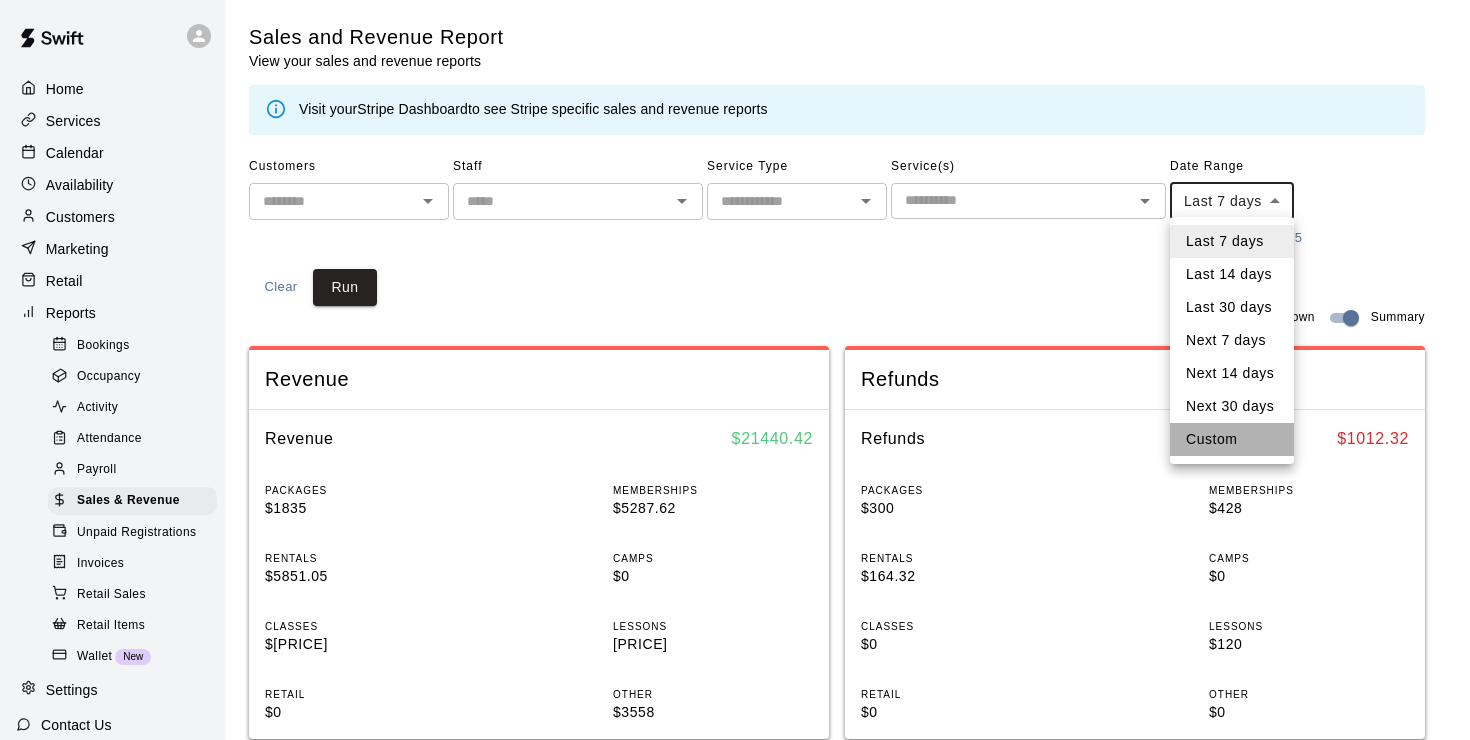 click on "Custom" at bounding box center (1232, 439) 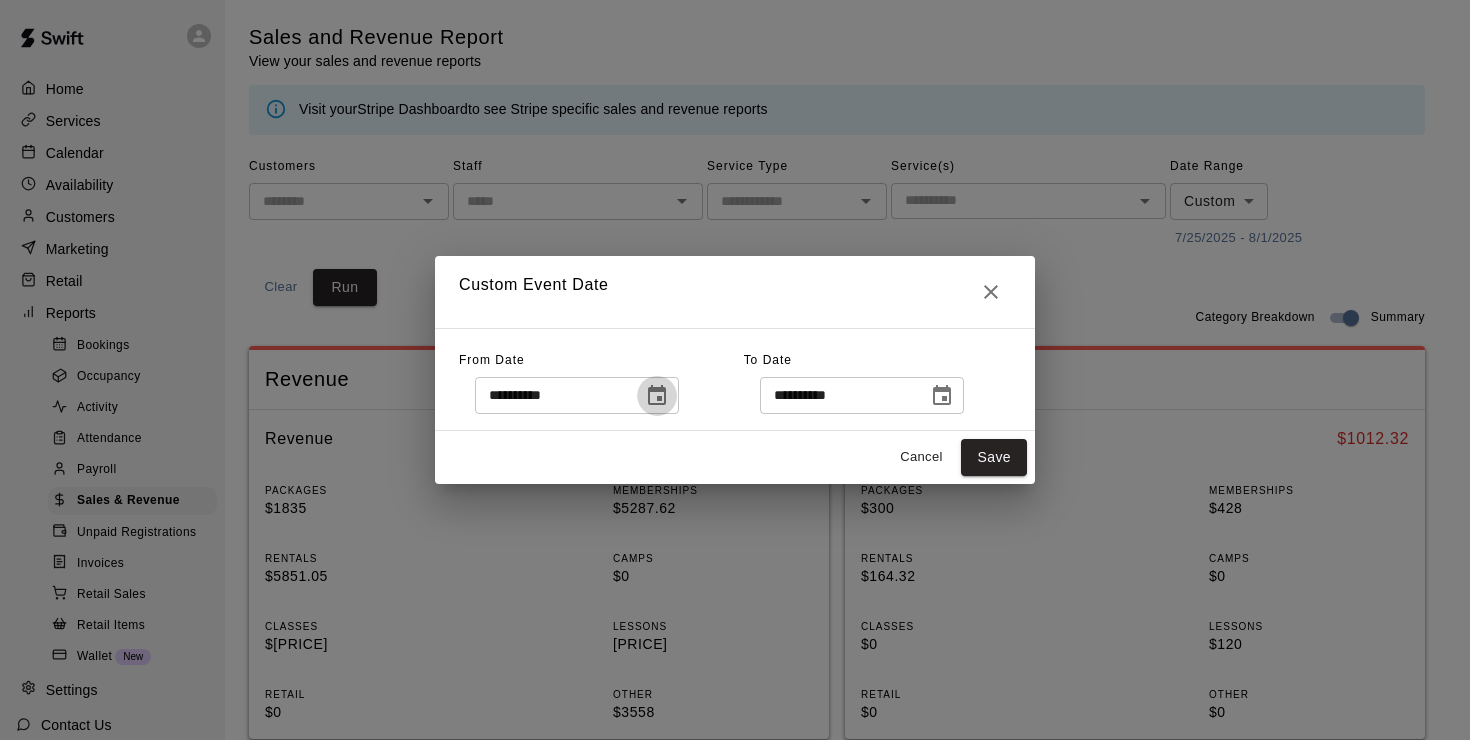click 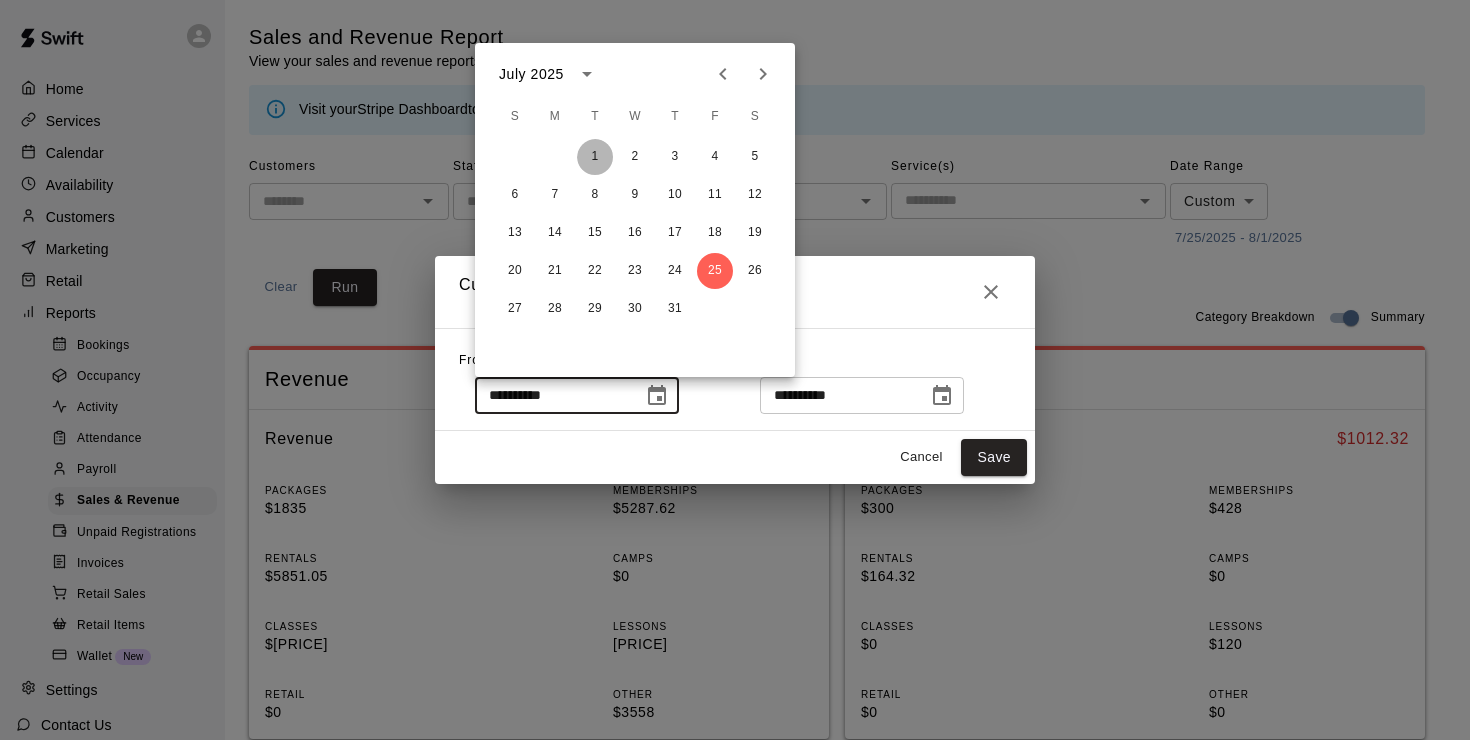 click on "1" at bounding box center [595, 157] 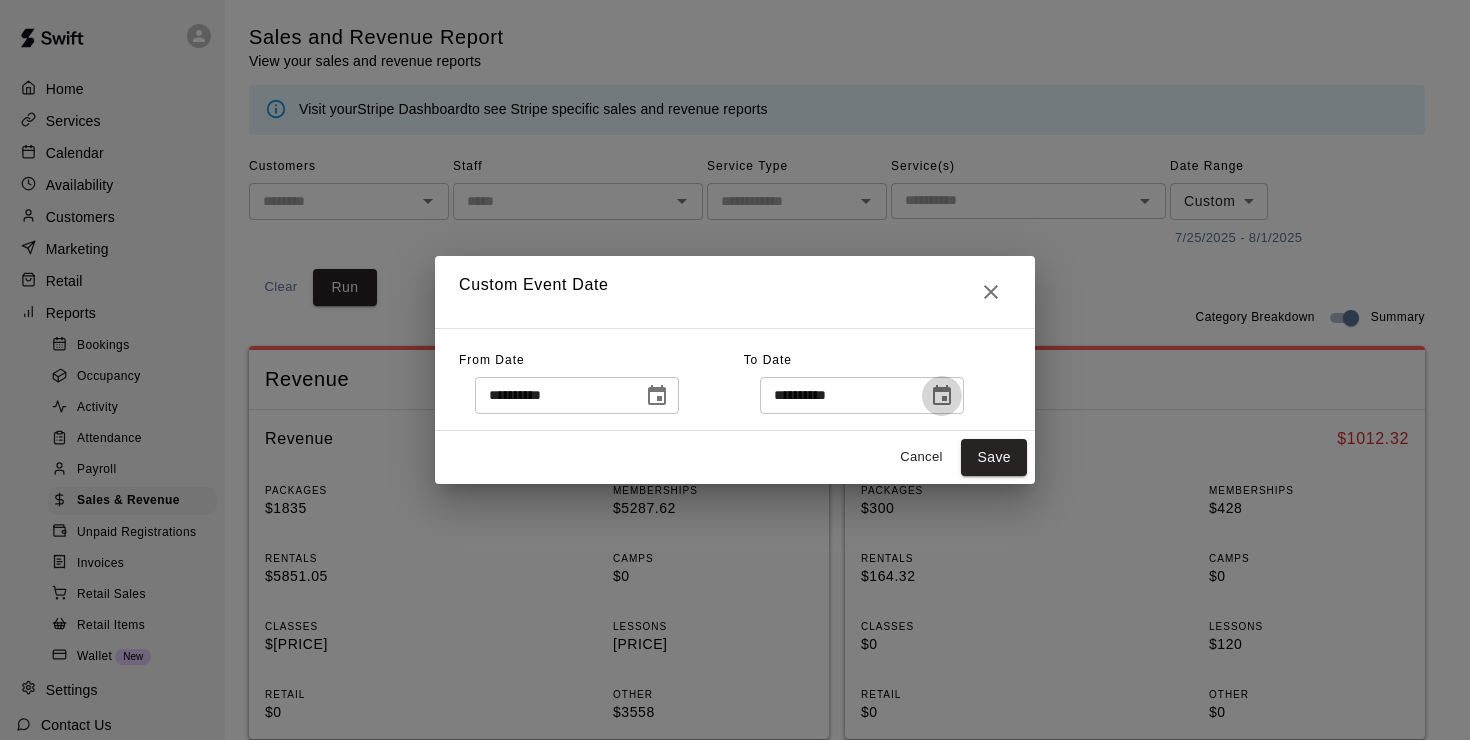 click 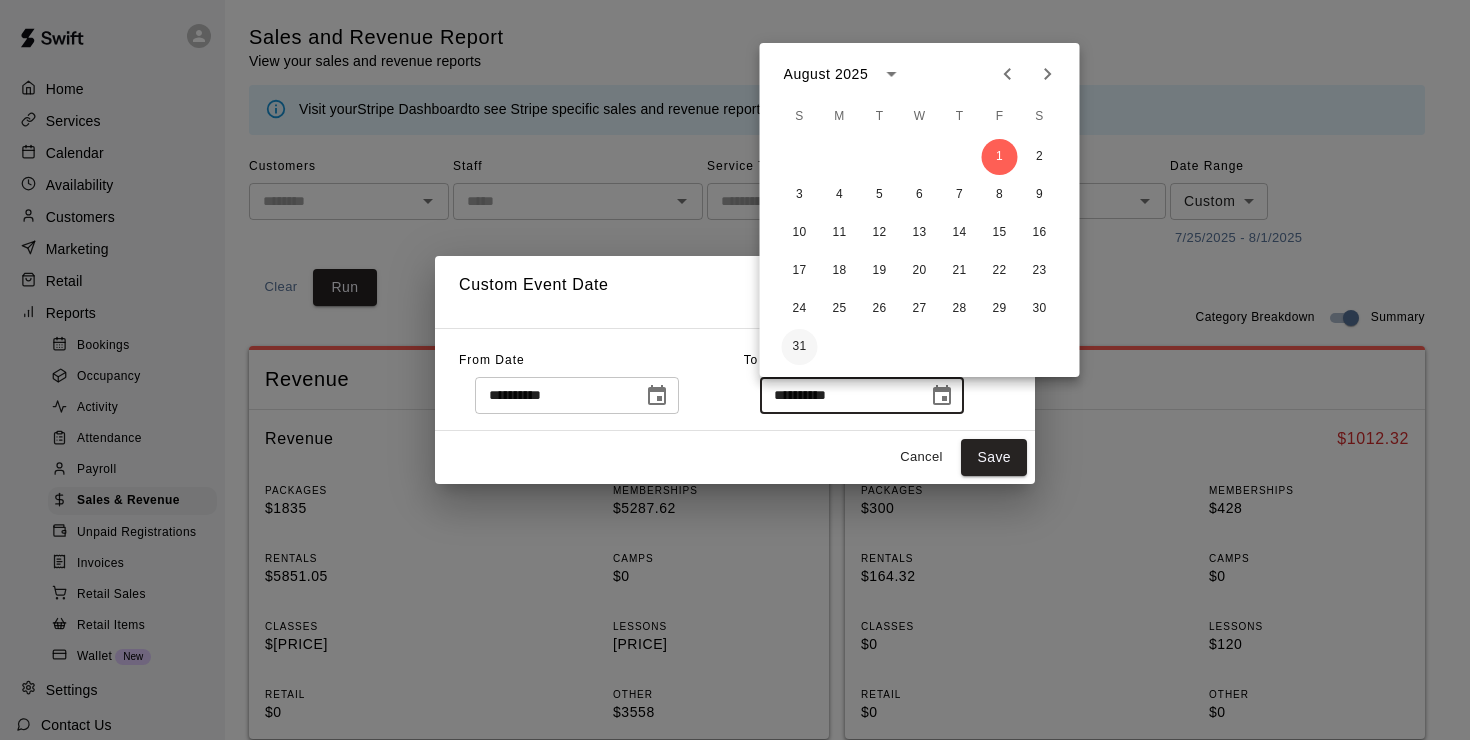 click on "31" at bounding box center (800, 347) 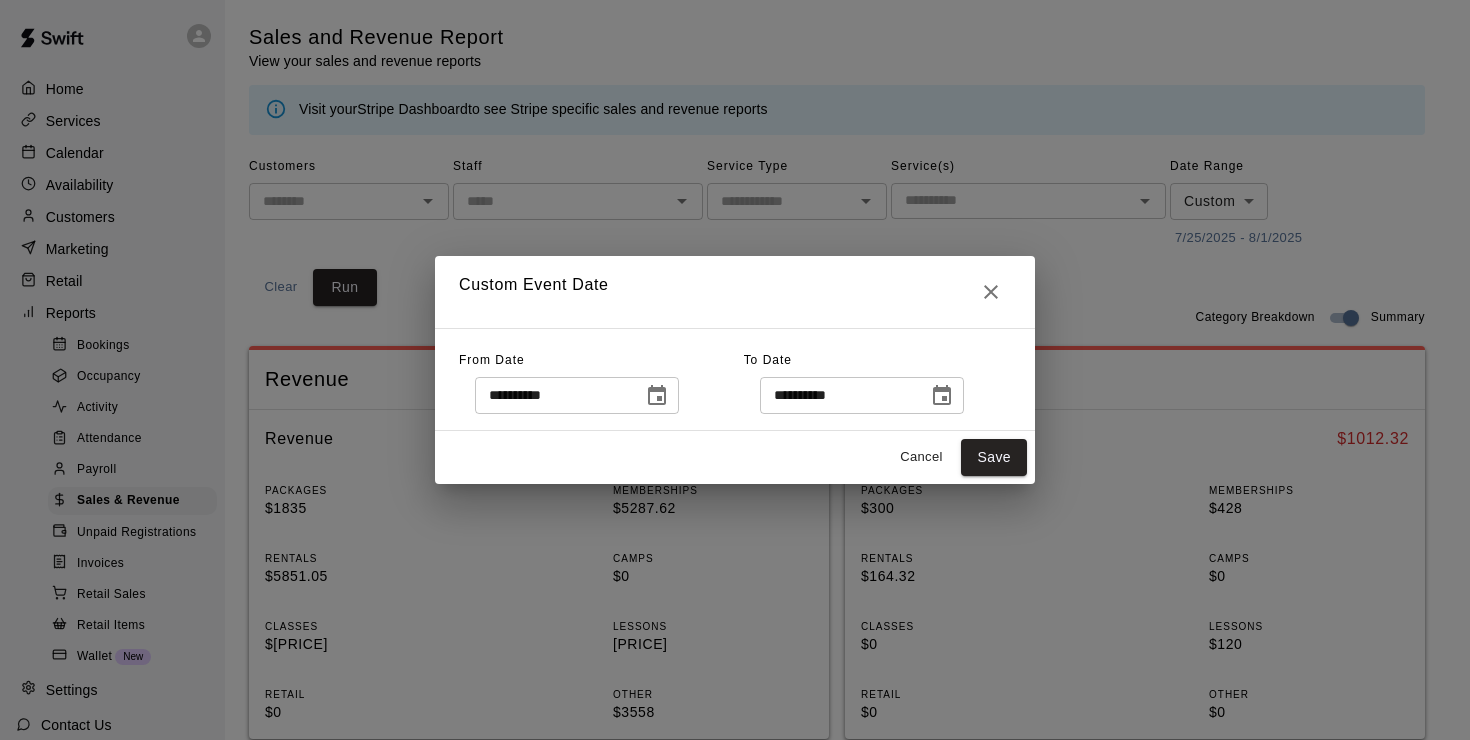 type on "**********" 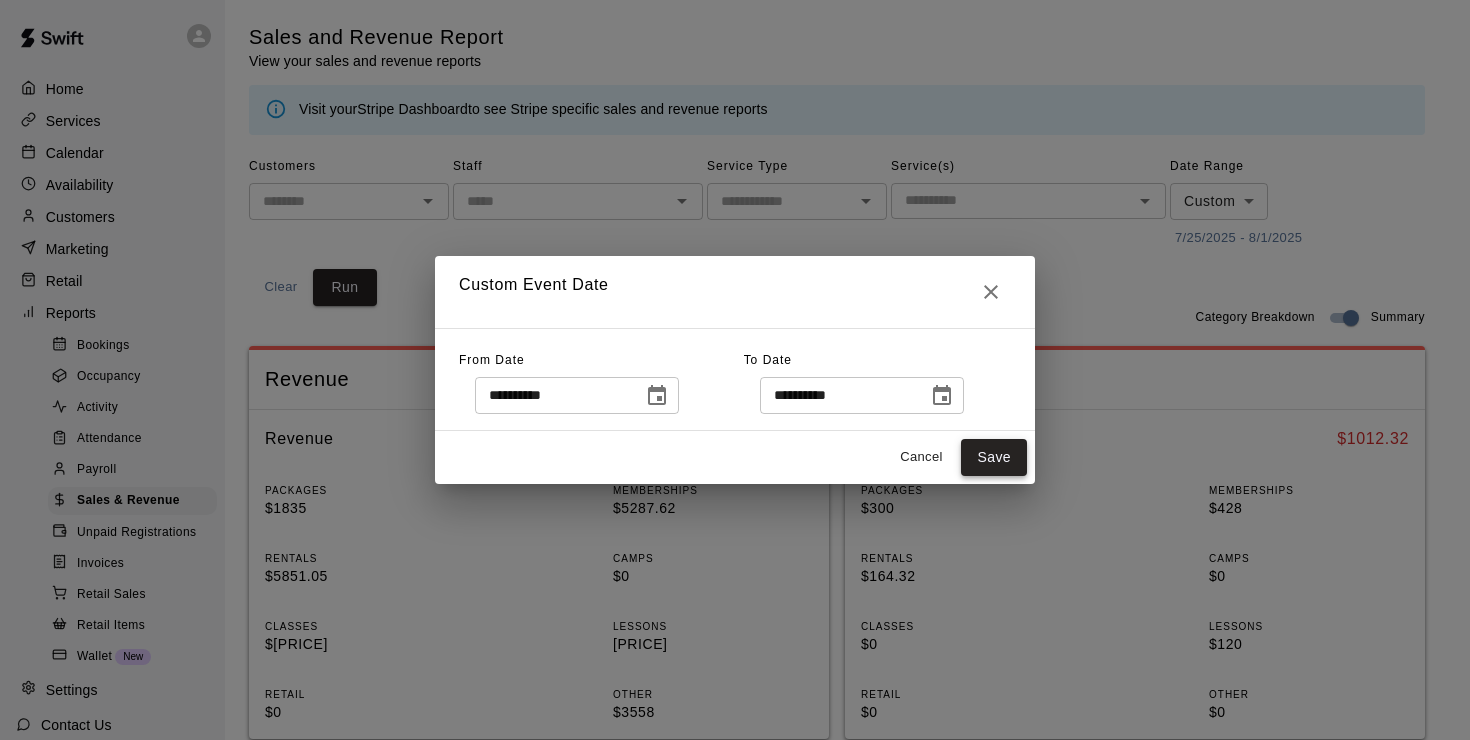 click on "Save" at bounding box center (994, 457) 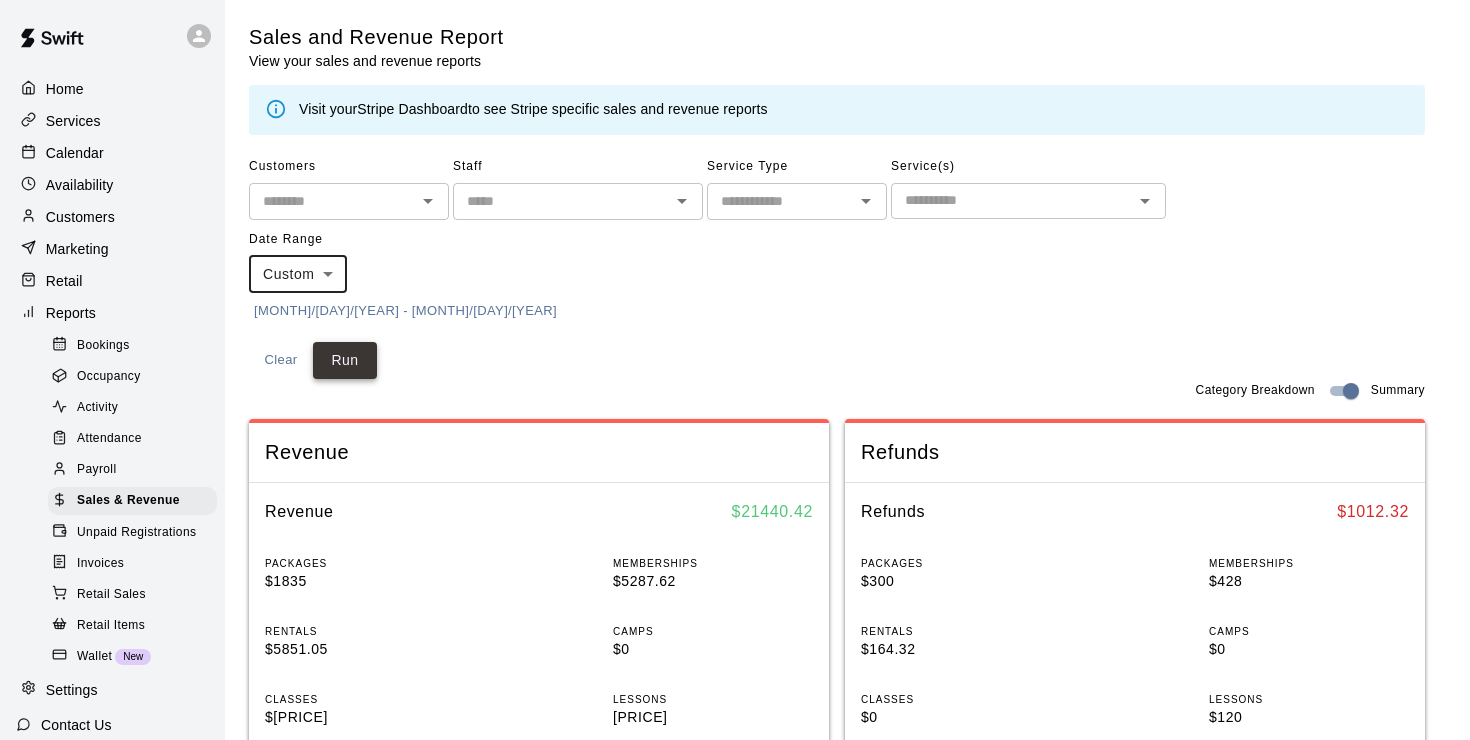 click on "Run" at bounding box center (345, 360) 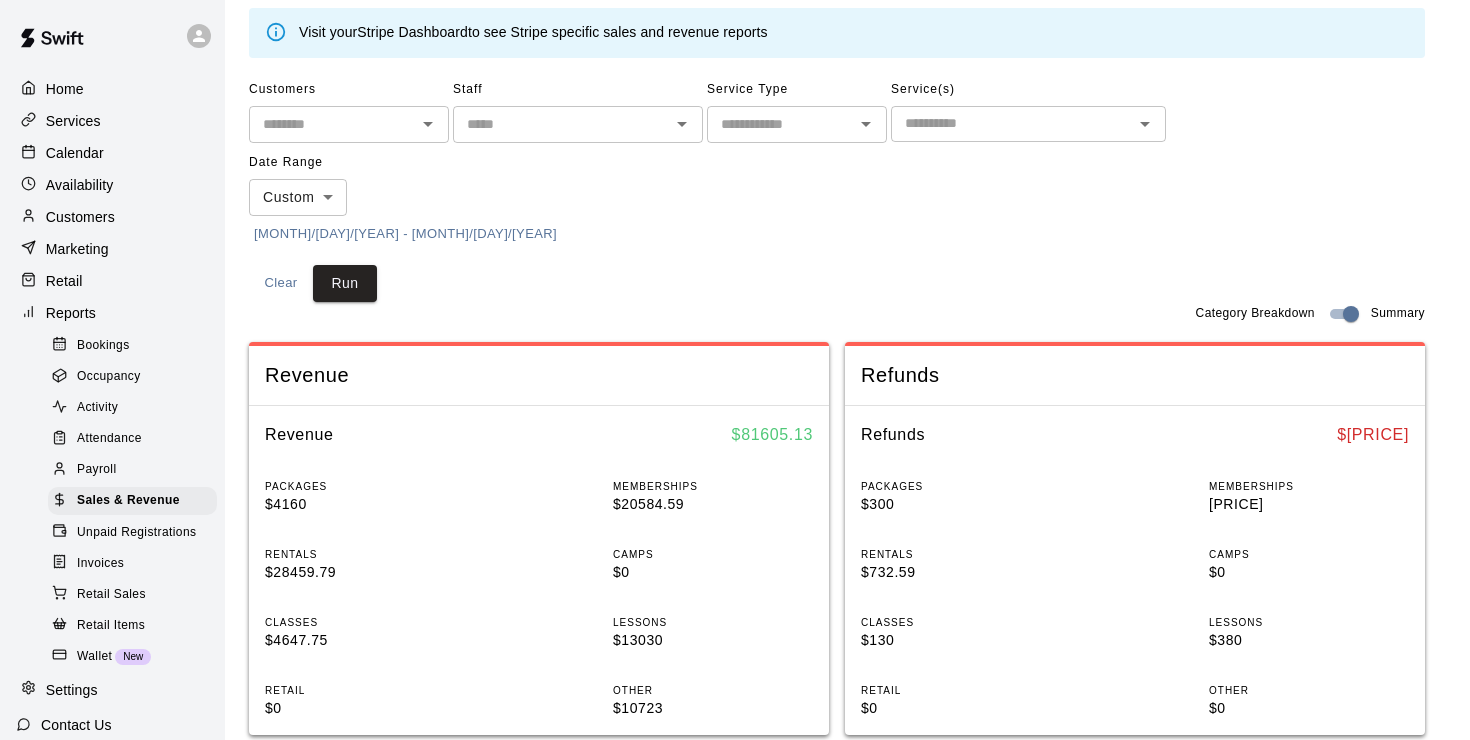 scroll, scrollTop: 83, scrollLeft: 0, axis: vertical 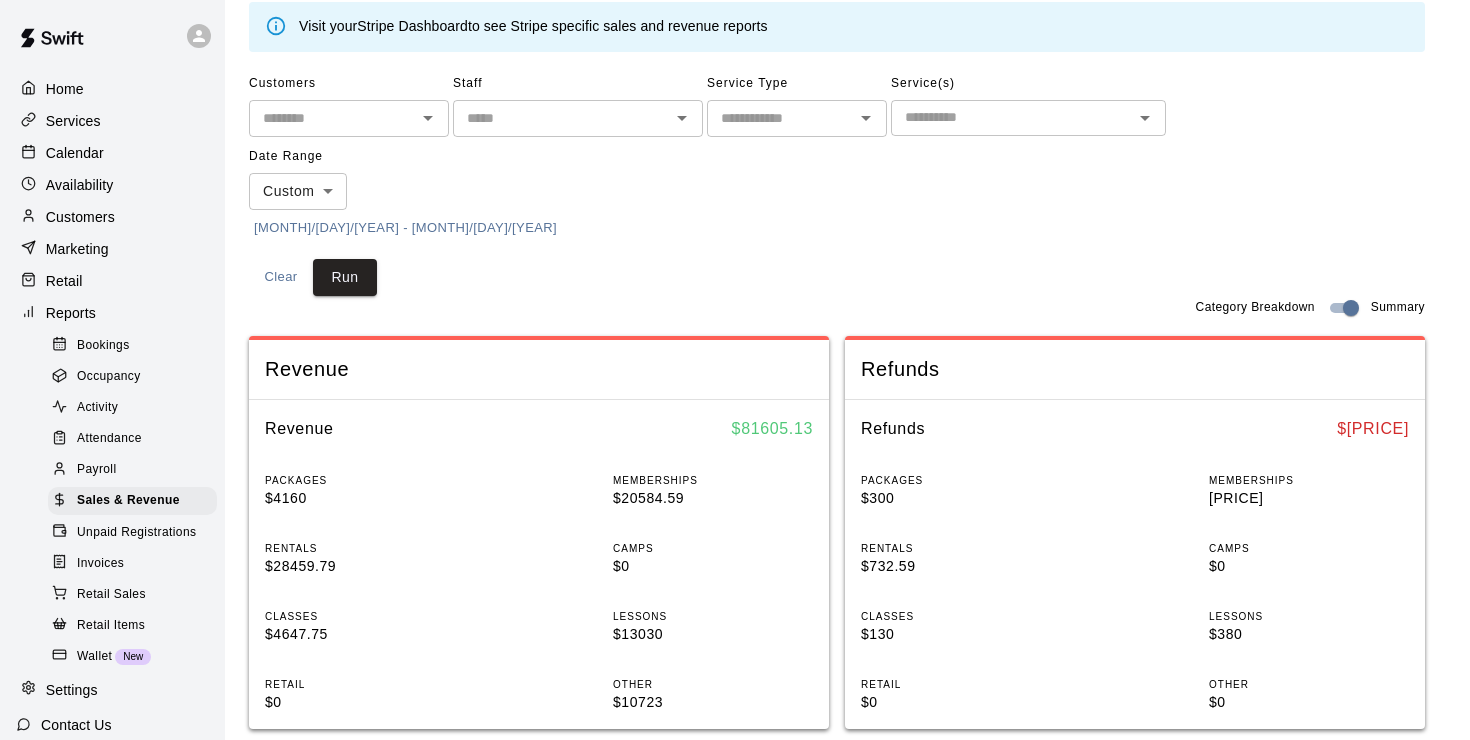 click on "[MONTH]/[DAY]/[YEAR] - [MONTH]/[DAY]/[YEAR]" at bounding box center (405, 228) 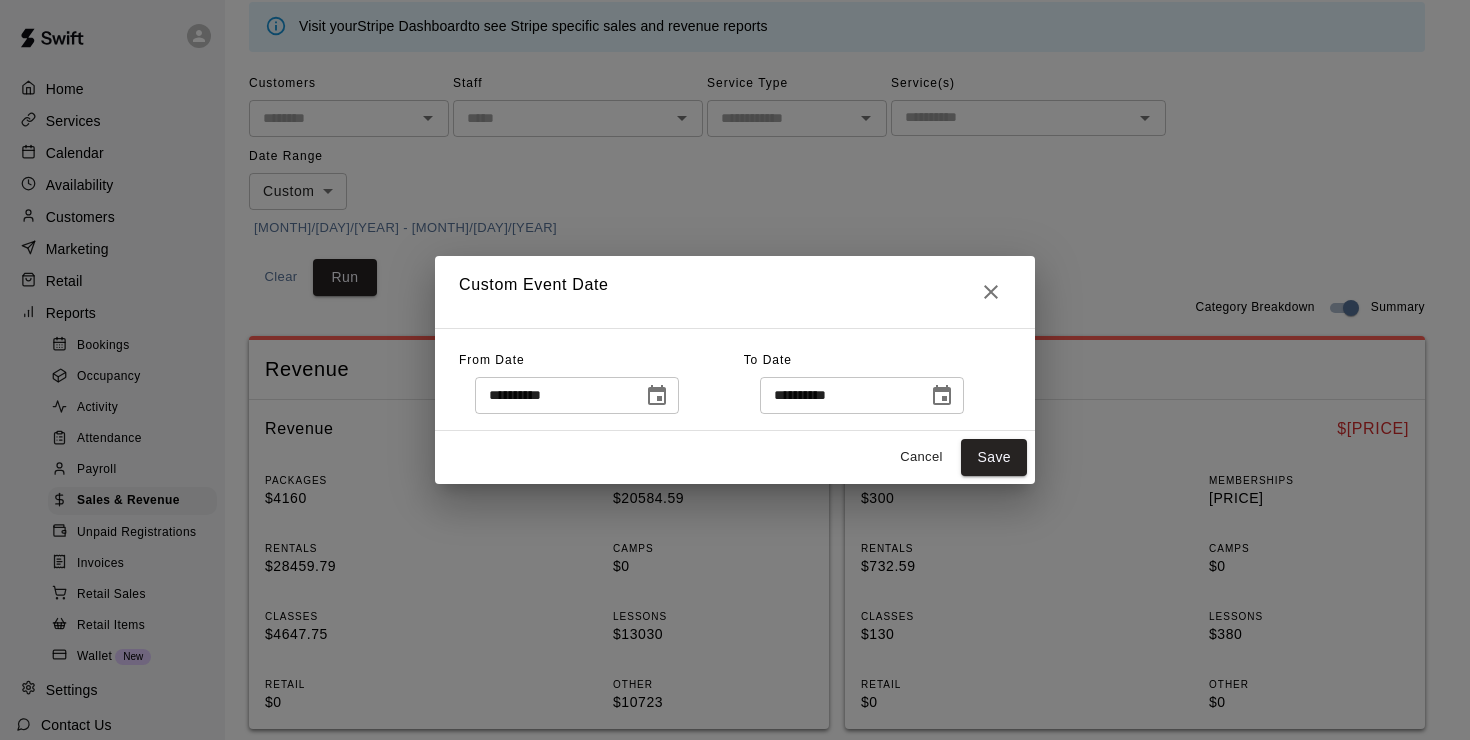 click 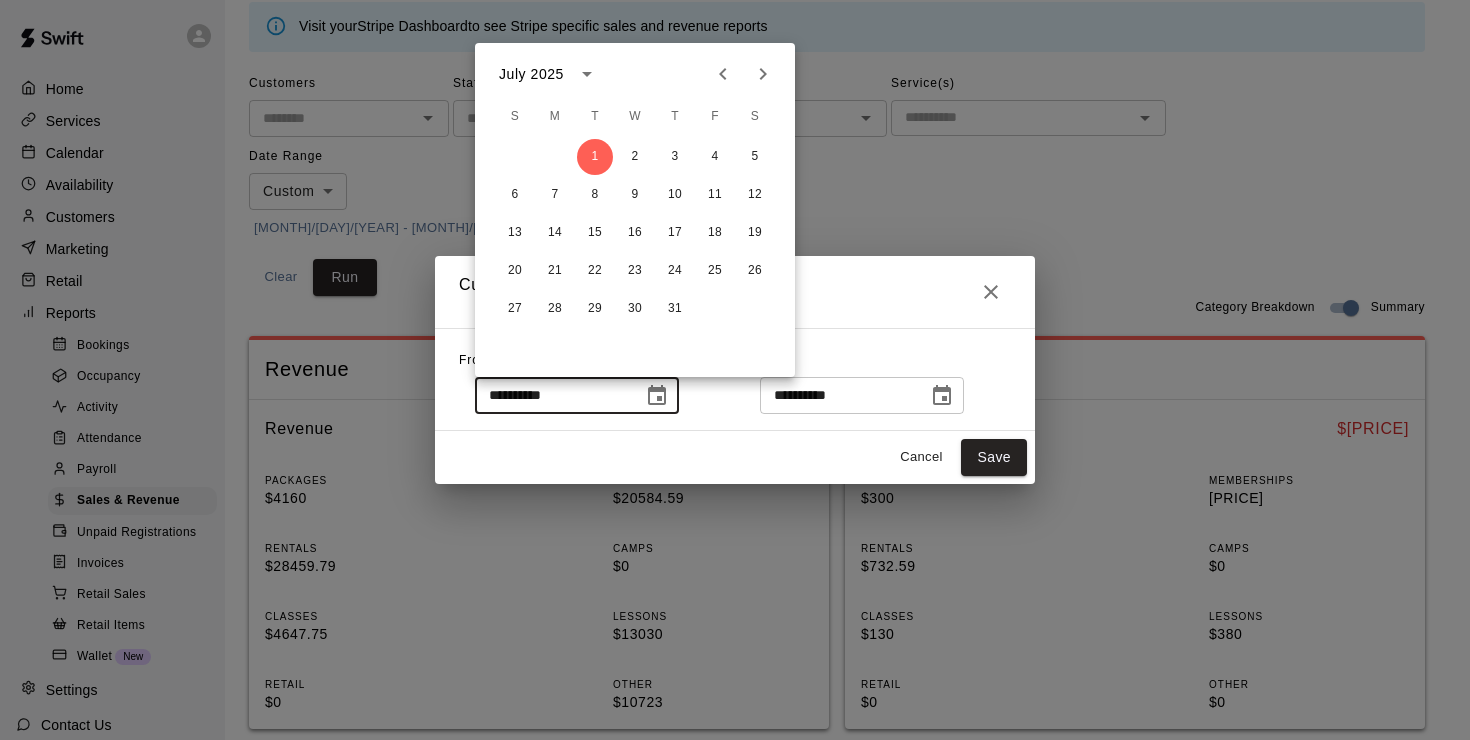 click 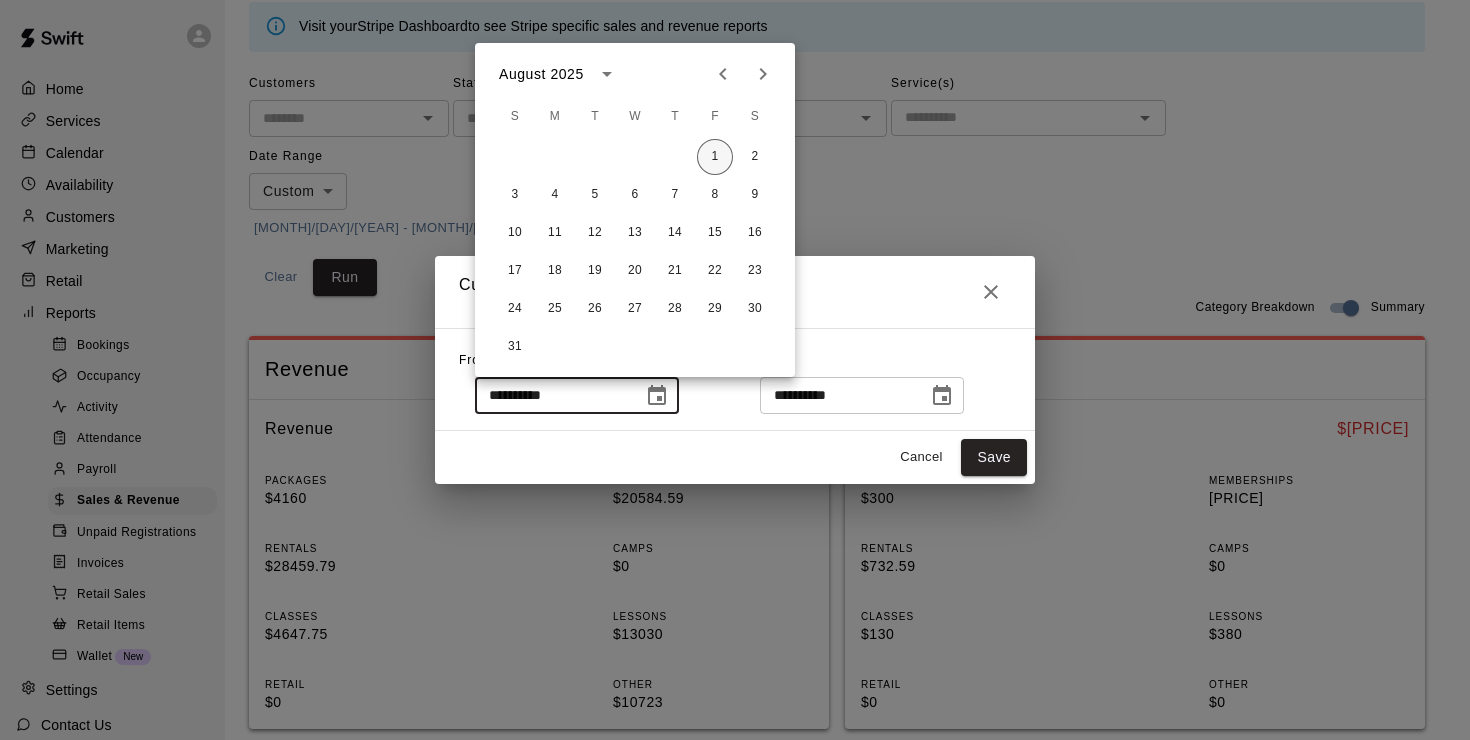 click on "1" at bounding box center (715, 157) 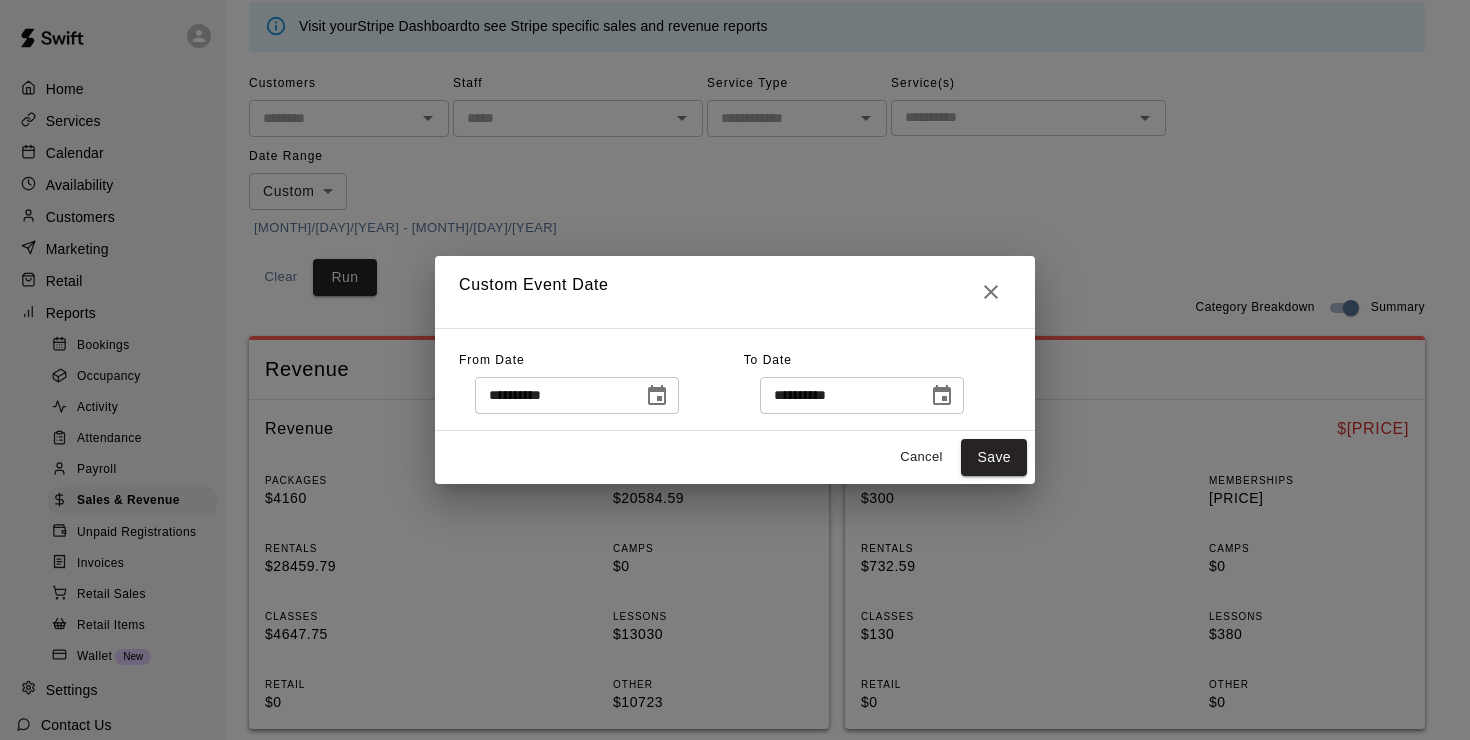 click 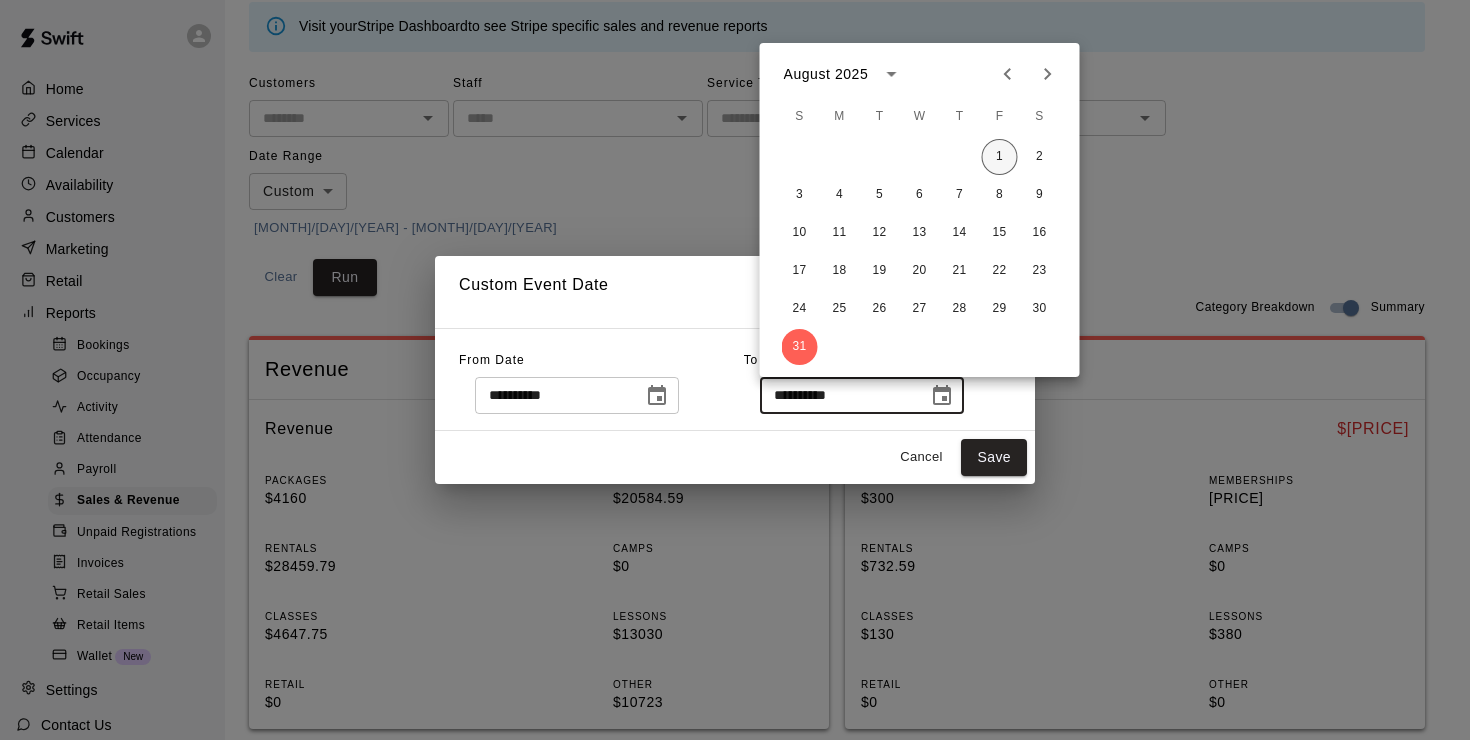 click on "1" at bounding box center (1000, 157) 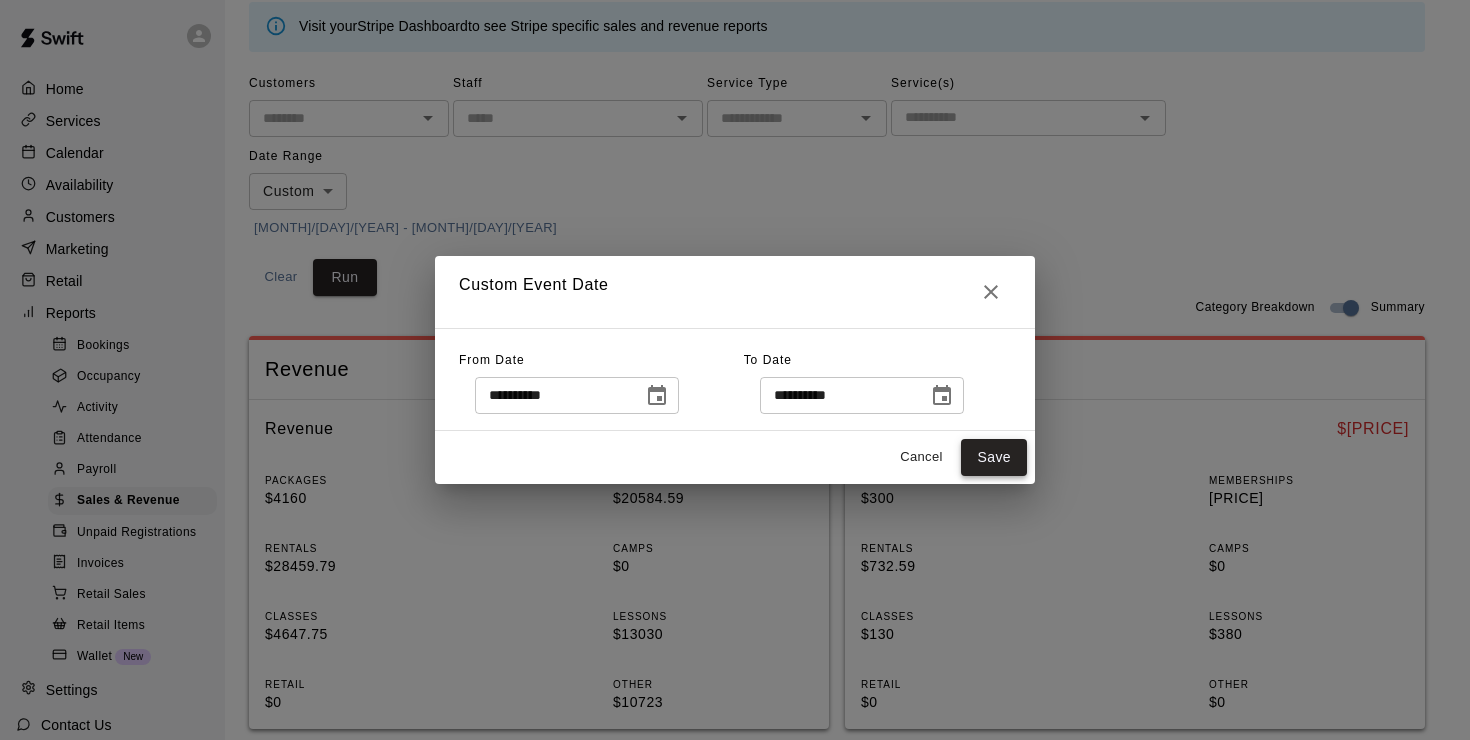 click on "Save" at bounding box center (994, 457) 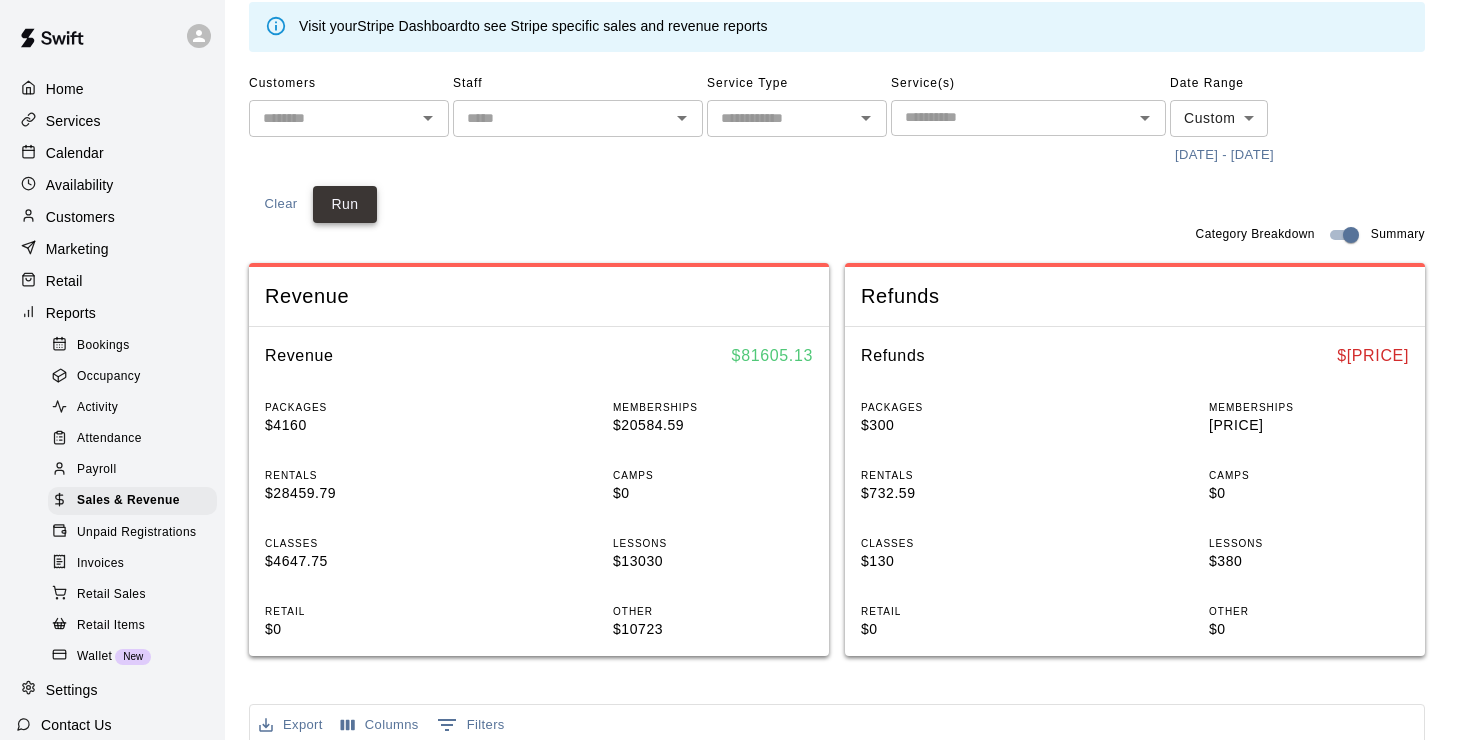 click on "Run" at bounding box center (345, 204) 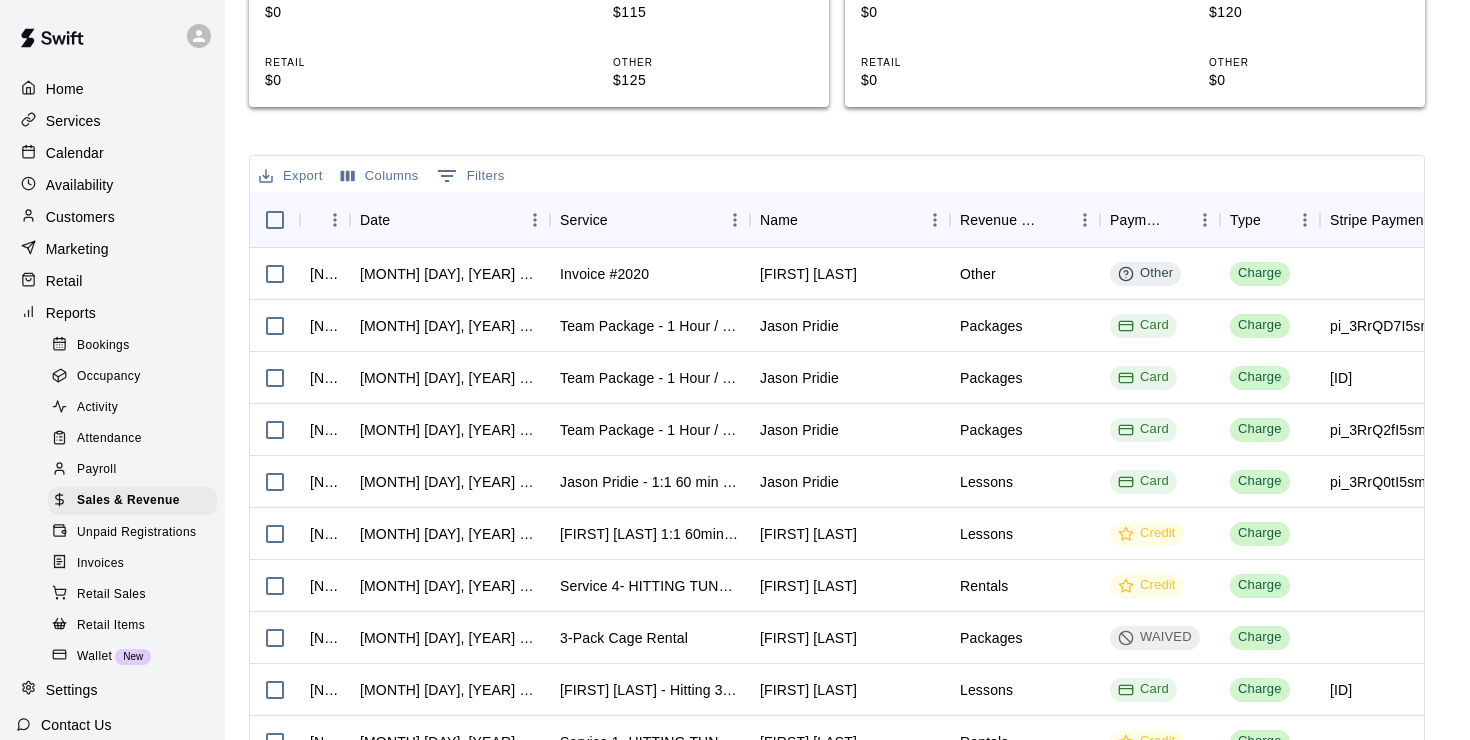 scroll, scrollTop: 623, scrollLeft: 0, axis: vertical 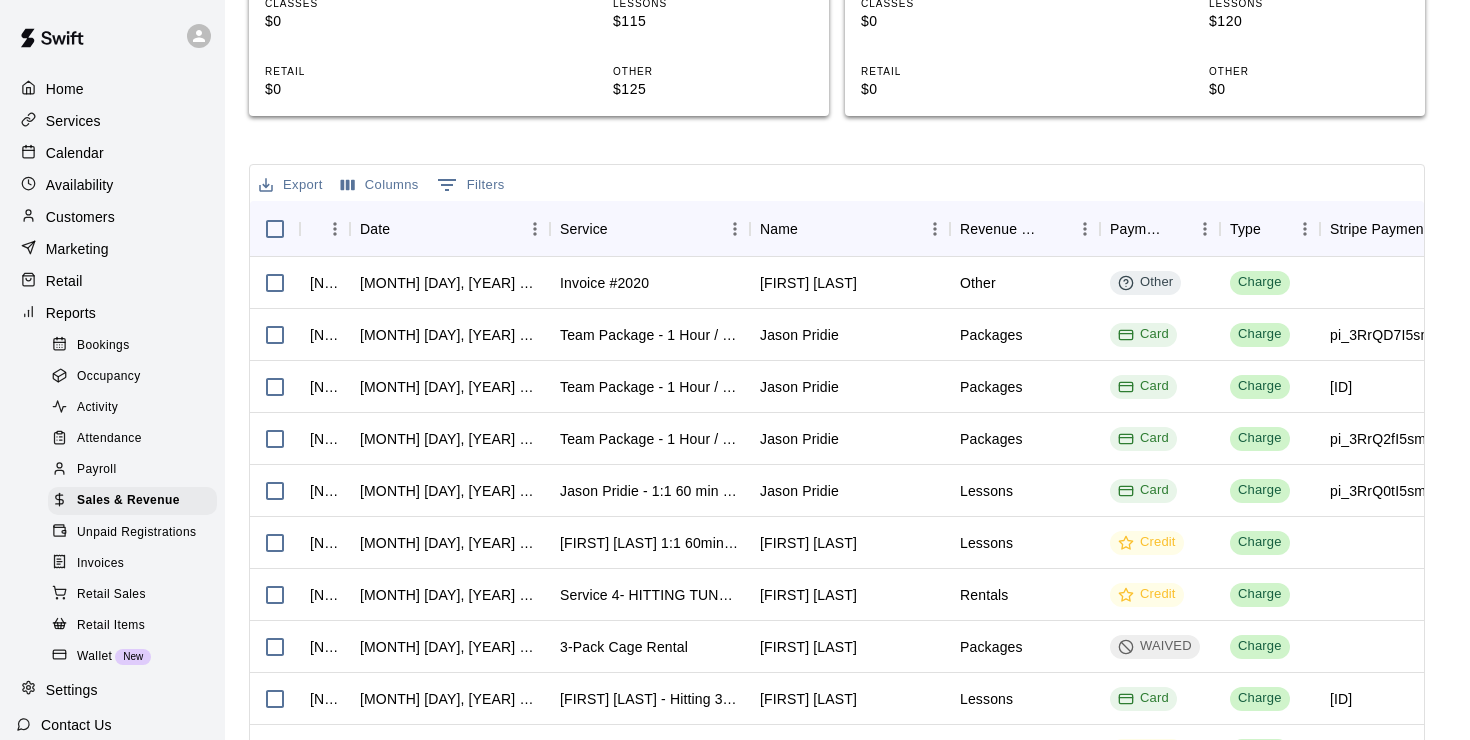click on "Calendar" at bounding box center [75, 153] 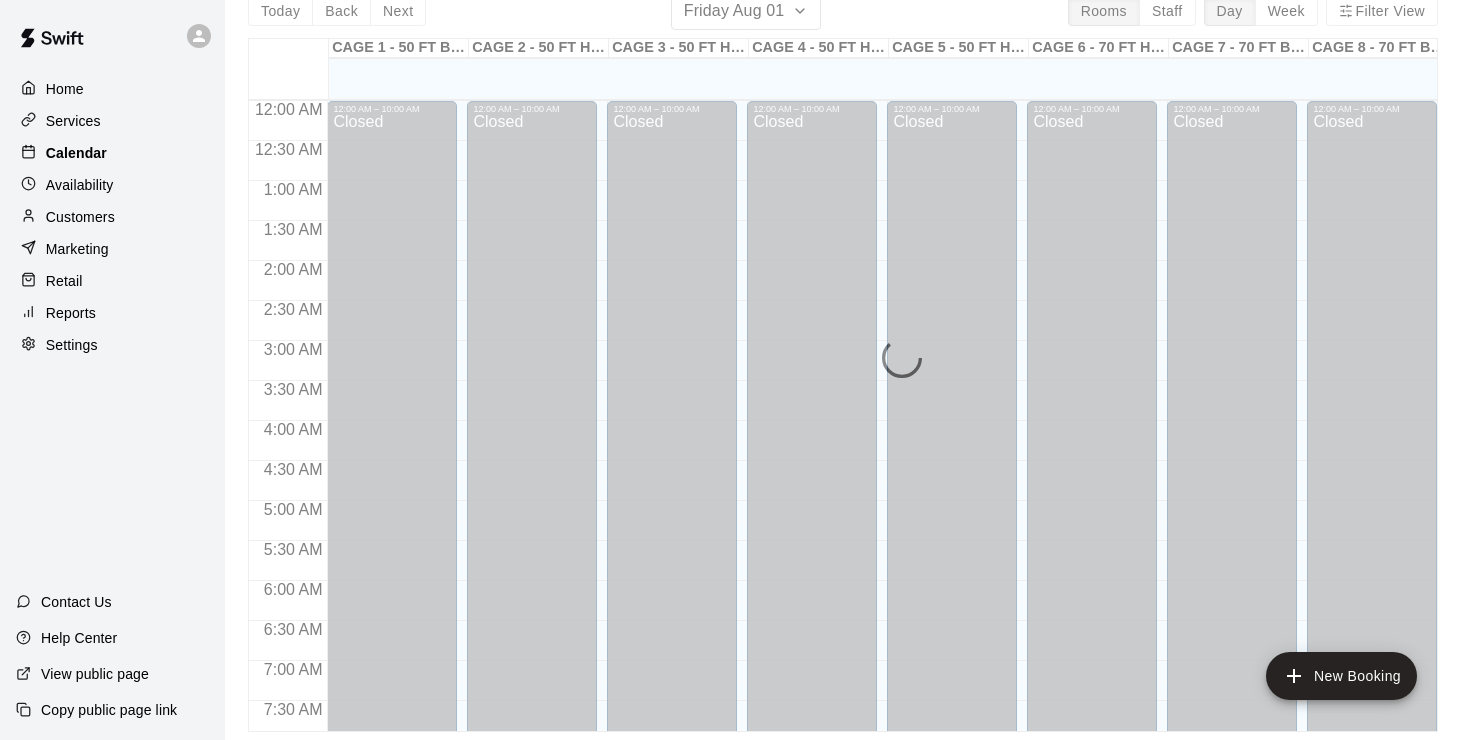 scroll, scrollTop: 0, scrollLeft: 0, axis: both 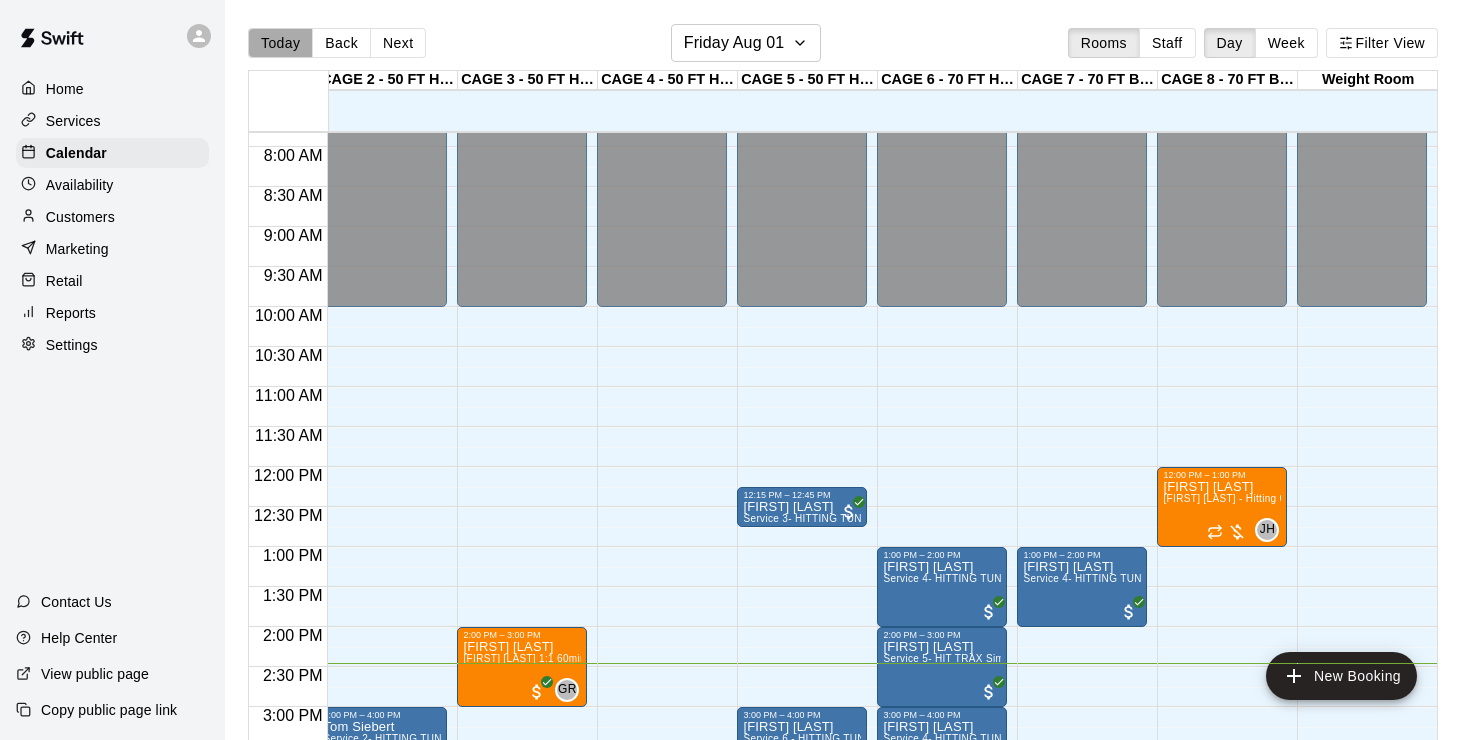 click on "Today" at bounding box center [280, 43] 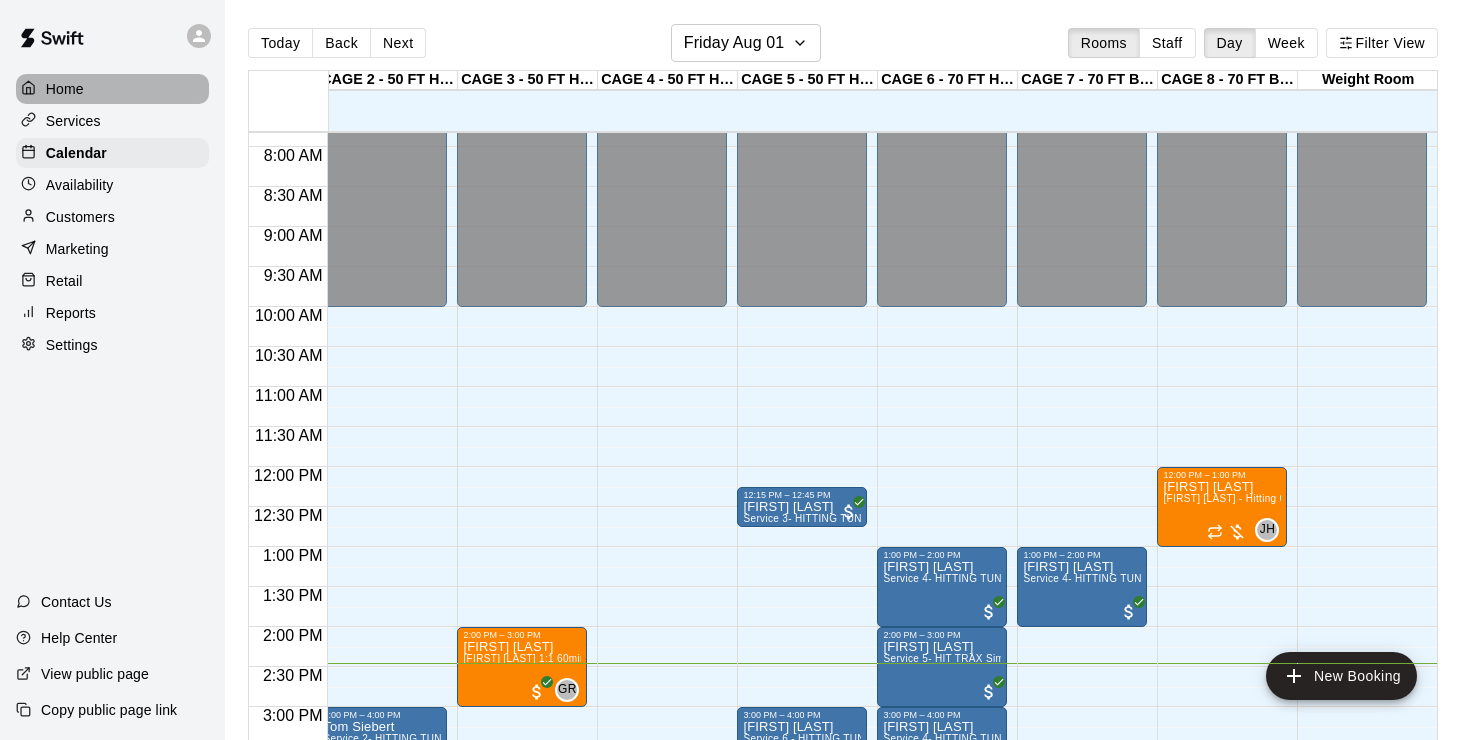 click on "Home" at bounding box center (65, 89) 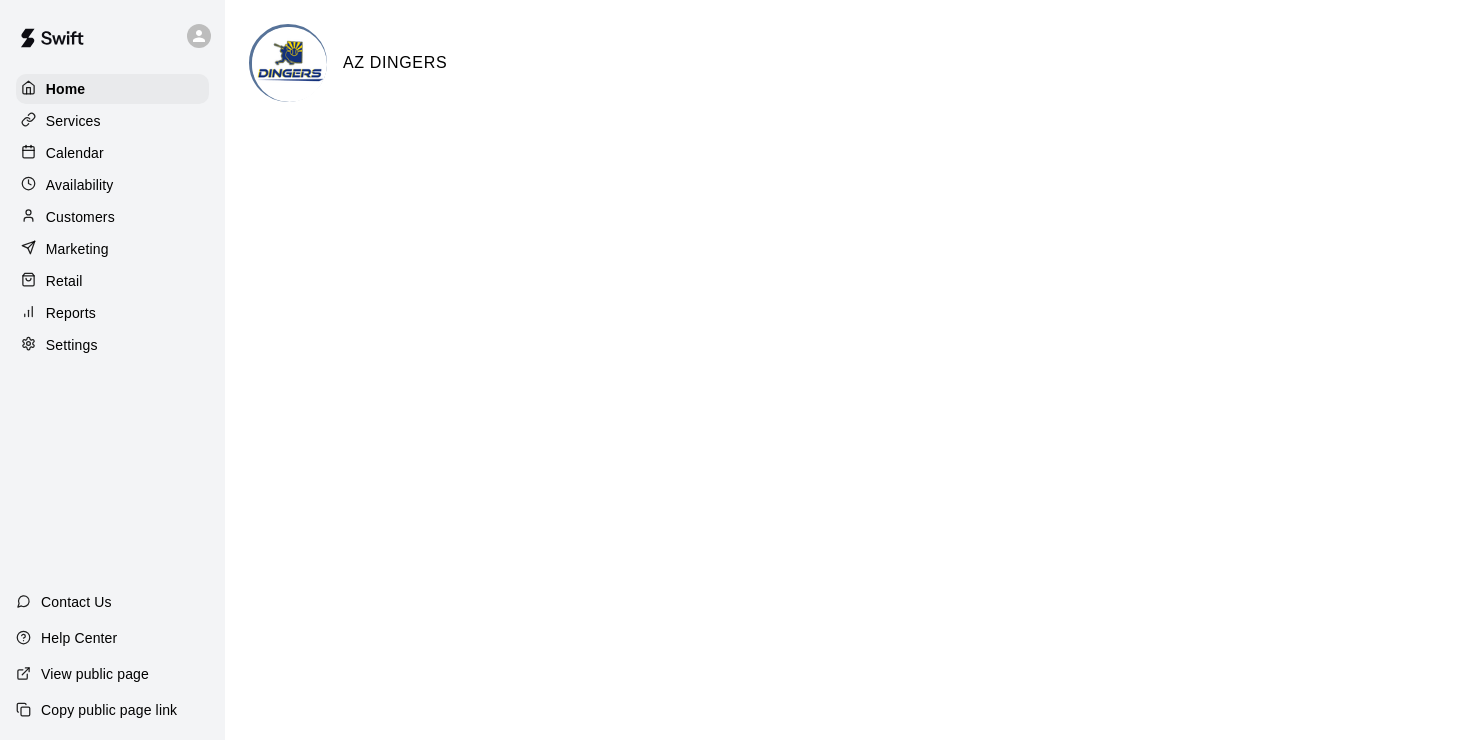 click on "Calendar" at bounding box center (75, 153) 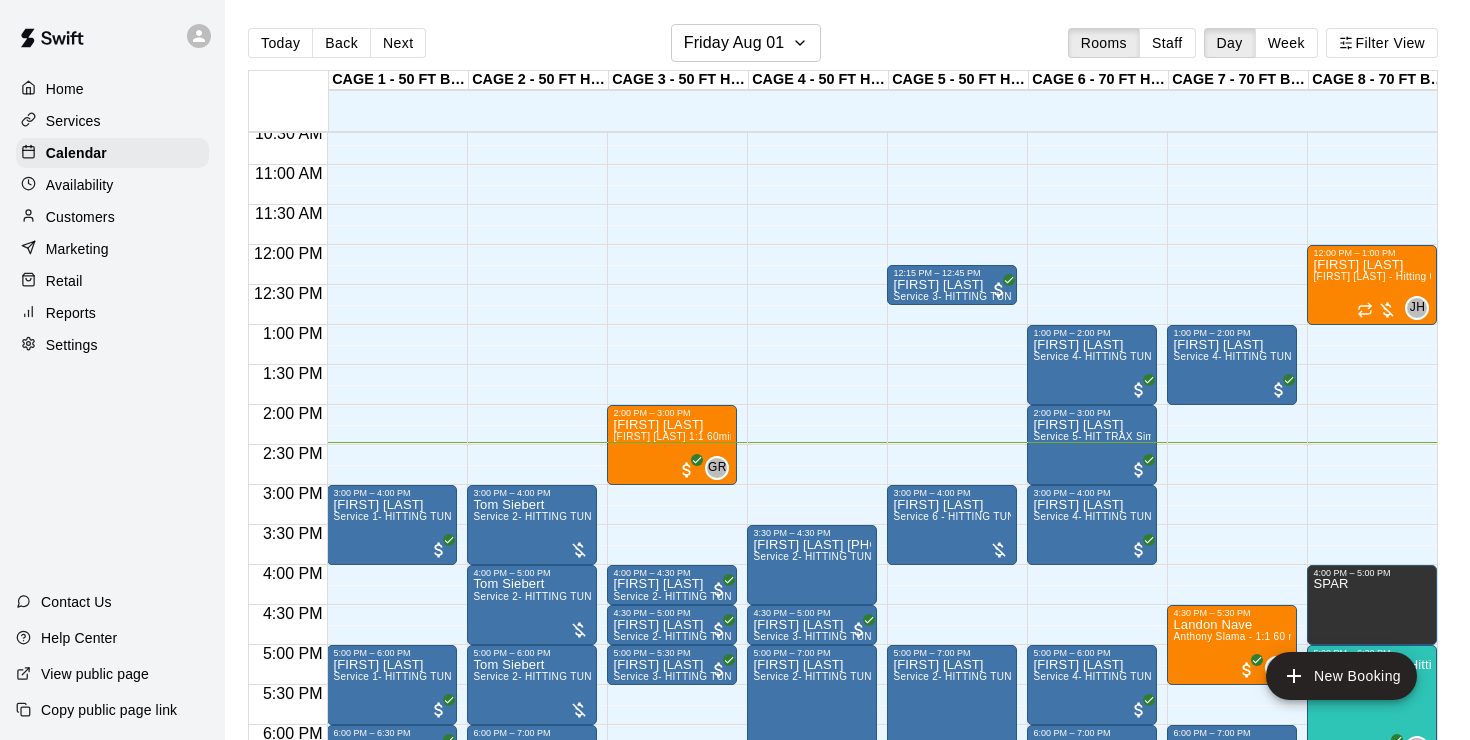 scroll, scrollTop: 845, scrollLeft: 0, axis: vertical 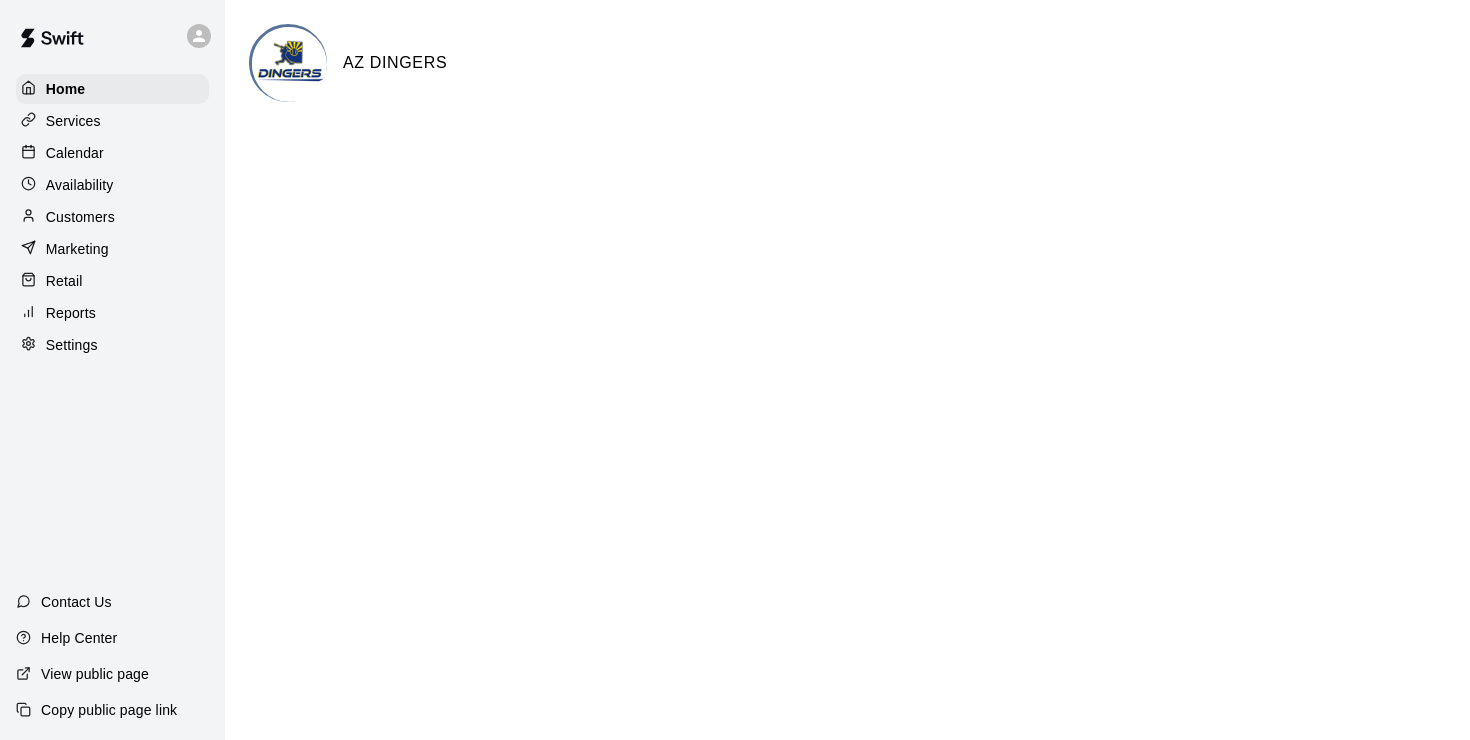 click on "Calendar" at bounding box center (75, 153) 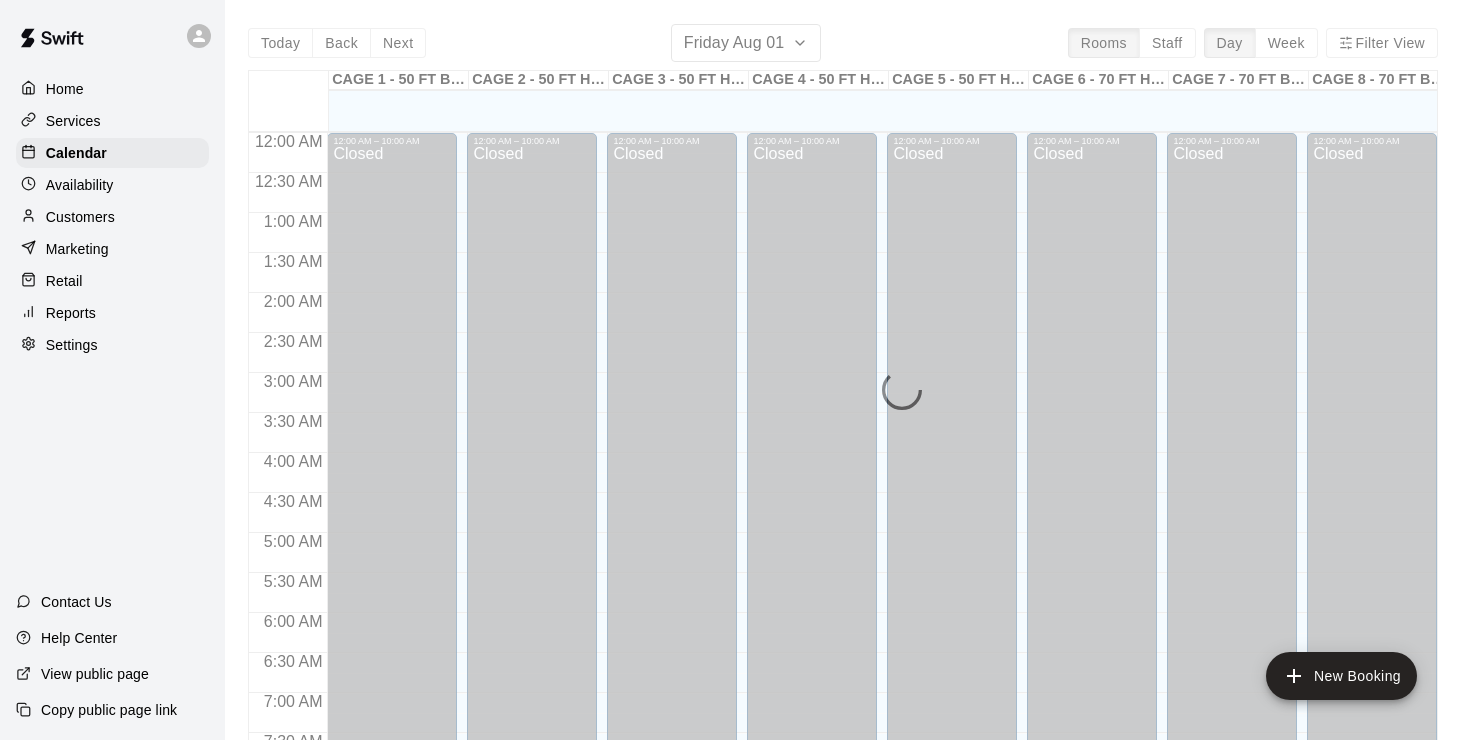 scroll, scrollTop: 1126, scrollLeft: 0, axis: vertical 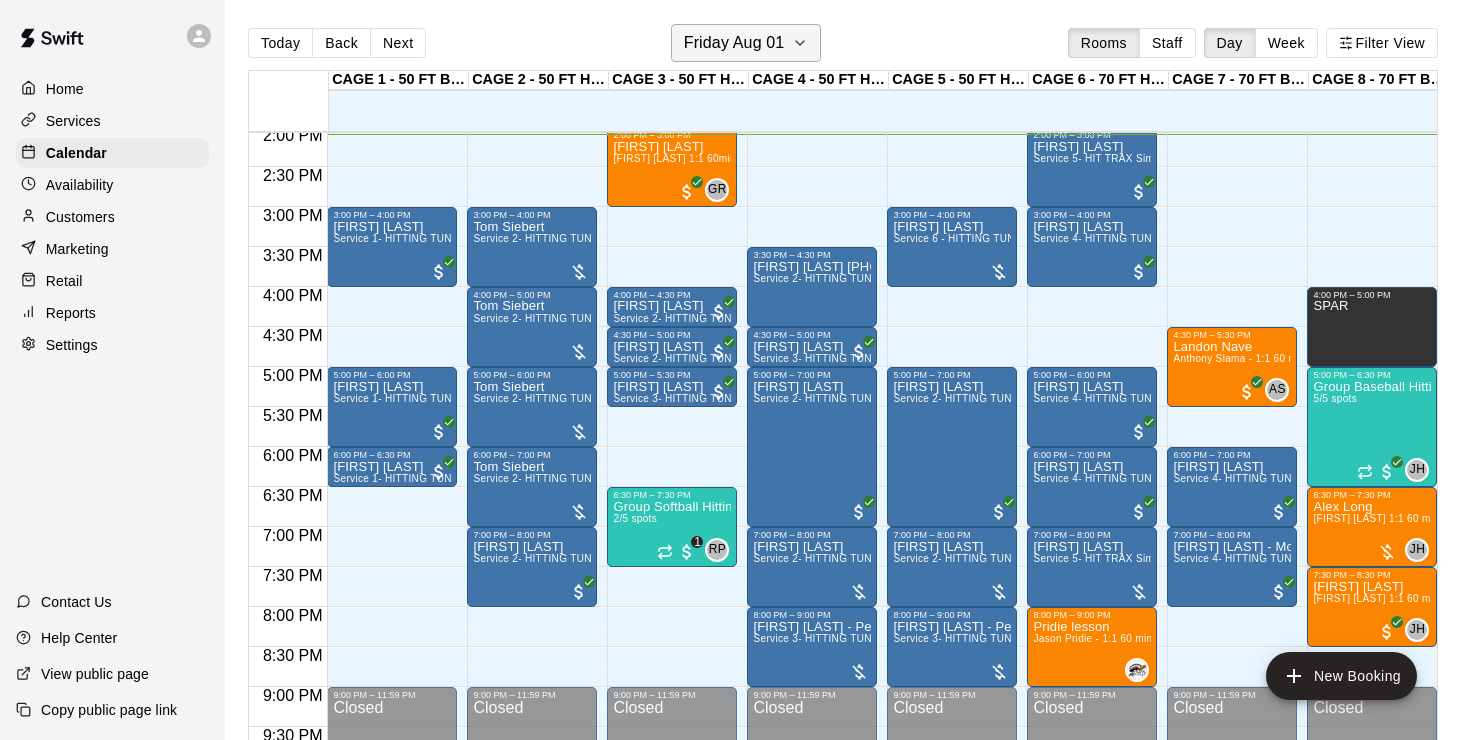 click on "Friday Aug 01" at bounding box center [734, 43] 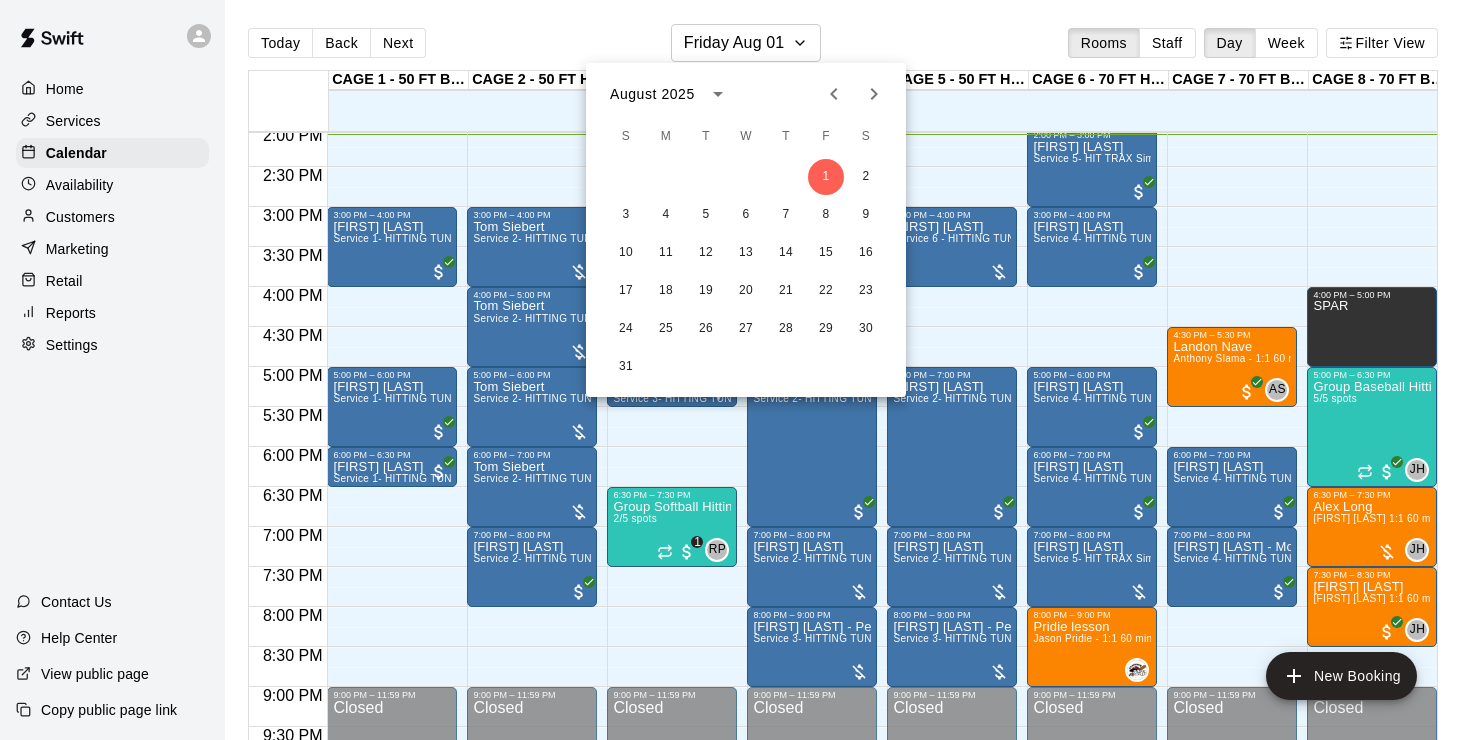 click 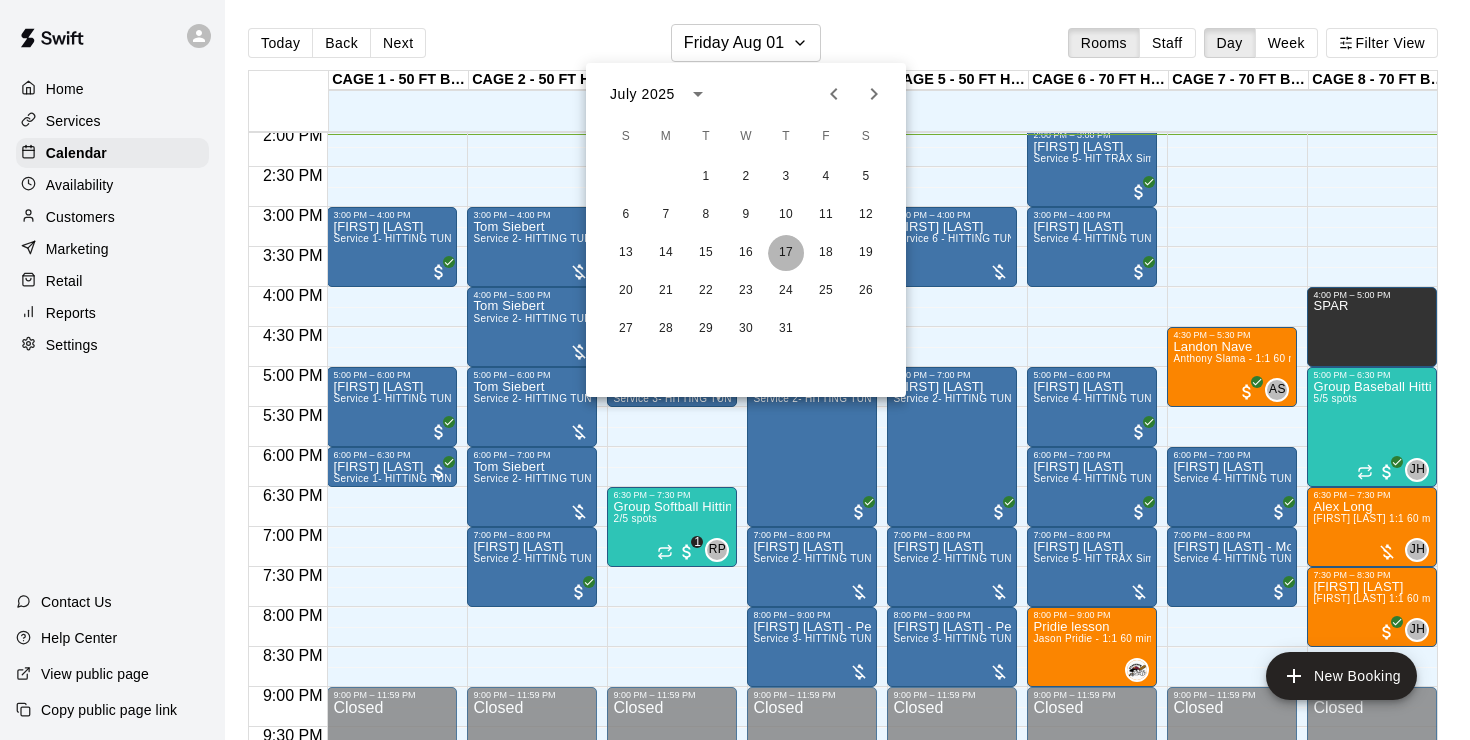 click on "17" at bounding box center (786, 253) 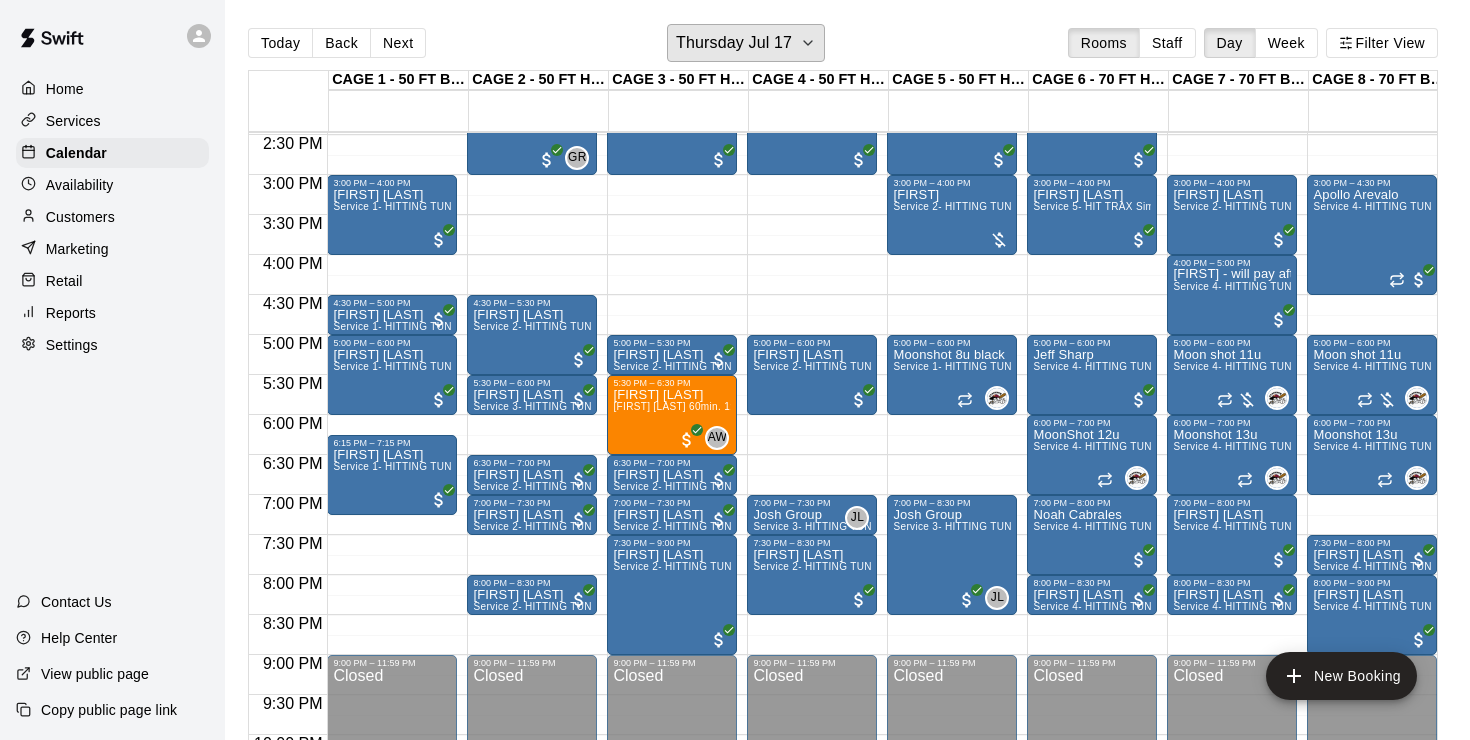 scroll, scrollTop: 1162, scrollLeft: 0, axis: vertical 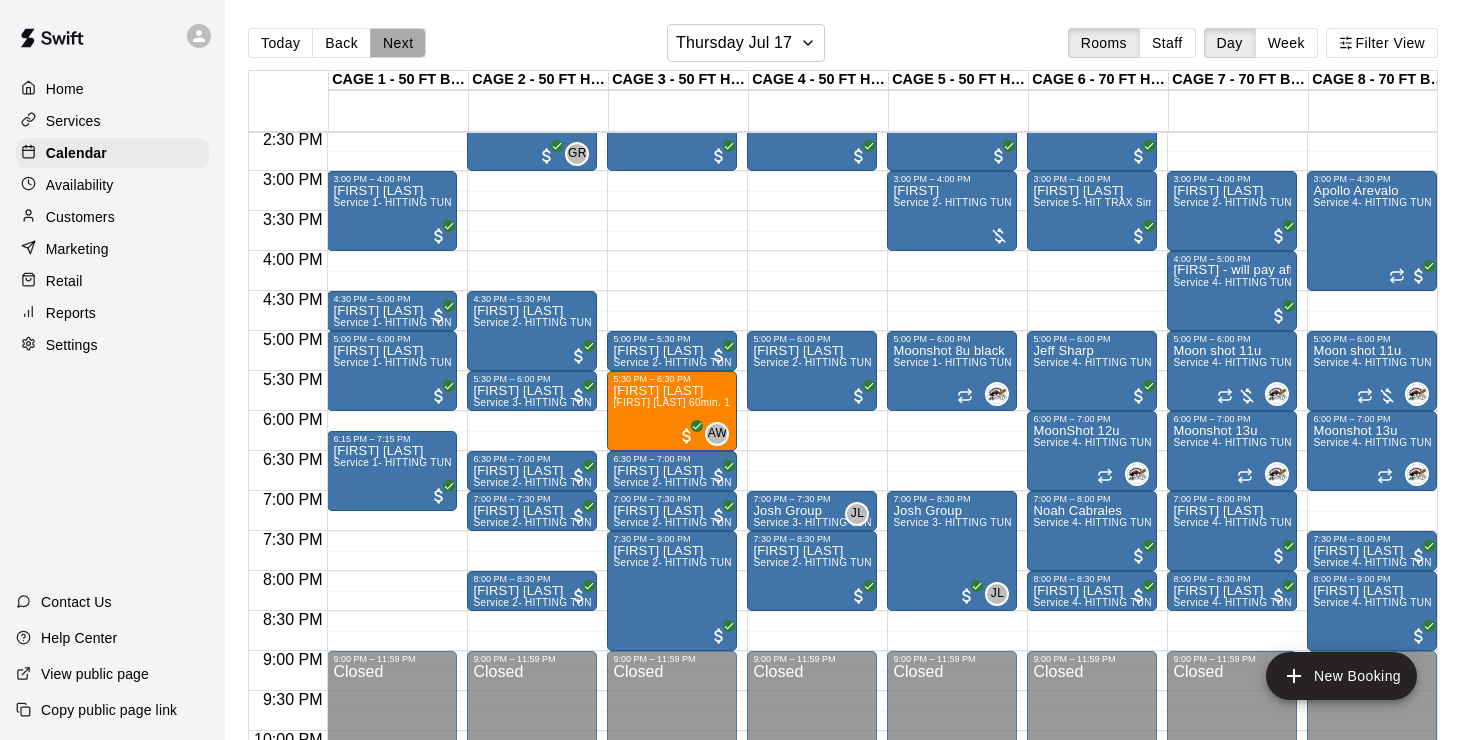 click on "Next" at bounding box center (398, 43) 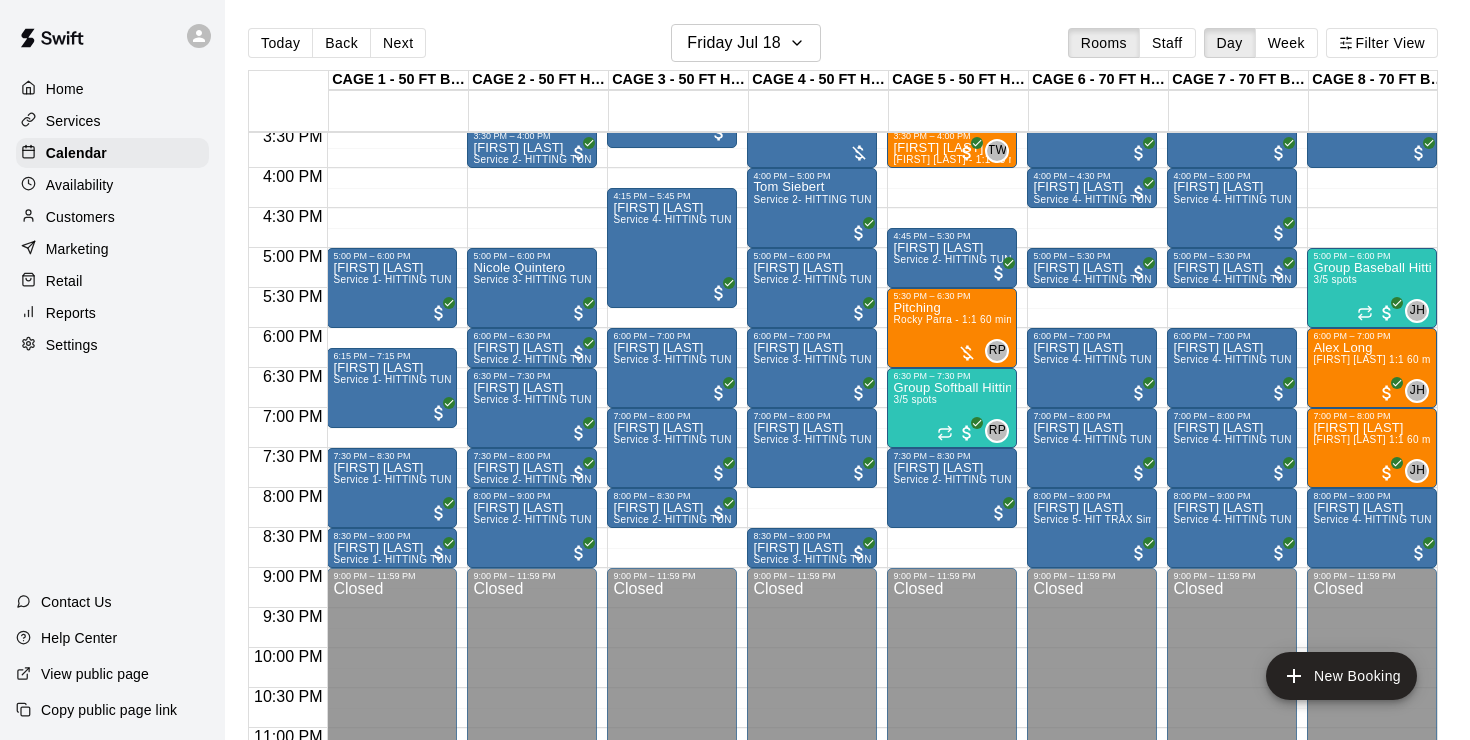 scroll, scrollTop: 1249, scrollLeft: 1, axis: both 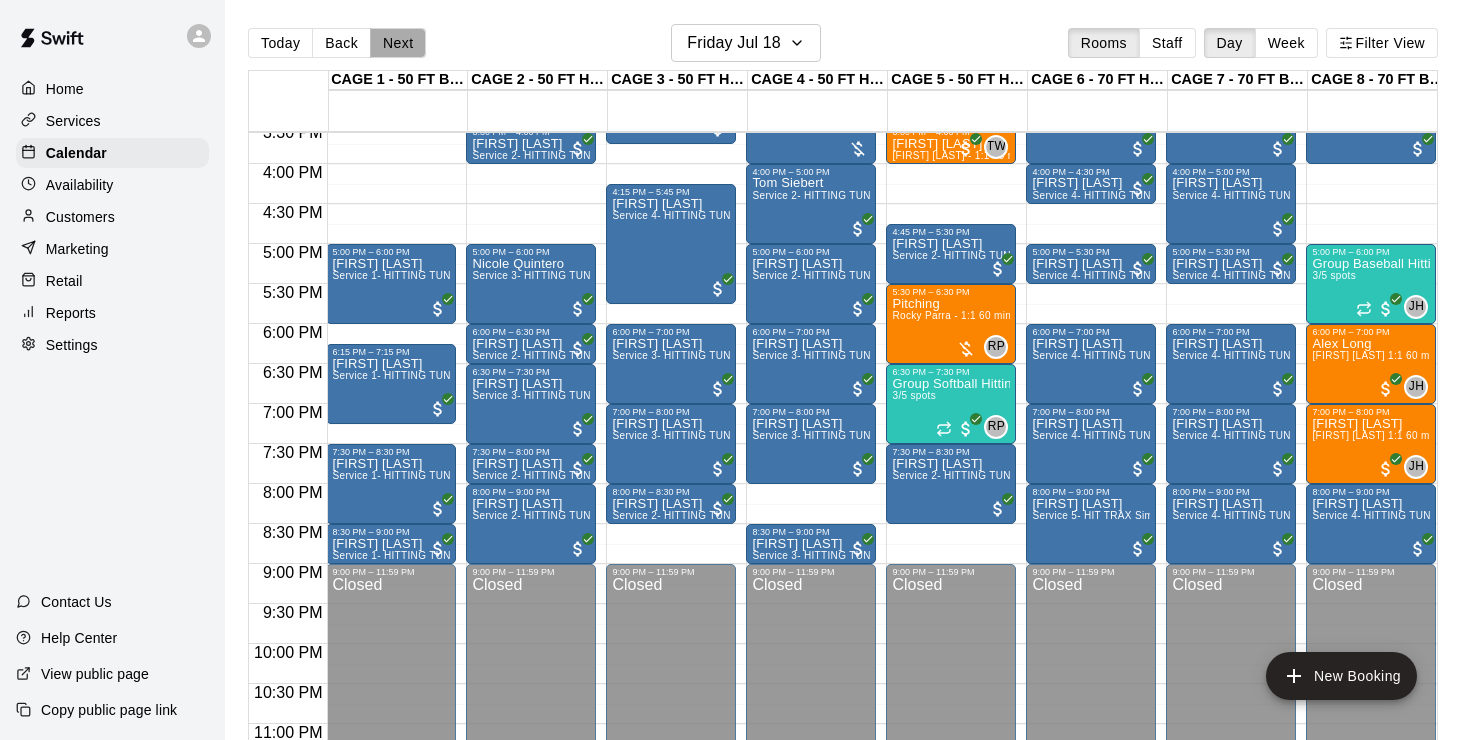 click on "Next" at bounding box center [398, 43] 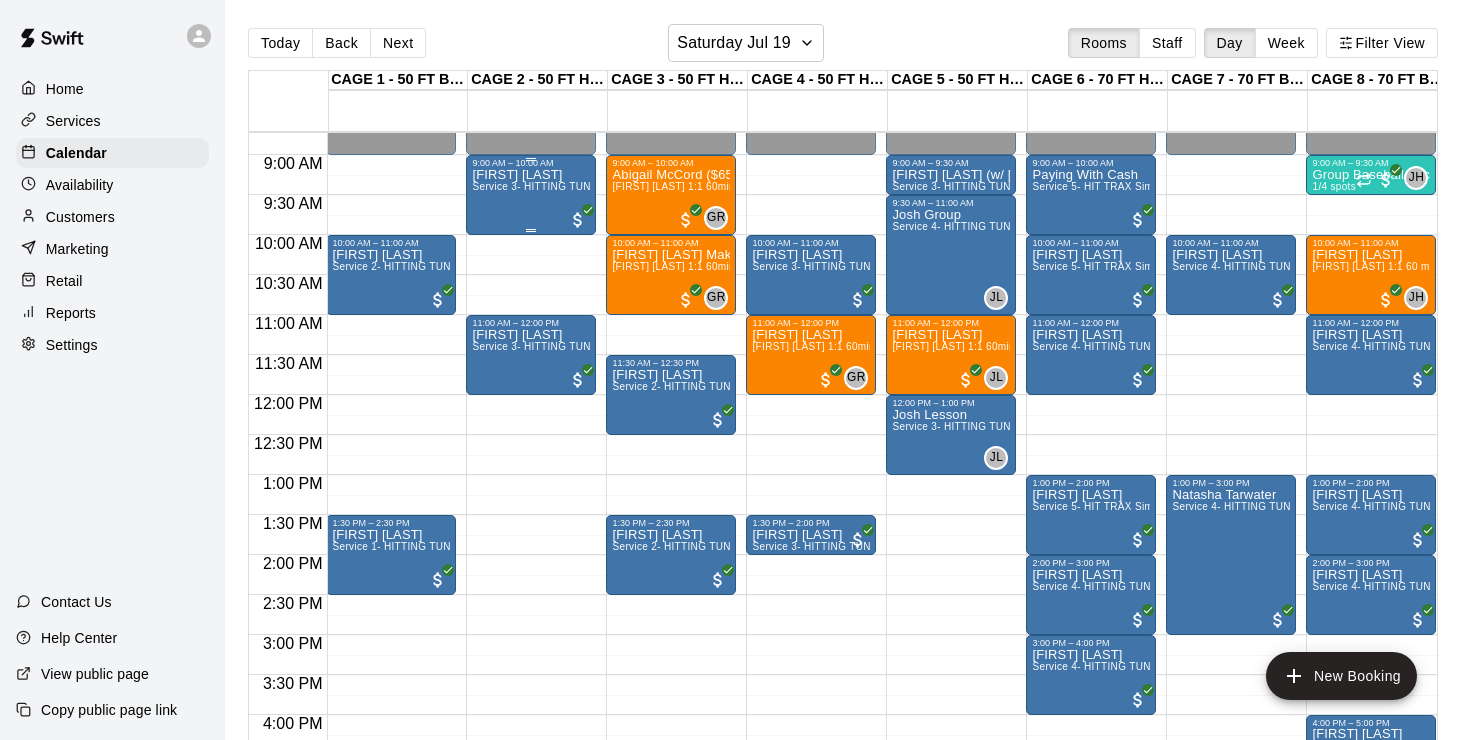 scroll, scrollTop: 681, scrollLeft: 1, axis: both 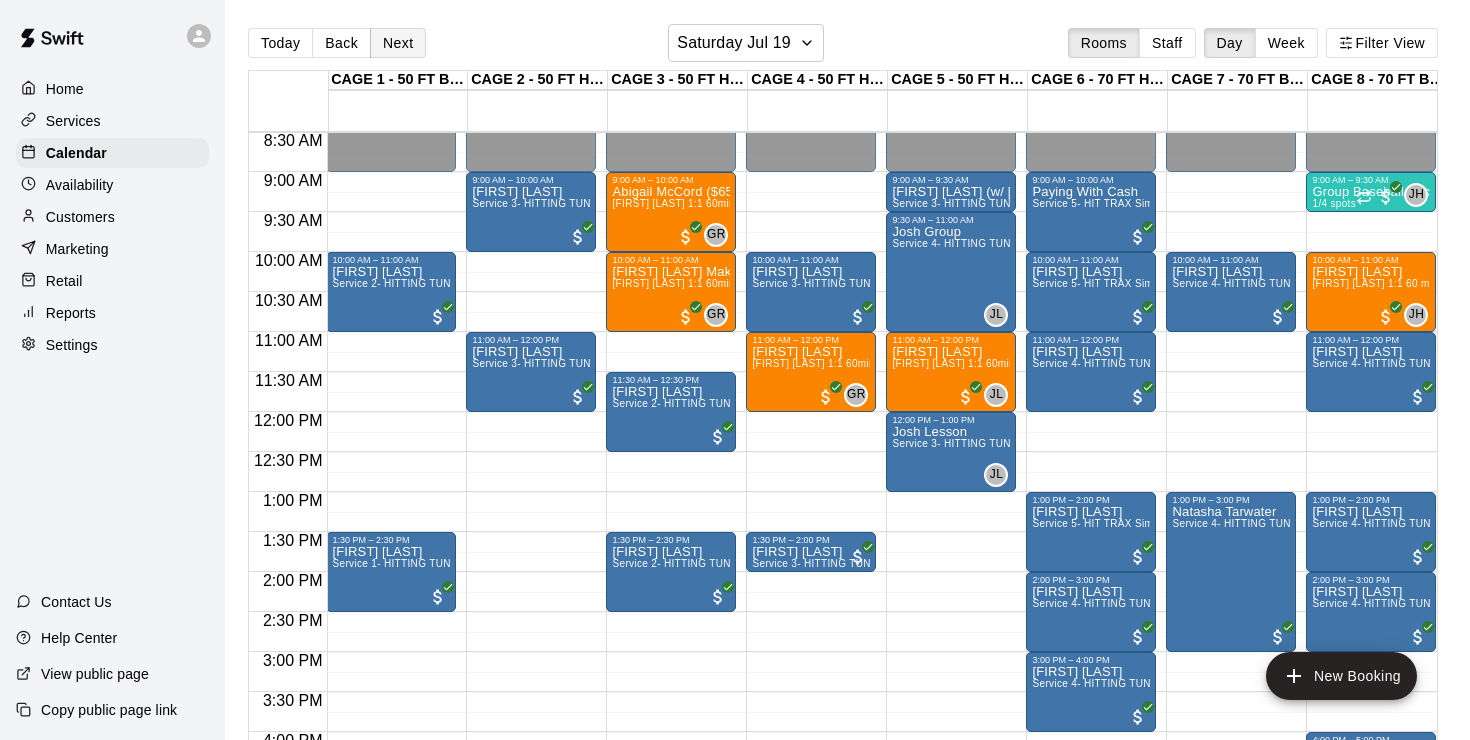 click on "Next" at bounding box center (398, 43) 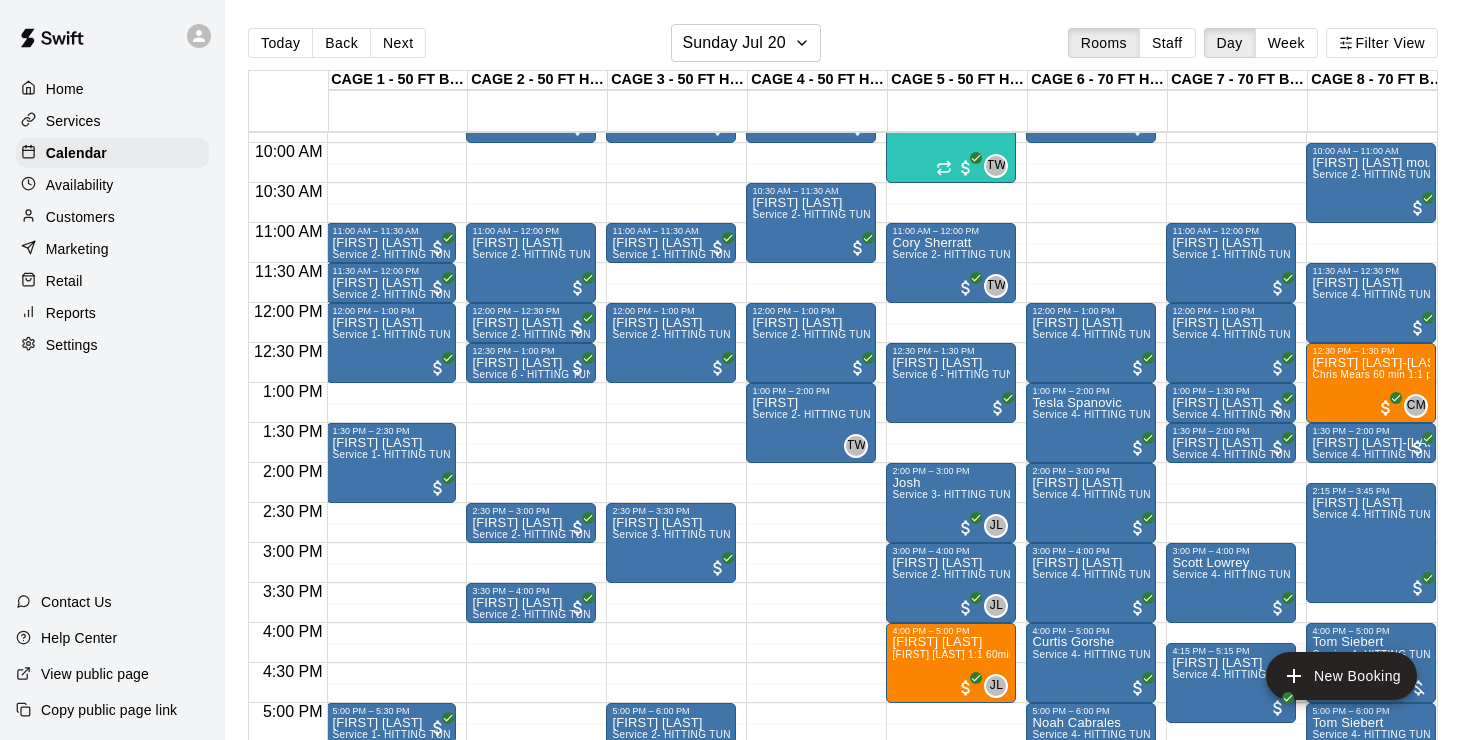 scroll, scrollTop: 655, scrollLeft: 1, axis: both 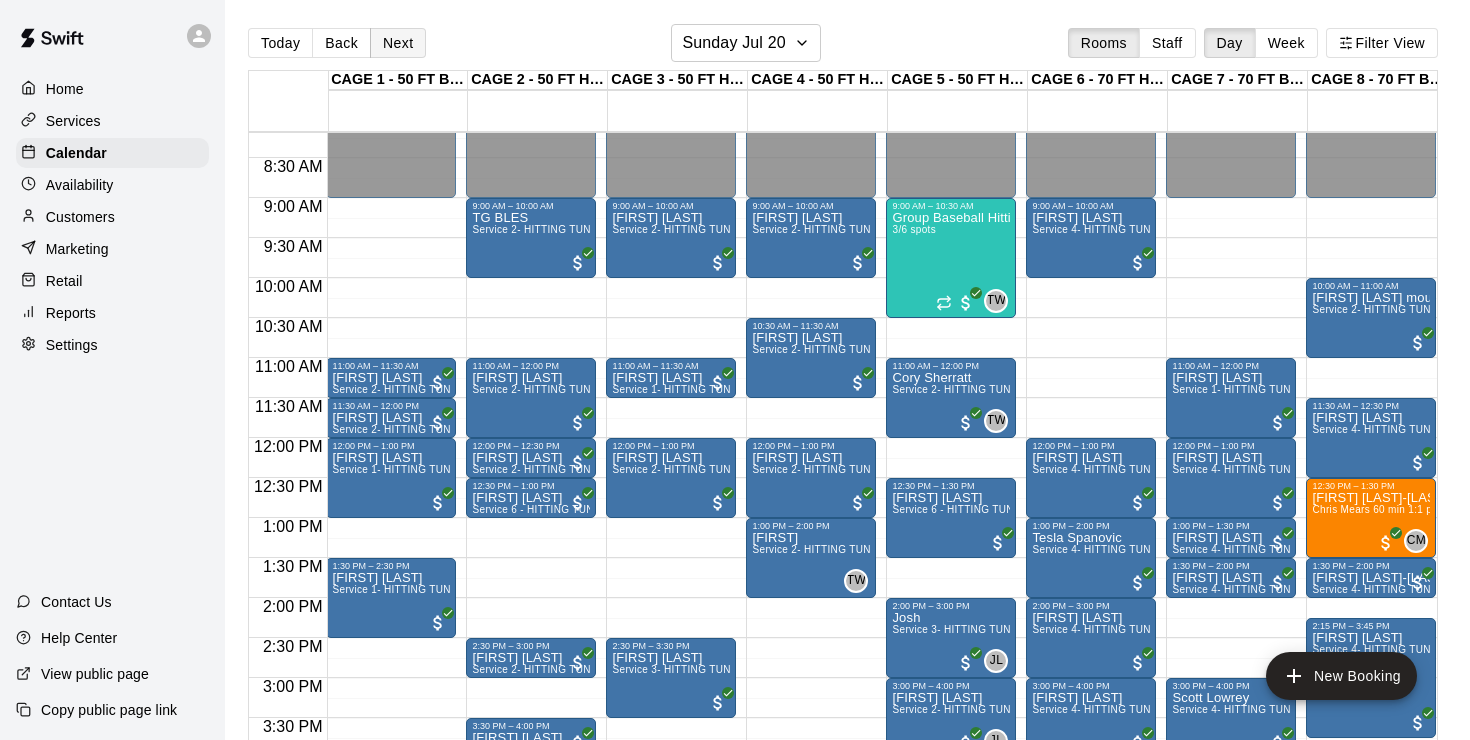 click on "Next" at bounding box center (398, 43) 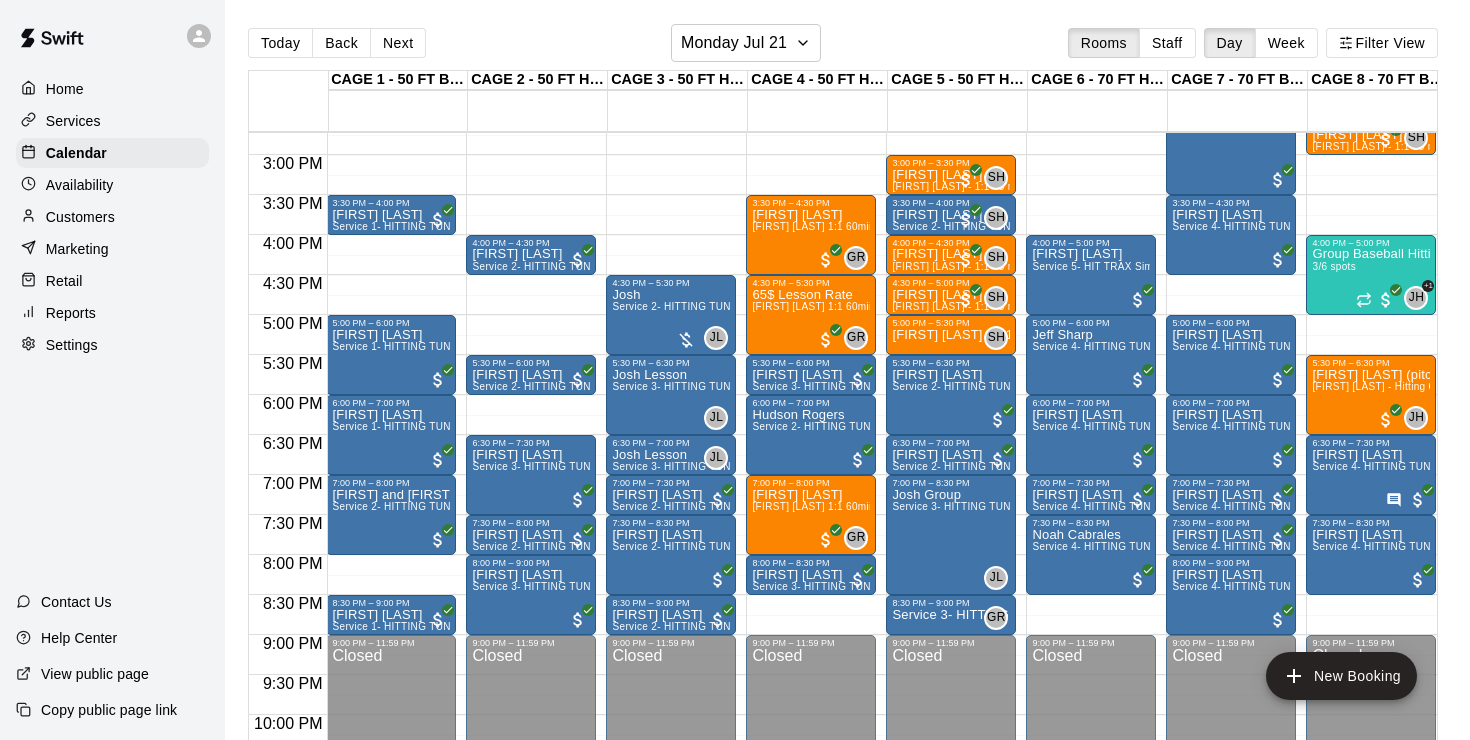 scroll, scrollTop: 1183, scrollLeft: 2, axis: both 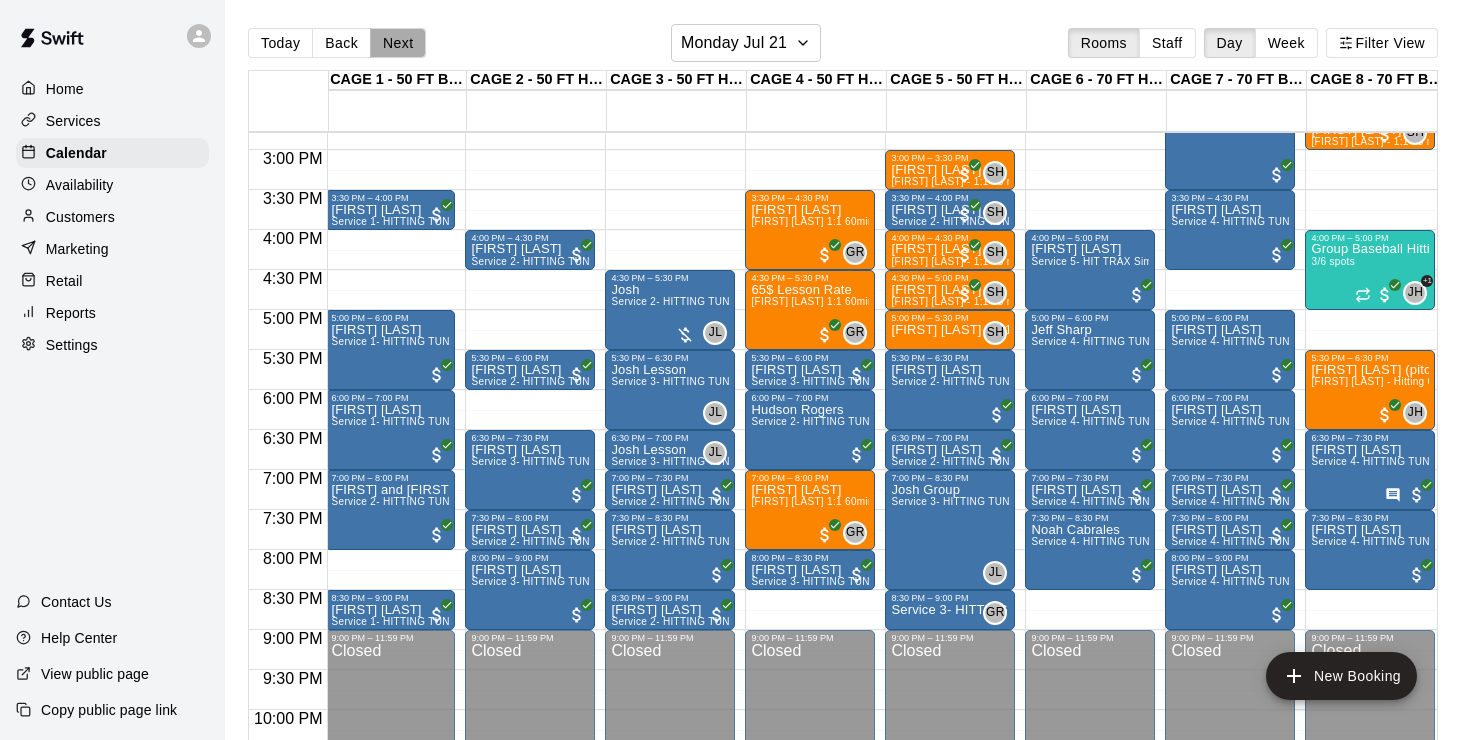 click on "Next" at bounding box center [398, 43] 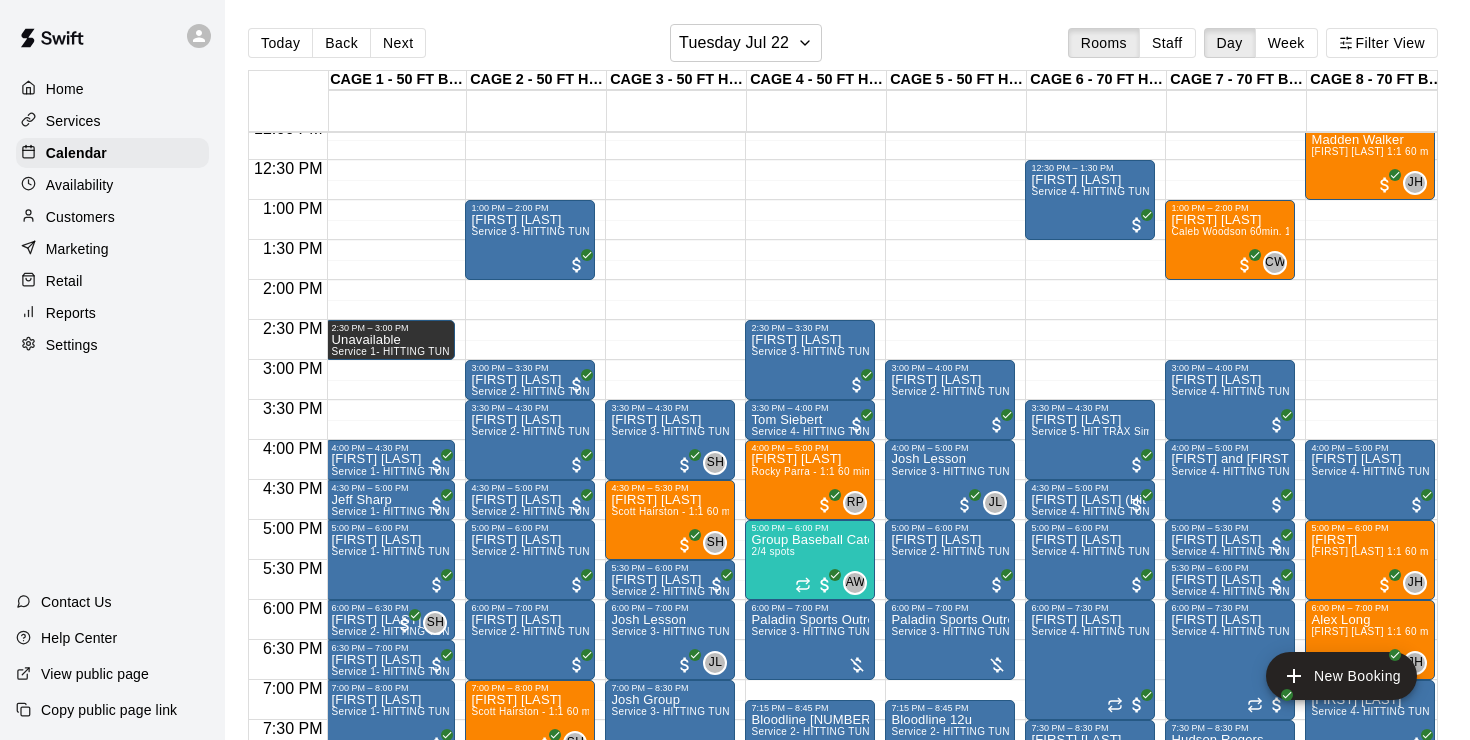scroll, scrollTop: 977, scrollLeft: 2, axis: both 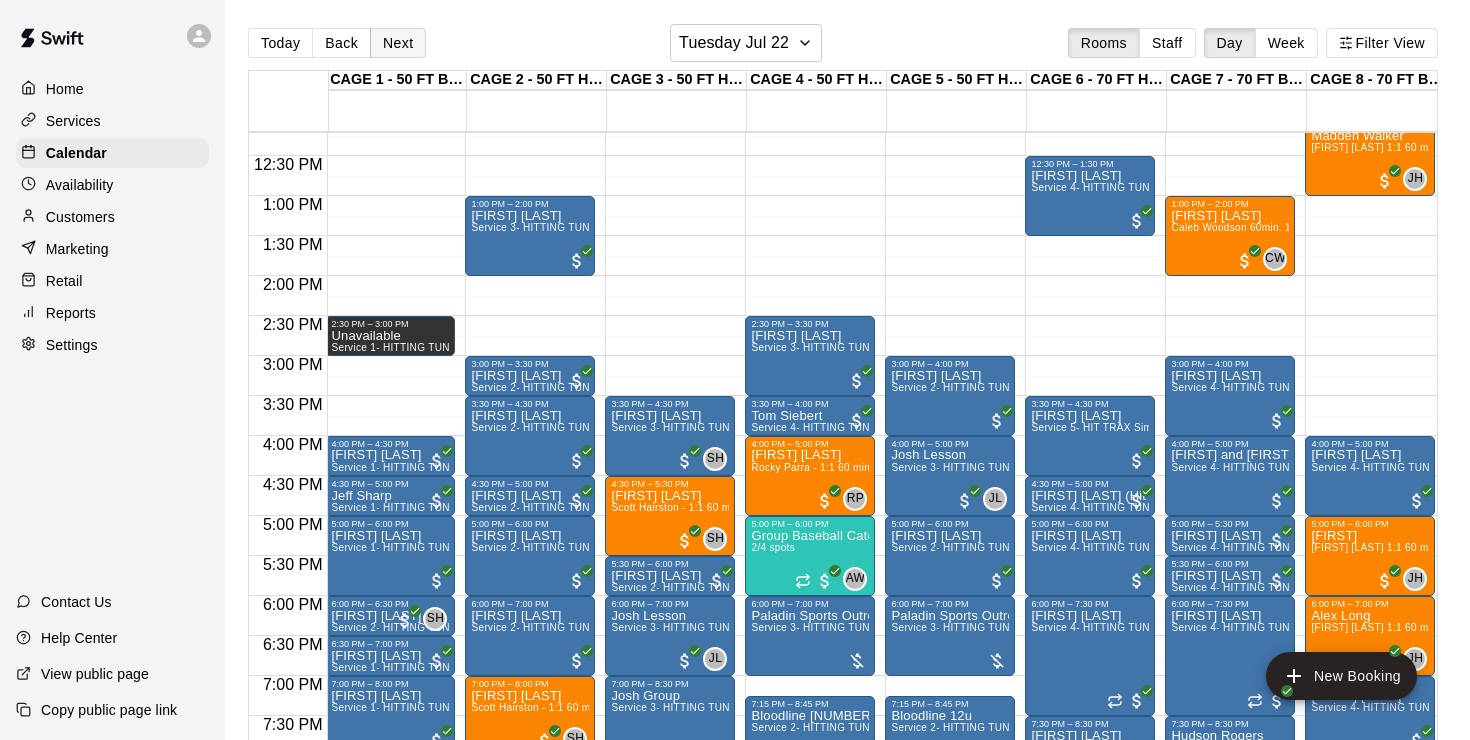 click on "Next" at bounding box center [398, 43] 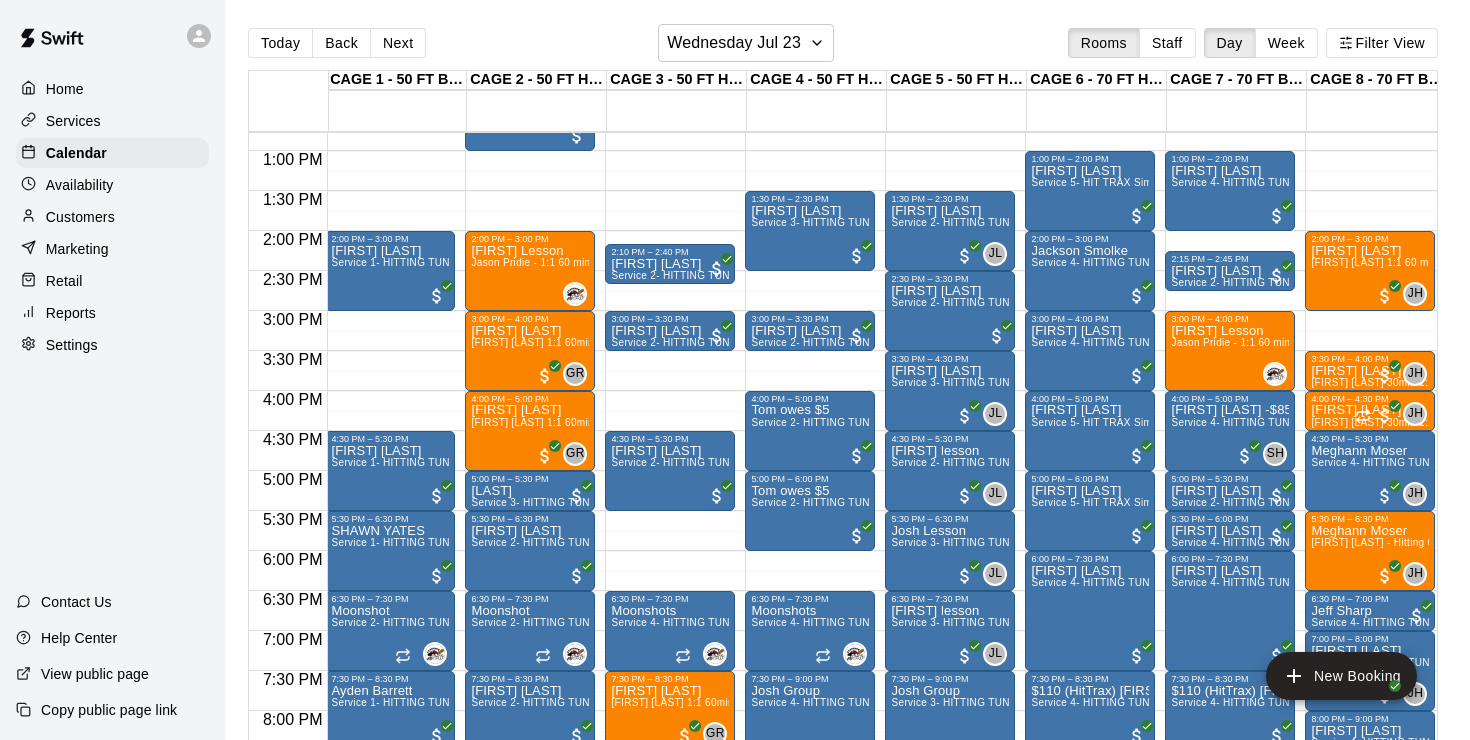 scroll, scrollTop: 1006, scrollLeft: 2, axis: both 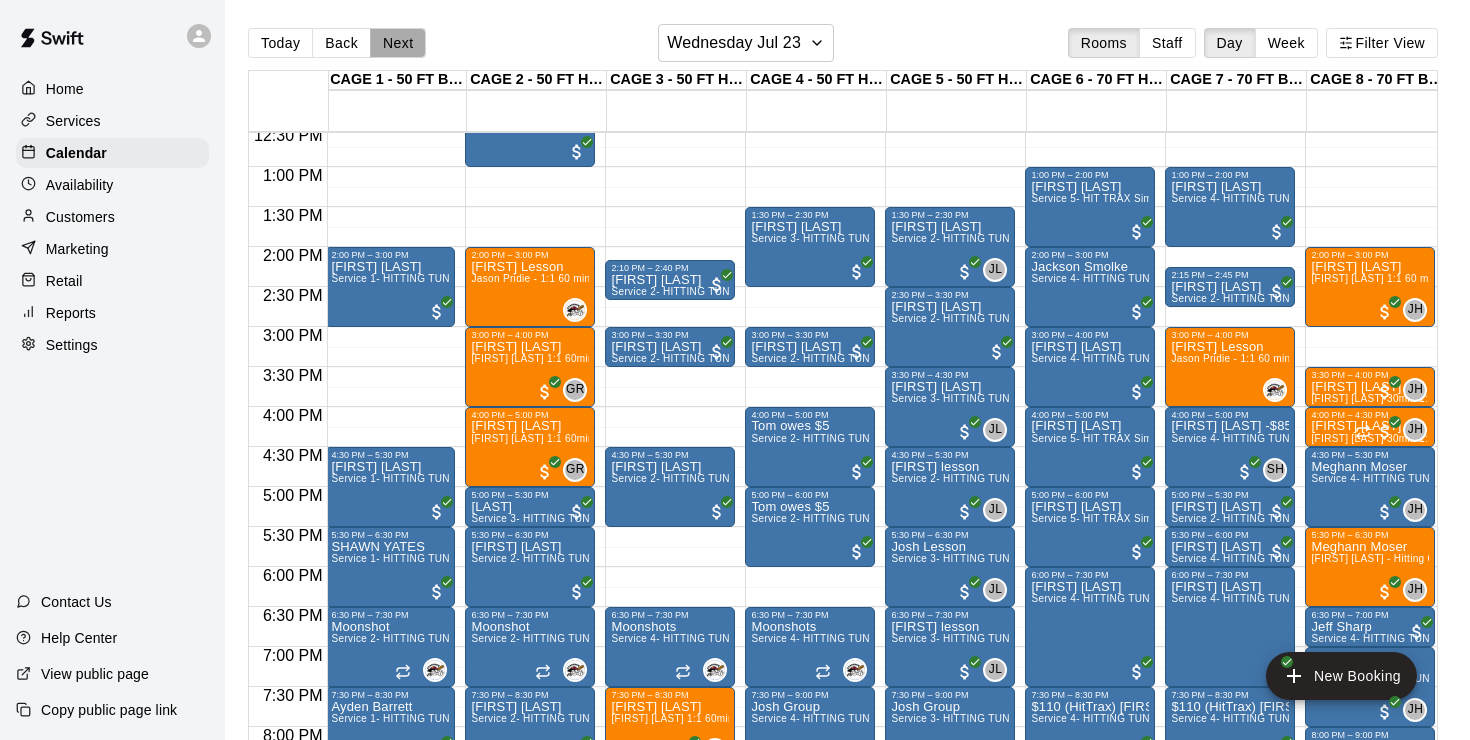 click on "Next" at bounding box center (398, 43) 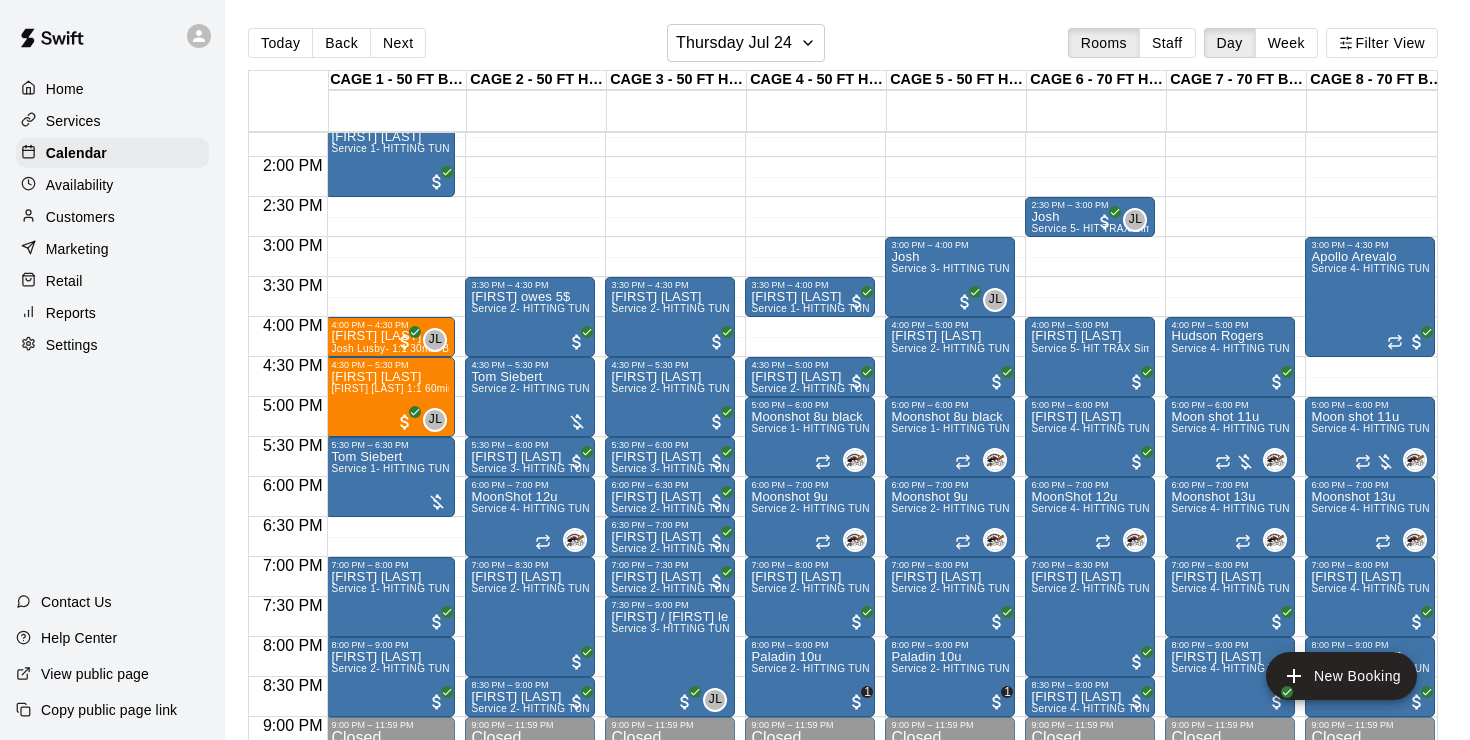 scroll, scrollTop: 1100, scrollLeft: 2, axis: both 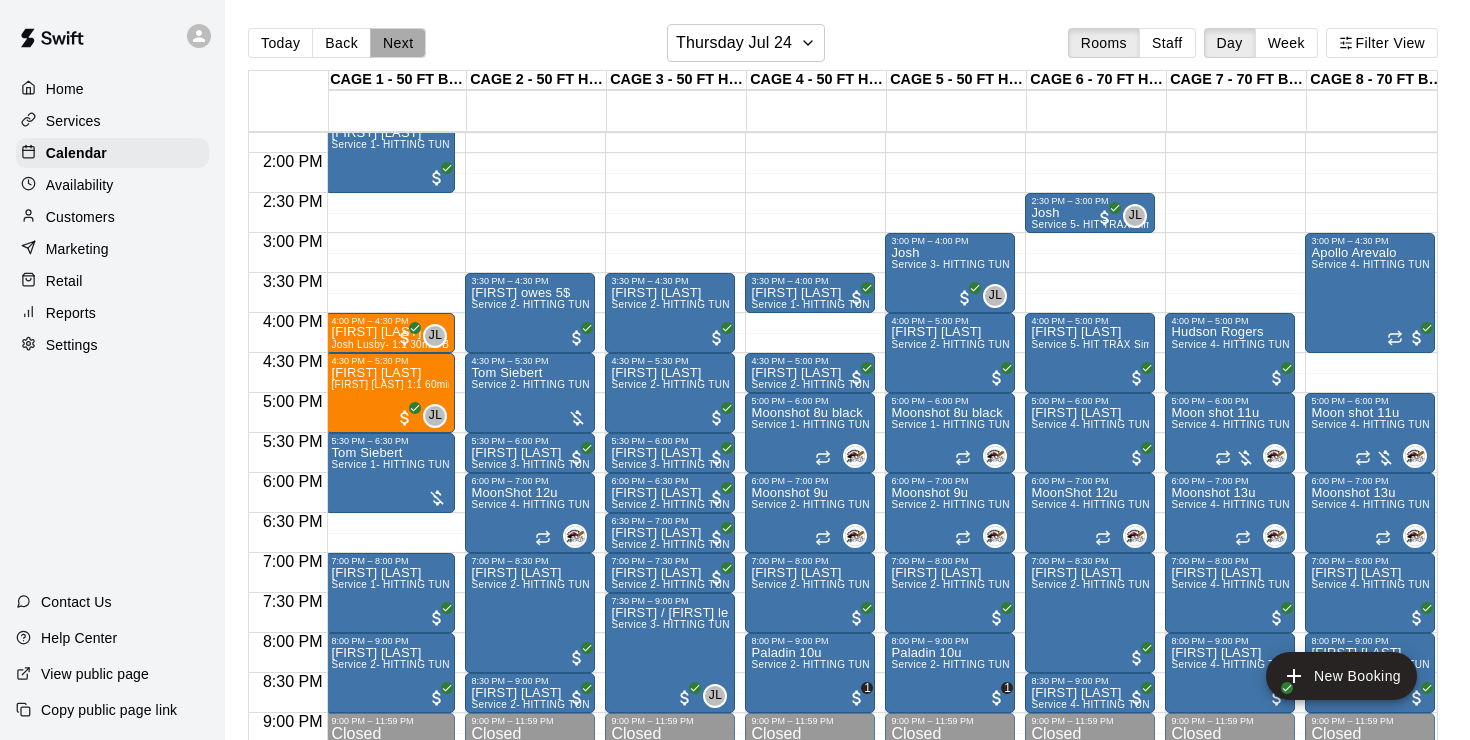 click on "Next" at bounding box center (398, 43) 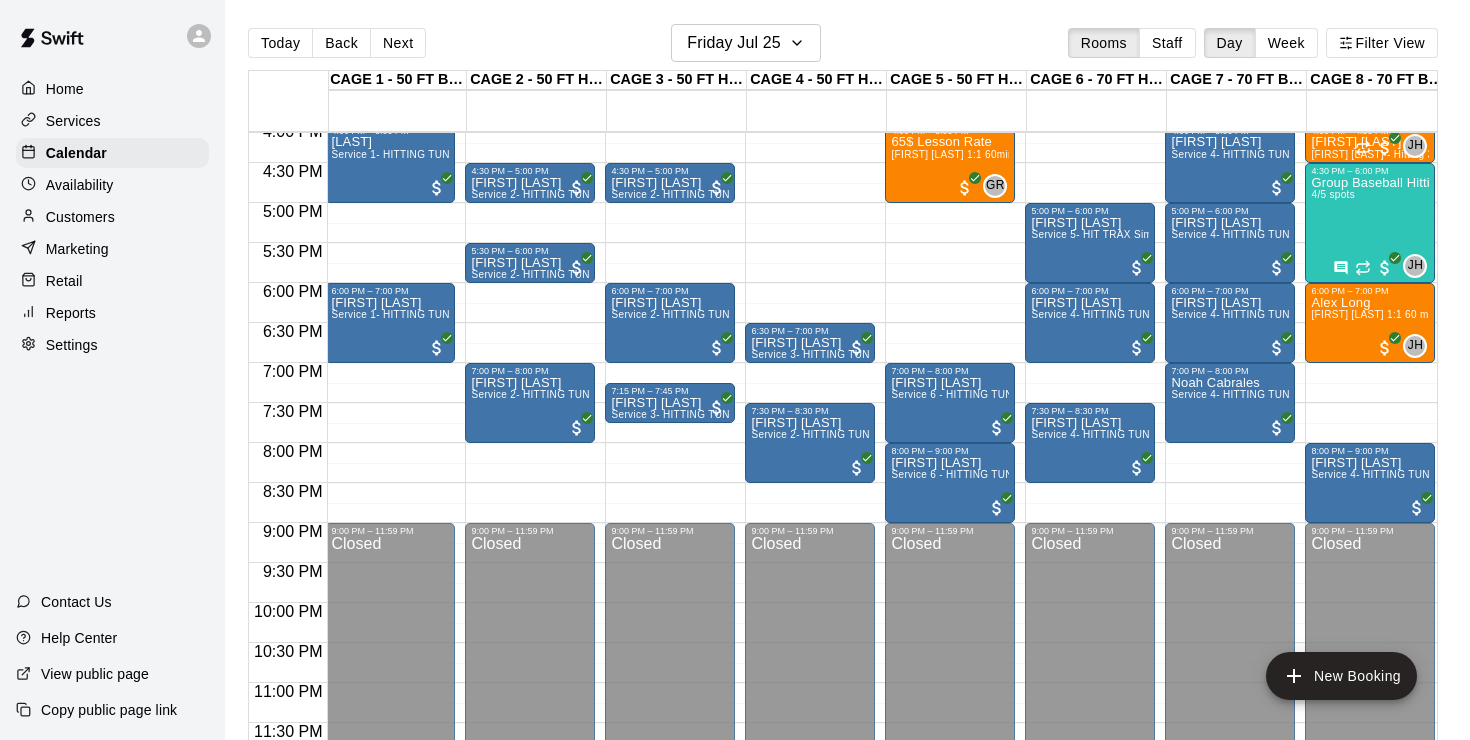 scroll, scrollTop: 1291, scrollLeft: 2, axis: both 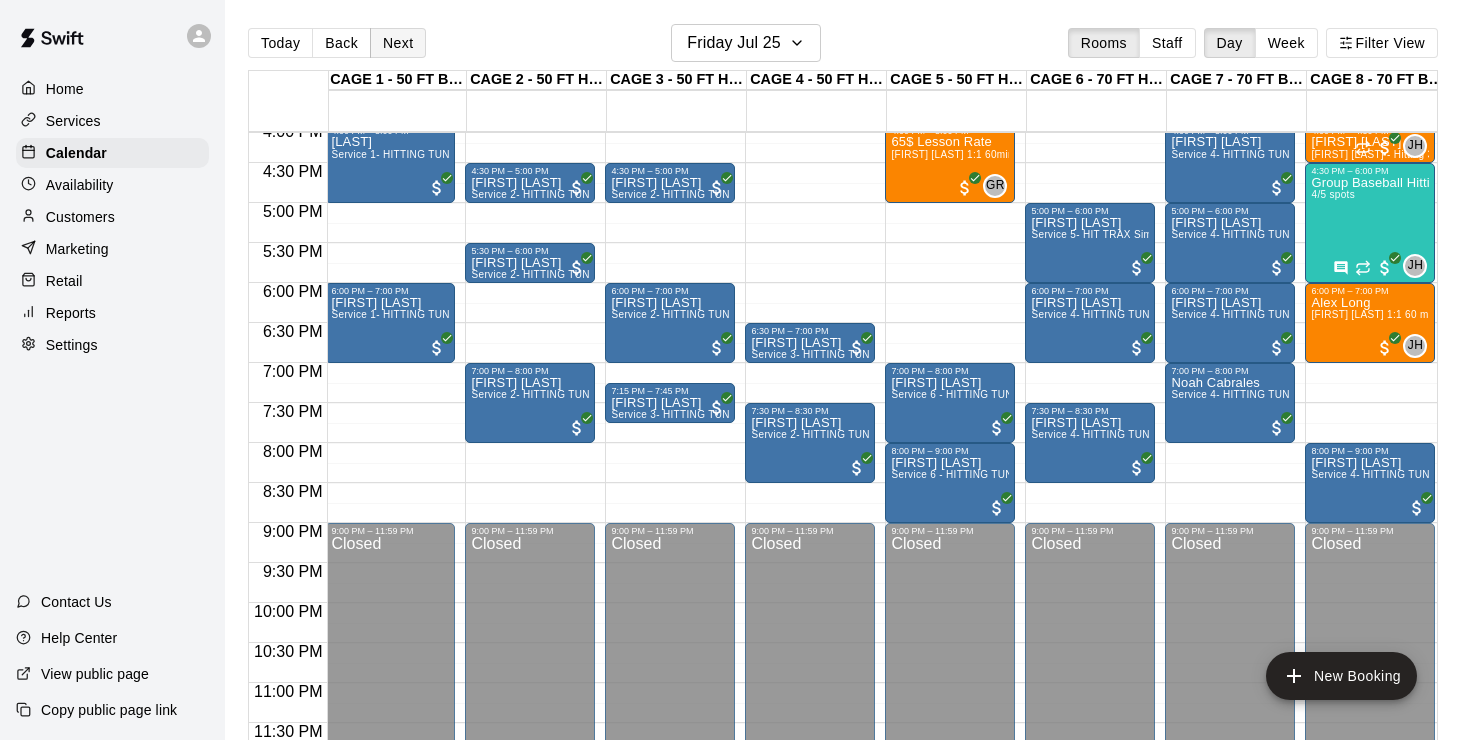 click on "Next" at bounding box center [398, 43] 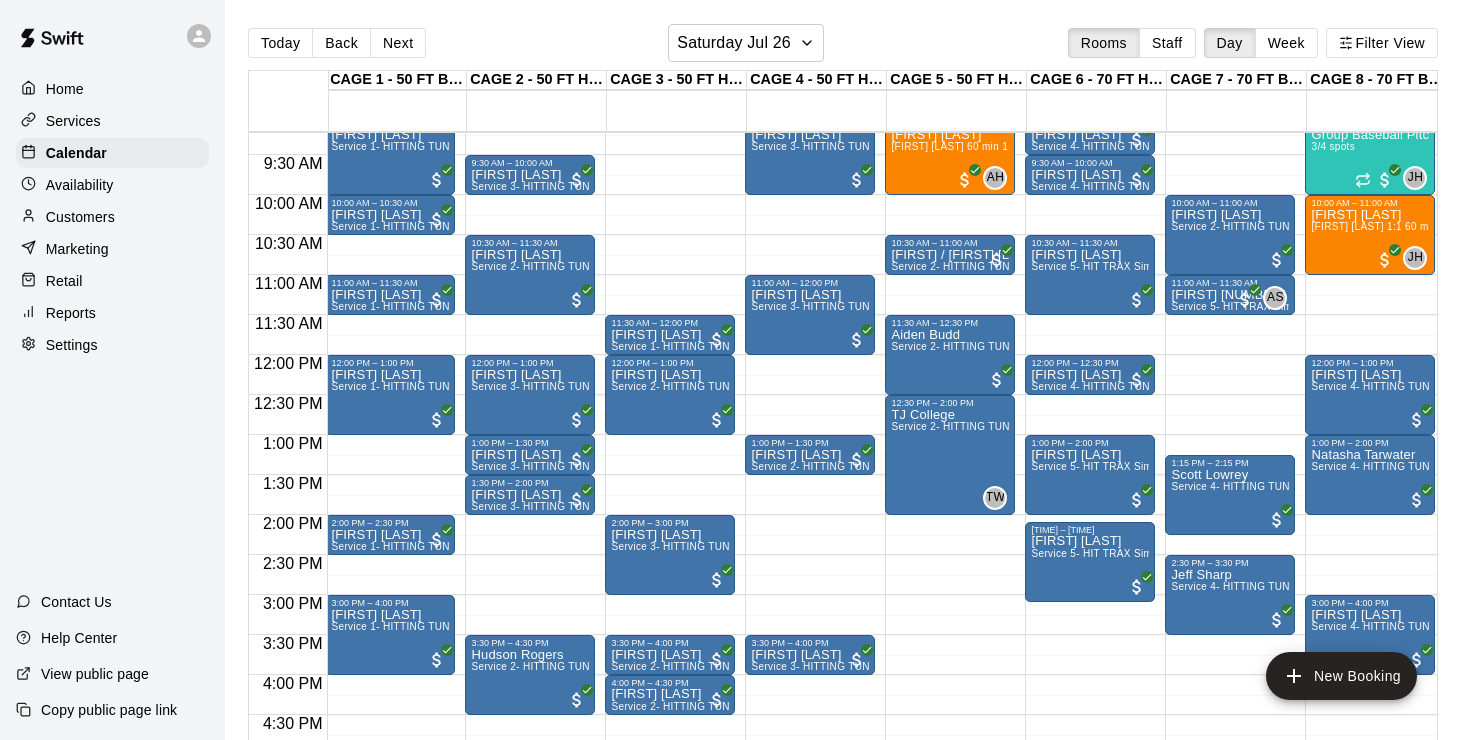 scroll, scrollTop: 733, scrollLeft: 1, axis: both 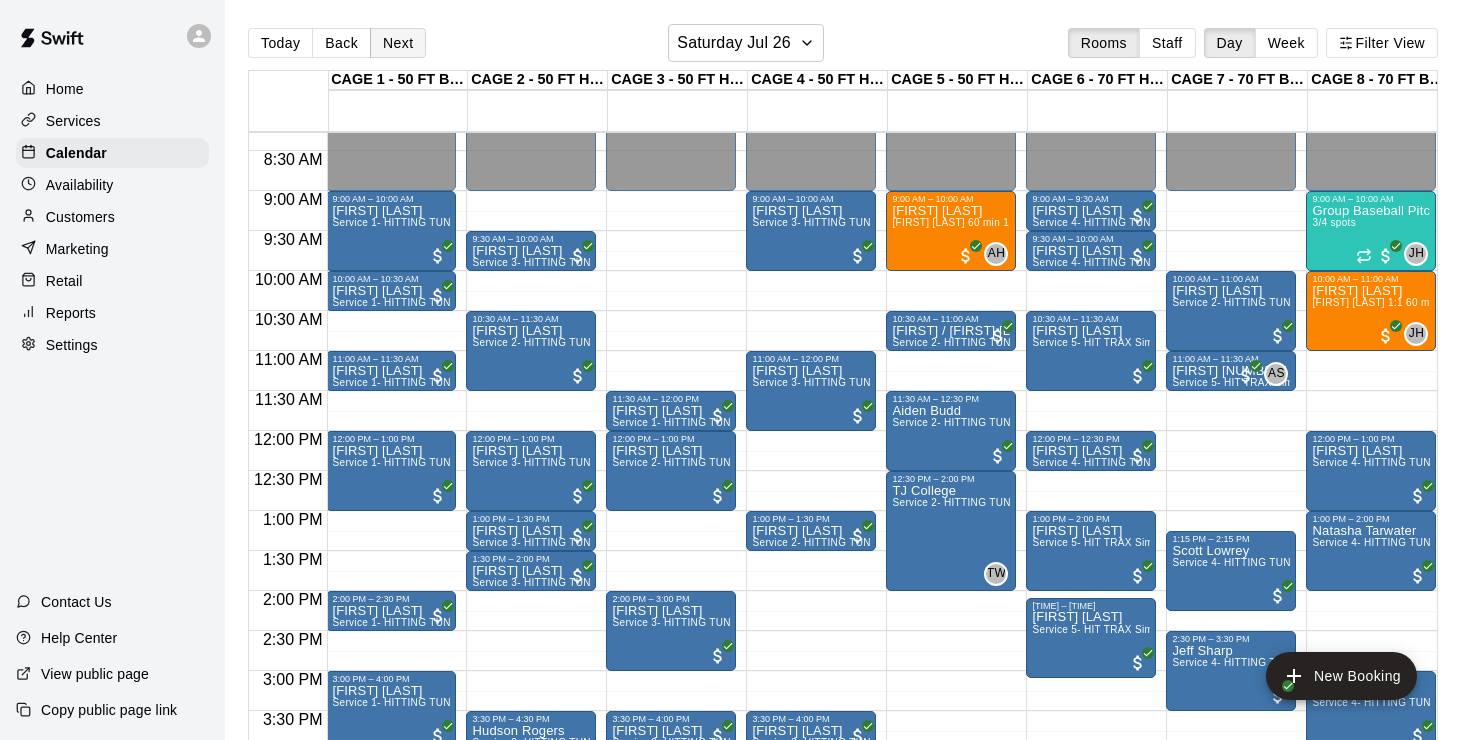 click on "Next" at bounding box center (398, 43) 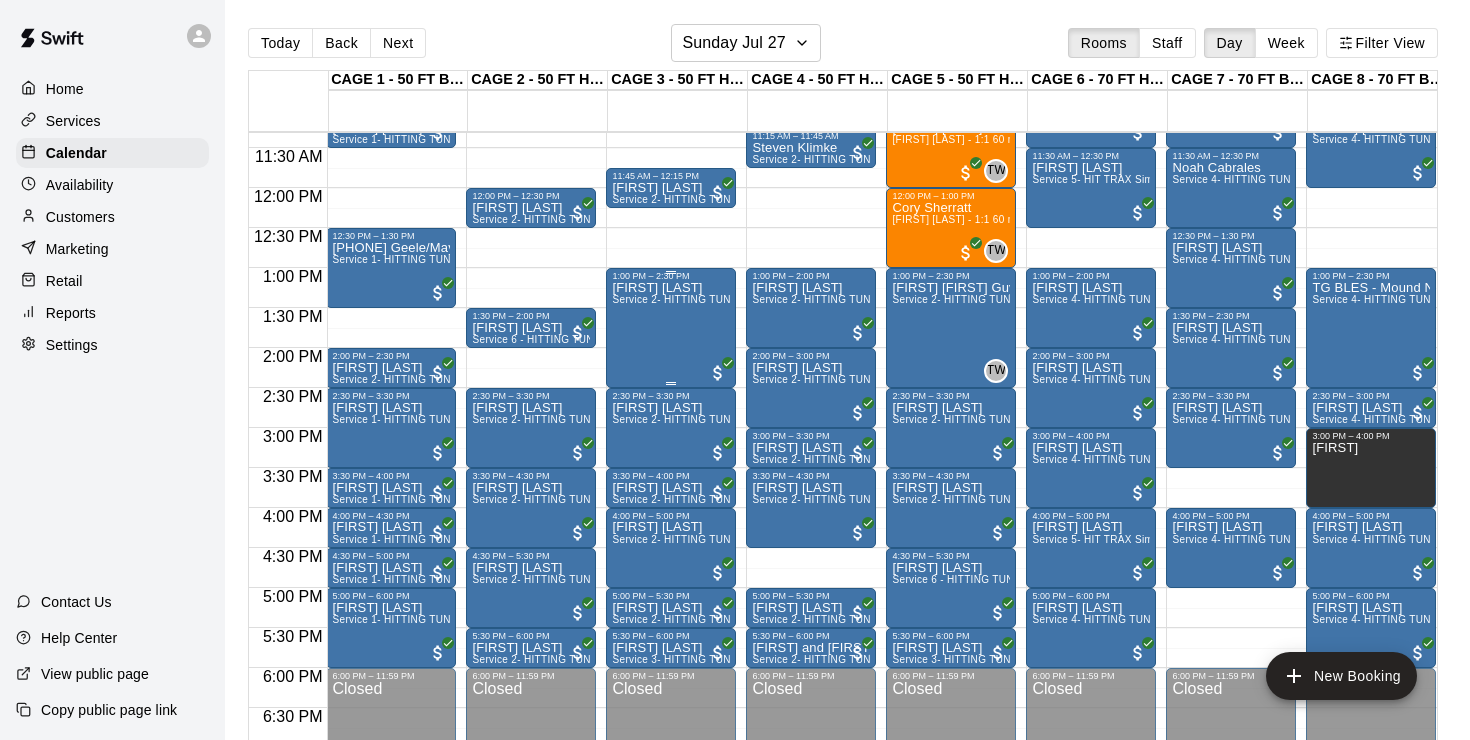 scroll, scrollTop: 906, scrollLeft: 1, axis: both 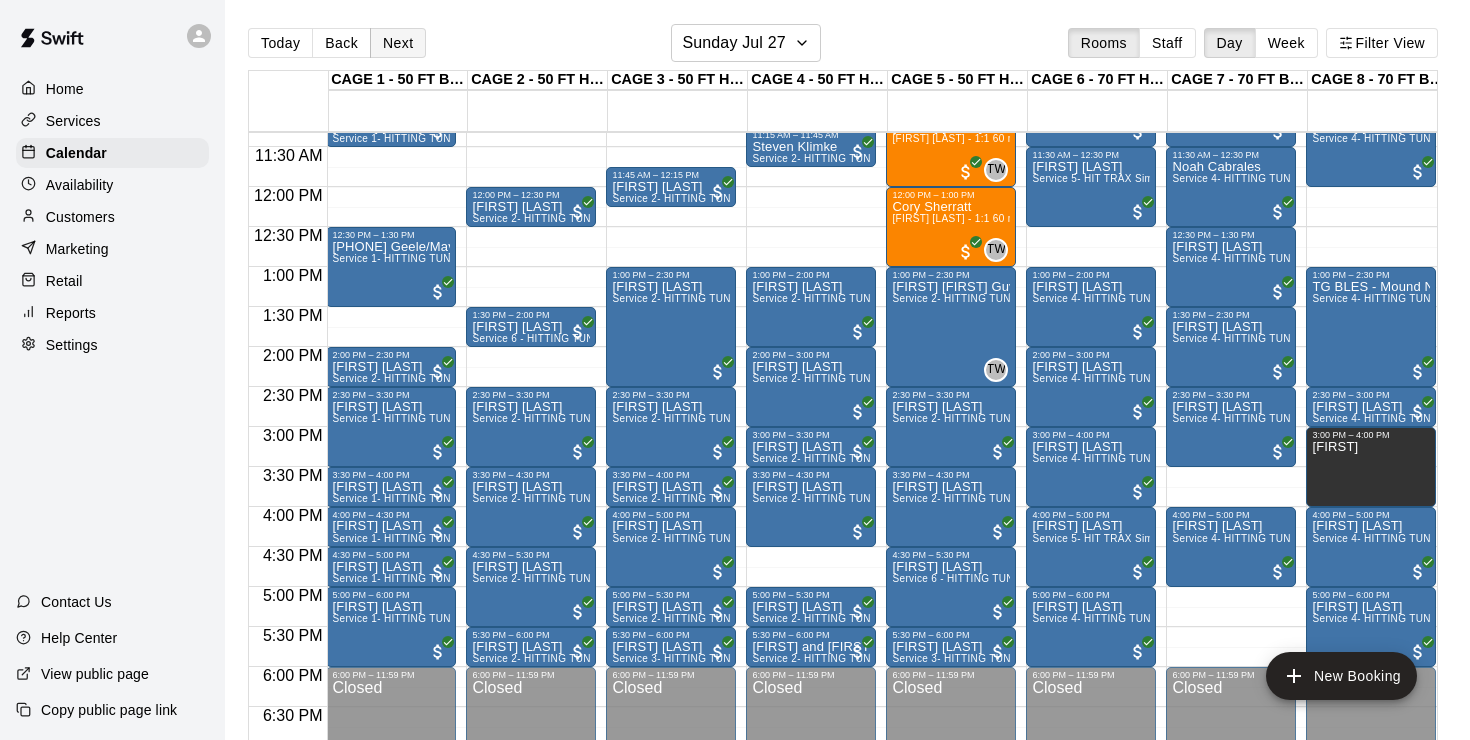 click on "Next" at bounding box center [398, 43] 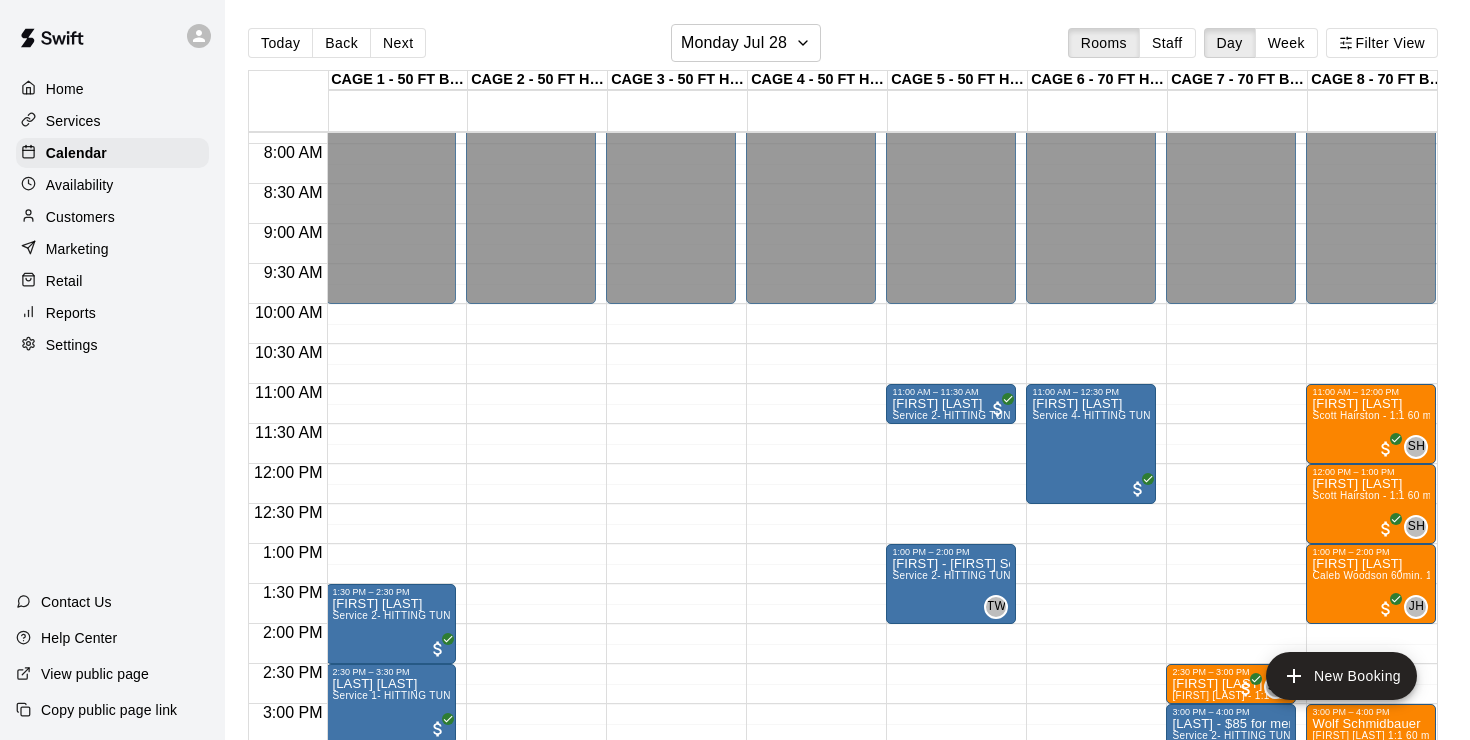 scroll, scrollTop: 600, scrollLeft: 1, axis: both 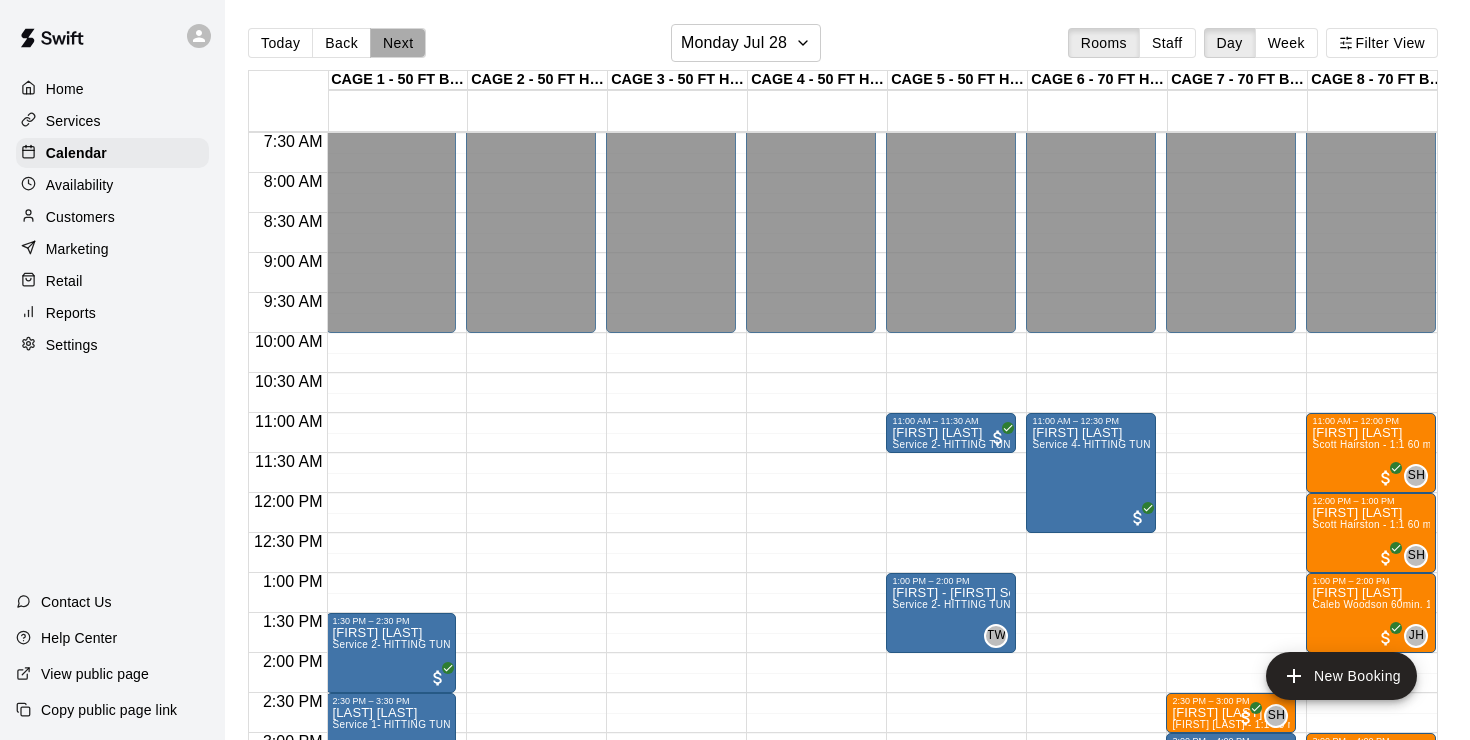 click on "Next" at bounding box center [398, 43] 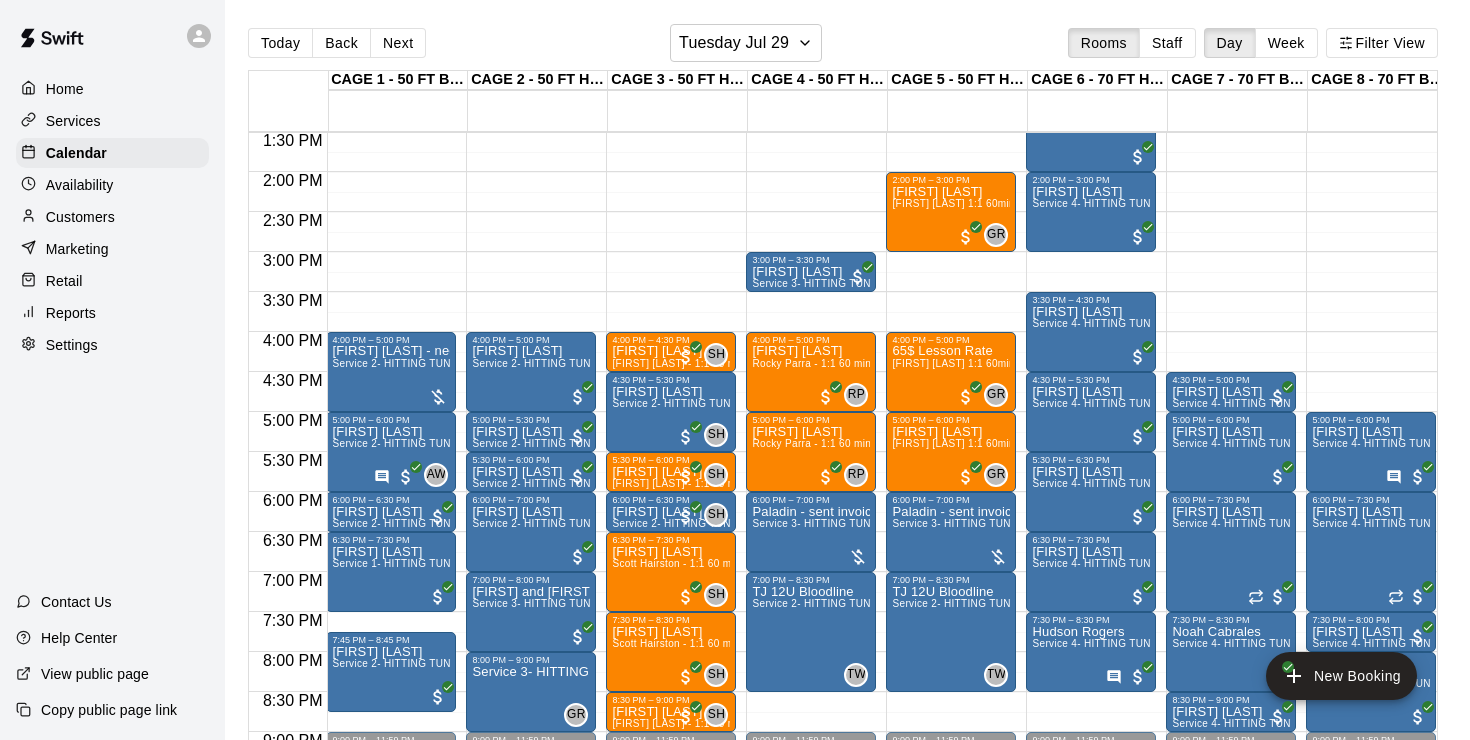 scroll, scrollTop: 1062, scrollLeft: 1, axis: both 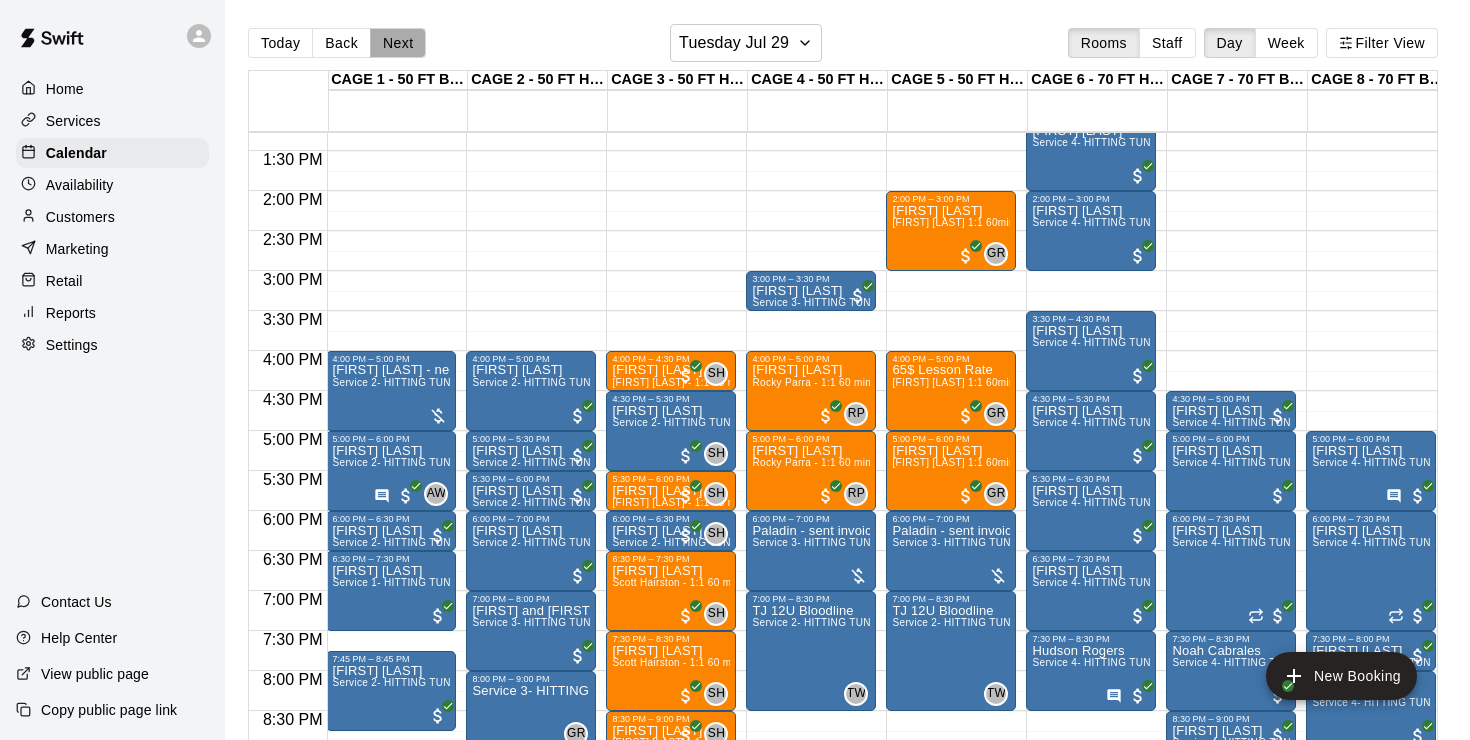 click on "Next" at bounding box center (398, 43) 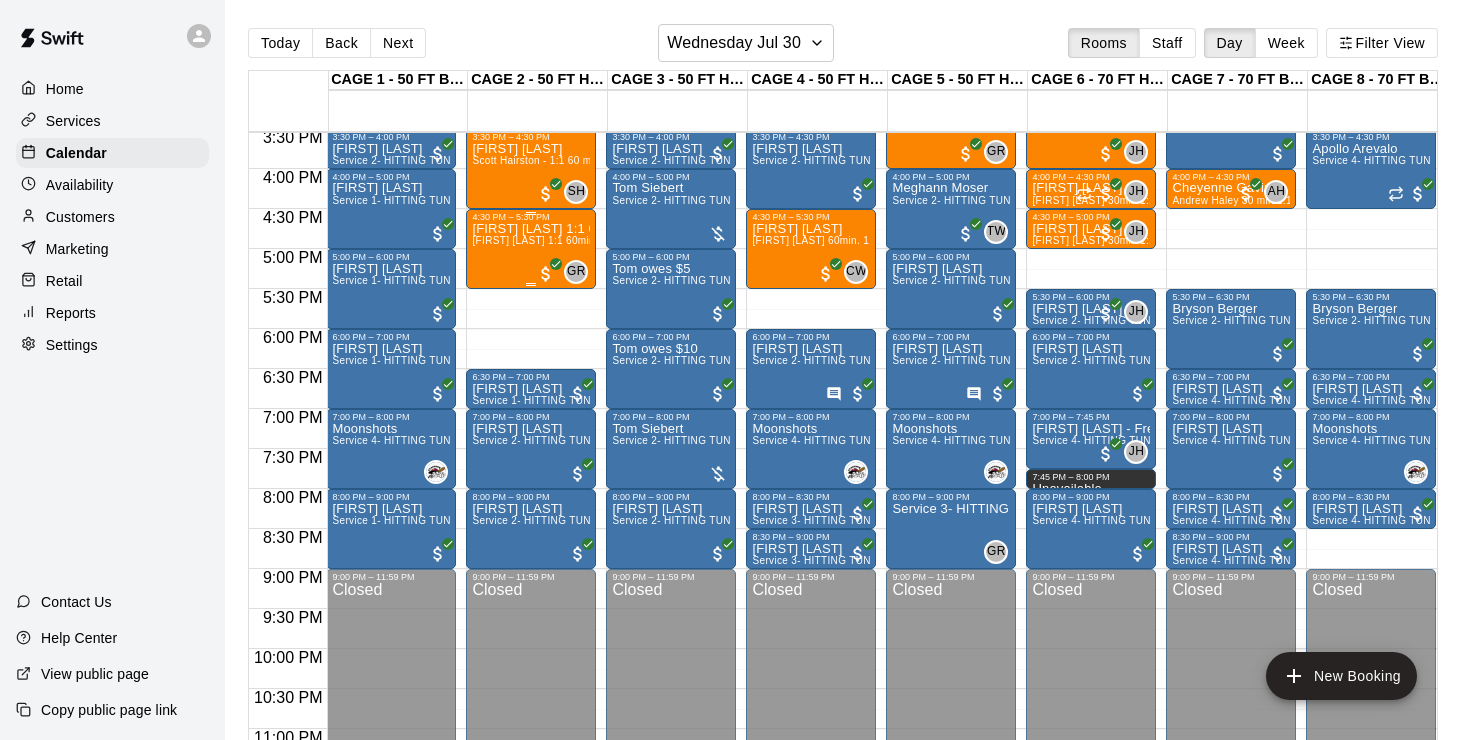 scroll, scrollTop: 1241, scrollLeft: 1, axis: both 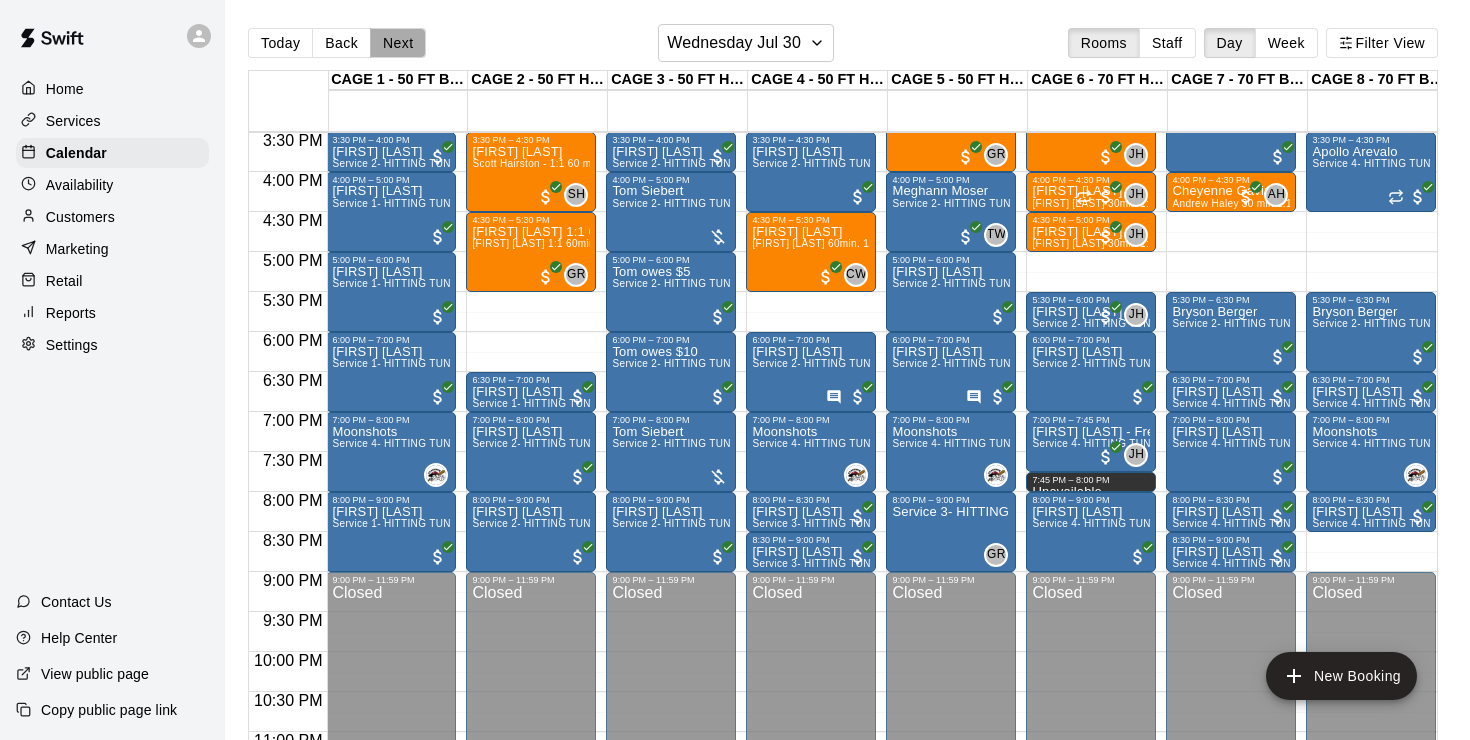 click on "Next" at bounding box center (398, 43) 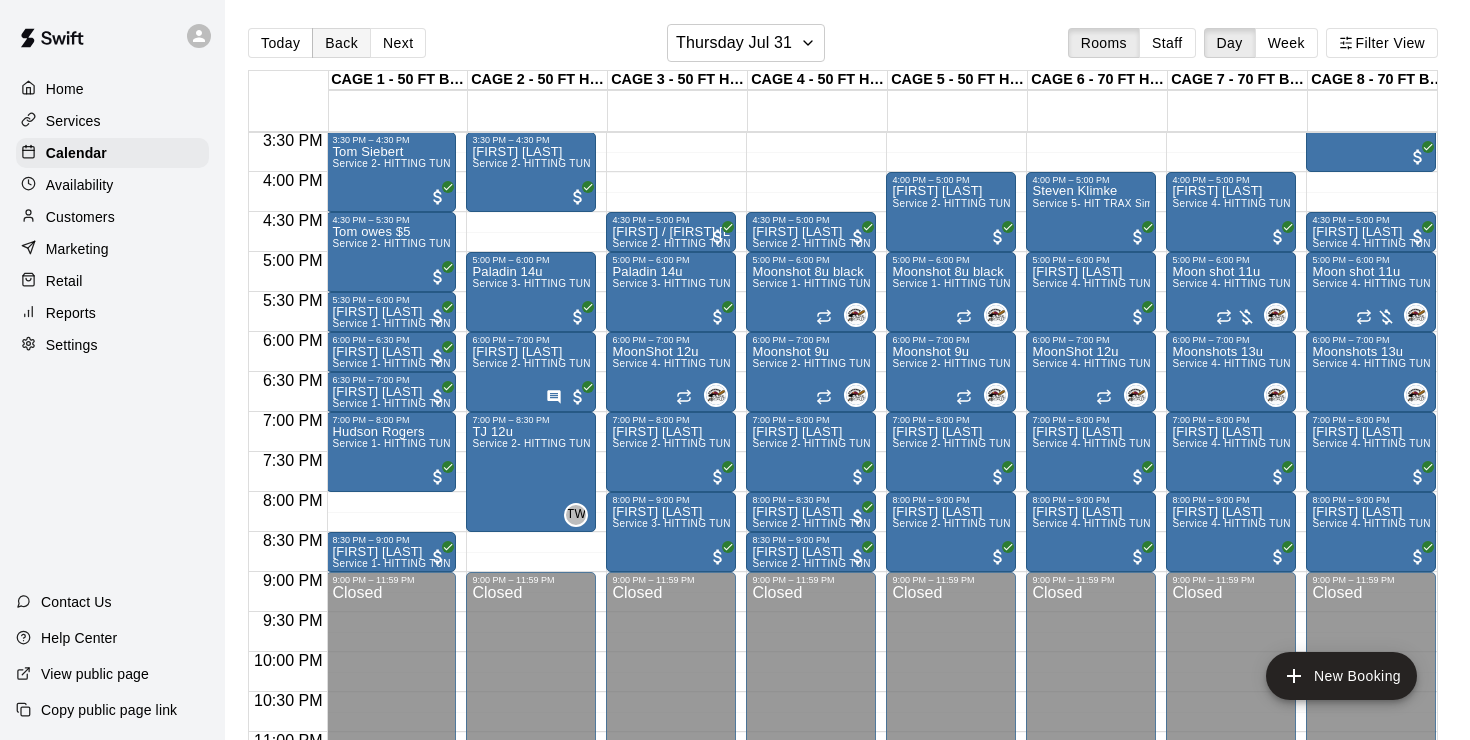 click on "Back" at bounding box center [341, 43] 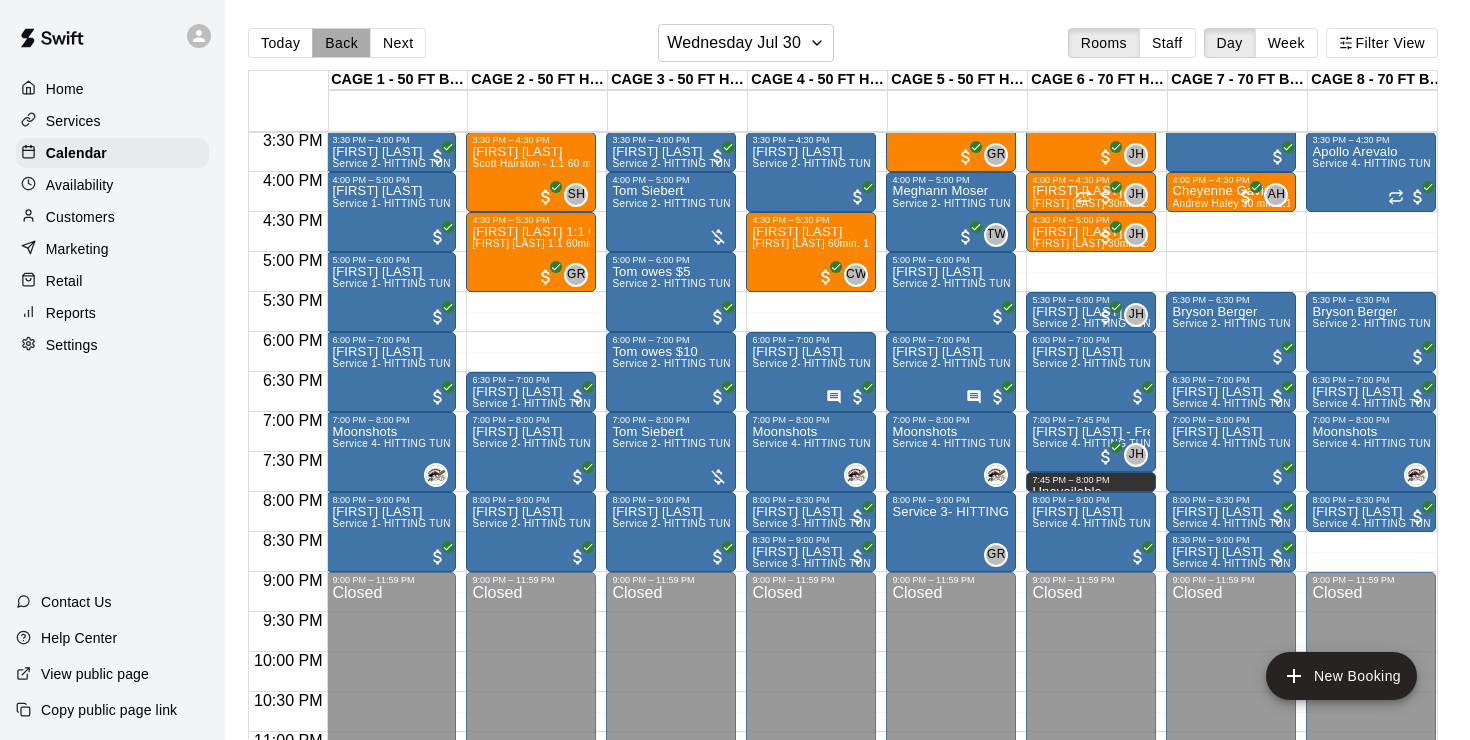 click on "Back" at bounding box center [341, 43] 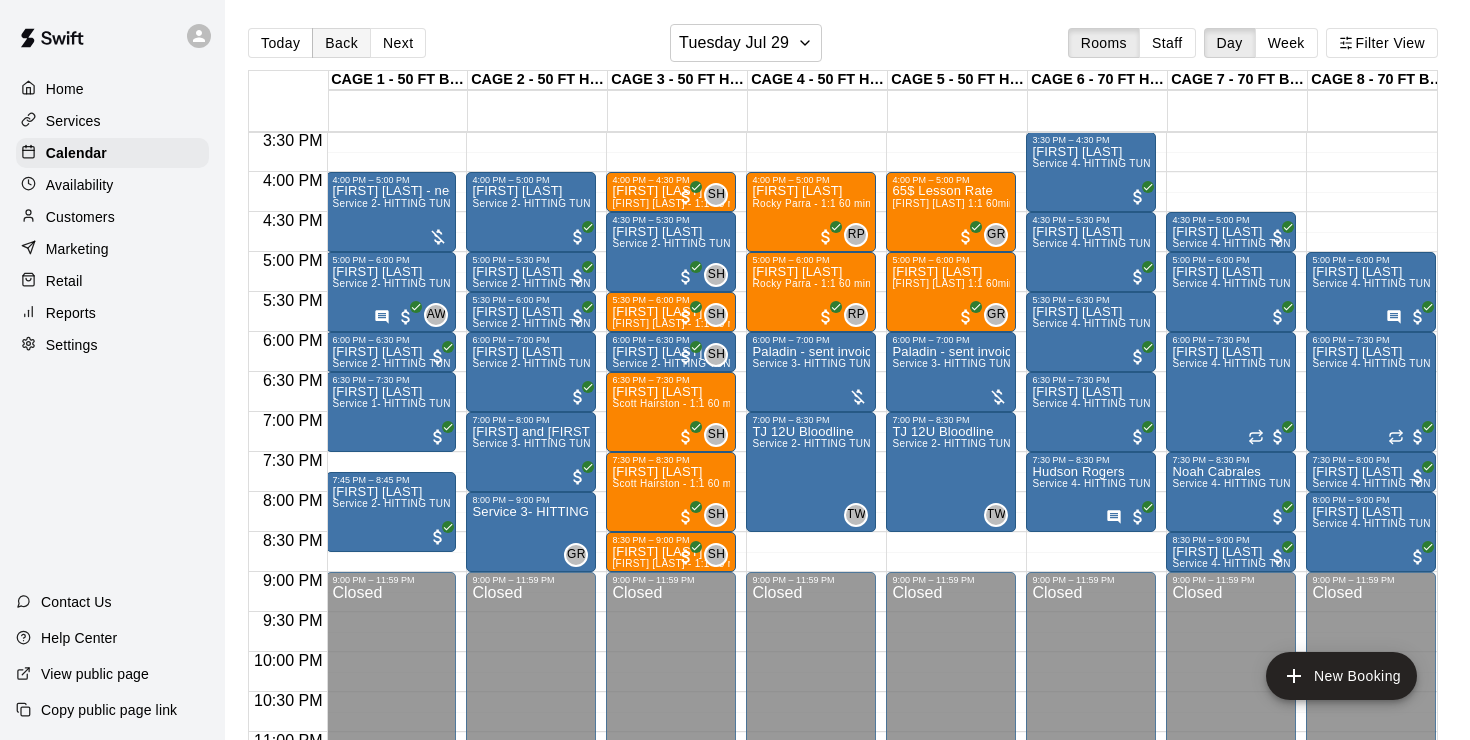 click on "Back" at bounding box center [341, 43] 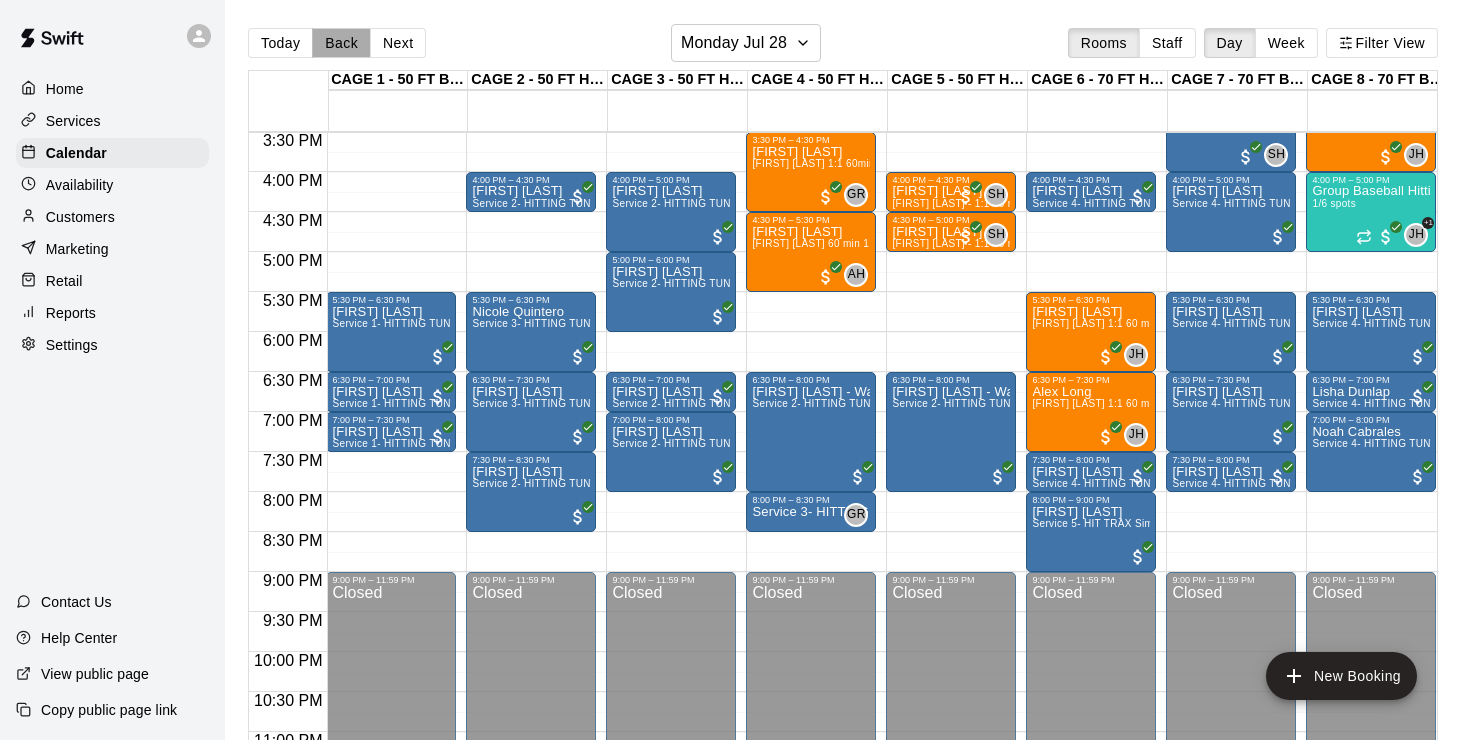 click on "Back" at bounding box center [341, 43] 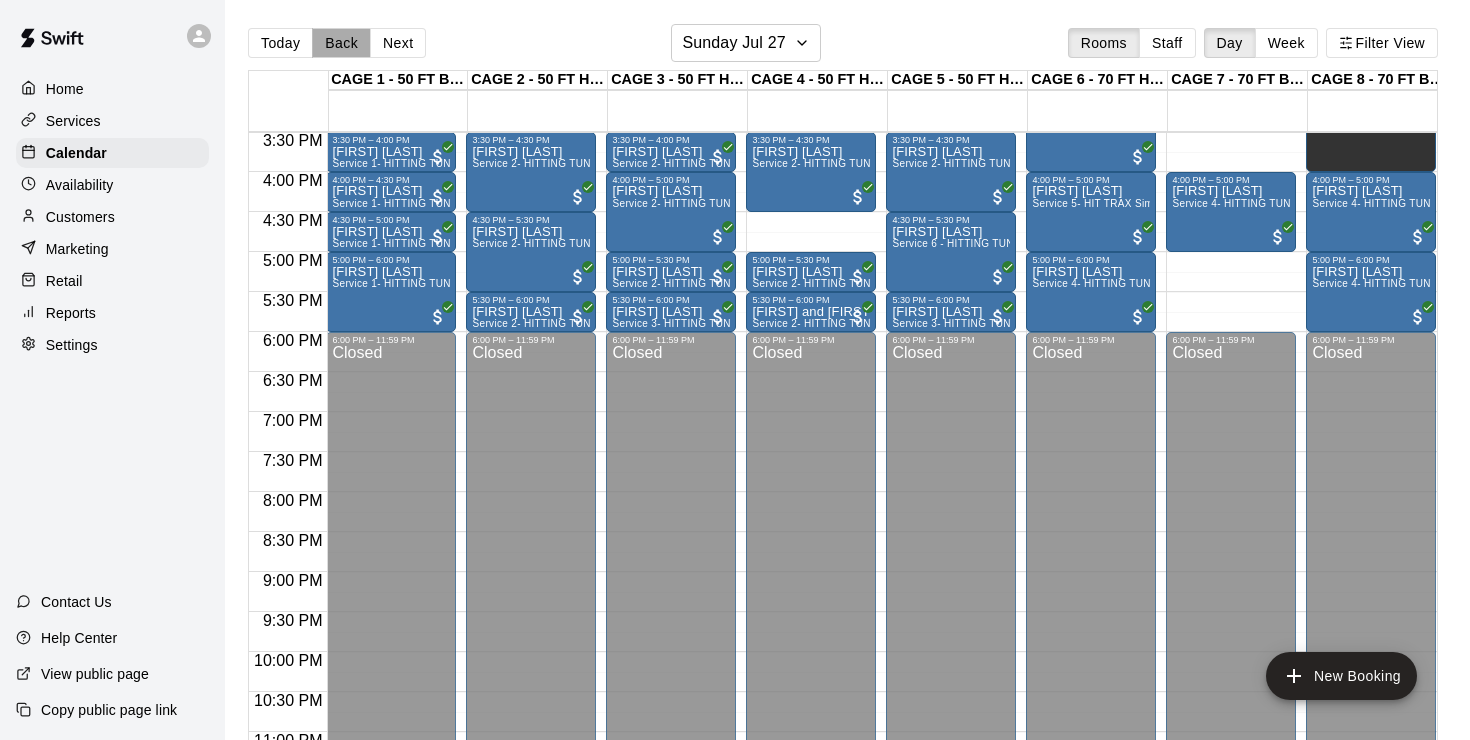 click on "Back" at bounding box center [341, 43] 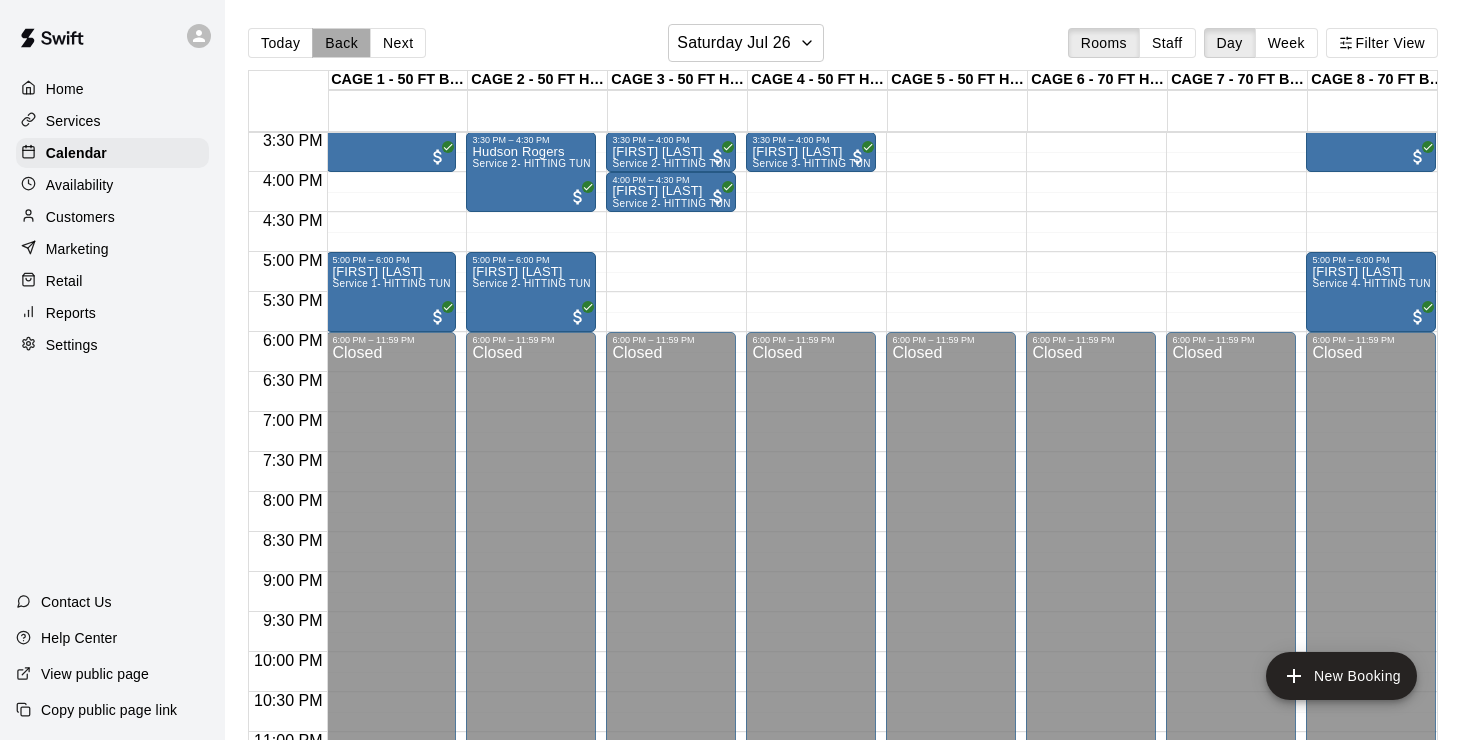 click on "Back" at bounding box center [341, 43] 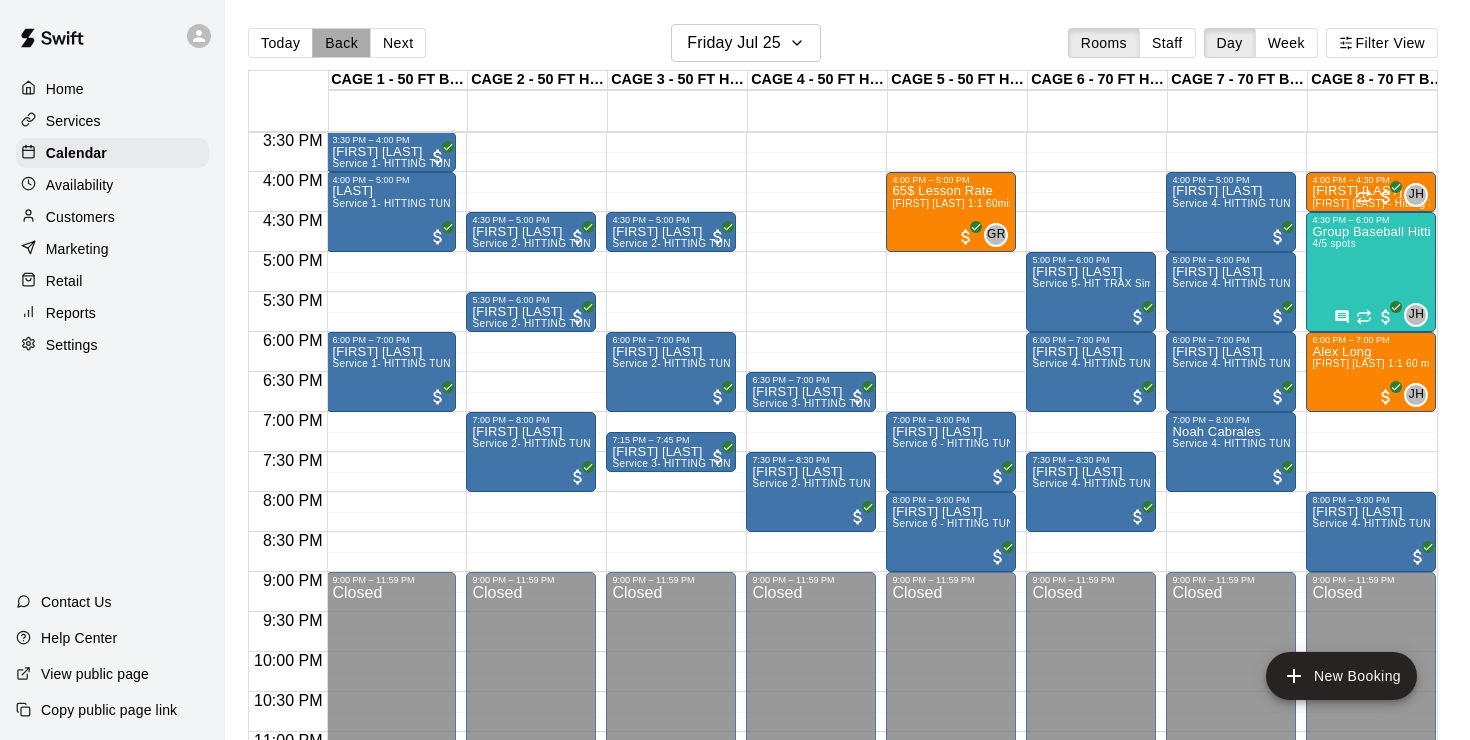 click on "Back" at bounding box center (341, 43) 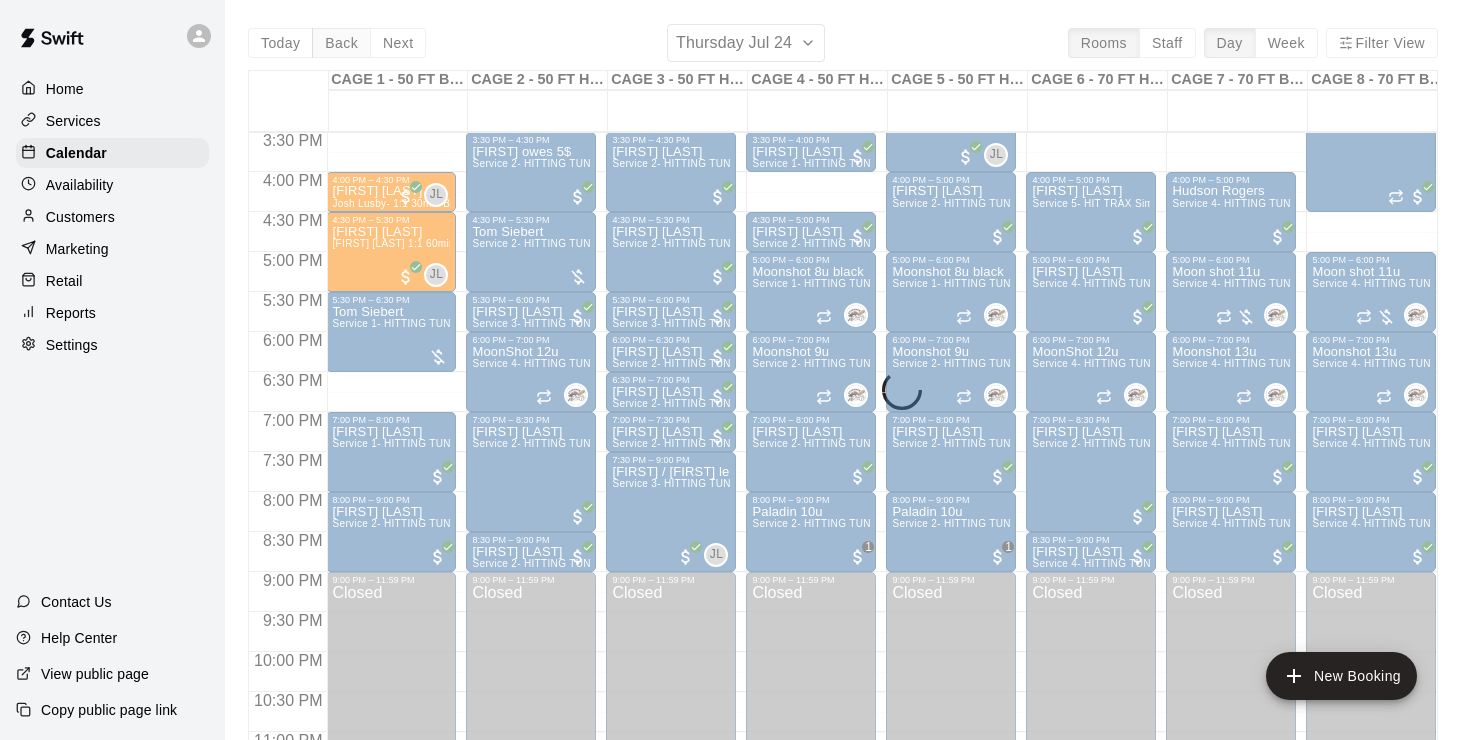 click on "Today Back Next Thursday Jul 24 Rooms Staff Day Week Filter View CAGE 1 - 50 FT BASEBALL w/ Auto Feeder 24 Thu CAGE 2 - 50 FT HYBRID BB/SB 24 Thu CAGE 3 - 50 FT HYBRID BB/SB 24 Thu CAGE 4 - 50 FT HYBRID BB/SB 24 Thu CAGE 5 - 50 FT HYBRID SB/BB 24 Thu CAGE 6 - 70 FT HIT TRAX  24 Thu CAGE 7 - 70 FT BB (w/ pitching mound) 24 Thu CAGE 8 - 70 FT BB (w/ pitching mound)  24 Thu Weight Room 24 Thu 12:00 AM 12:30 AM 1:00 AM 1:30 AM 2:00 AM 2:30 AM 3:00 AM 3:30 AM 4:00 AM 4:30 AM 5:00 AM 5:30 AM 6:00 AM 6:30 AM 7:00 AM 7:30 AM 8:00 AM 8:30 AM 9:00 AM 9:30 AM 10:00 AM 10:30 AM 11:00 AM 11:30 AM 12:00 PM 12:30 PM 1:00 PM 1:30 PM 2:00 PM 2:30 PM 3:00 PM 3:30 PM 4:00 PM 4:30 PM 5:00 PM 5:30 PM 6:00 PM 6:30 PM 7:00 PM 7:30 PM 8:00 PM 8:30 PM 9:00 PM 9:30 PM 10:00 PM 10:30 PM 11:00 PM 11:30 PM 12:00 AM – 10:00 AM Closed 12:30 PM – 1:30 PM John Luke Laughter Service 1- HITTING TUNNEL RENTAL - 50ft Baseball w/ Auto/Manual Feeder 1:30 PM – 2:30 PM Dalton Vangorden 4:00 PM – 4:30 PM Brooks  Petersen JL 0 JL 0 Tom Siebert" at bounding box center [843, 394] 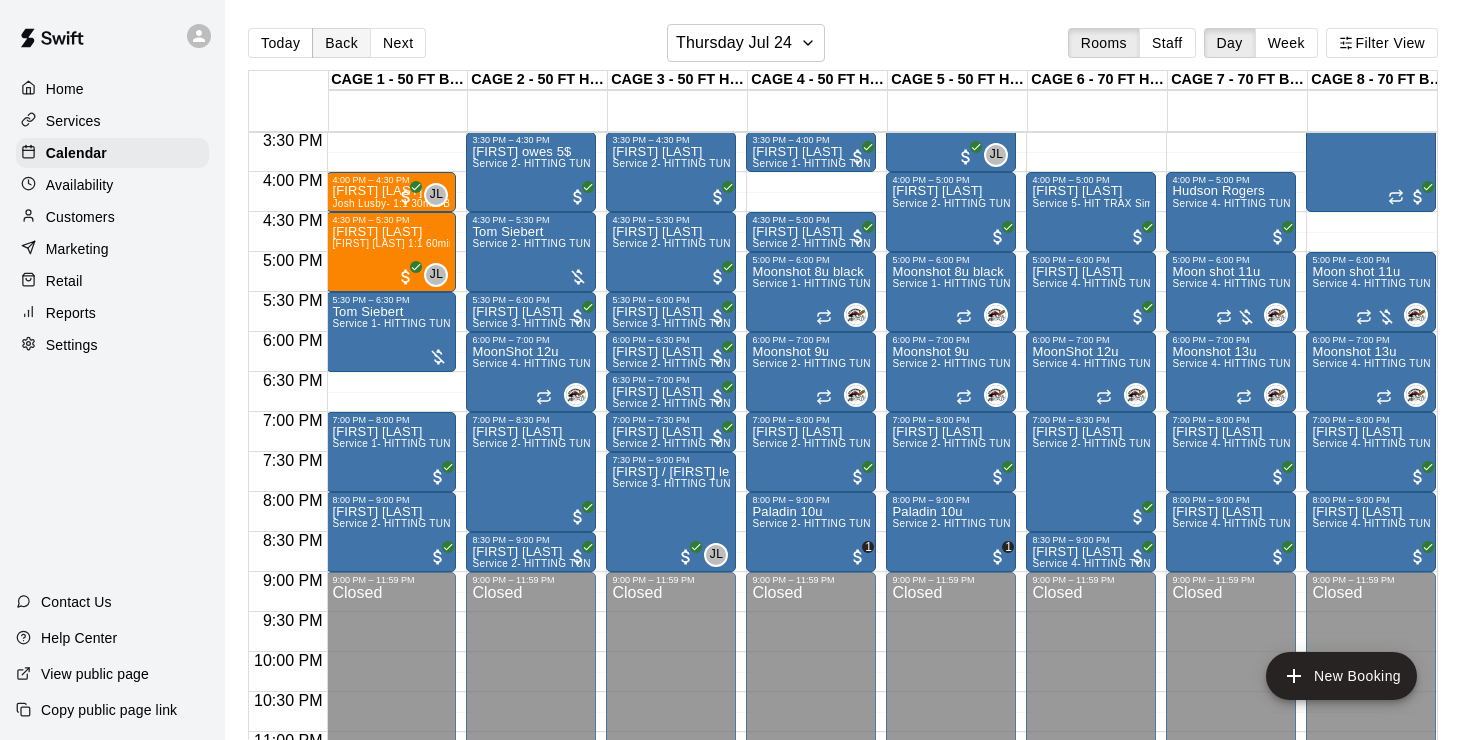 click on "Back" at bounding box center [341, 43] 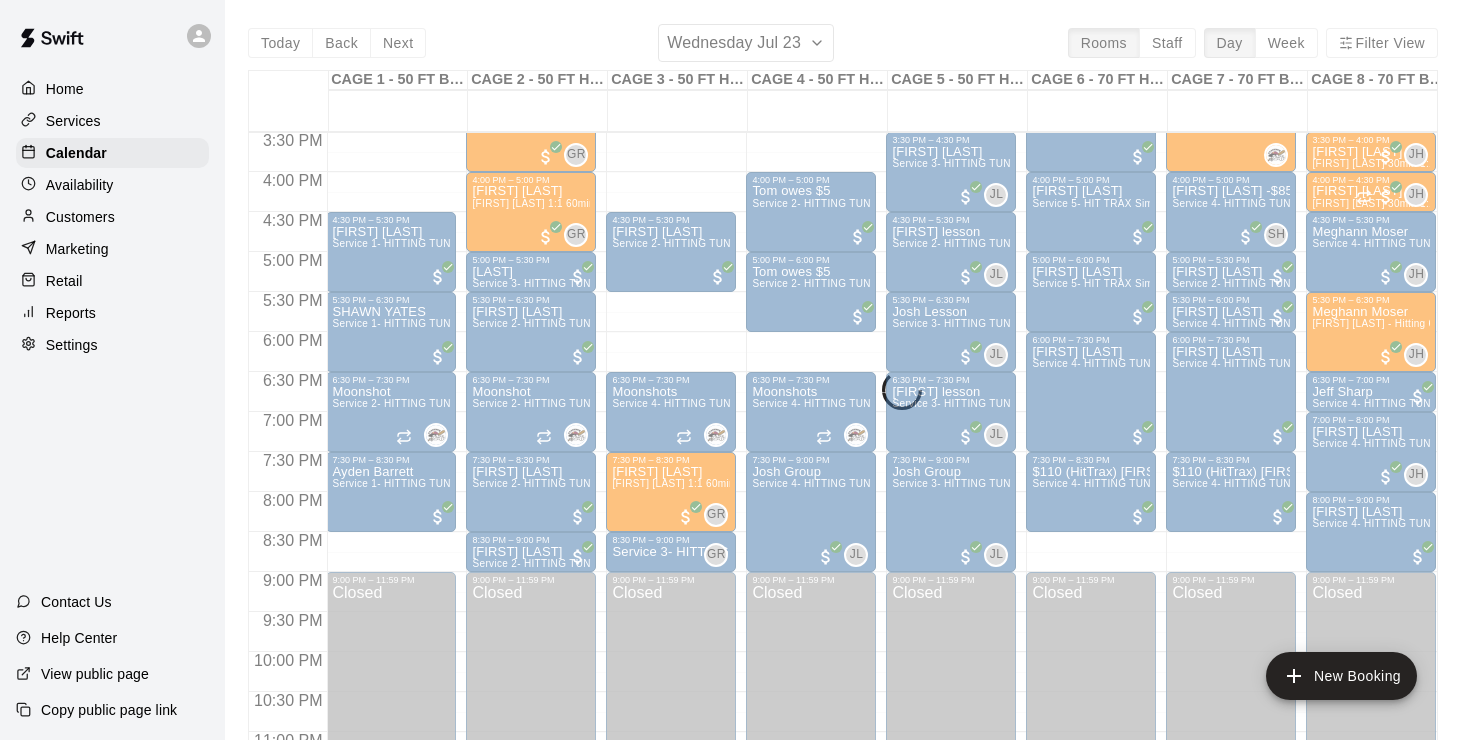 click on "Today Back Next Wednesday Jul 23 Rooms Staff Day Week Filter View CAGE 1 - 50 FT BASEBALL w/ Auto Feeder 23 Wed CAGE 2 - 50 FT HYBRID BB/SB 23 Wed CAGE 3 - 50 FT HYBRID BB/SB 23 Wed CAGE 4 - 50 FT HYBRID BB/SB 23 Wed CAGE 5 - 50 FT HYBRID SB/BB 23 Wed CAGE 6 - 70 FT HIT TRAX  23 Wed CAGE 7 - 70 FT BB (w/ pitching mound) 23 Wed CAGE 8 - 70 FT BB (w/ pitching mound)  23 Wed Weight Room 23 Wed 12:00 AM 12:30 AM 1:00 AM 1:30 AM 2:00 AM 2:30 AM 3:00 AM 3:30 AM 4:00 AM 4:30 AM 5:00 AM 5:30 AM 6:00 AM 6:30 AM 7:00 AM 7:30 AM 8:00 AM 8:30 AM 9:00 AM 9:30 AM 10:00 AM 10:30 AM 11:00 AM 11:30 AM 12:00 PM 12:30 PM 1:00 PM 1:30 PM 2:00 PM 2:30 PM 3:00 PM 3:30 PM 4:00 PM 4:30 PM 5:00 PM 5:30 PM 6:00 PM 6:30 PM 7:00 PM 7:30 PM 8:00 PM 8:30 PM 9:00 PM 9:30 PM 10:00 PM 10:30 PM 11:00 PM 11:30 PM 12:00 AM – 10:00 AM Closed 11:30 AM – 12:00 PM Tia Maynard Service 2- HITTING TUNNEL RENTAL - 50ft Baseball 12:00 PM – 12:30 PM Tia Maynard Service 2- HITTING TUNNEL RENTAL - 50ft Baseball 2:00 PM – 3:00 PM Troy  Buehler 0 0 0" at bounding box center [843, 394] 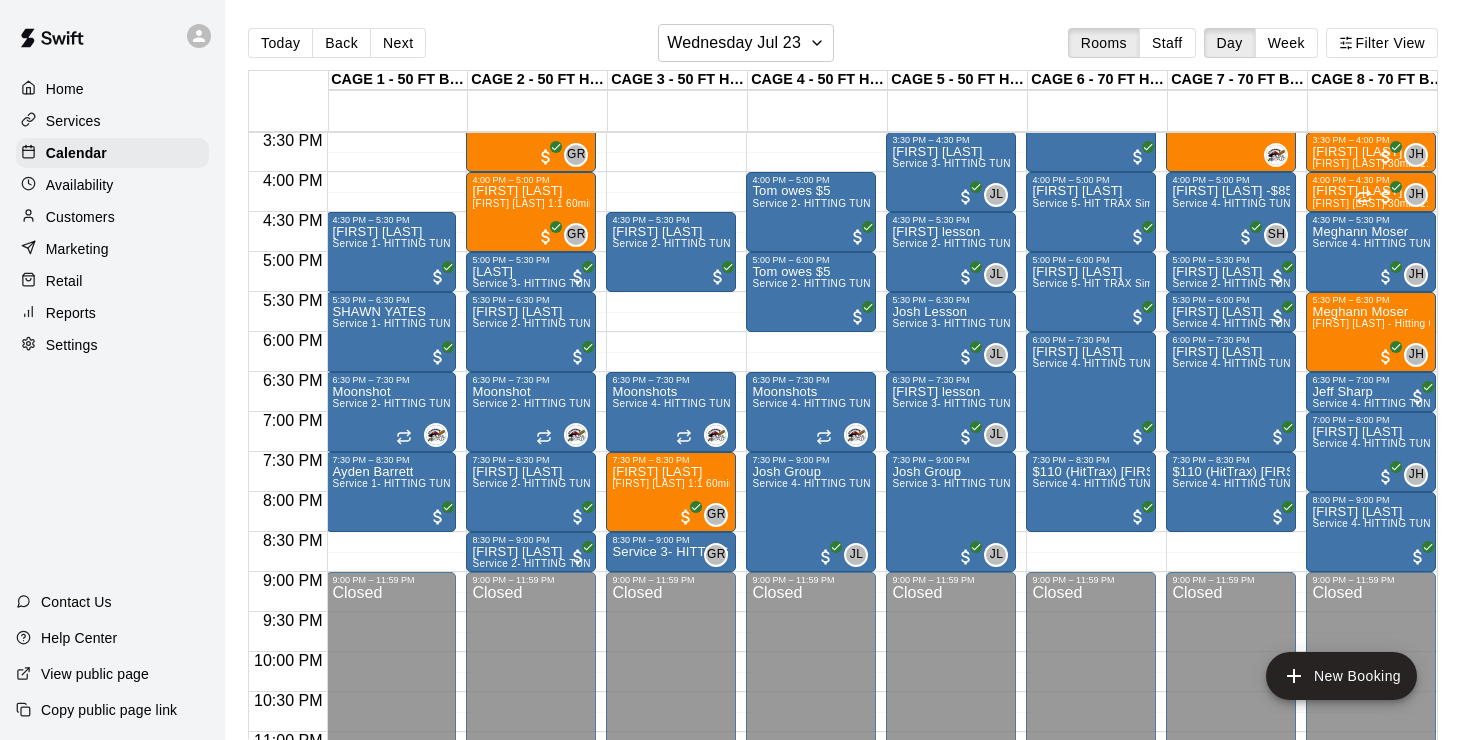 click on "Back" at bounding box center [341, 43] 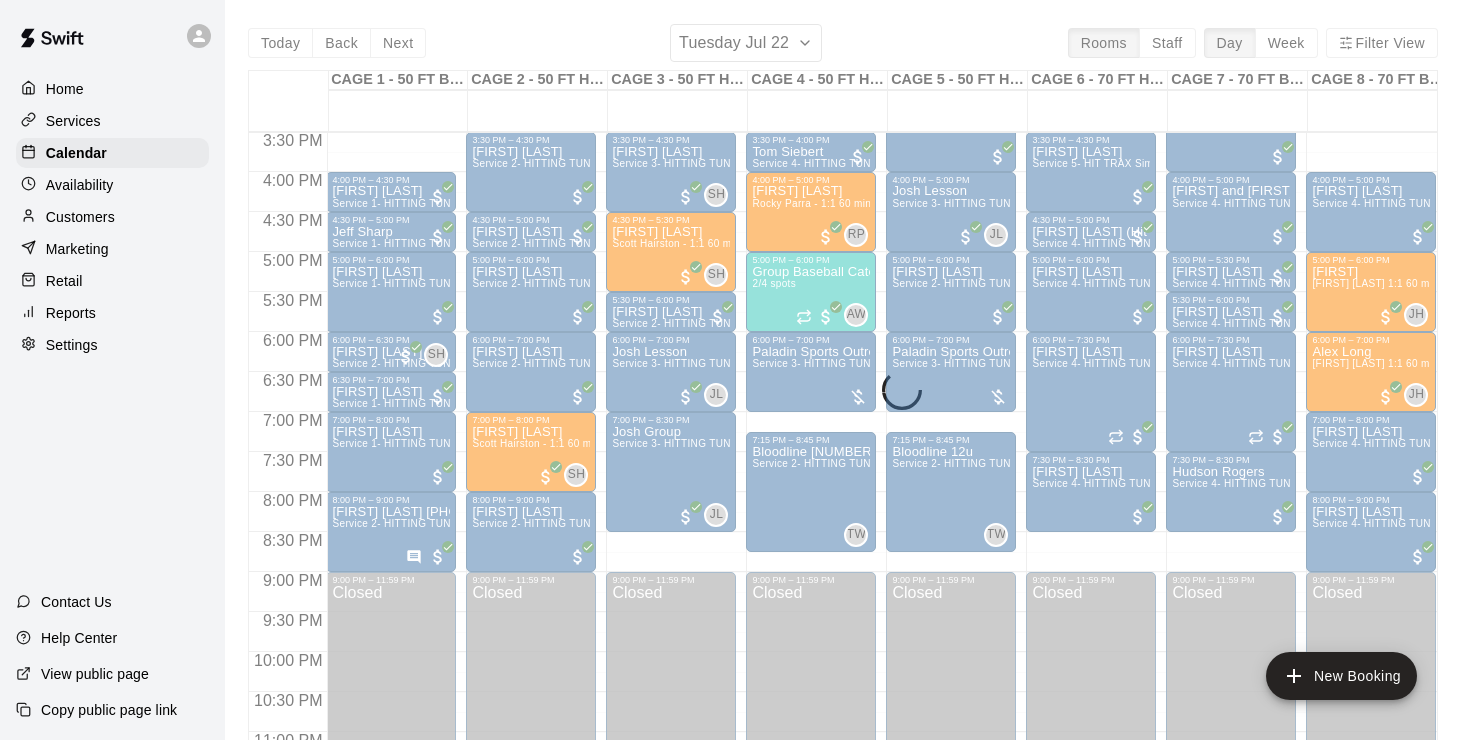 click on "Today Back Next Tuesday Jul 22 Rooms Staff Day Week Filter View CAGE 1 - 50 FT BASEBALL w/ Auto Feeder 22 Tue CAGE 2 - 50 FT HYBRID BB/SB 22 Tue CAGE 3 - 50 FT HYBRID BB/SB 22 Tue CAGE 4 - 50 FT HYBRID BB/SB 22 Tue CAGE 5 - 50 FT HYBRID SB/BB 22 Tue CAGE 6 - 70 FT HIT TRAX  22 Tue CAGE 7 - 70 FT BB (w/ pitching mound) 22 Tue CAGE 8 - 70 FT BB (w/ pitching mound)  22 Tue Weight Room 22 Tue 12:00 AM 12:30 AM 1:00 AM 1:30 AM 2:00 AM 2:30 AM 3:00 AM 3:30 AM 4:00 AM 4:30 AM 5:00 AM 5:30 AM 6:00 AM 6:30 AM 7:00 AM 7:30 AM 8:00 AM 8:30 AM 9:00 AM 9:30 AM 10:00 AM 10:30 AM 11:00 AM 11:30 AM 12:00 PM 12:30 PM 1:00 PM 1:30 PM 2:00 PM 2:30 PM 3:00 PM 3:30 PM 4:00 PM 4:30 PM 5:00 PM 5:30 PM 6:00 PM 6:30 PM 7:00 PM 7:30 PM 8:00 PM 8:30 PM 9:00 PM 9:30 PM 10:00 PM 10:30 PM 11:00 PM 11:30 PM 12:00 AM – 10:00 AM Closed 11:00 AM – 12:00 PM Adam Devaney Service 1- HITTING TUNNEL RENTAL - 50ft Baseball w/ Auto/Manual Feeder 2:30 PM – 3:00 PM Unavailable 4:00 PM – 4:30 PM Ben Bouchie 4:30 PM – 5:00 PM Jeff Sharp SH 0 0" at bounding box center [843, 394] 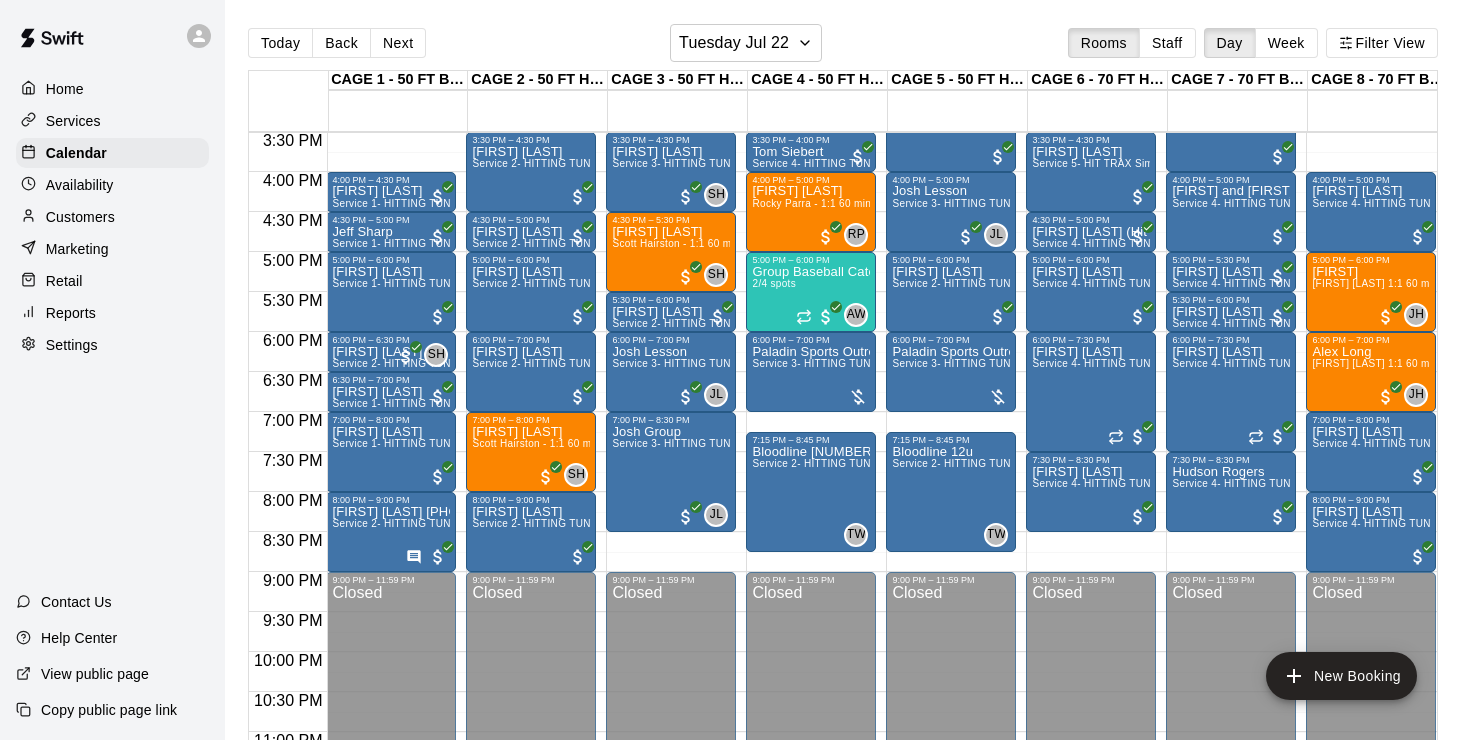 click on "Back" at bounding box center [341, 43] 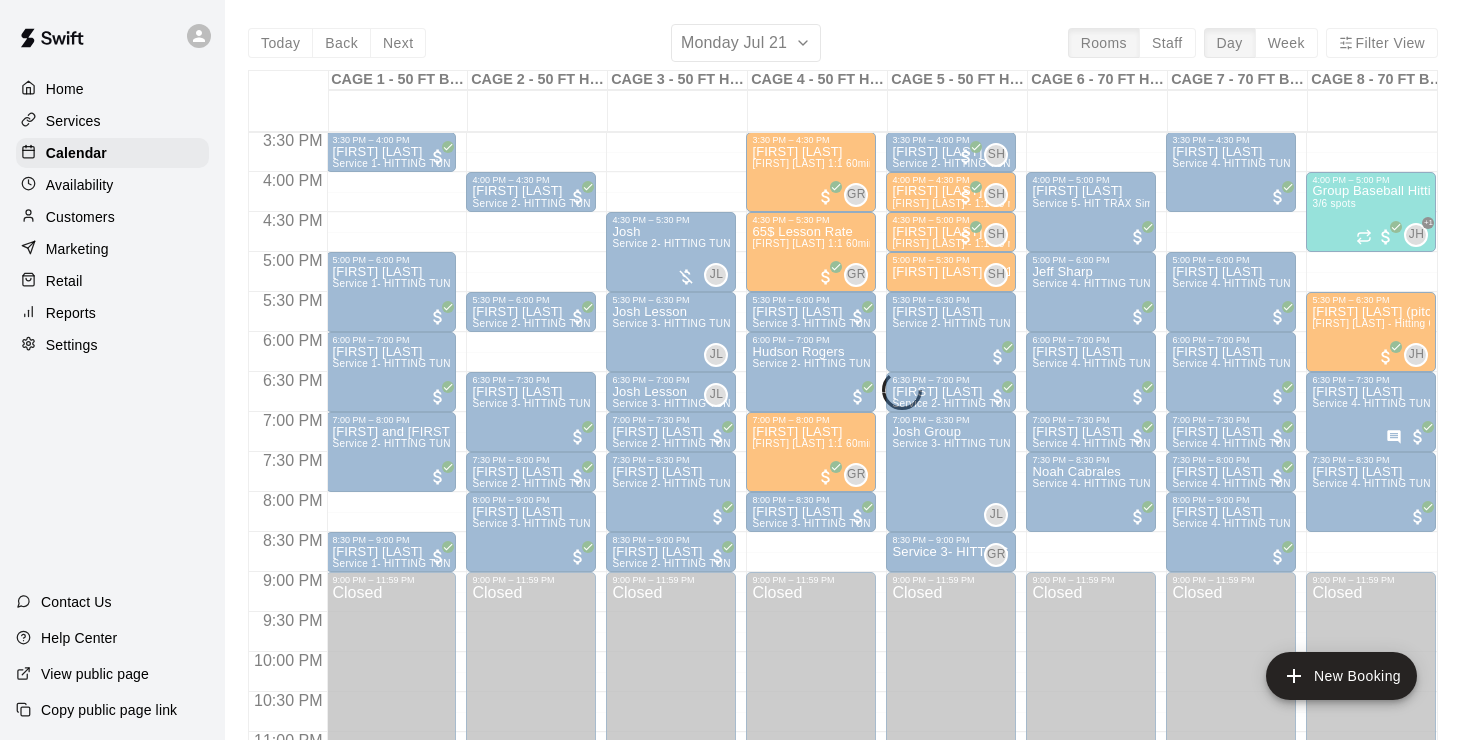 click on "Today Back Next Monday Jul 21 Rooms Staff Day Week Filter View CAGE 1 - 50 FT BASEBALL w/ Auto Feeder 21 Mon CAGE 2 - 50 FT HYBRID BB/SB 21 Mon CAGE 3 - 50 FT HYBRID BB/SB 21 Mon CAGE 4 - 50 FT HYBRID BB/SB 21 Mon CAGE 5 - 50 FT HYBRID SB/BB 21 Mon CAGE 6 - 70 FT HIT TRAX  21 Mon CAGE 7 - 70 FT BB (w/ pitching mound) 21 Mon CAGE 8 - 70 FT BB (w/ pitching mound)  21 Mon Weight Room 21 Mon 12:00 AM 12:30 AM 1:00 AM 1:30 AM 2:00 AM 2:30 AM 3:00 AM 3:30 AM 4:00 AM 4:30 AM 5:00 AM 5:30 AM 6:00 AM 6:30 AM 7:00 AM 7:30 AM 8:00 AM 8:30 AM 9:00 AM 9:30 AM 10:00 AM 10:30 AM 11:00 AM 11:30 AM 12:00 PM 12:30 PM 1:00 PM 1:30 PM 2:00 PM 2:30 PM 3:00 PM 3:30 PM 4:00 PM 4:30 PM 5:00 PM 5:30 PM 6:00 PM 6:30 PM 7:00 PM 7:30 PM 8:00 PM 8:30 PM 9:00 PM 9:30 PM 10:00 PM 10:30 PM 11:00 PM 11:30 PM 12:00 AM – 10:00 AM Closed 3:30 PM – 4:00 PM Jet Gonzalez Service 1- HITTING TUNNEL RENTAL - 50ft Baseball w/ Auto/Manual Feeder 5:00 PM – 6:00 PM Cam Hoiland Service 1- HITTING TUNNEL RENTAL - 50ft Baseball w/ Auto/Manual Feeder 0" at bounding box center (843, 394) 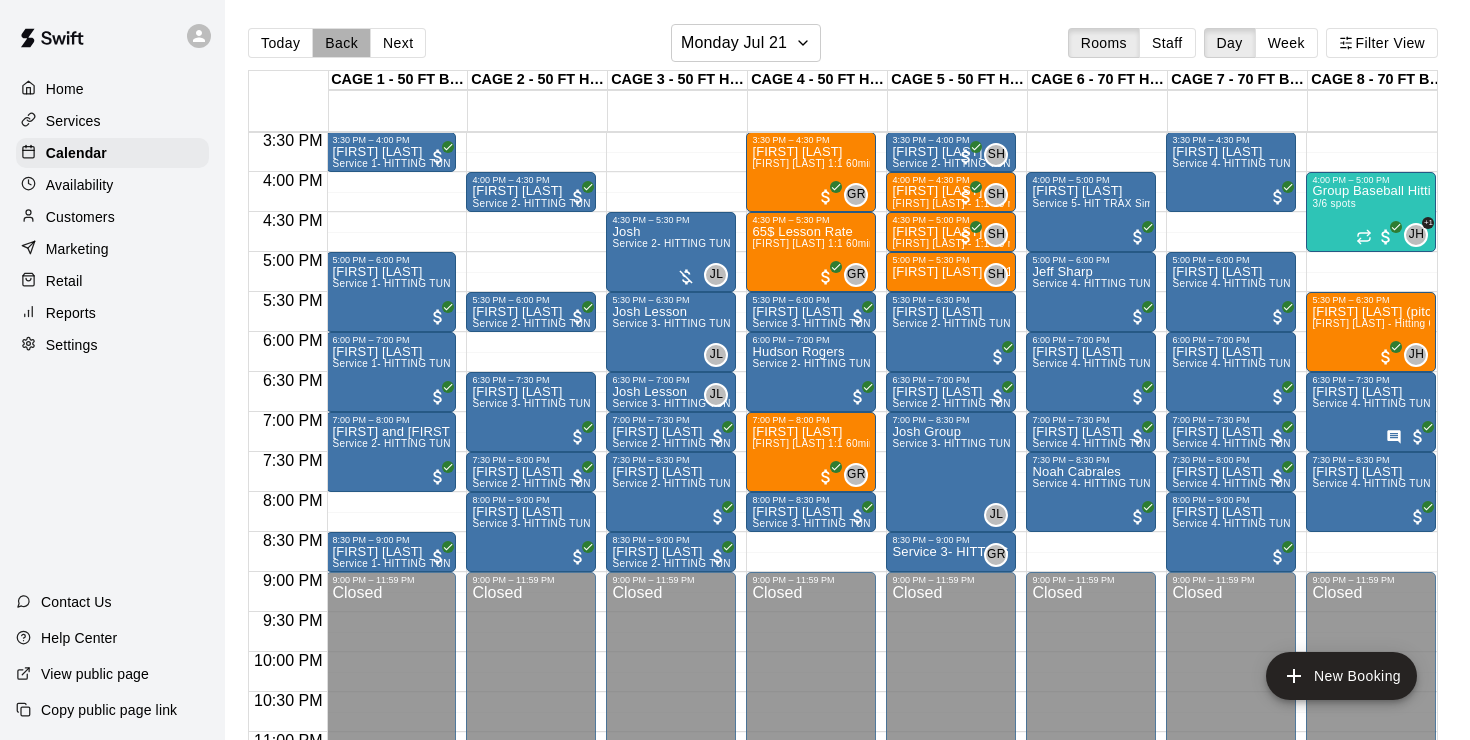 click on "Back" at bounding box center [341, 43] 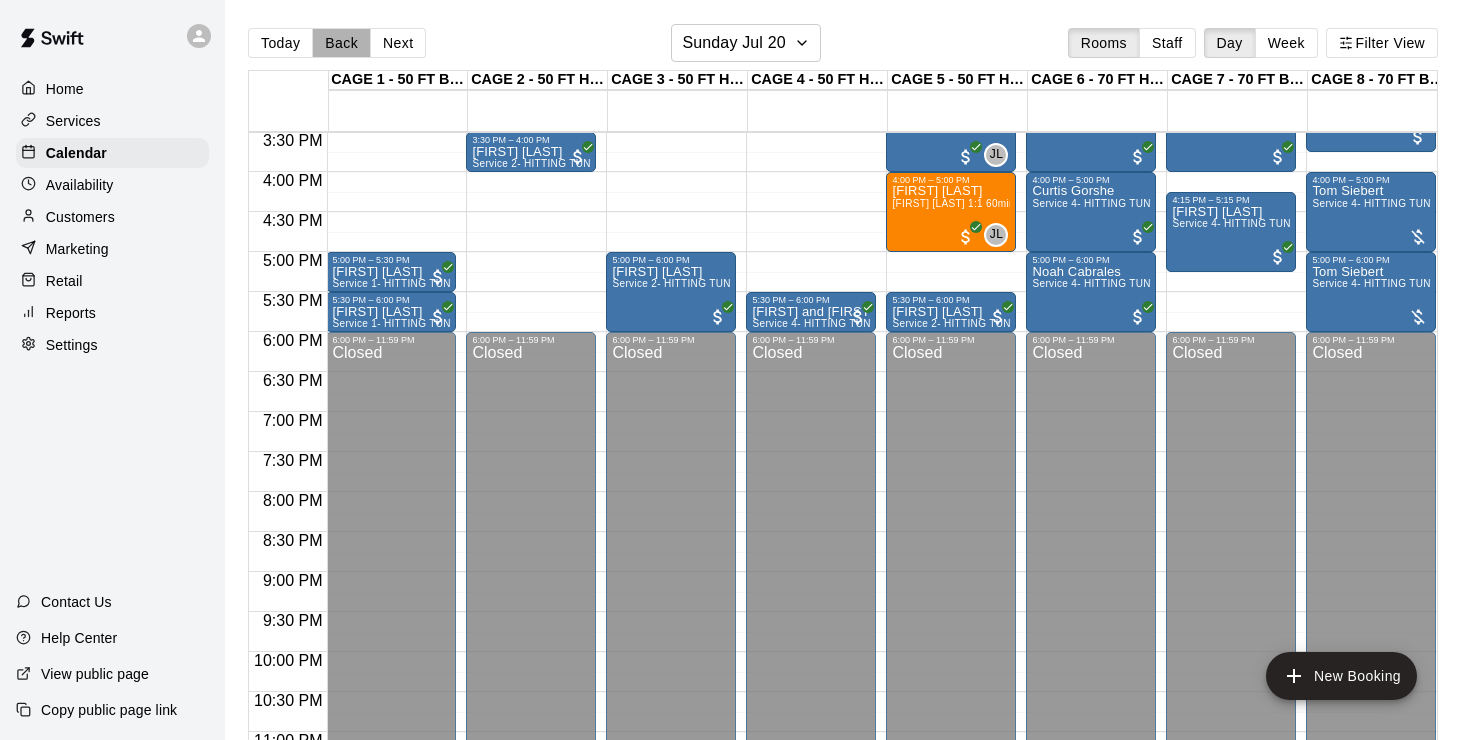 click on "Back" at bounding box center [341, 43] 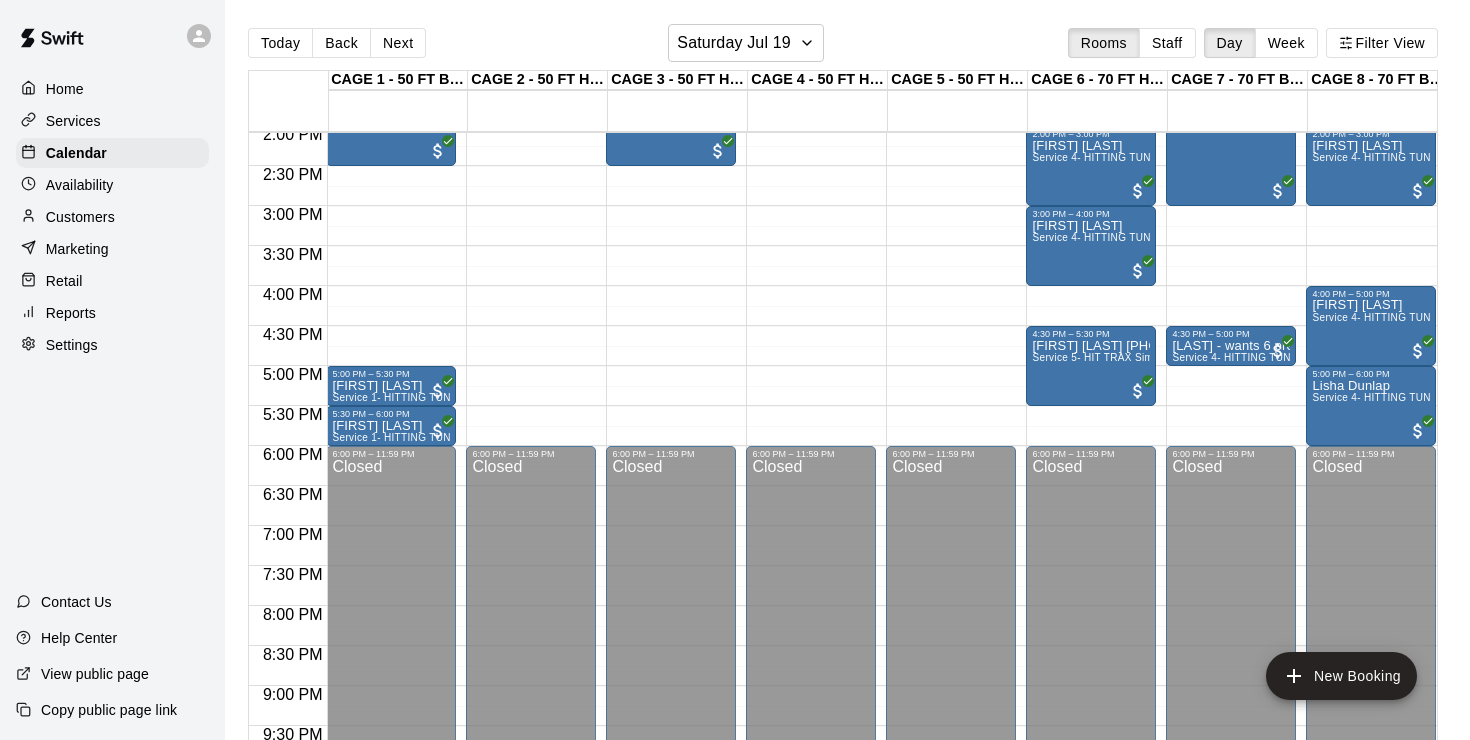 scroll, scrollTop: 1124, scrollLeft: 0, axis: vertical 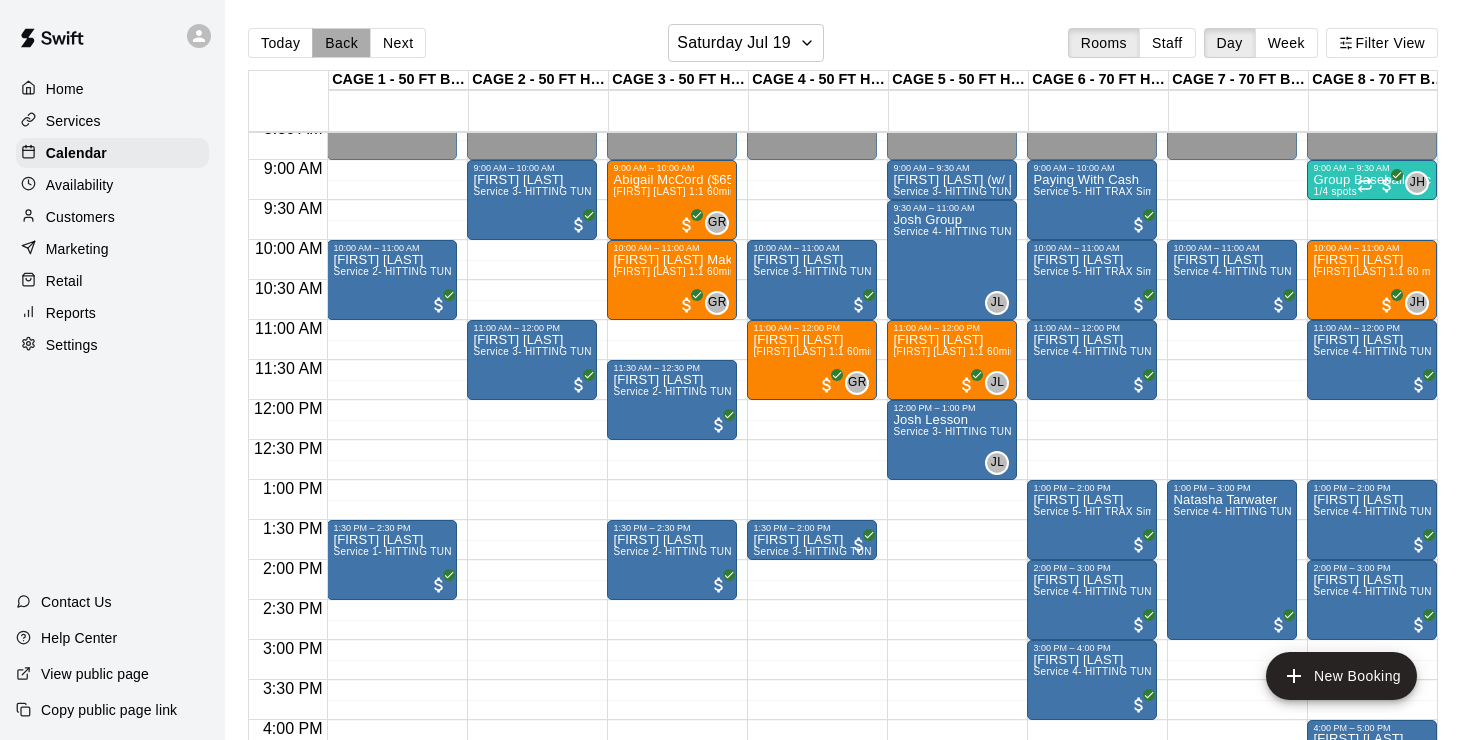 click on "Back" at bounding box center [341, 43] 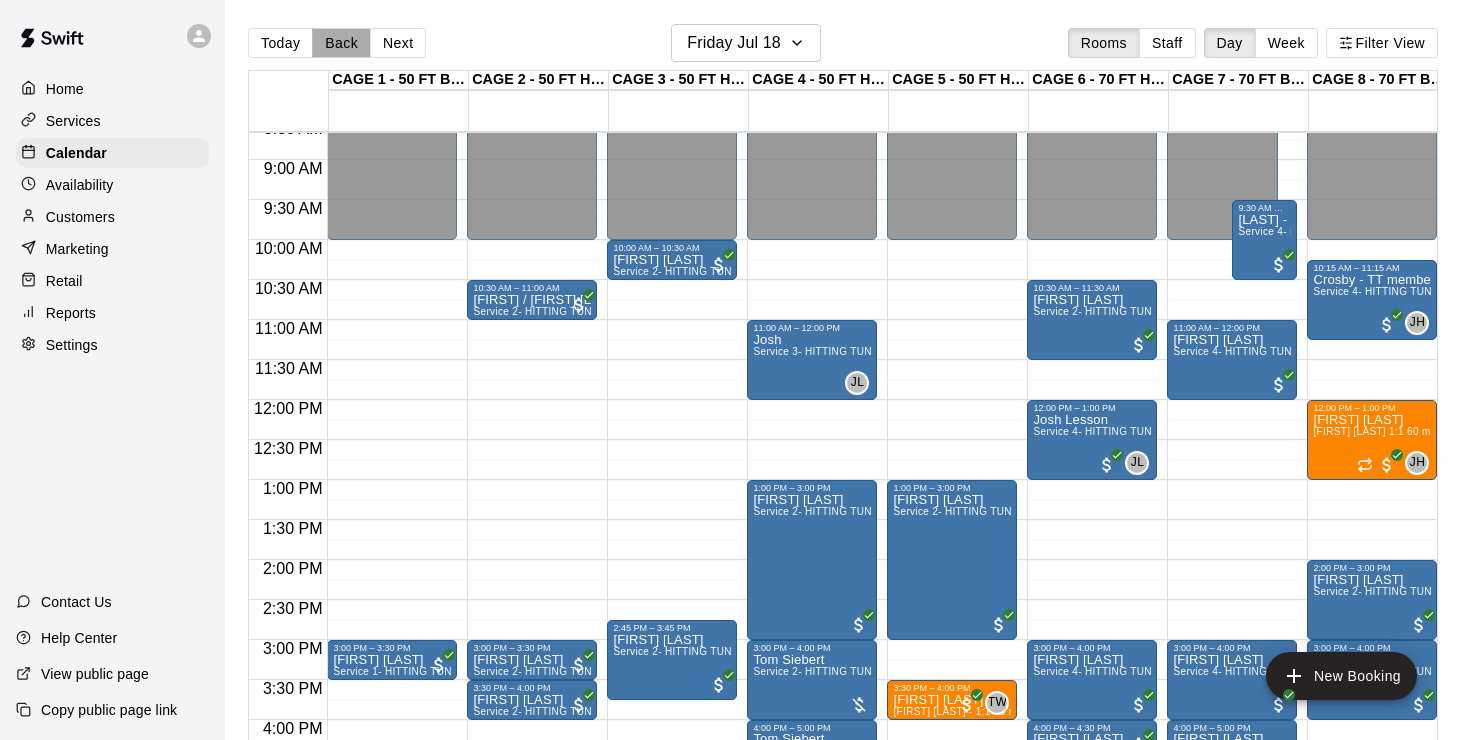 click on "Back" at bounding box center [341, 43] 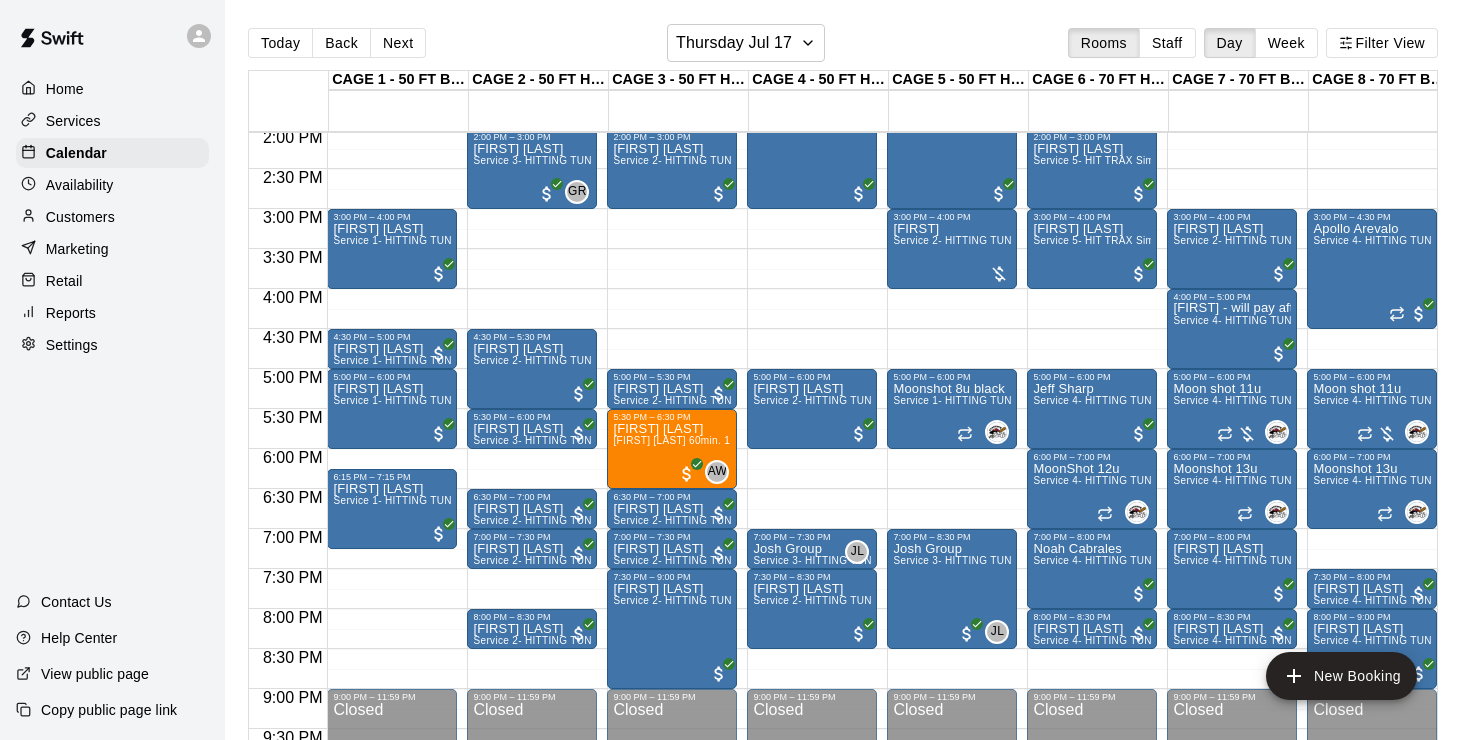 scroll, scrollTop: 1129, scrollLeft: 1, axis: both 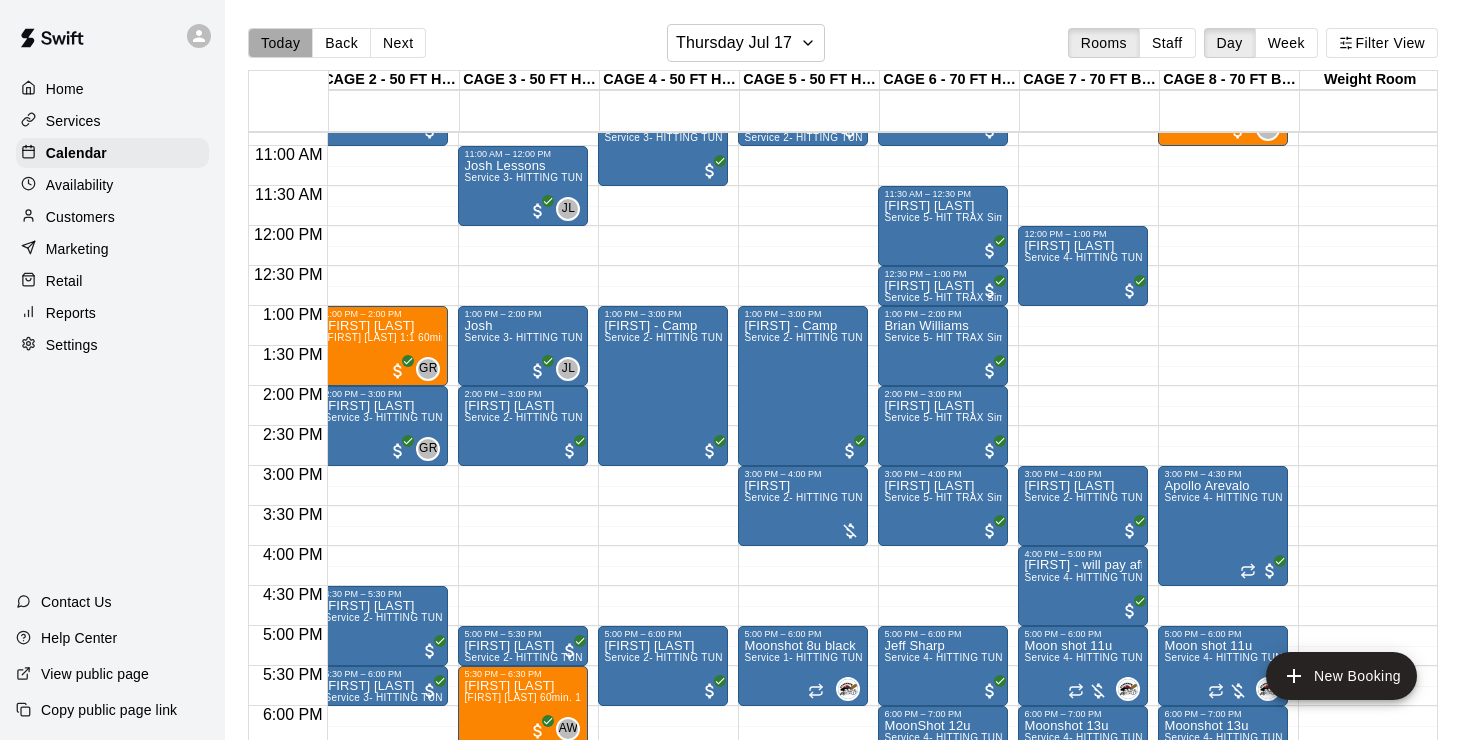 click on "Today" at bounding box center [280, 43] 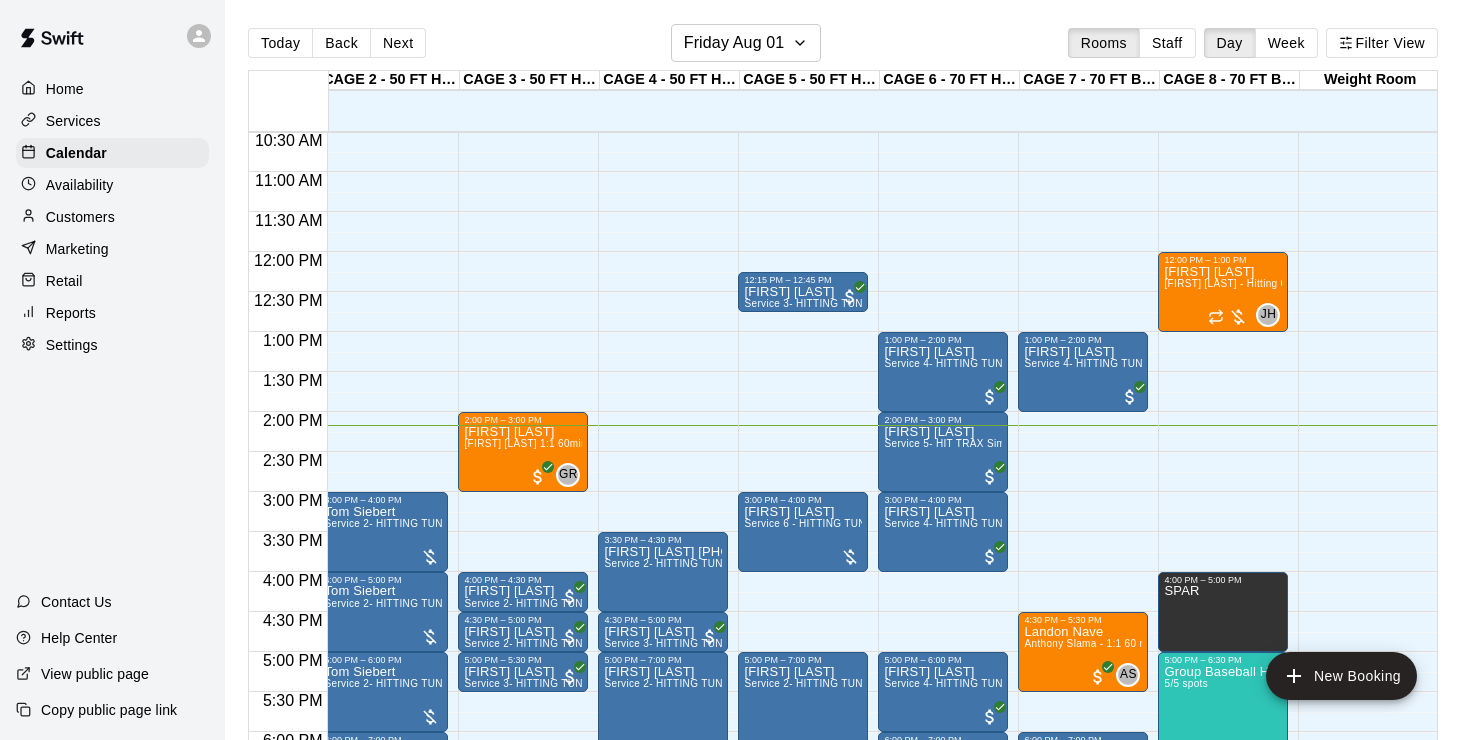 scroll, scrollTop: 841, scrollLeft: 0, axis: vertical 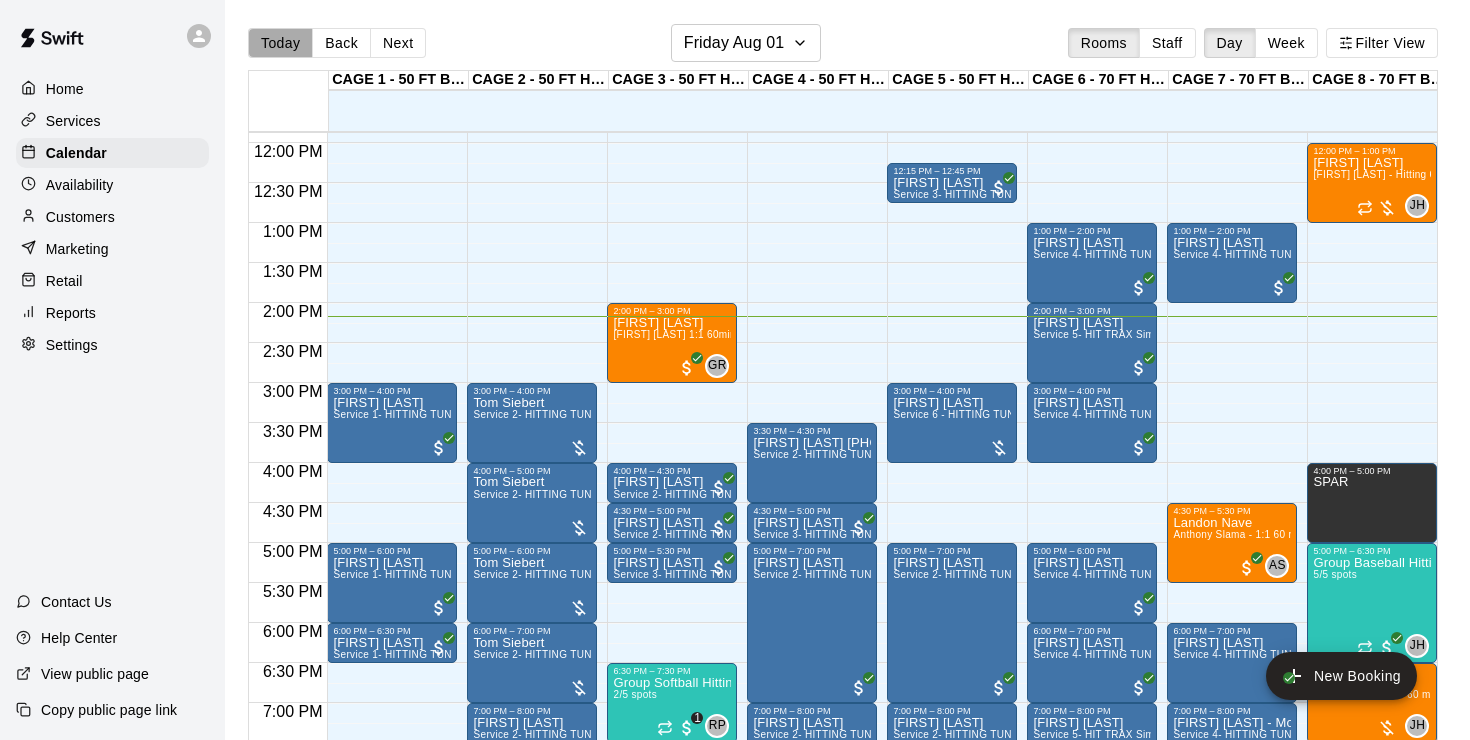 click on "Today" at bounding box center (280, 43) 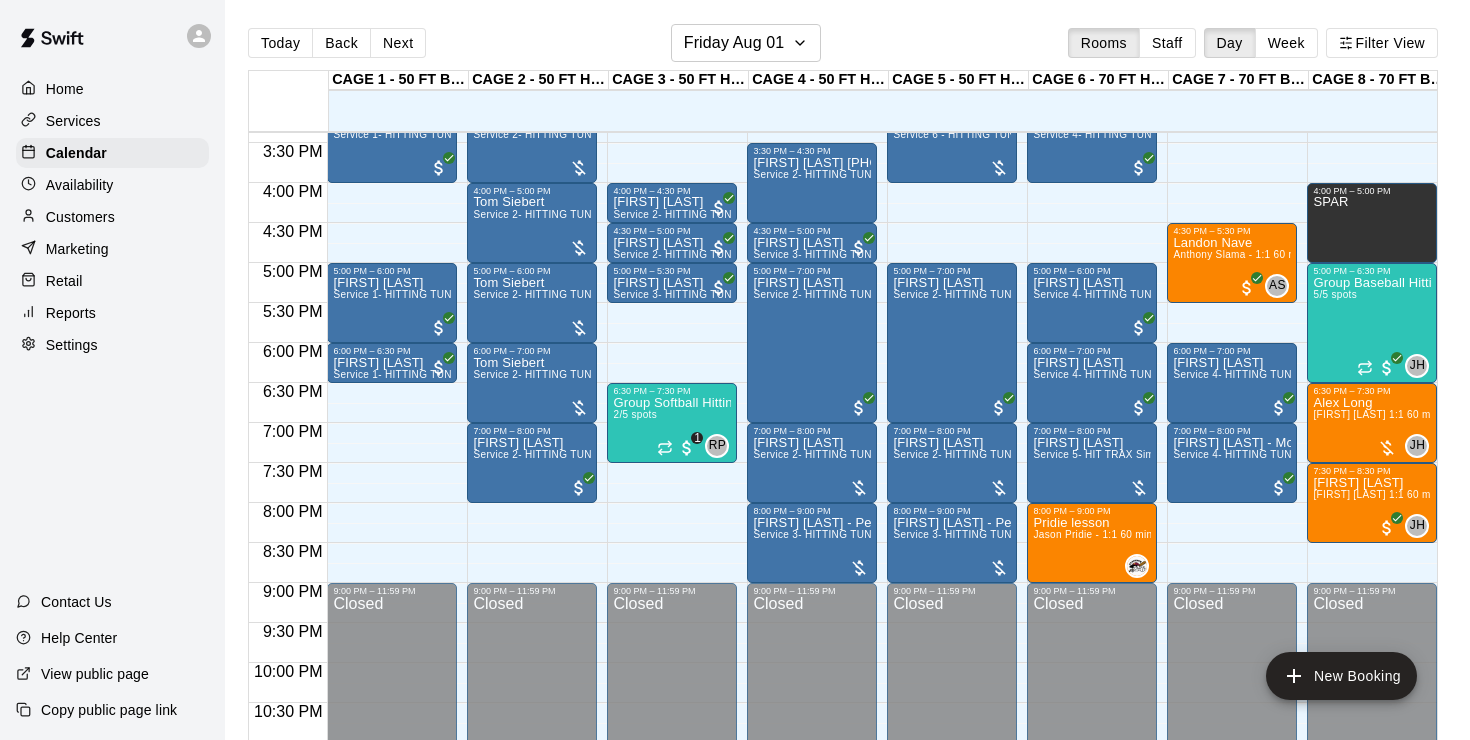 scroll, scrollTop: 1233, scrollLeft: 1, axis: both 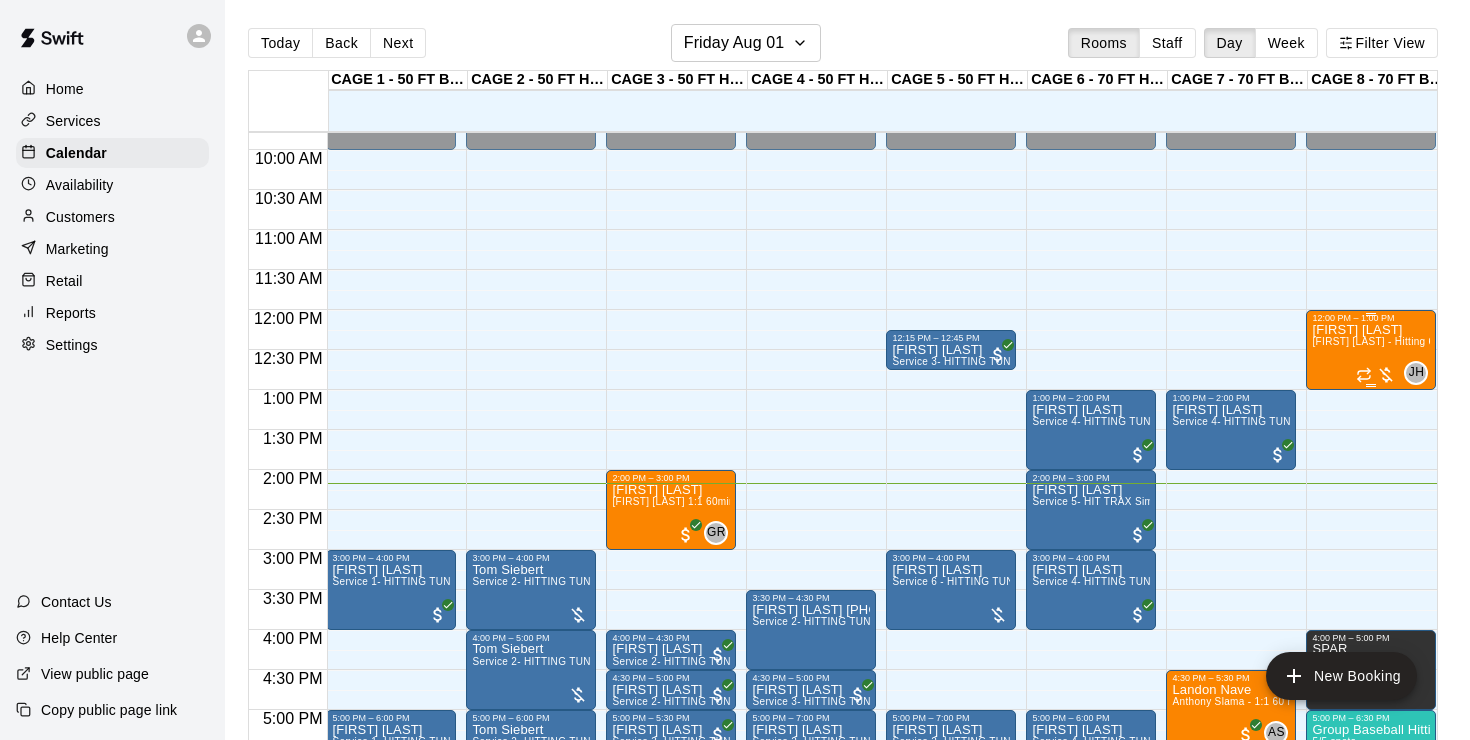 click on "[FIRST] [LAST] - Hitting 60min 1:1 instruction" at bounding box center (1419, 341) 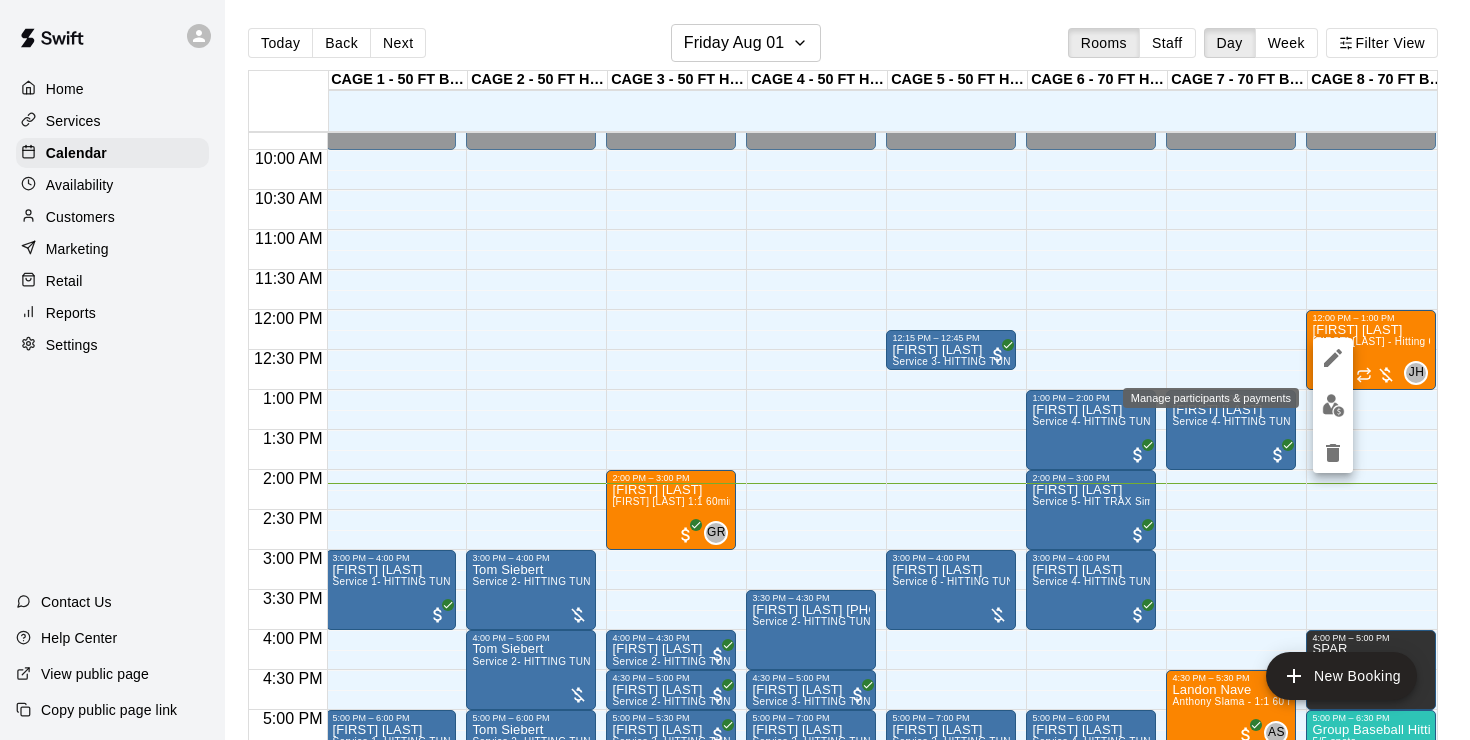 click at bounding box center [1333, 405] 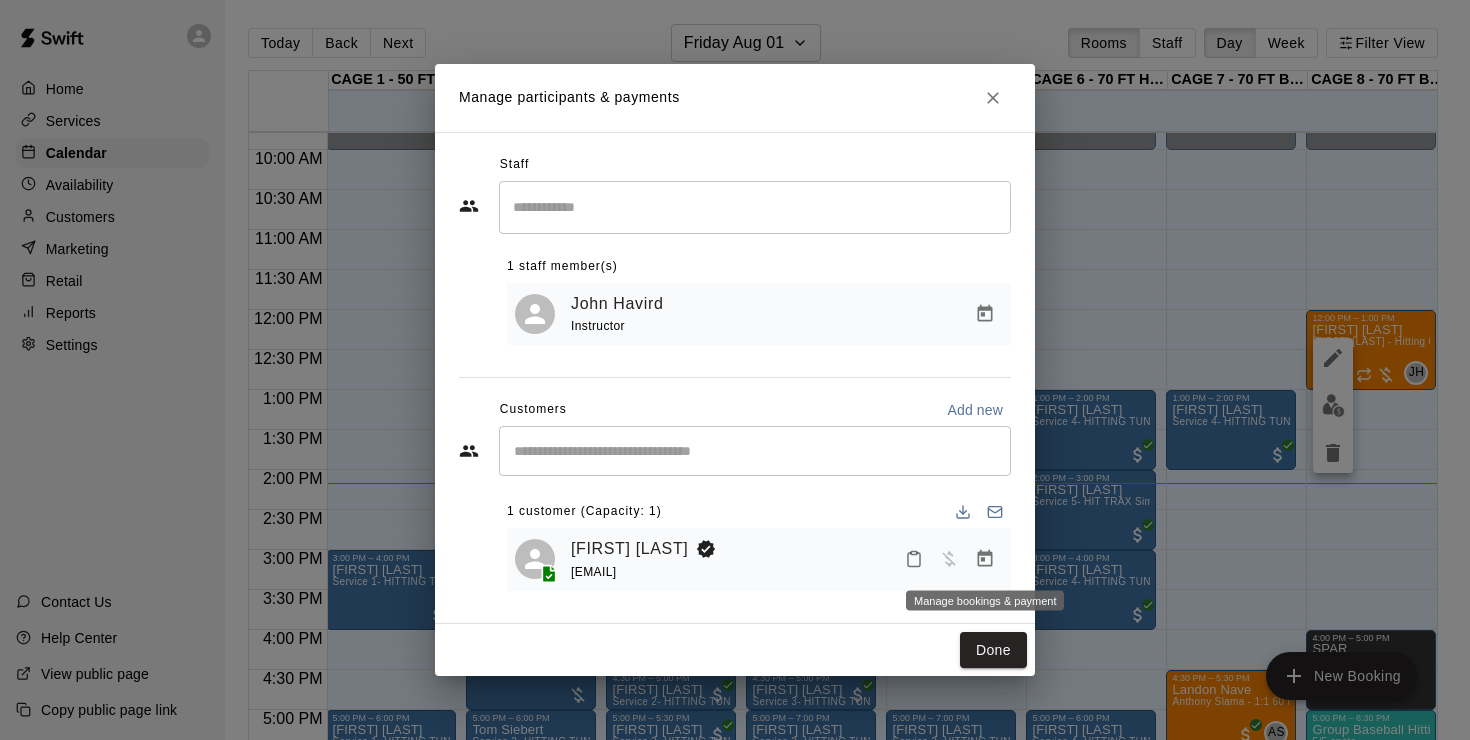 click 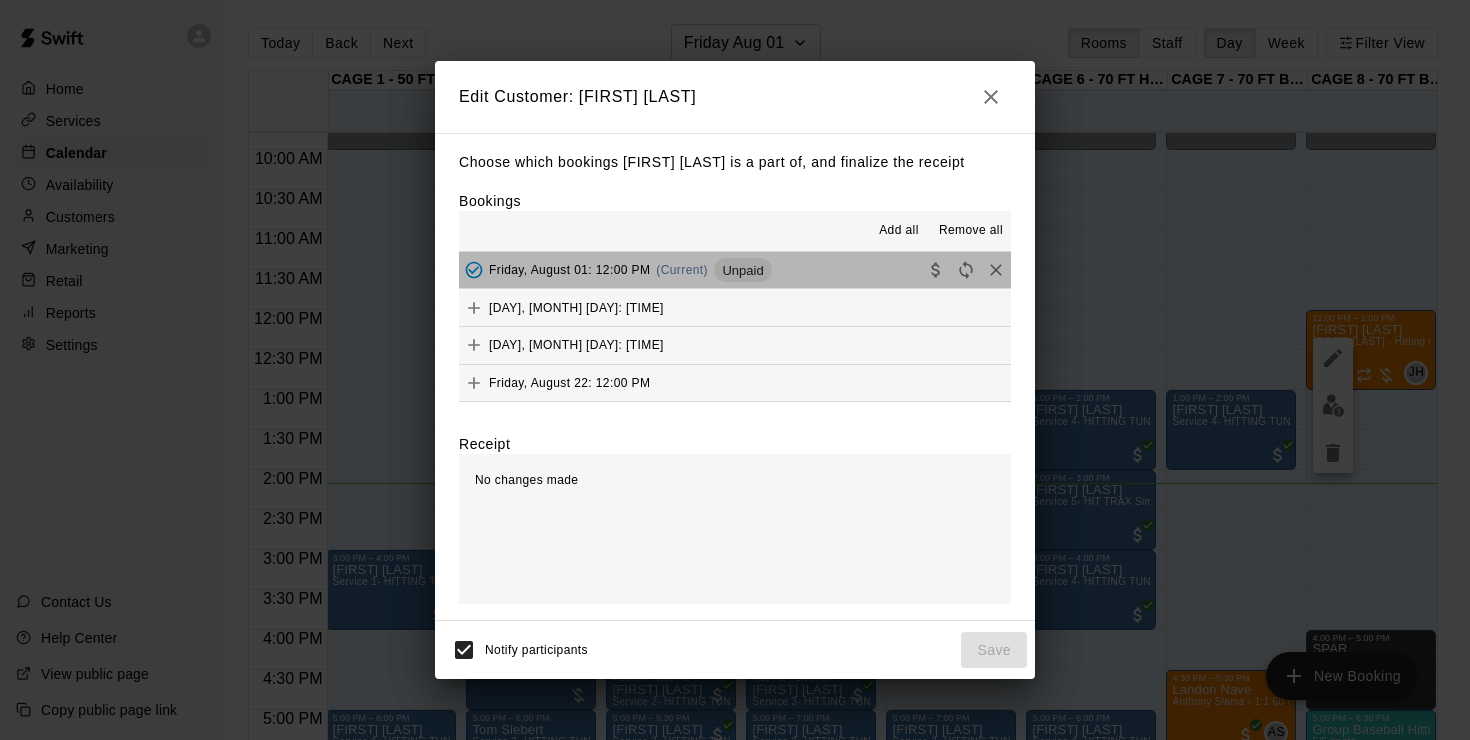 click on "Friday, August 01: 12:00 PM" at bounding box center (569, 270) 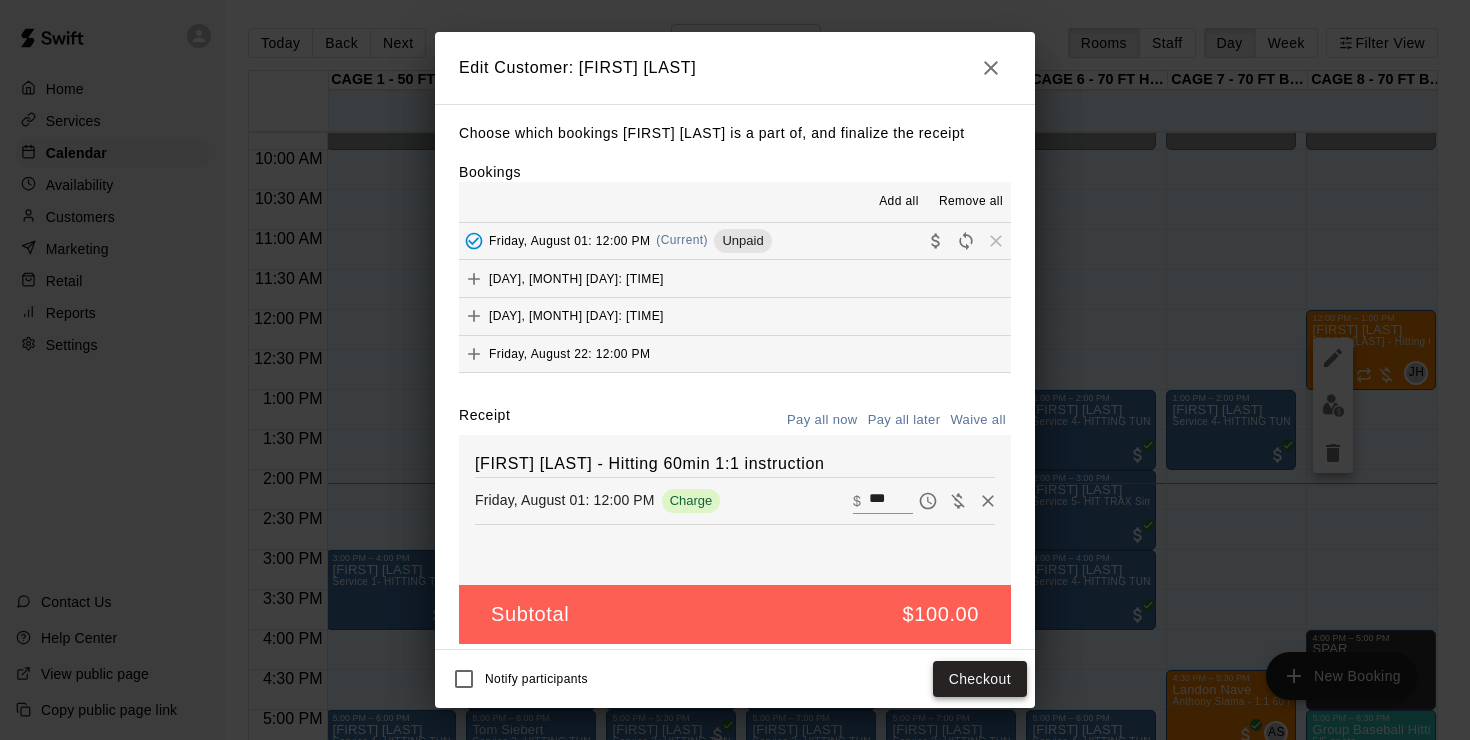 click on "Checkout" at bounding box center [980, 679] 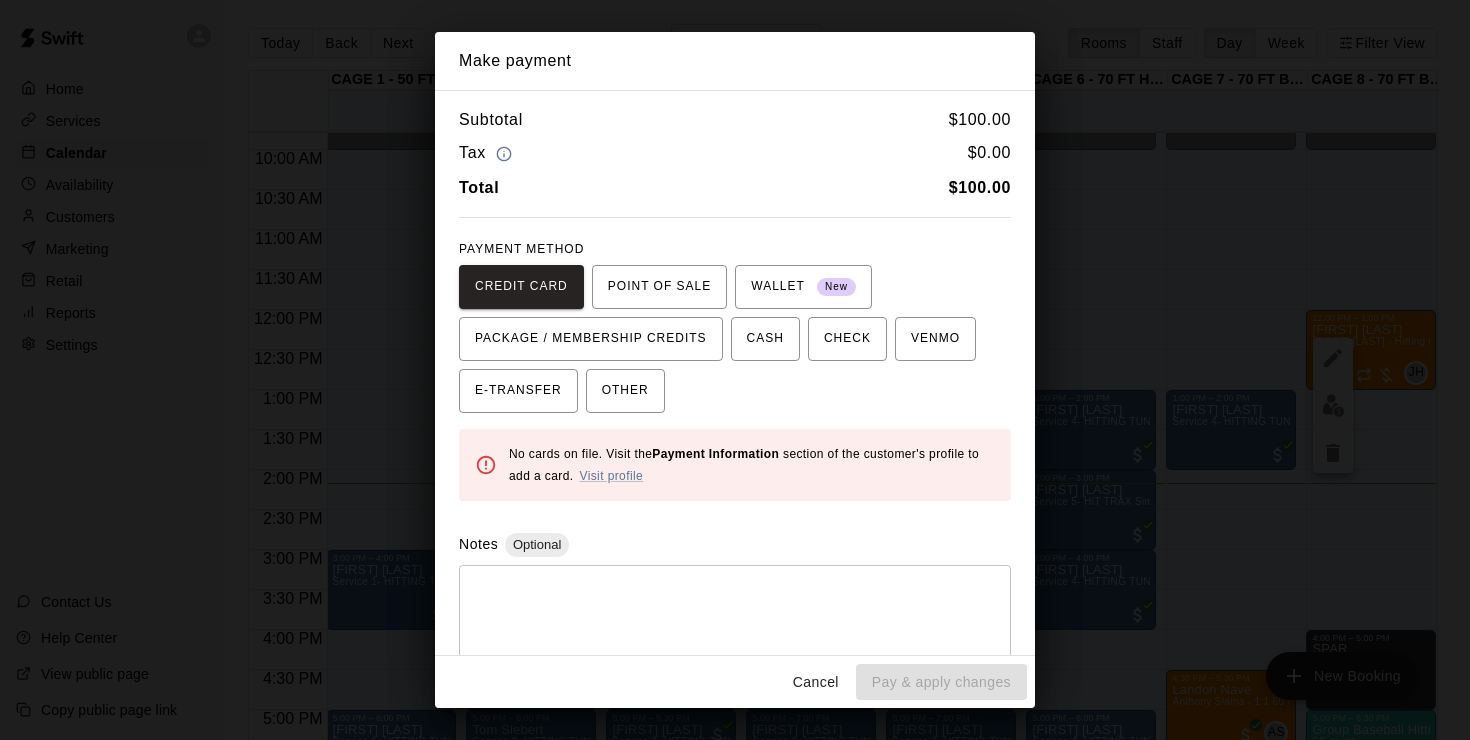 click on "Cancel" at bounding box center (816, 682) 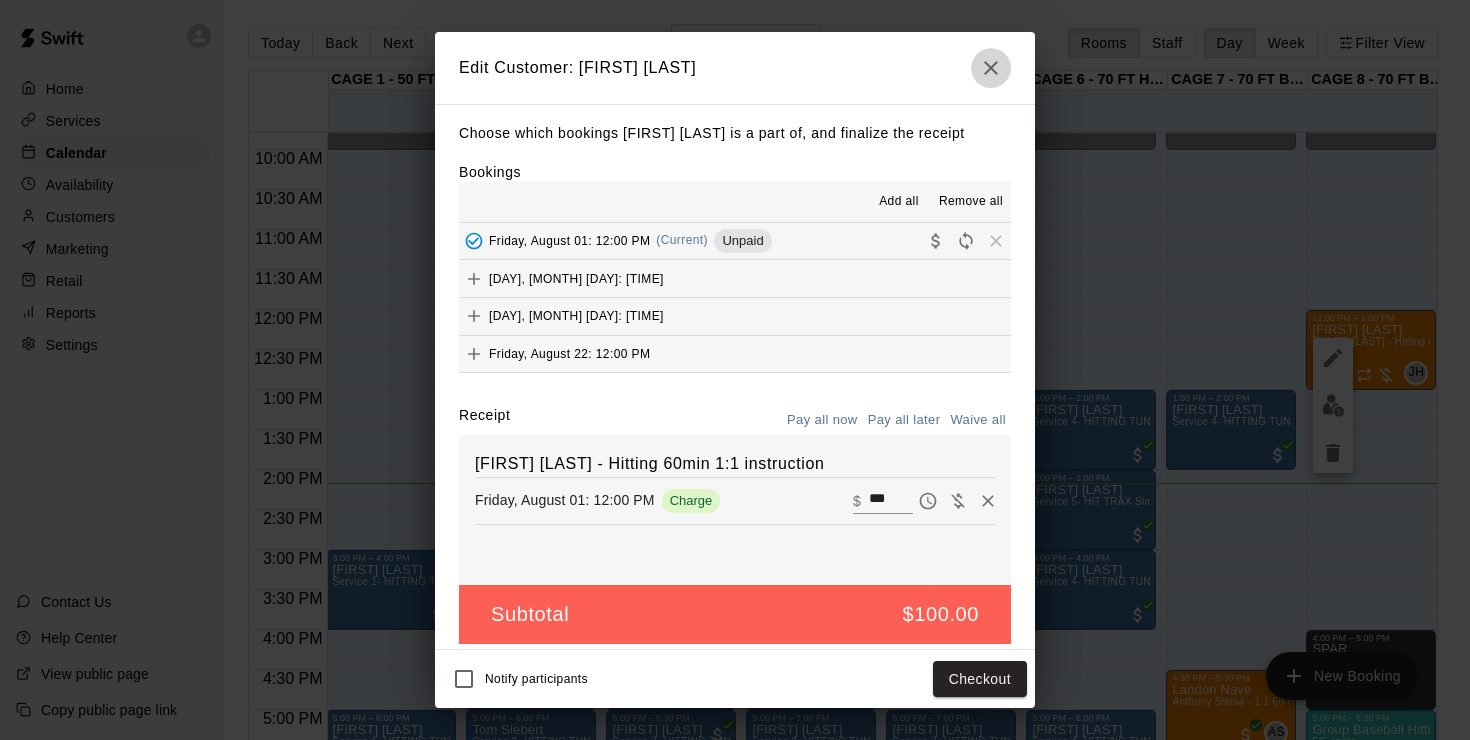 click 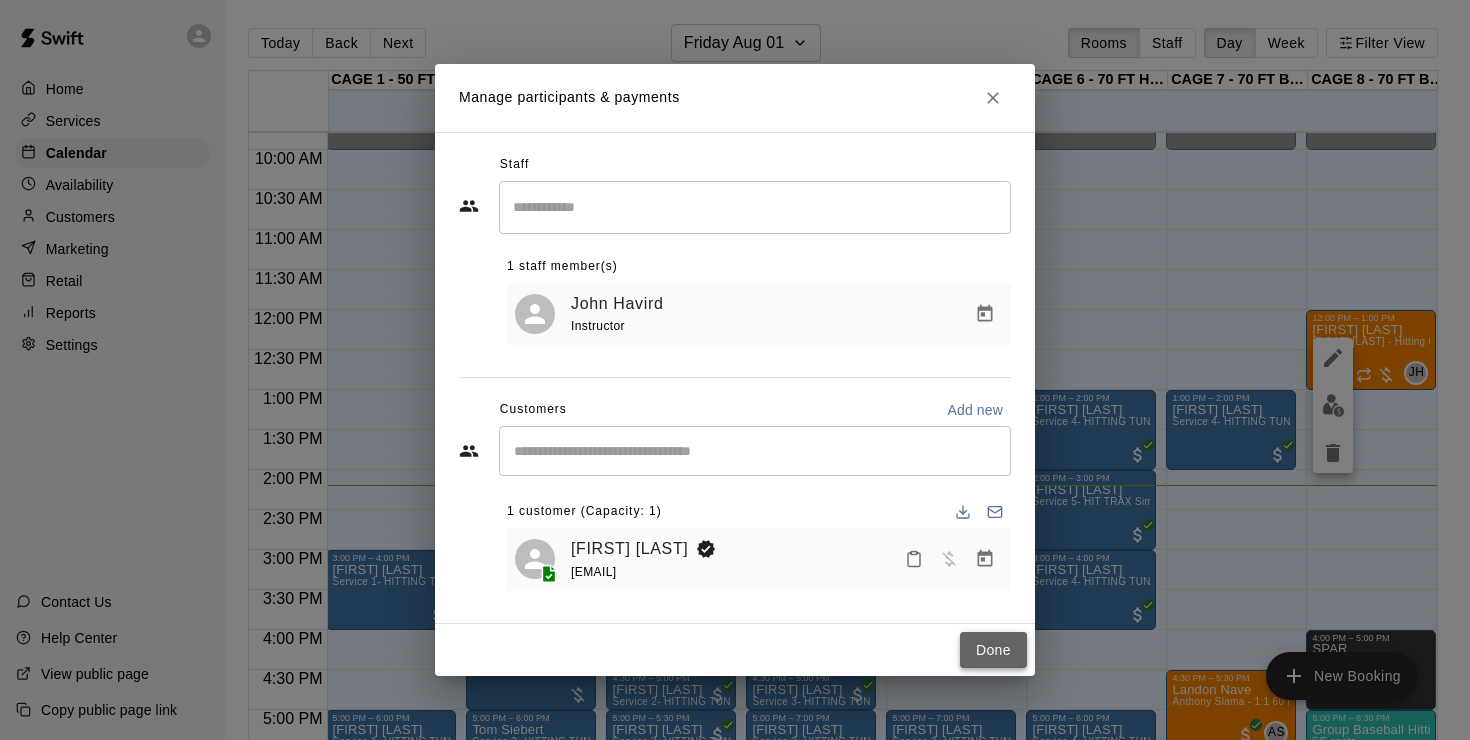 click on "Done" at bounding box center [993, 650] 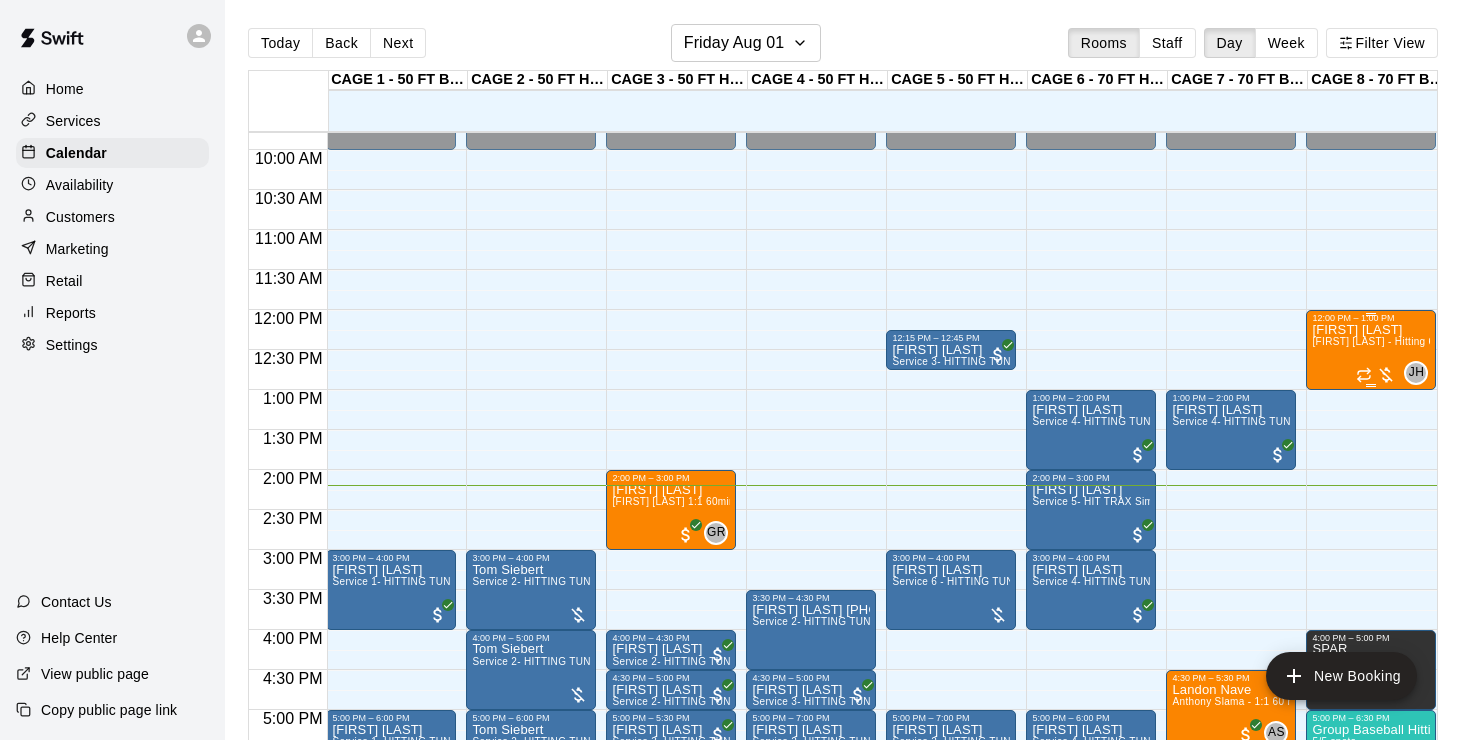 click on "ELIJAH MARTINEZ John Havird - Hitting 60min 1:1 instruction" at bounding box center (1371, 693) 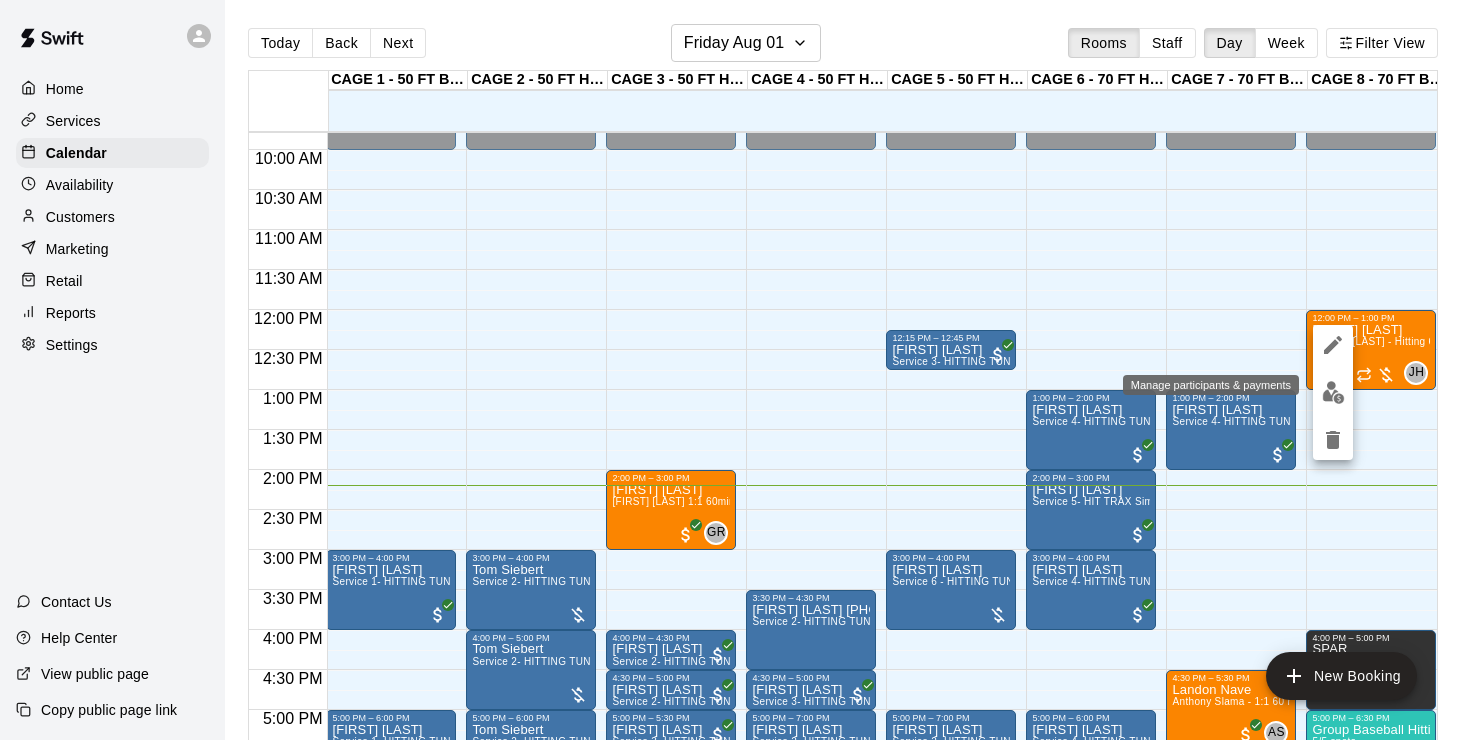 click at bounding box center [1333, 392] 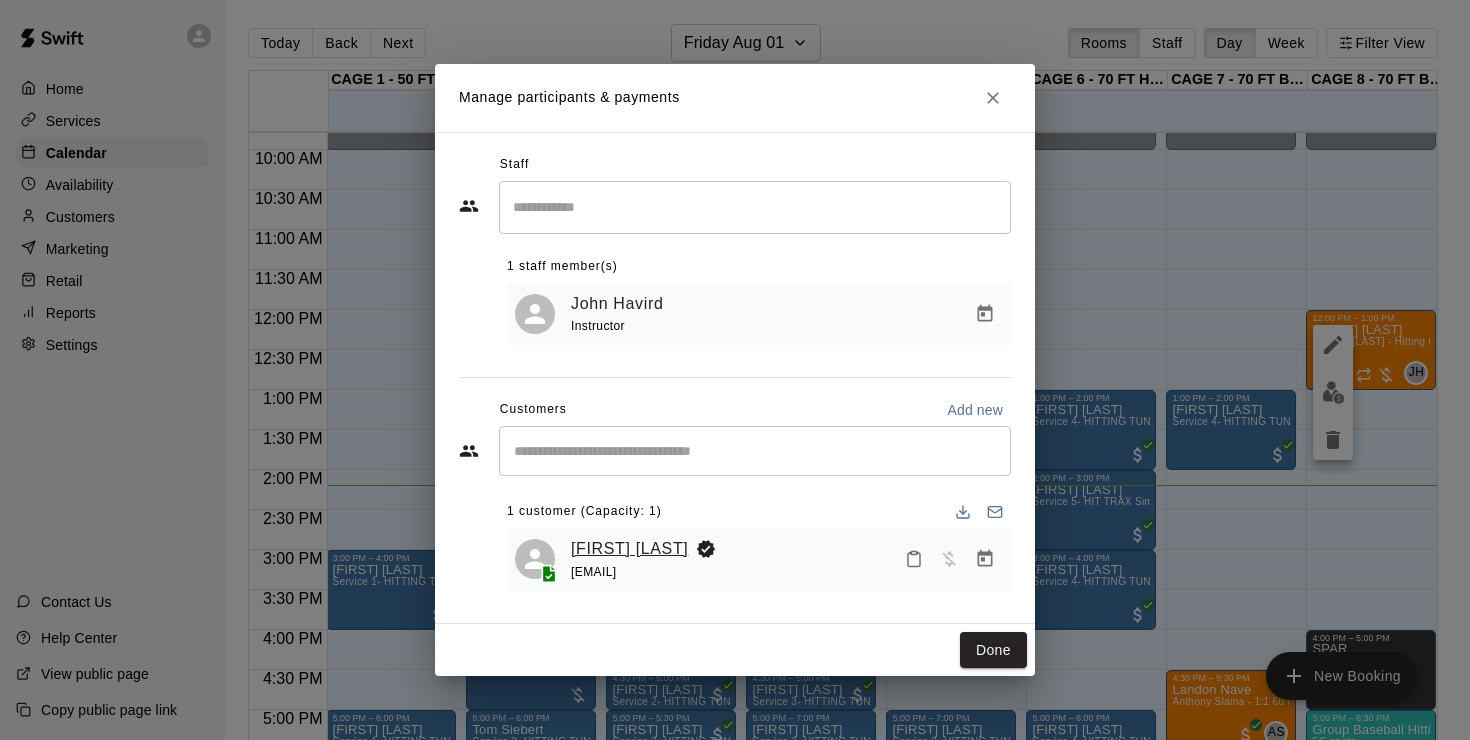click on "[FIRST] [LAST]" at bounding box center [629, 549] 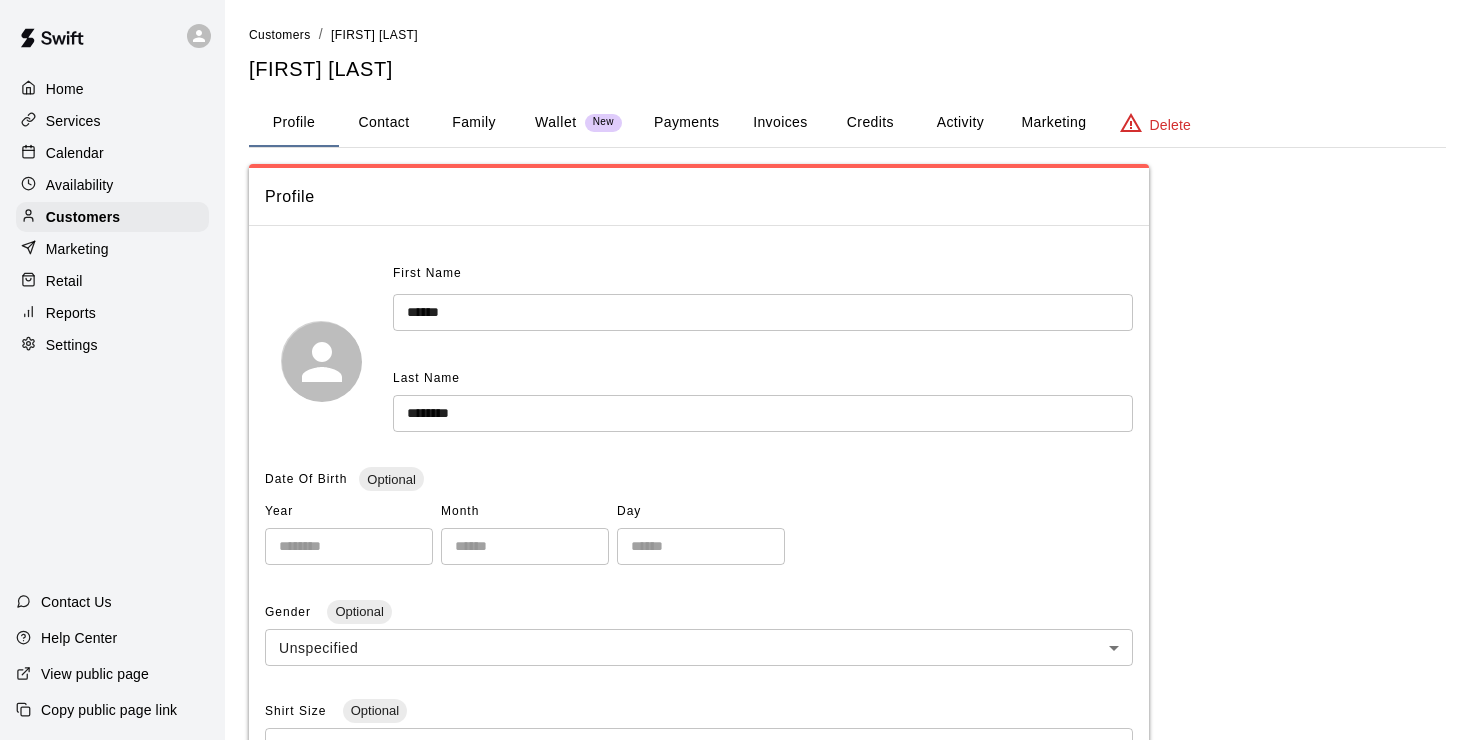 scroll, scrollTop: 0, scrollLeft: 0, axis: both 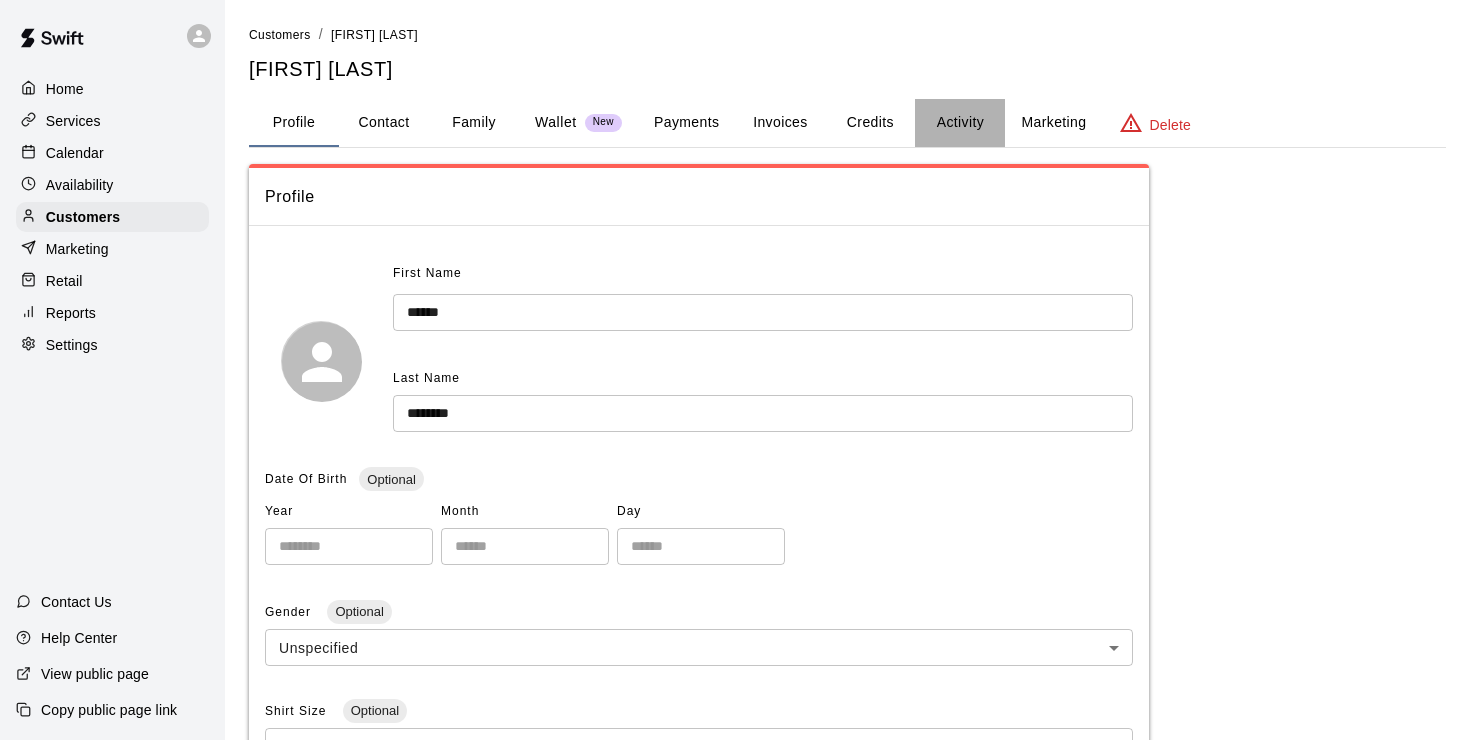 click on "Activity" at bounding box center (960, 123) 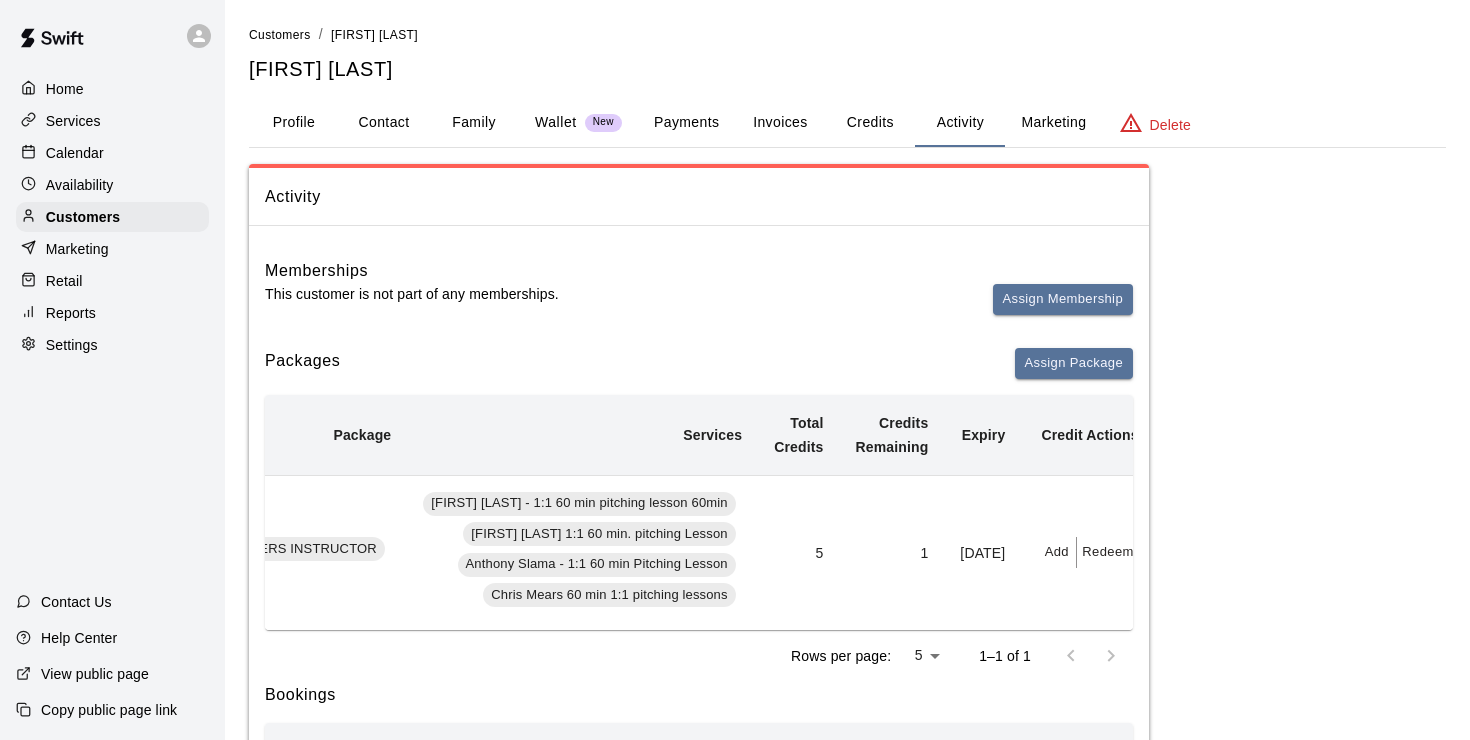 scroll, scrollTop: 0, scrollLeft: 506, axis: horizontal 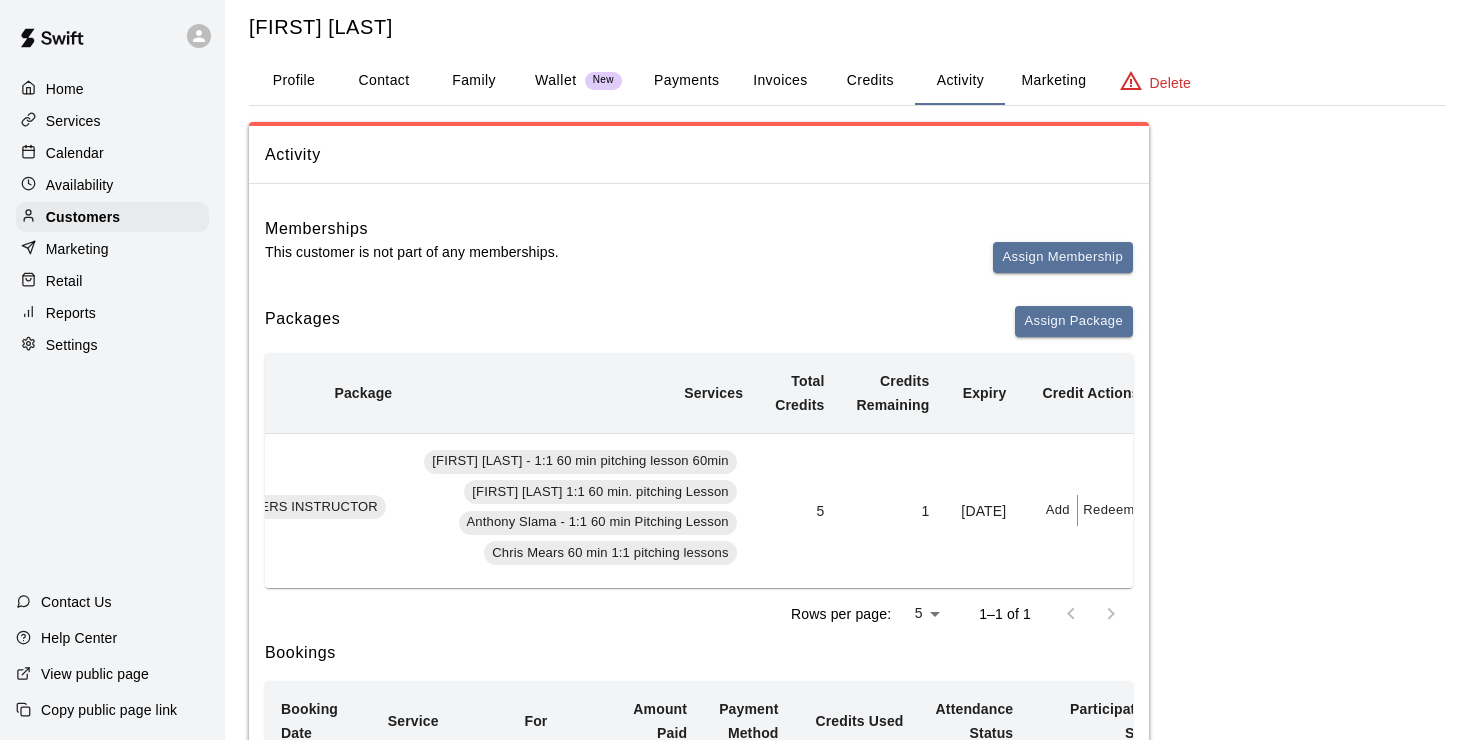 click on "Calendar" at bounding box center [75, 153] 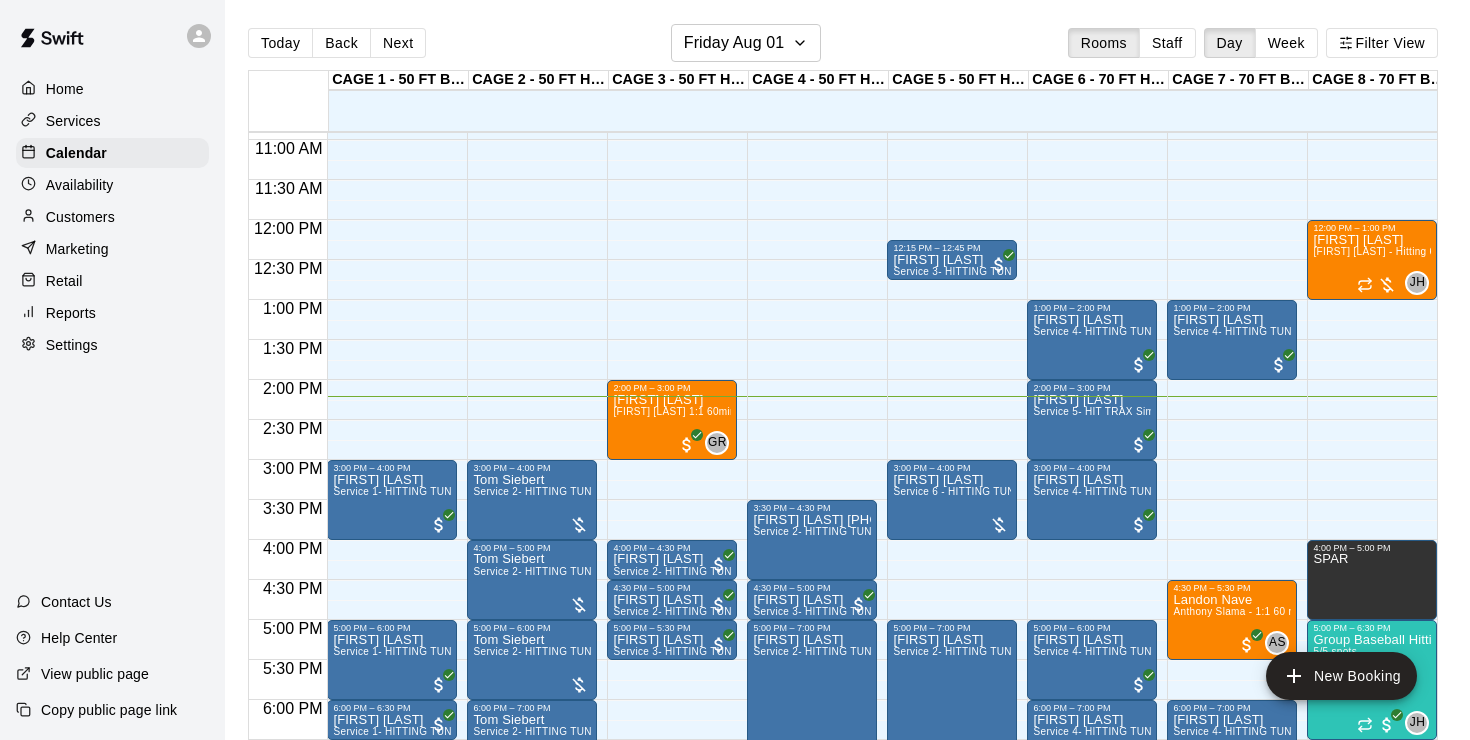 scroll, scrollTop: 818, scrollLeft: 0, axis: vertical 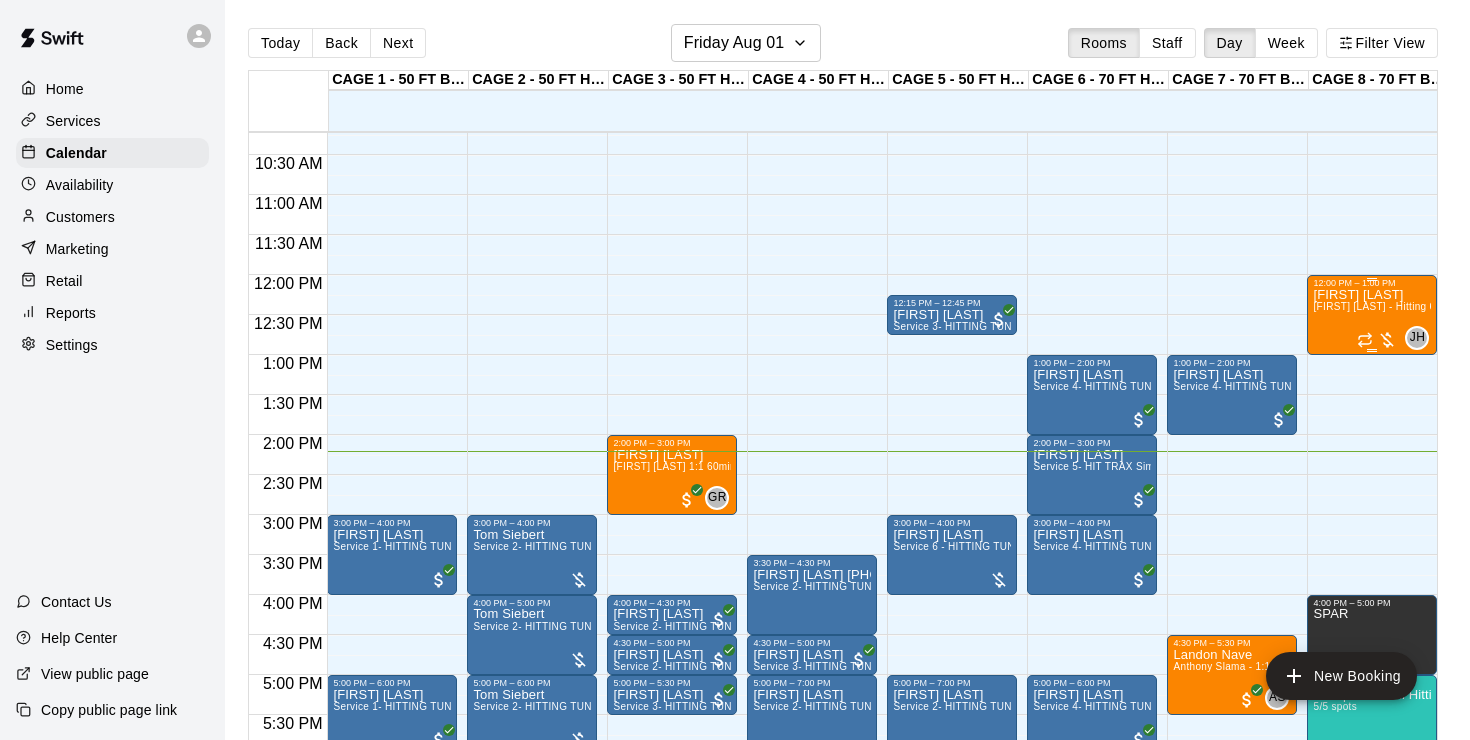 click 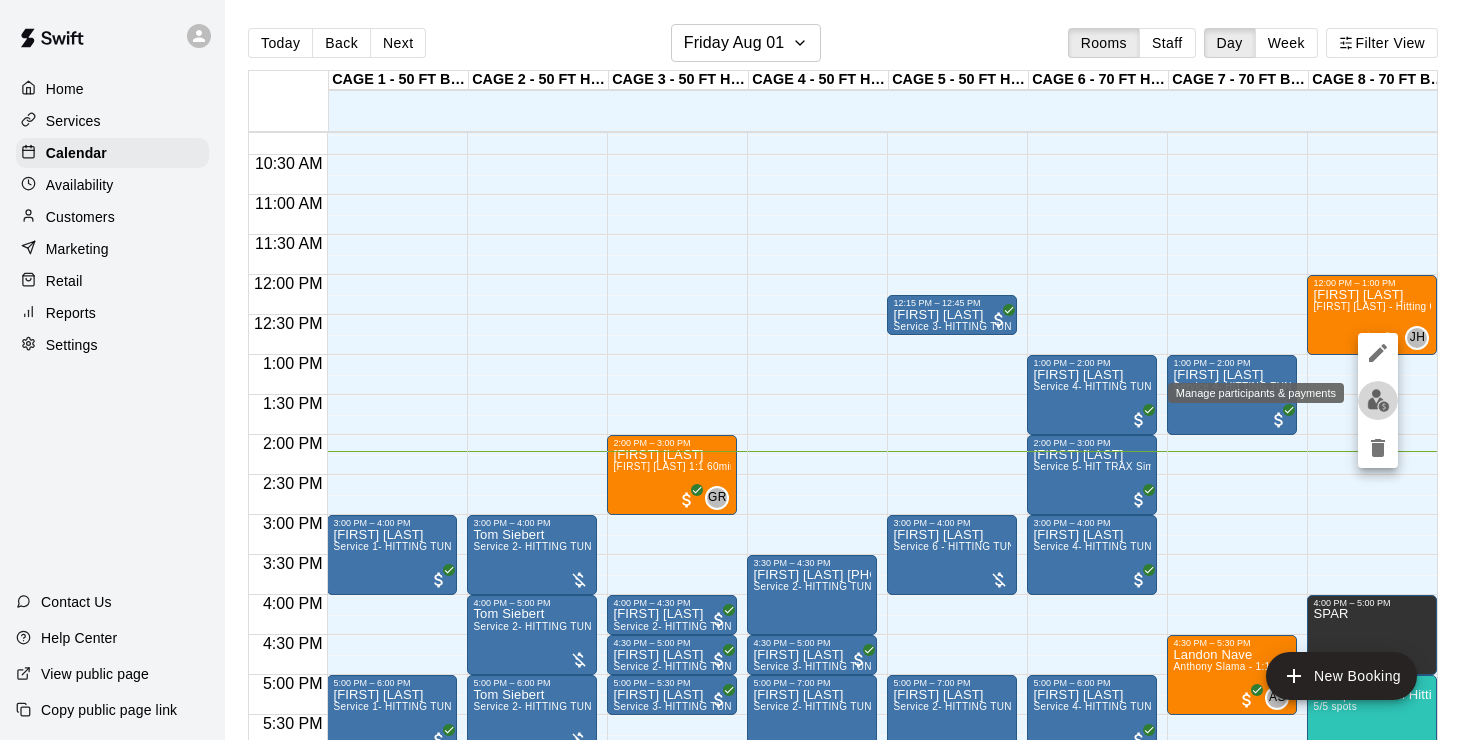 click at bounding box center [1378, 400] 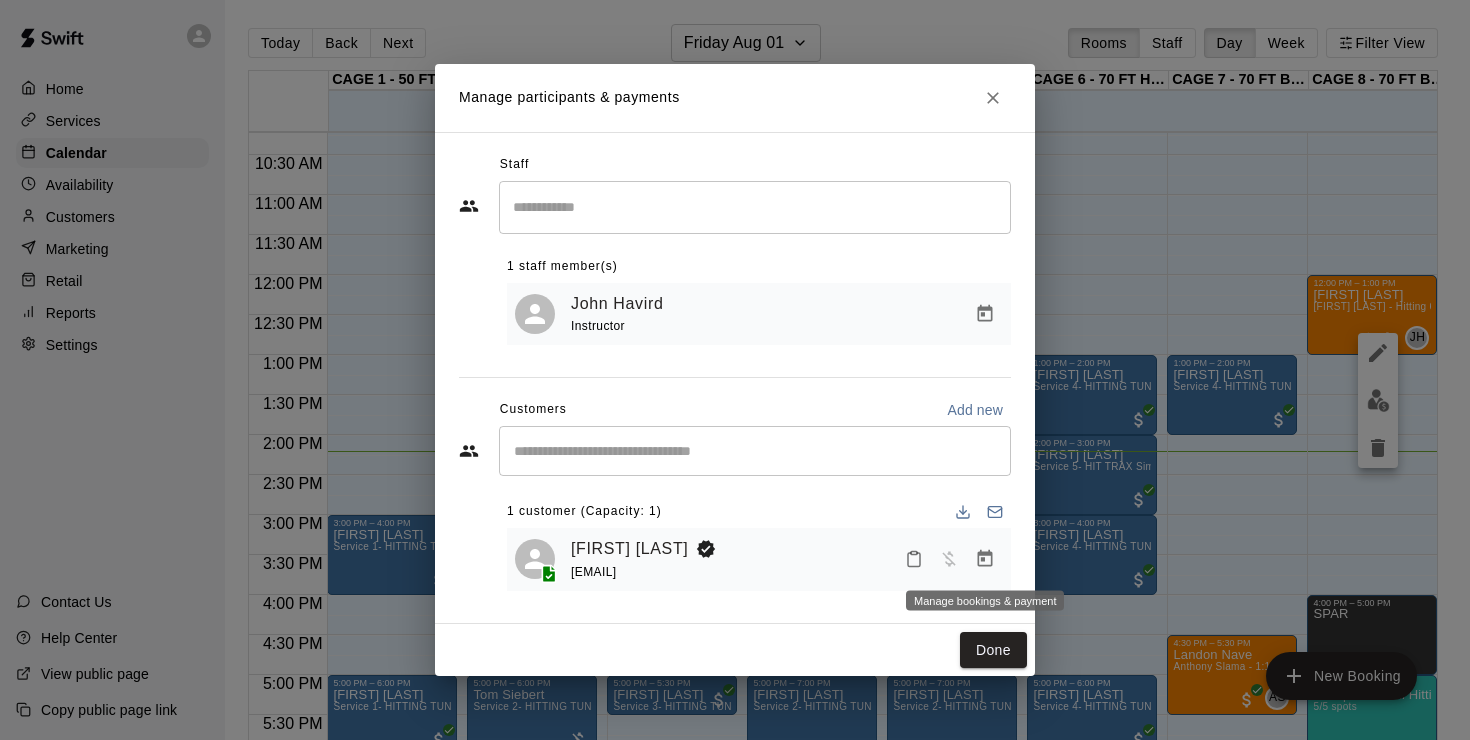 click 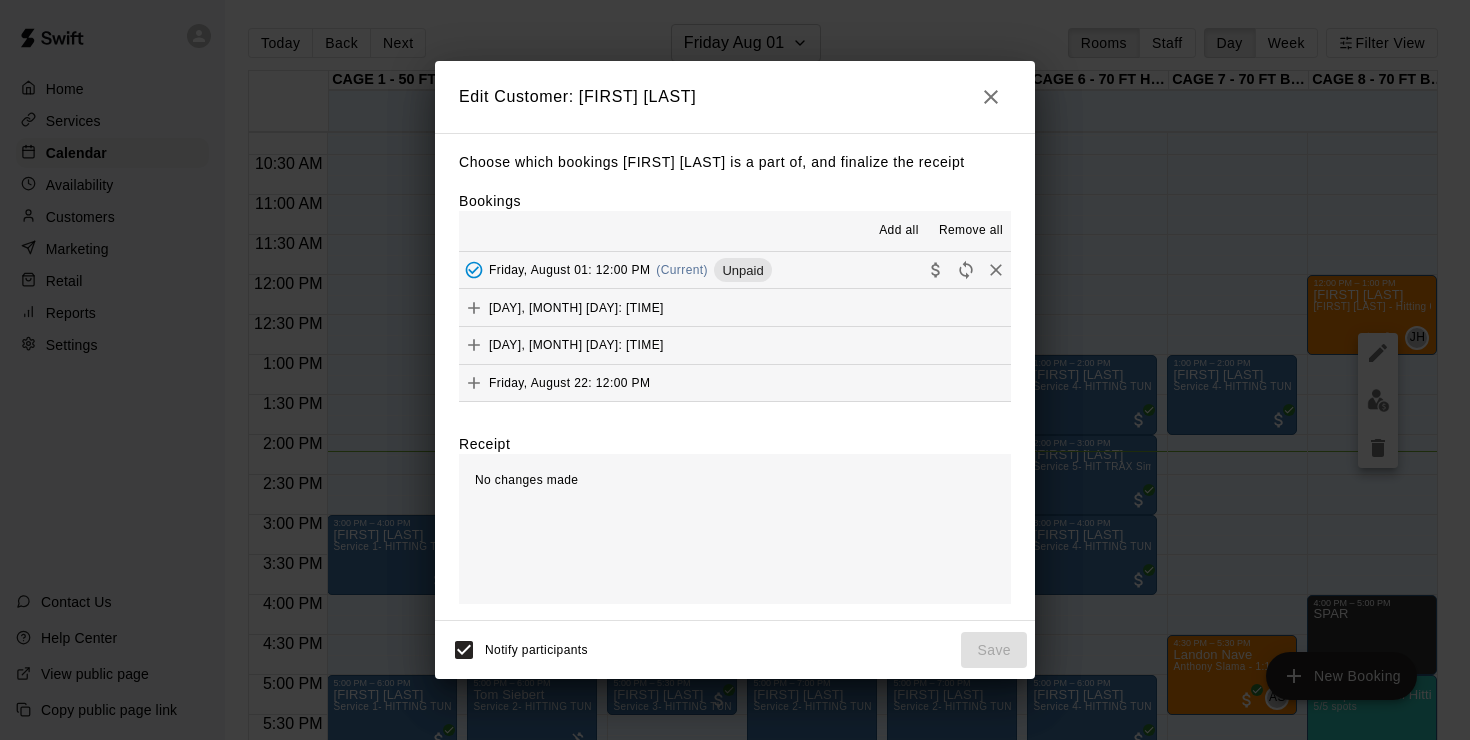 click on "Friday, August 01: 12:00 PM" at bounding box center (569, 270) 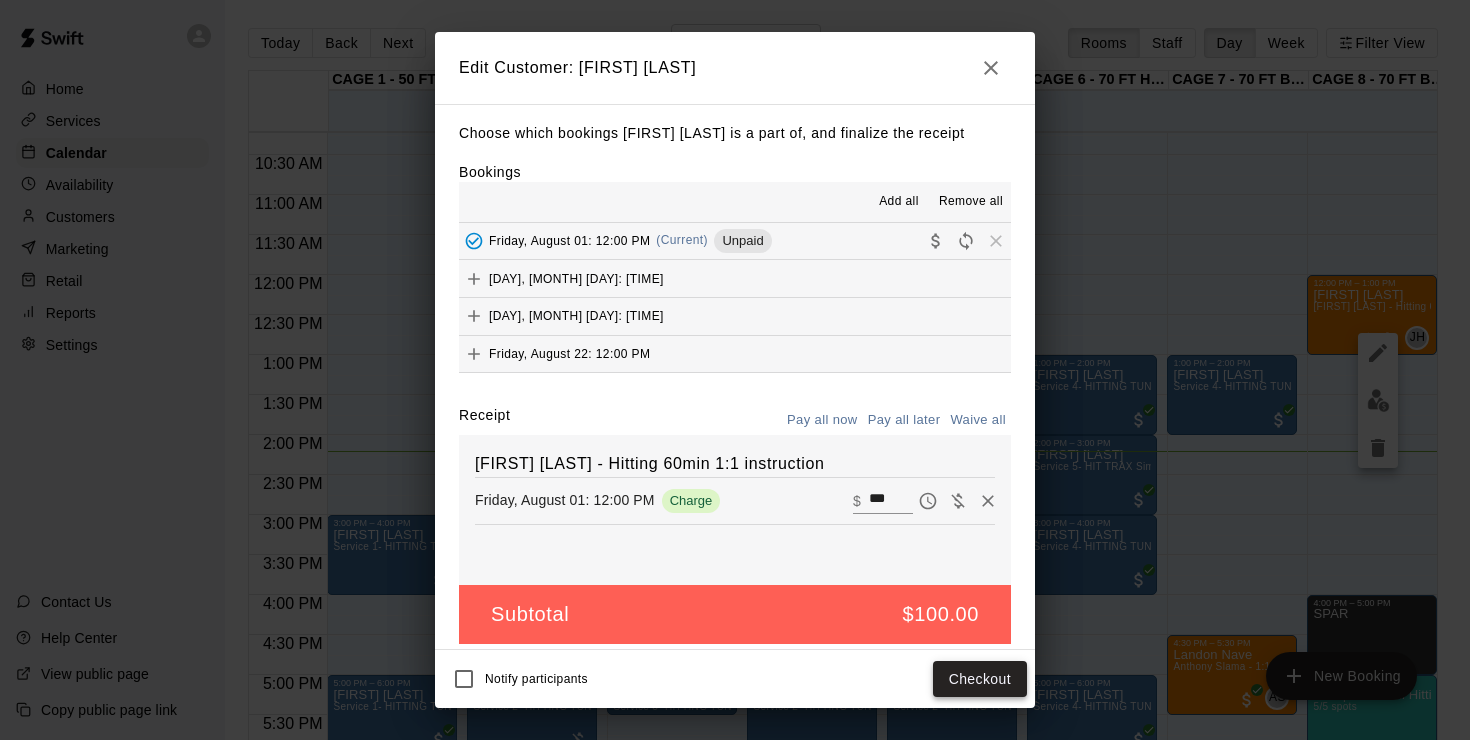 click on "Checkout" at bounding box center [980, 679] 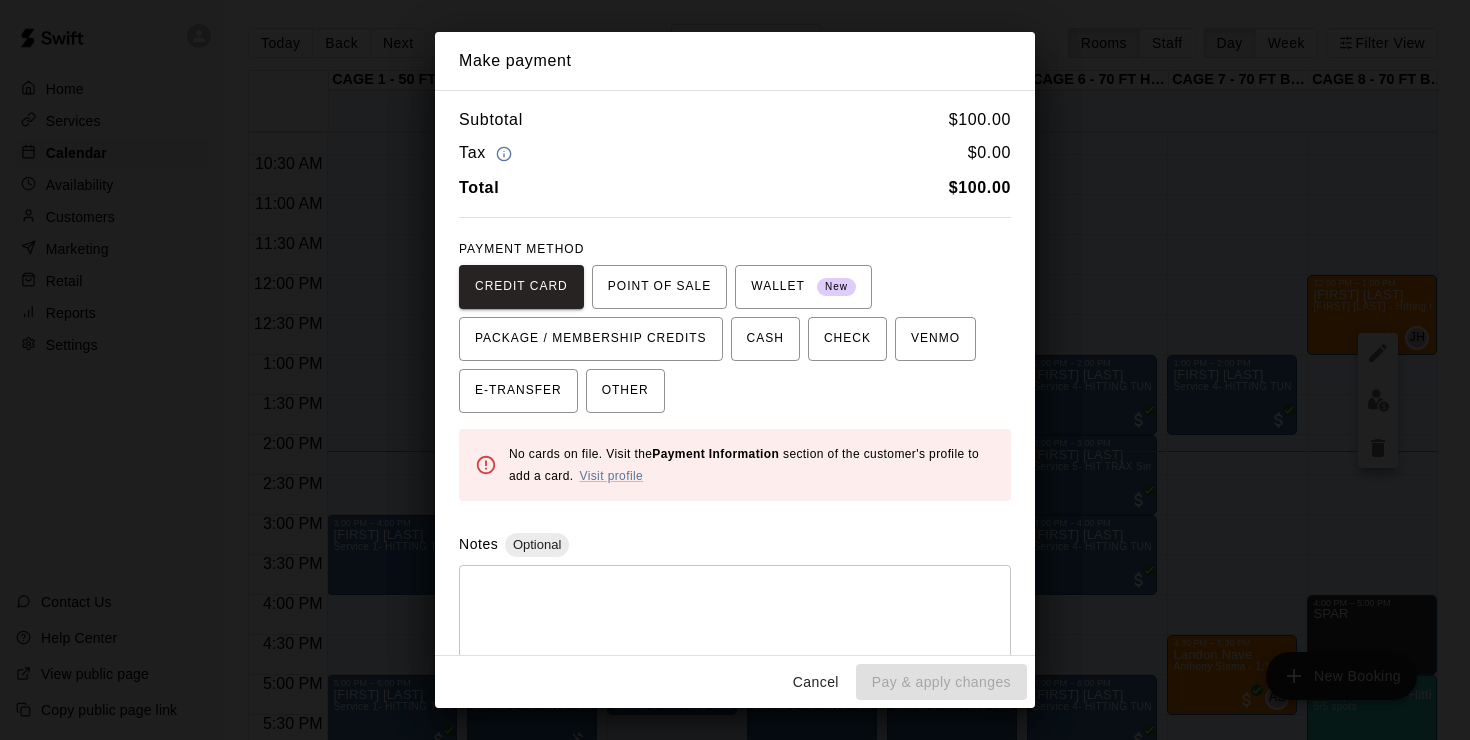 click on "Cancel" at bounding box center [816, 682] 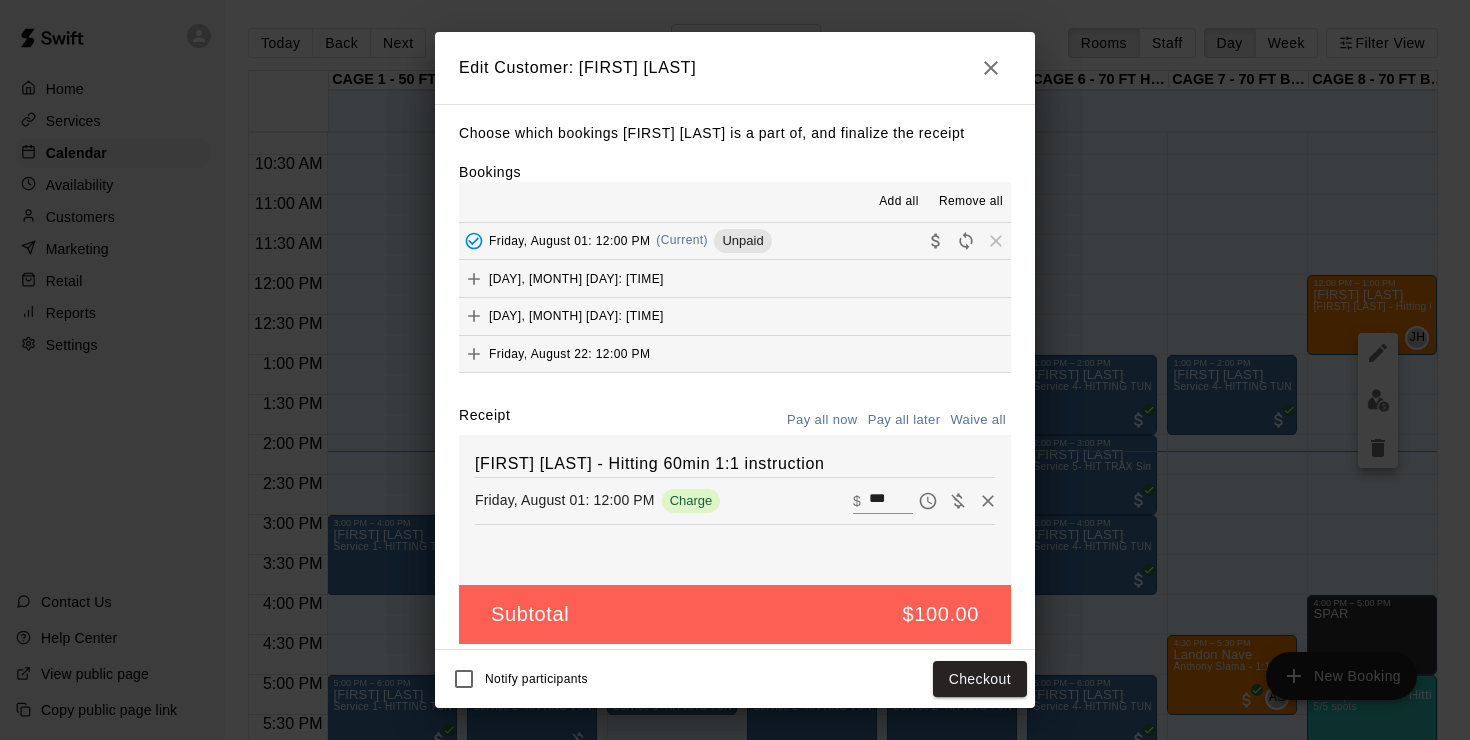 click at bounding box center [991, 68] 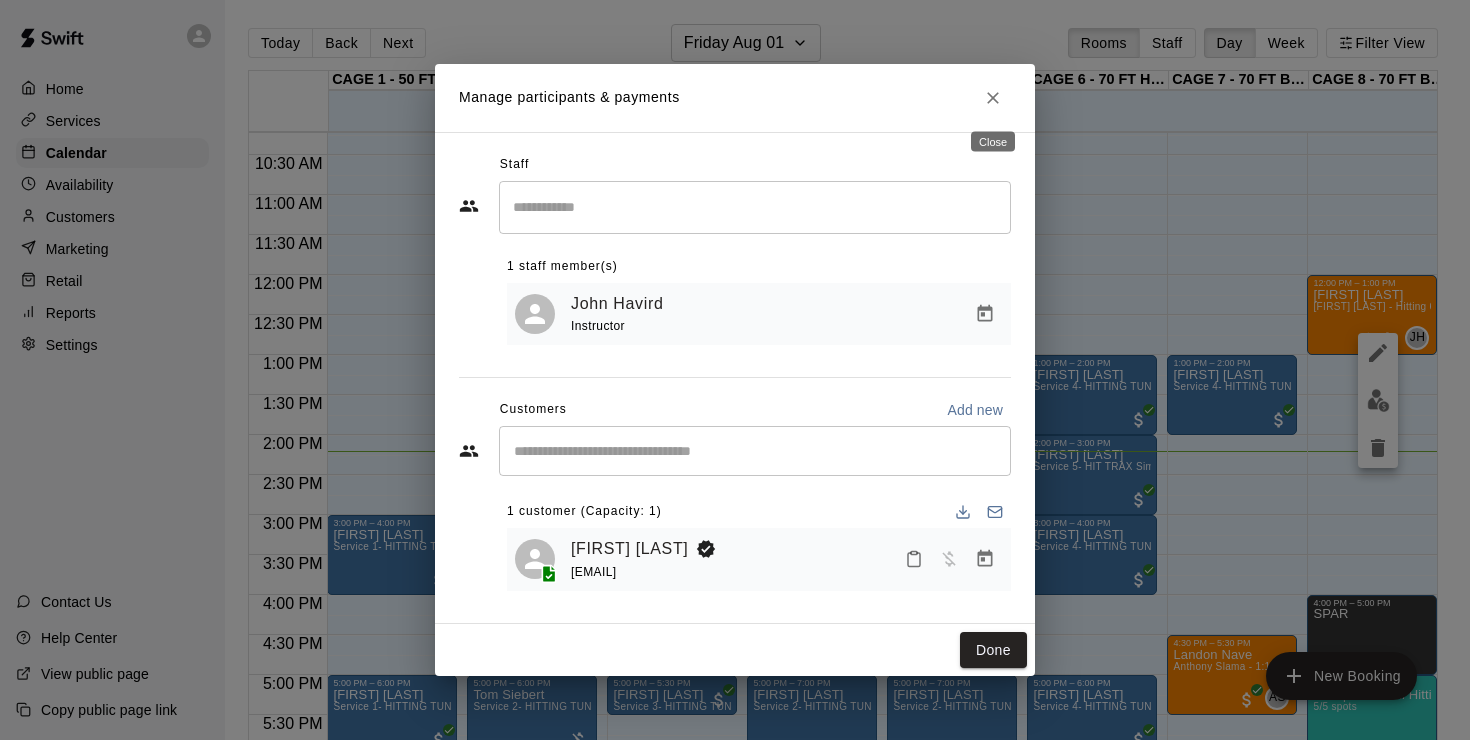 click 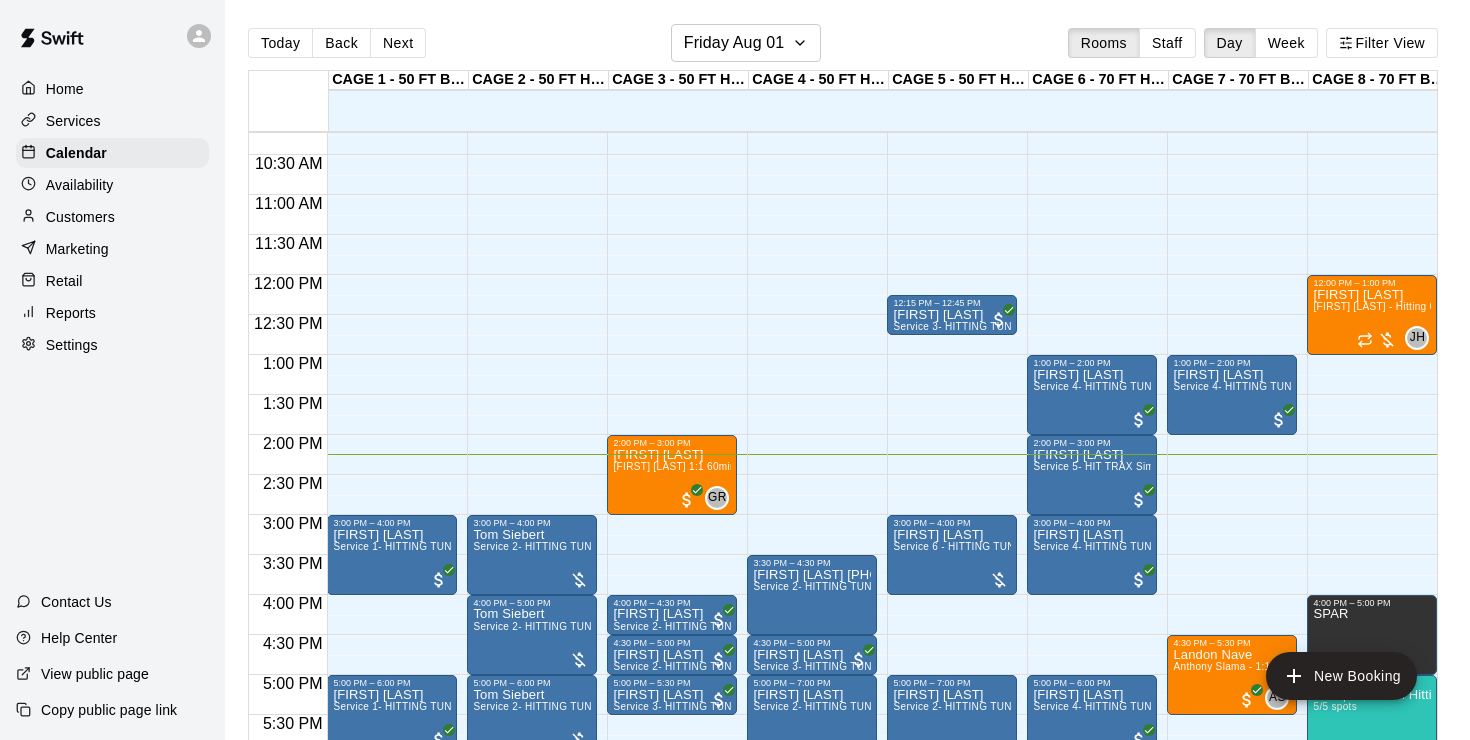 click on "Customers" at bounding box center (80, 217) 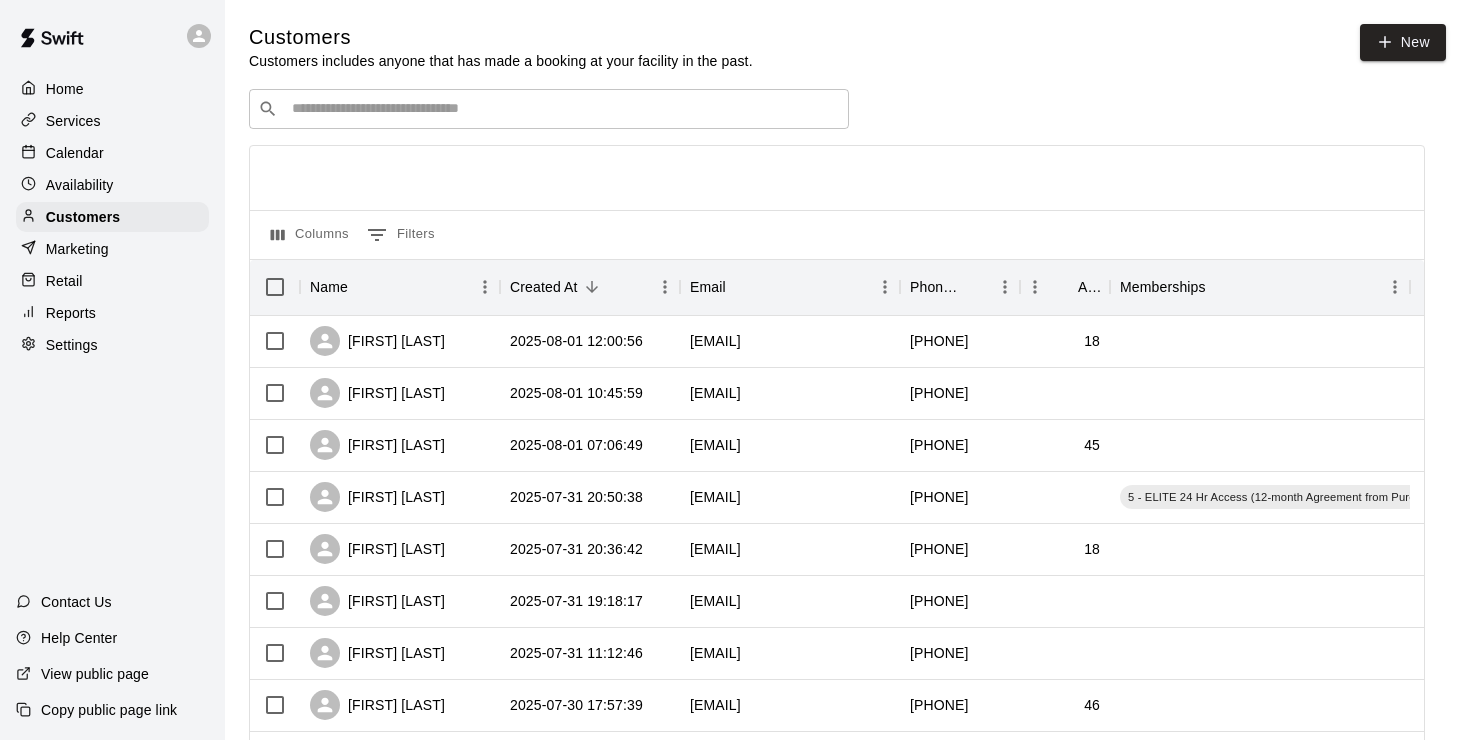 click on "​ ​" at bounding box center (549, 109) 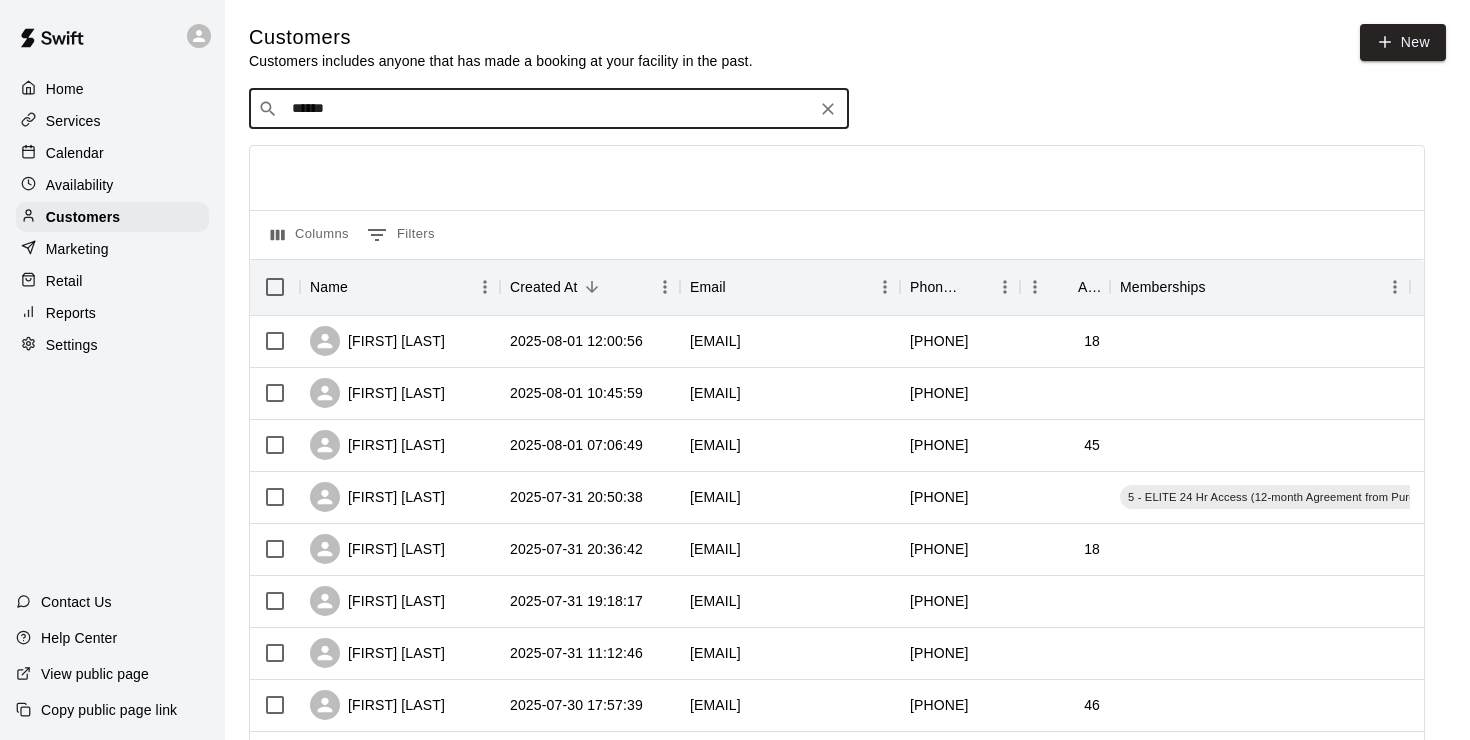 type on "*******" 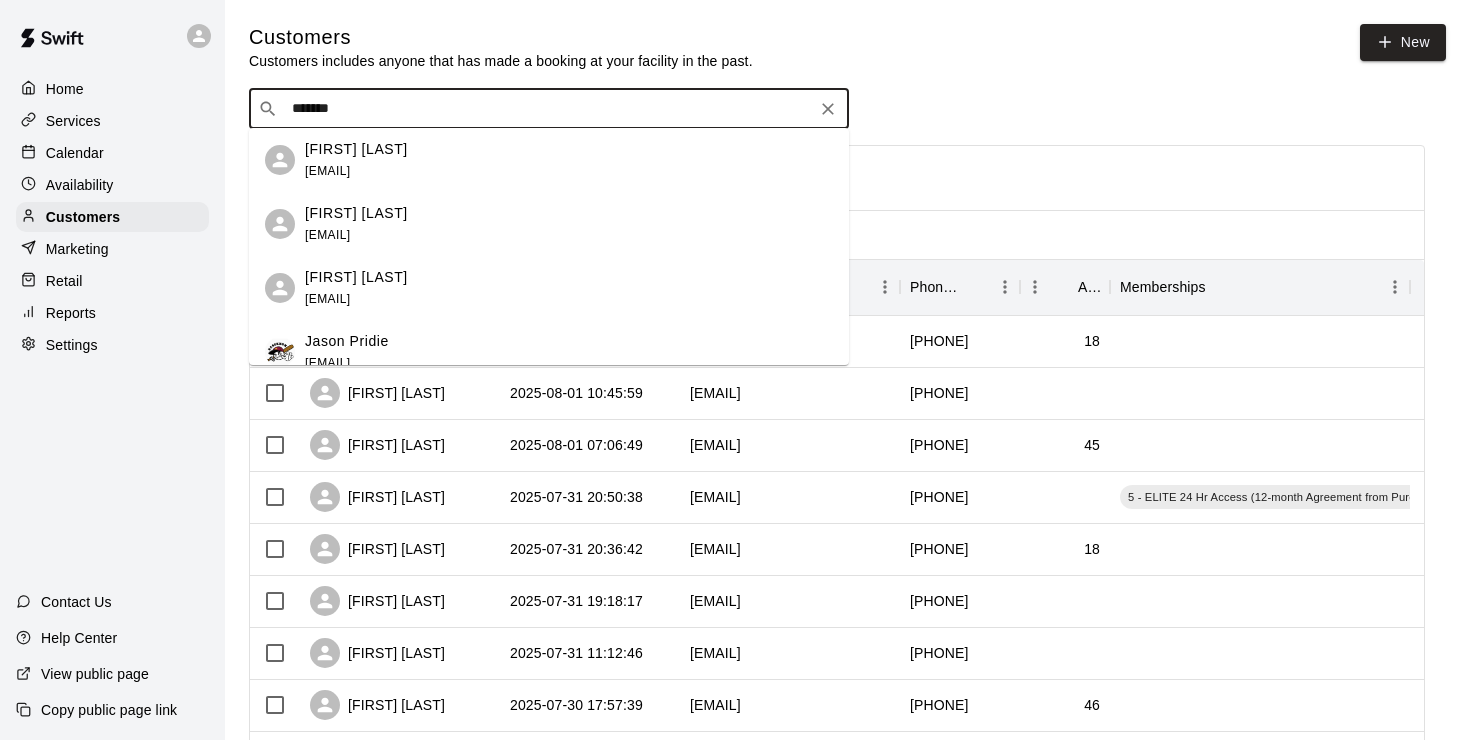 click on "Jason Pridie" at bounding box center [347, 341] 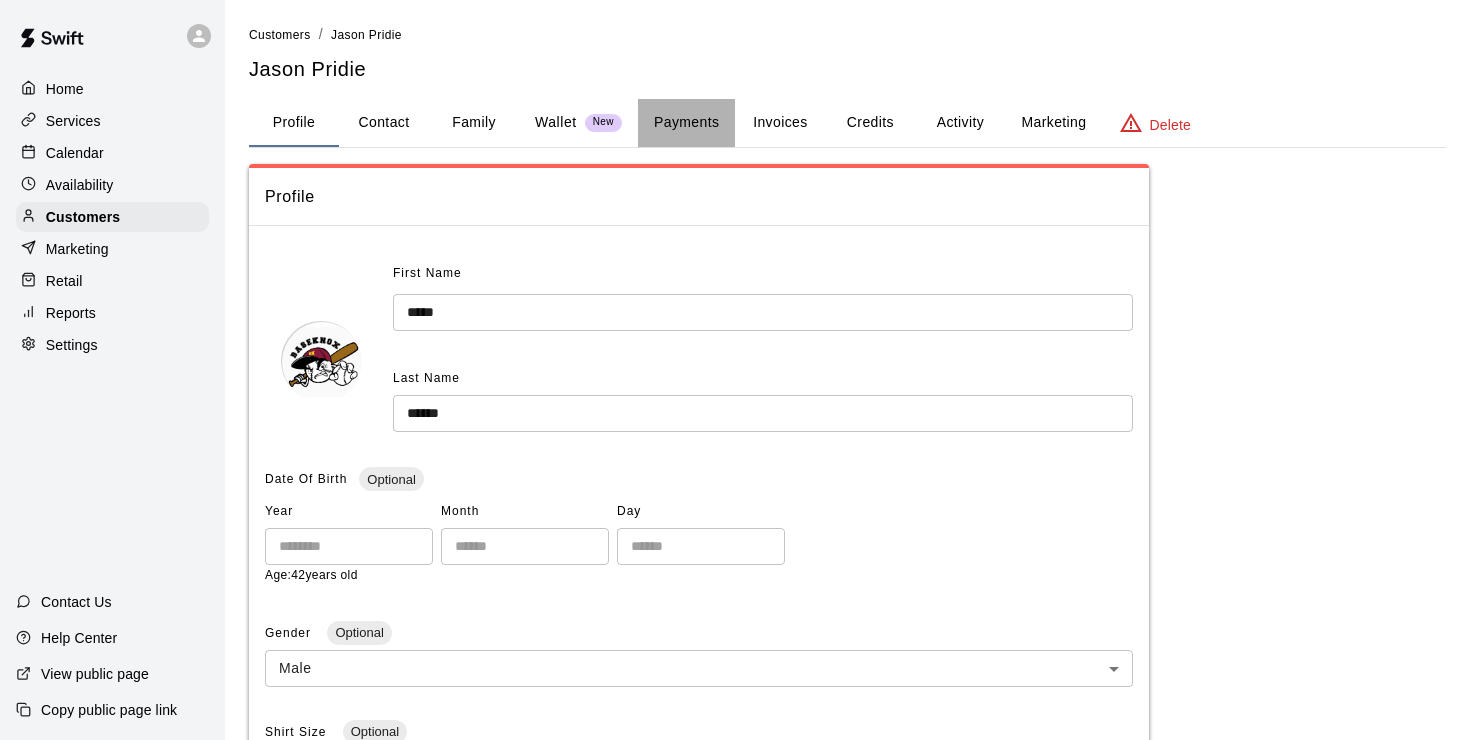 click on "Payments" at bounding box center [686, 123] 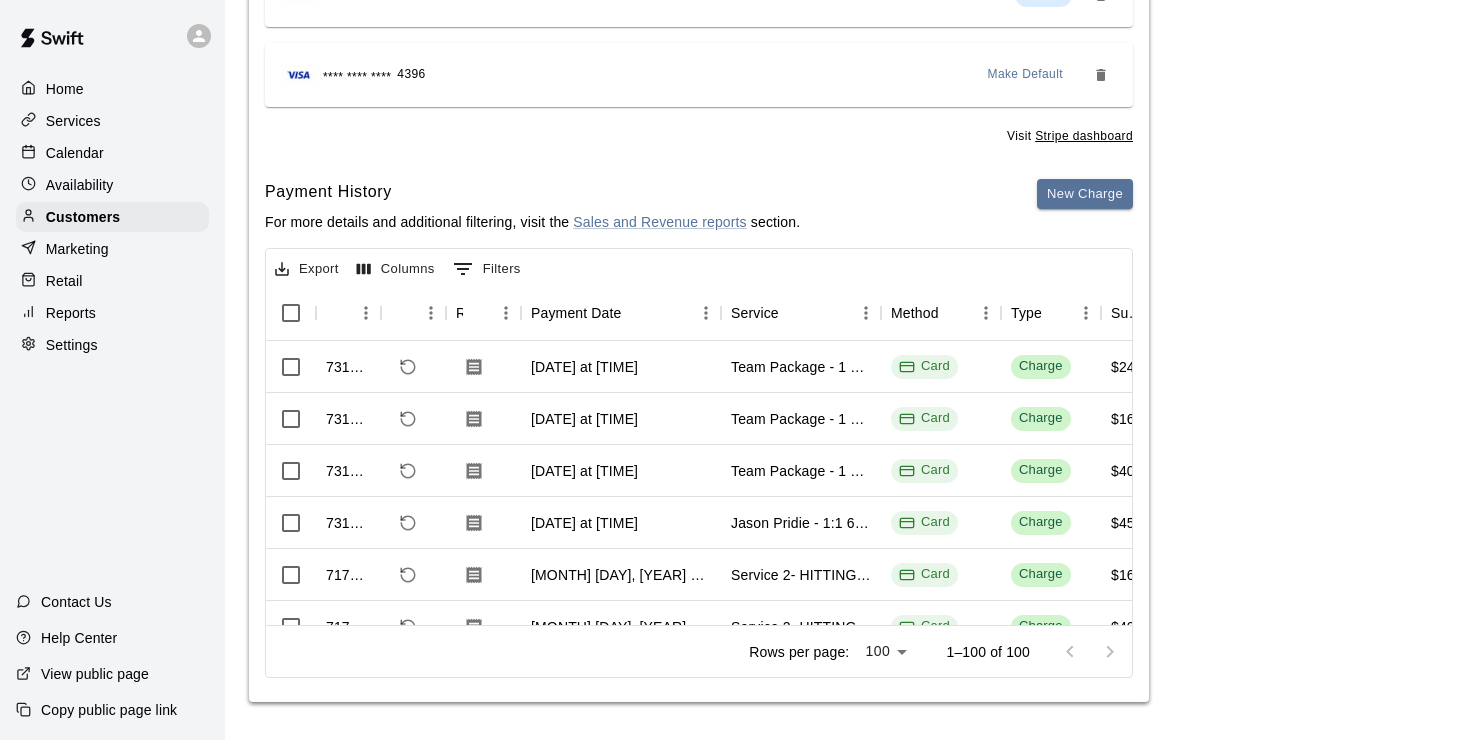 scroll, scrollTop: 346, scrollLeft: 0, axis: vertical 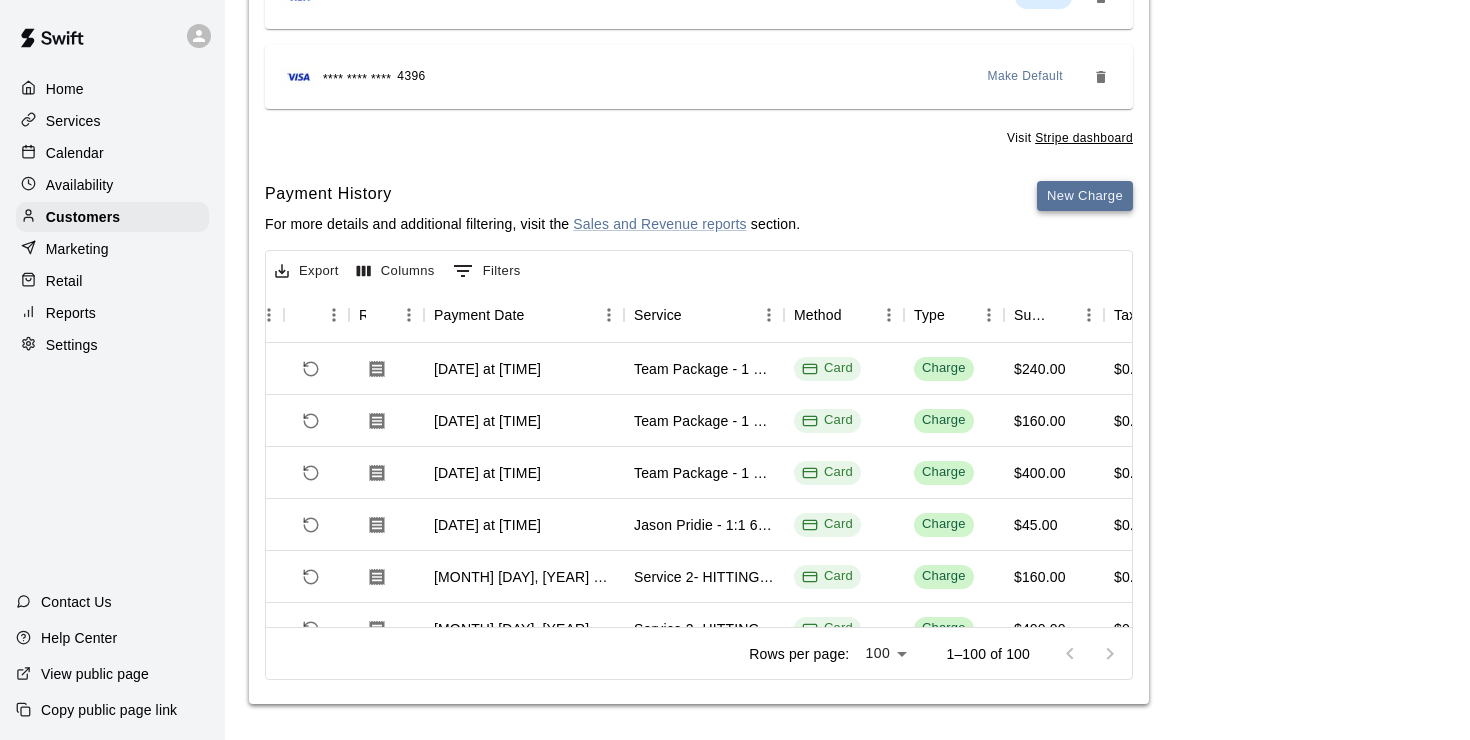 click on "New Charge" at bounding box center [1085, 196] 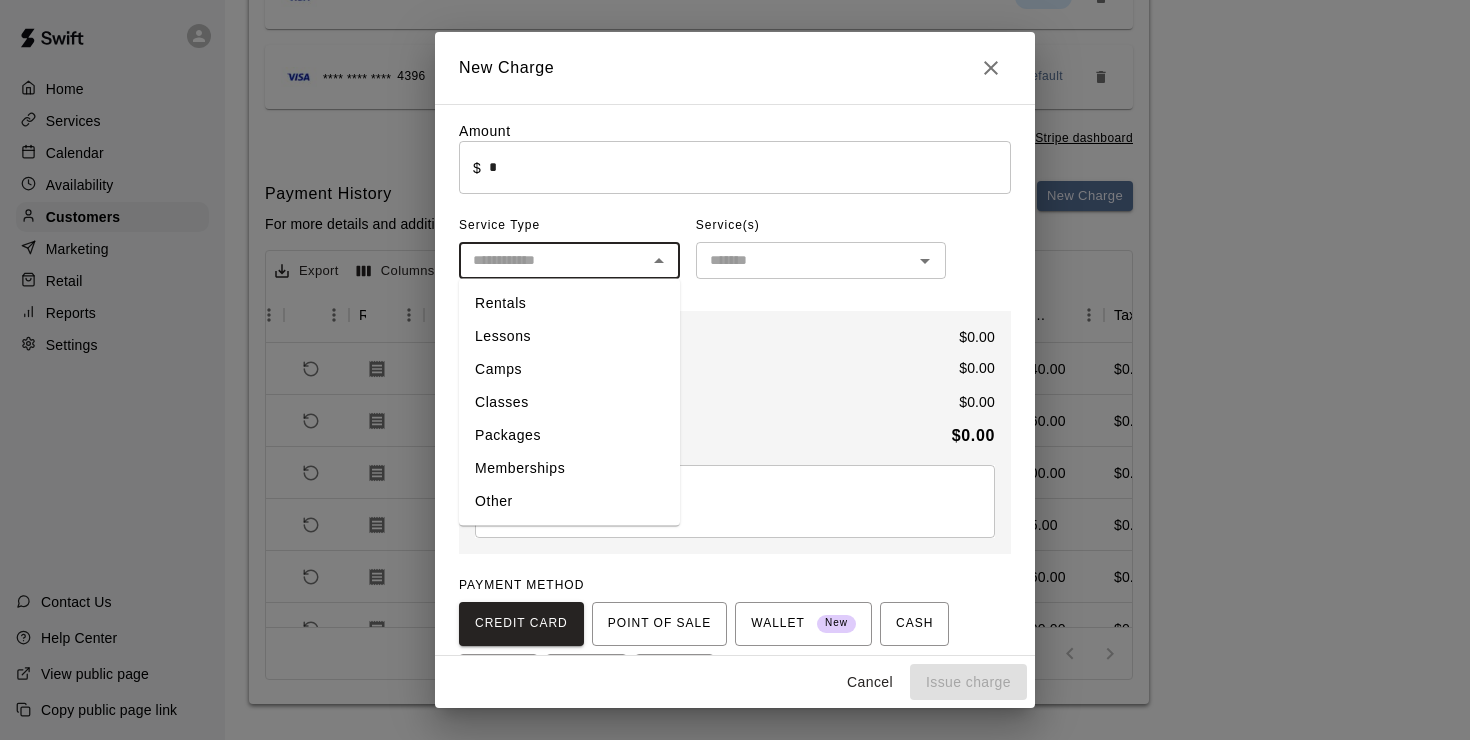 click at bounding box center [553, 260] 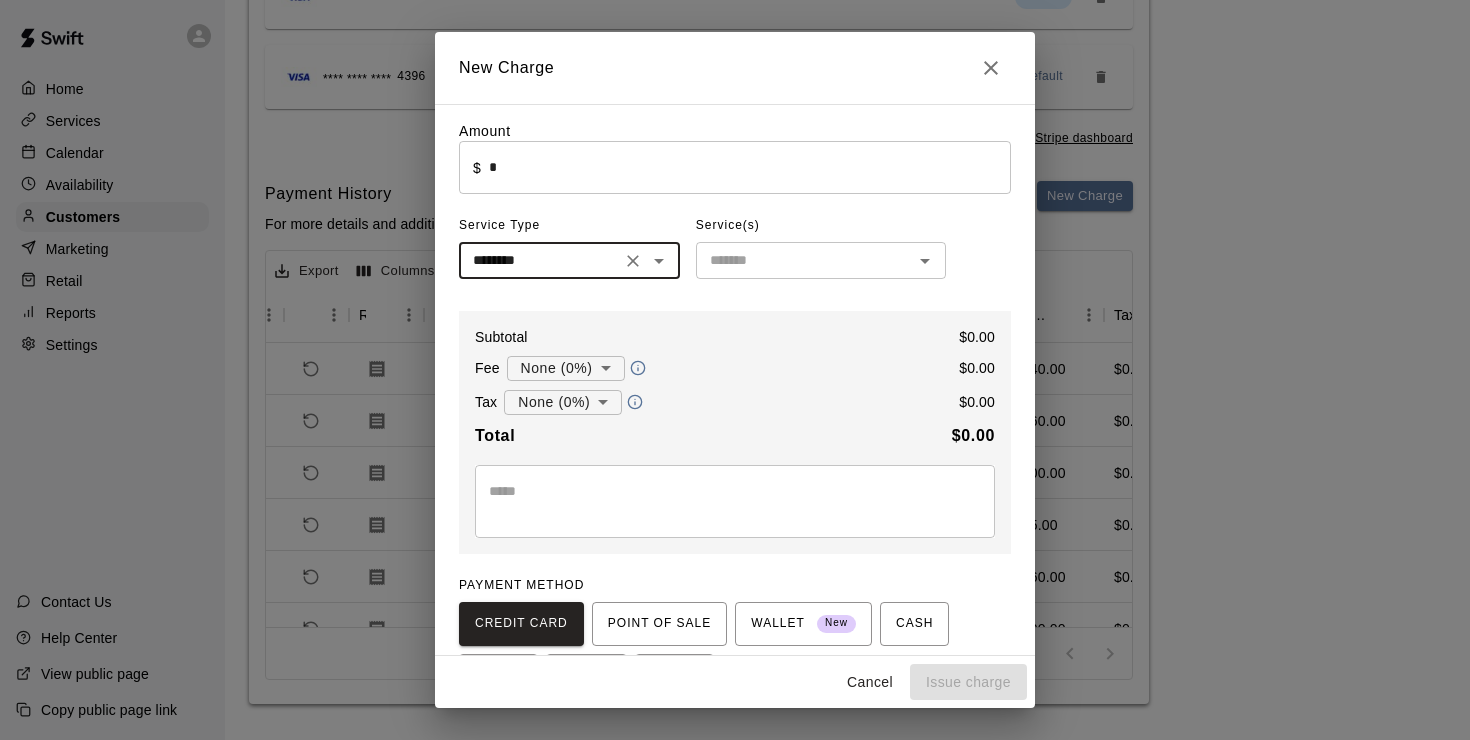 click at bounding box center [804, 260] 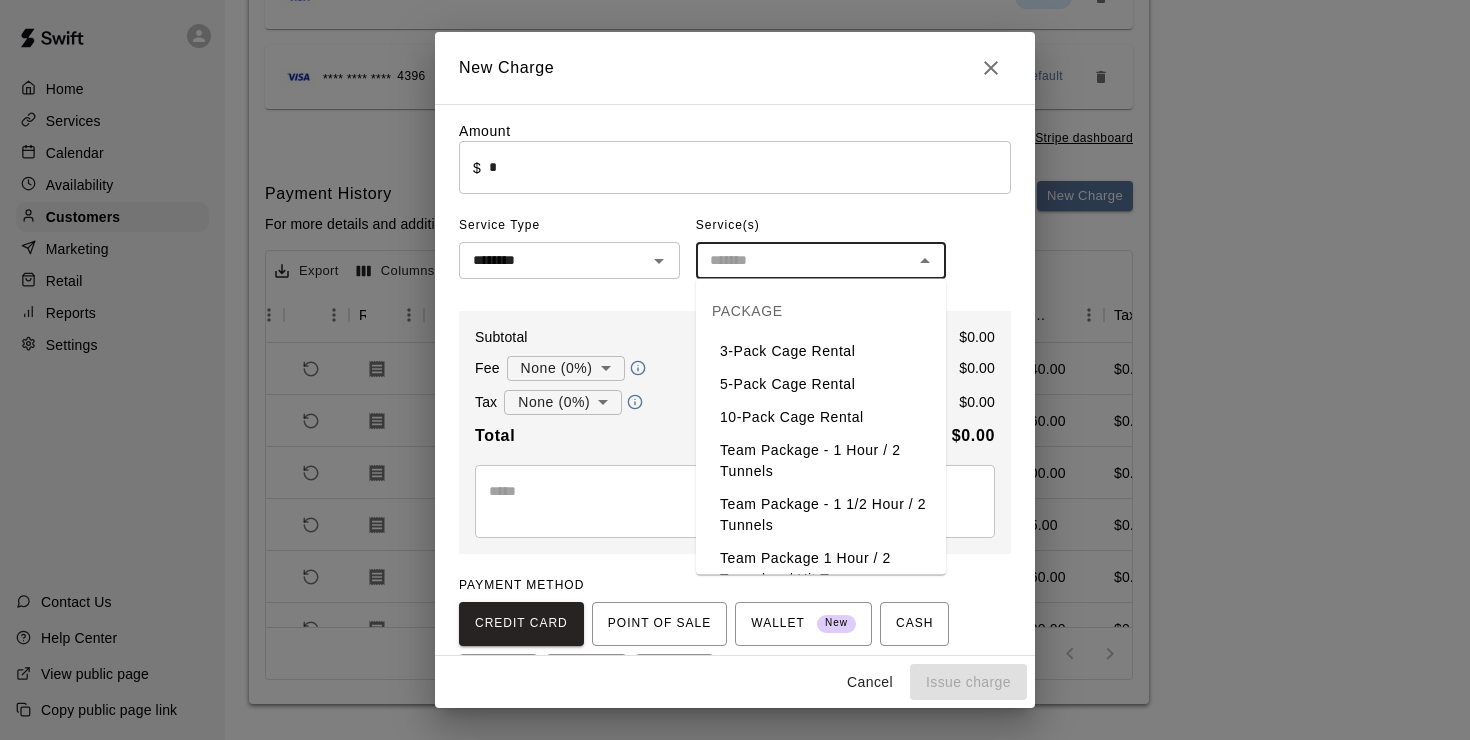 click on "Cancel" at bounding box center (870, 682) 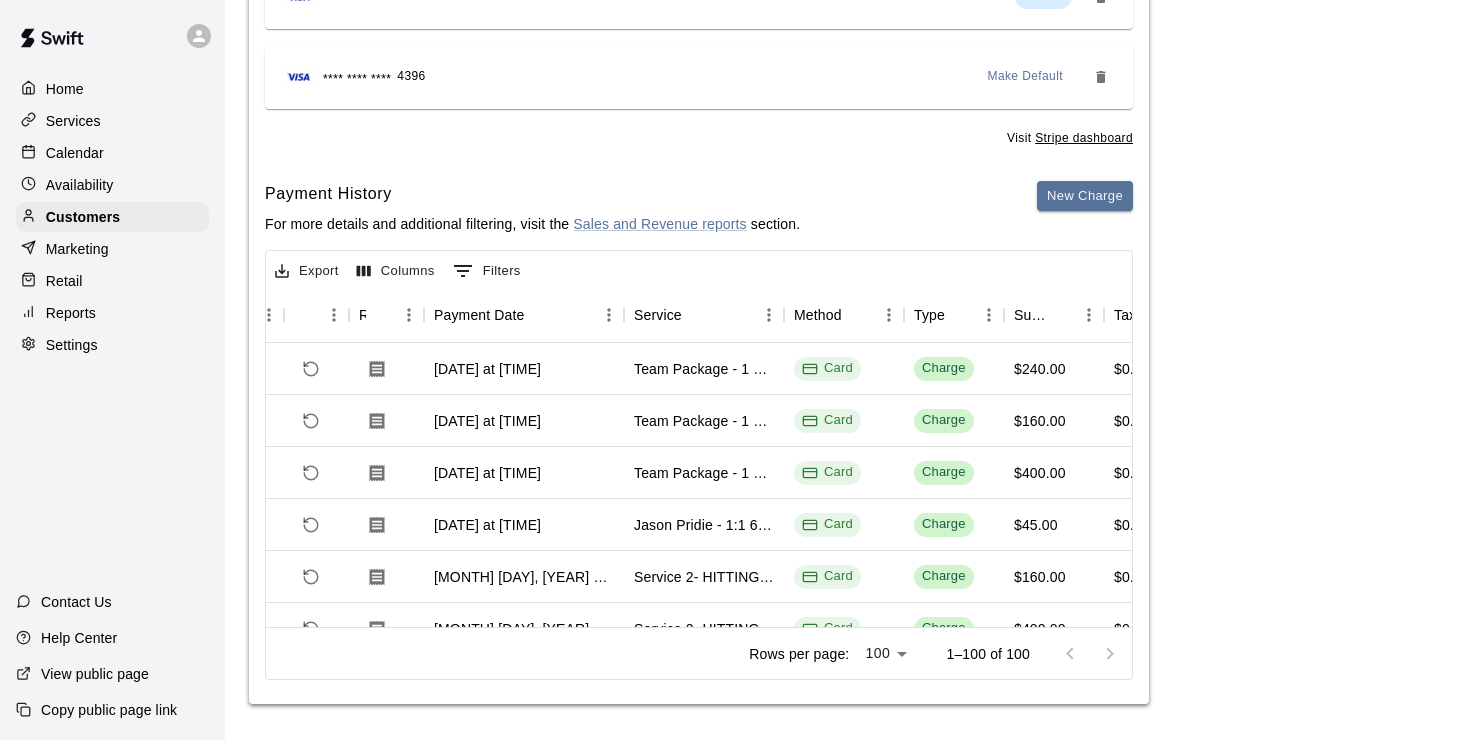 scroll, scrollTop: 0, scrollLeft: 97, axis: horizontal 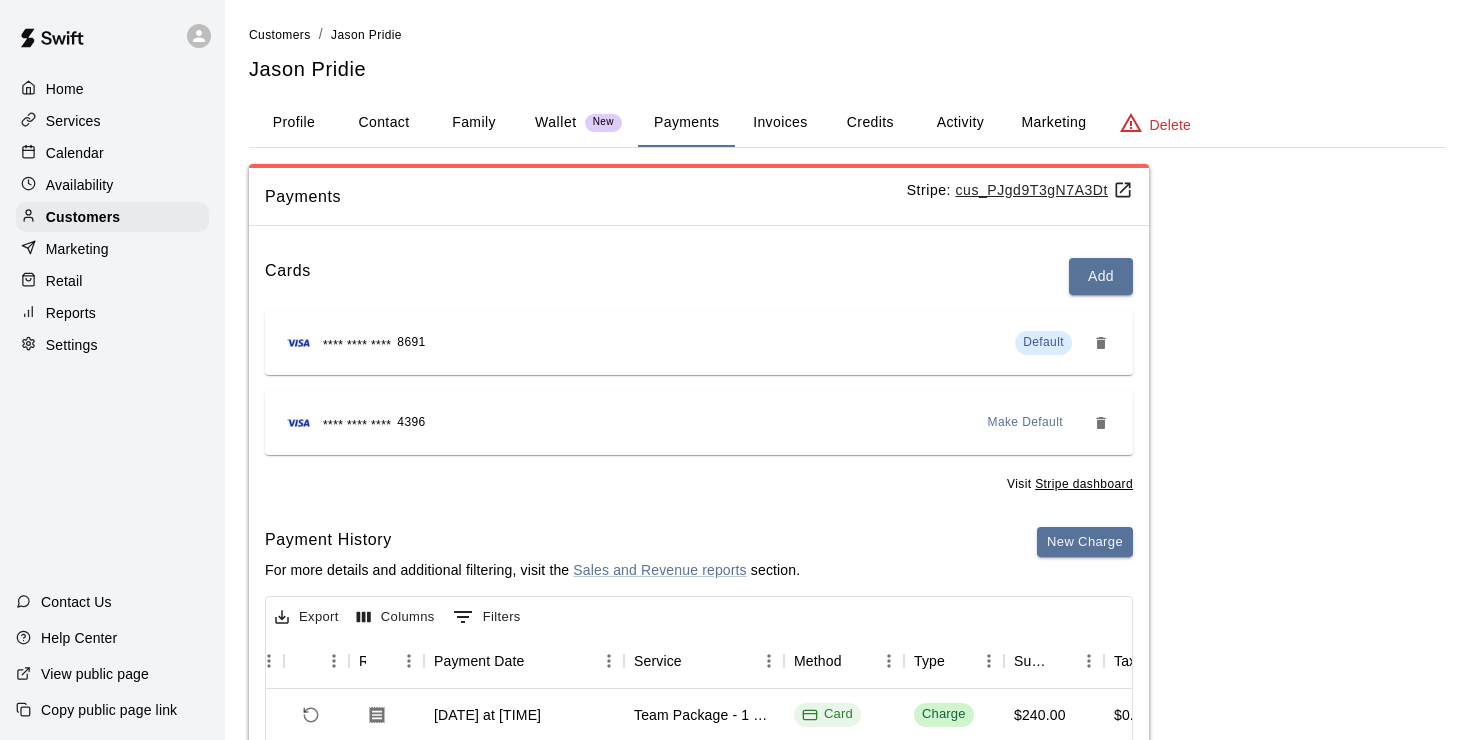 click on "Calendar" at bounding box center [75, 153] 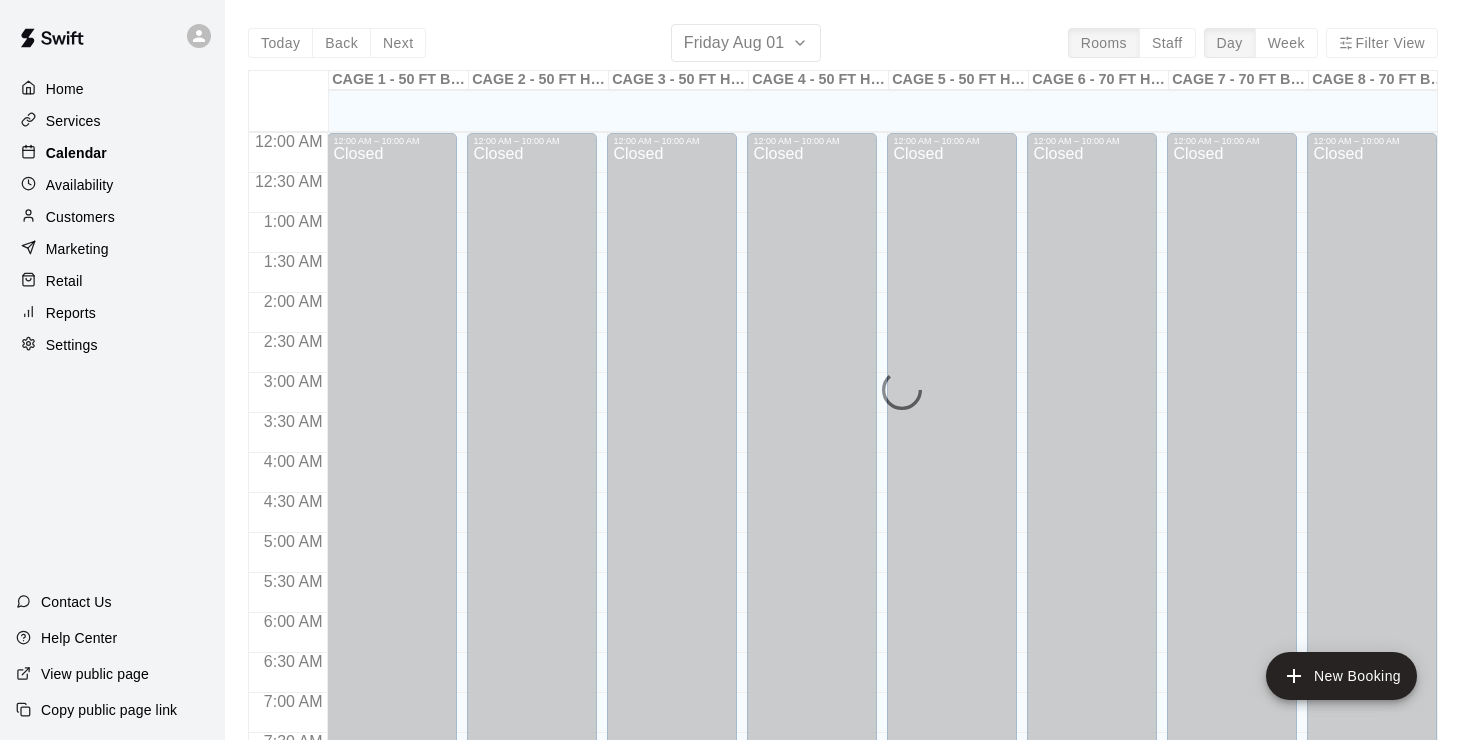 scroll, scrollTop: 1140, scrollLeft: 0, axis: vertical 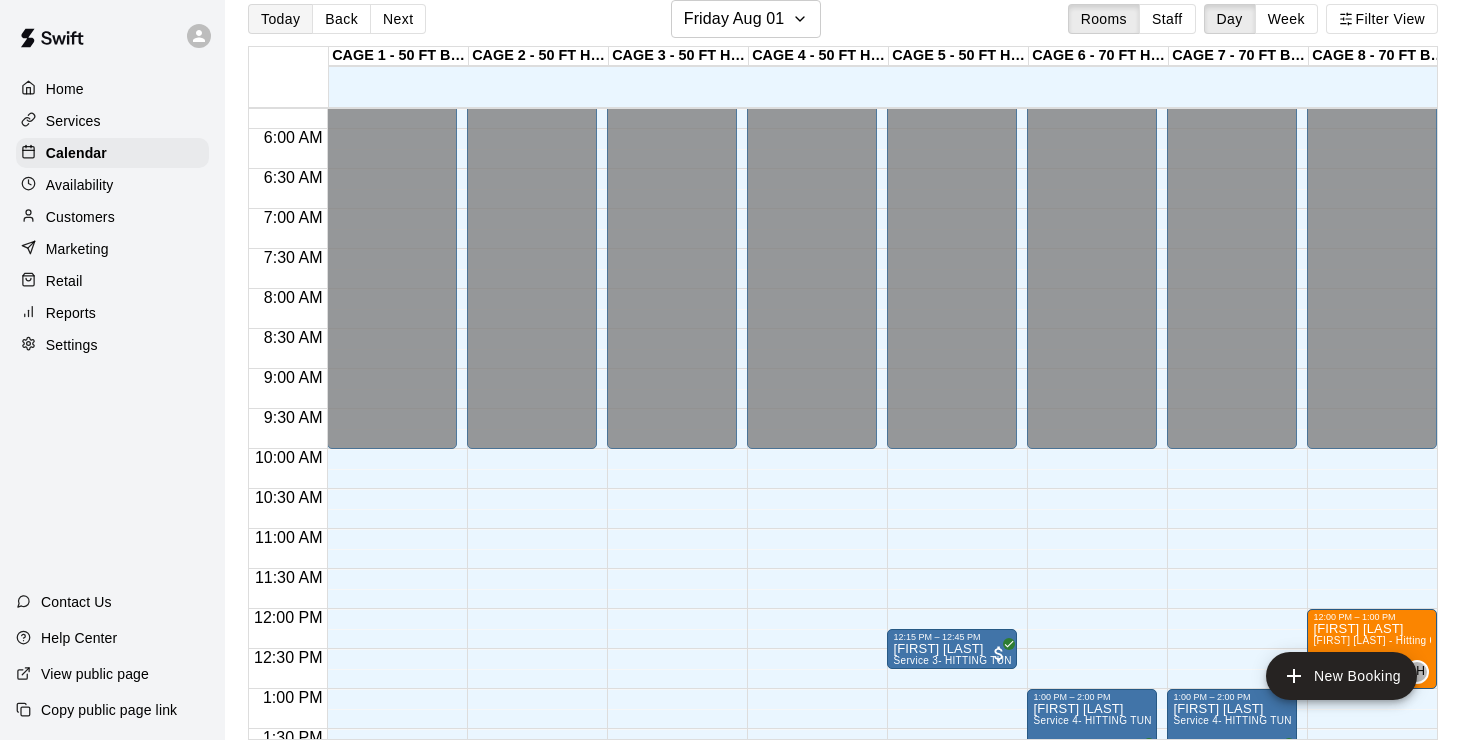click on "Today" at bounding box center (280, 19) 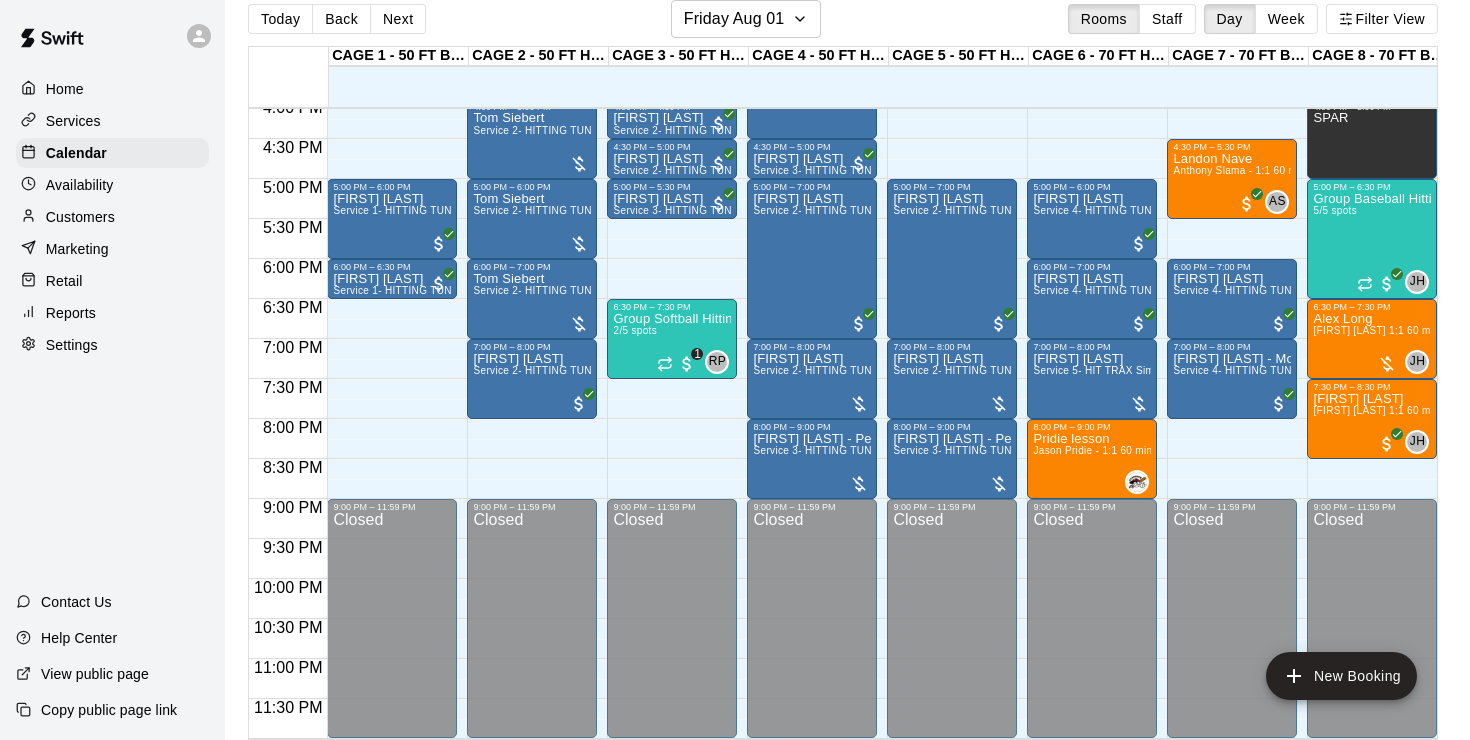 scroll, scrollTop: 1291, scrollLeft: 0, axis: vertical 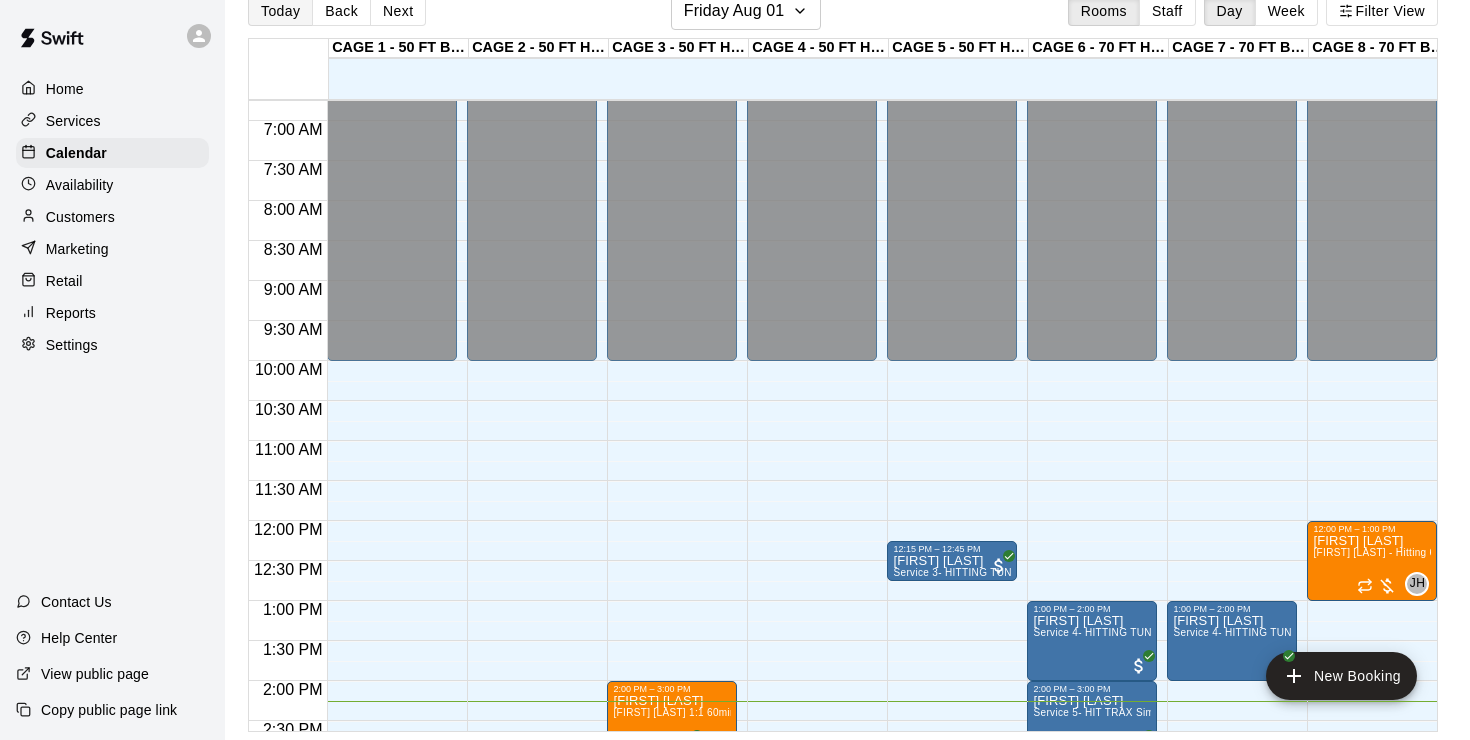 click on "Today" at bounding box center [280, 11] 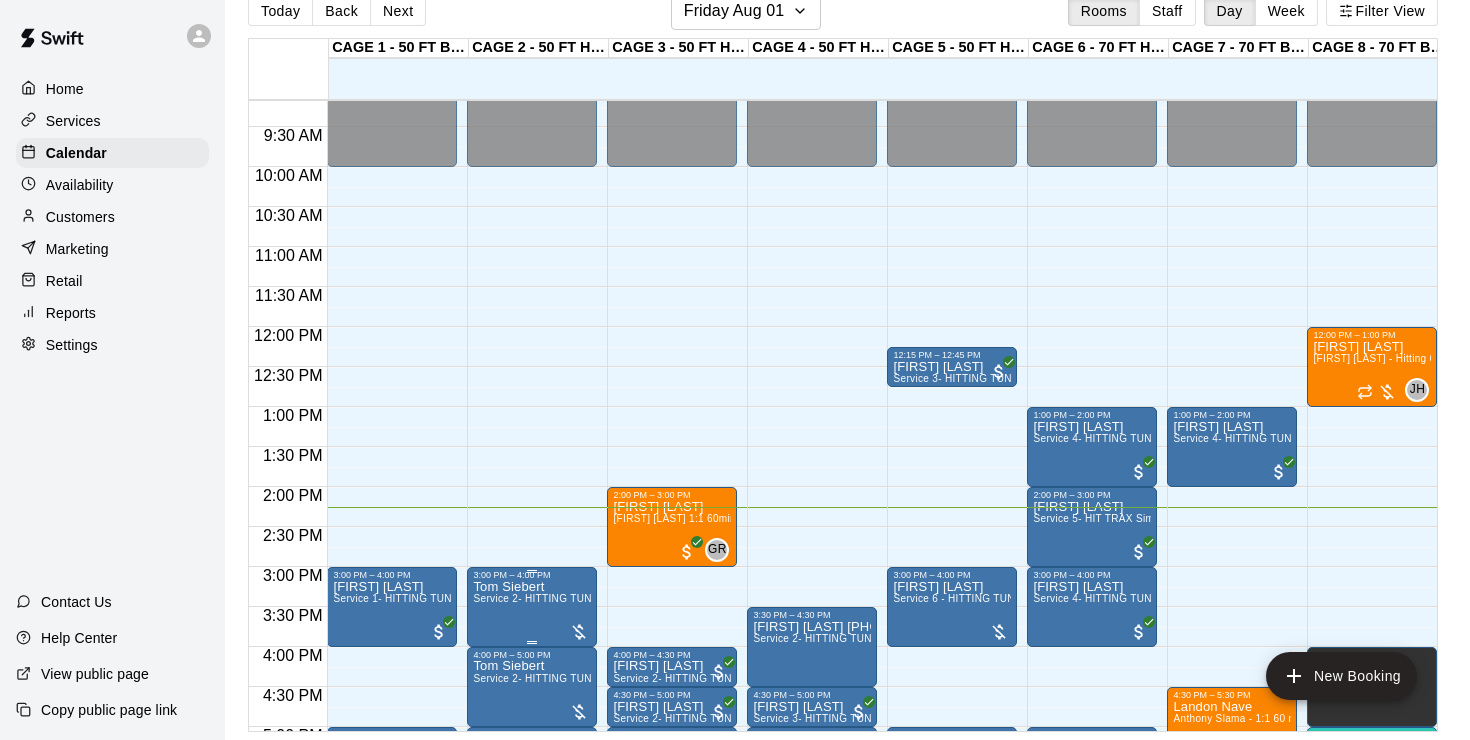 scroll, scrollTop: 598, scrollLeft: 0, axis: vertical 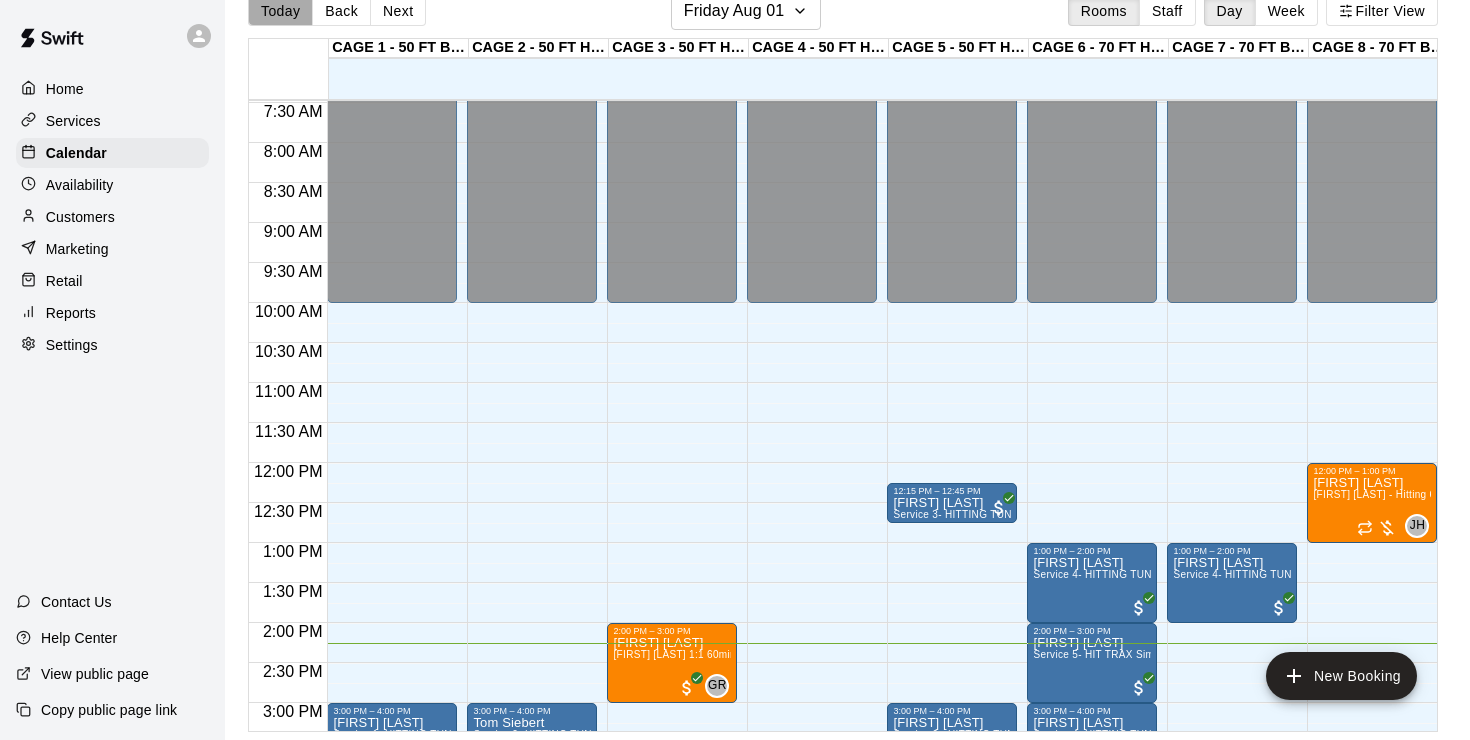 click on "Today" at bounding box center [280, 11] 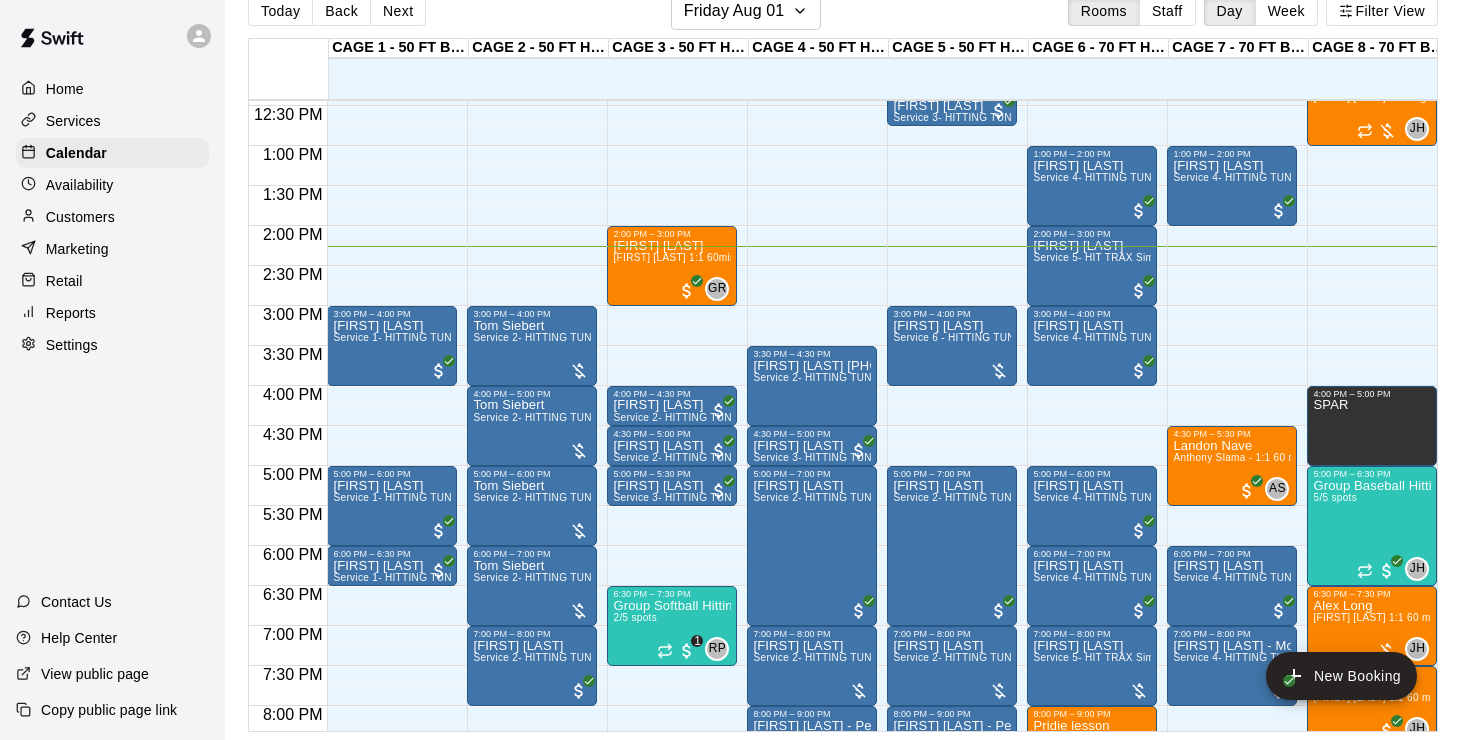 scroll, scrollTop: 995, scrollLeft: 1, axis: both 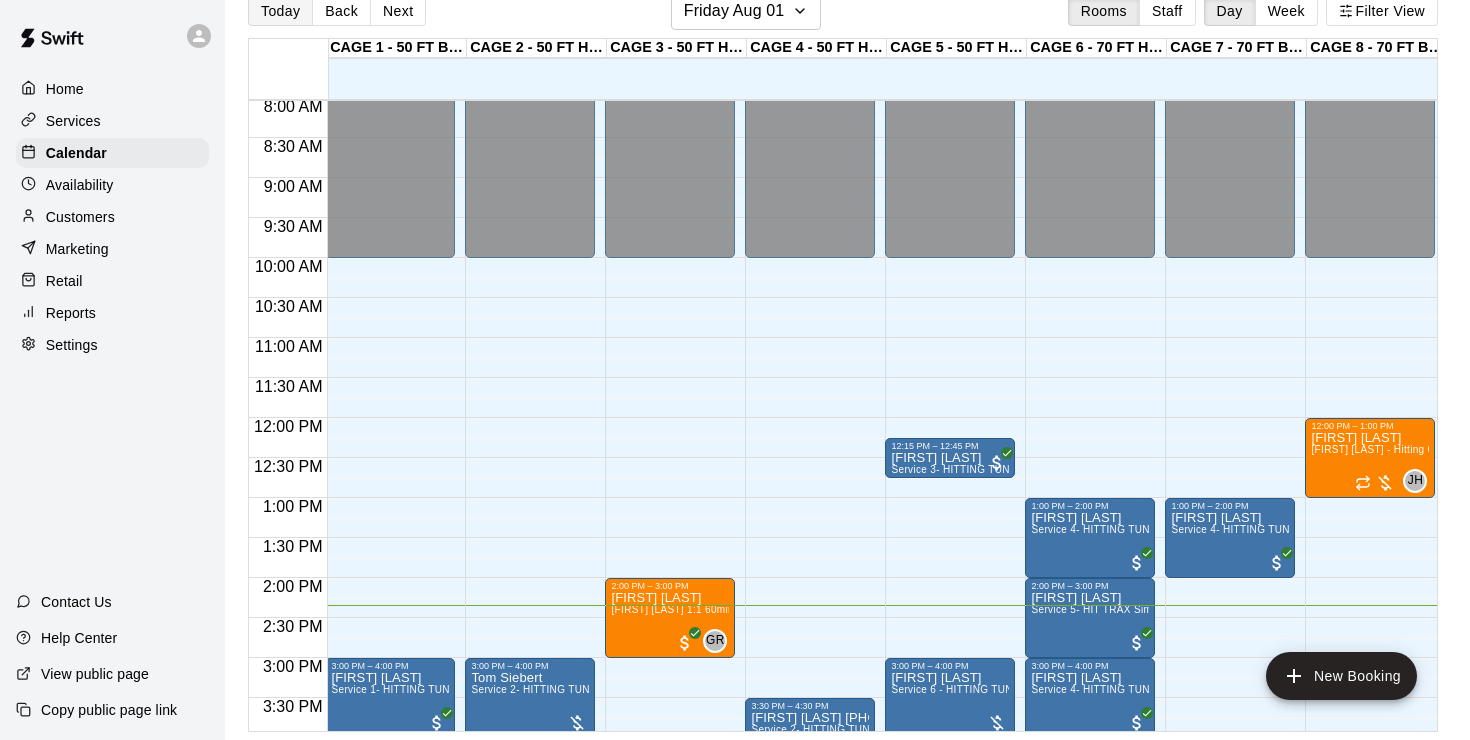 click on "Today" at bounding box center [280, 11] 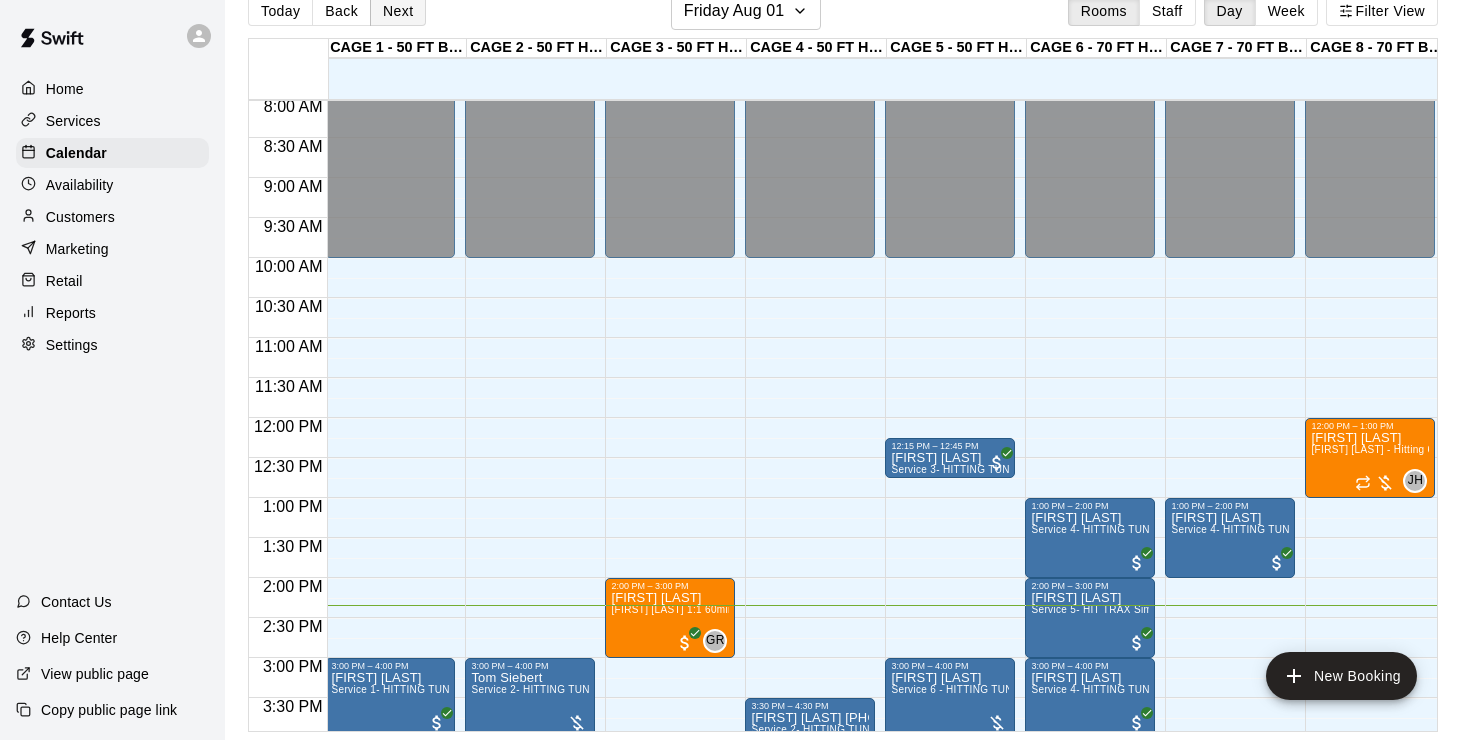 click on "Next" at bounding box center (398, 11) 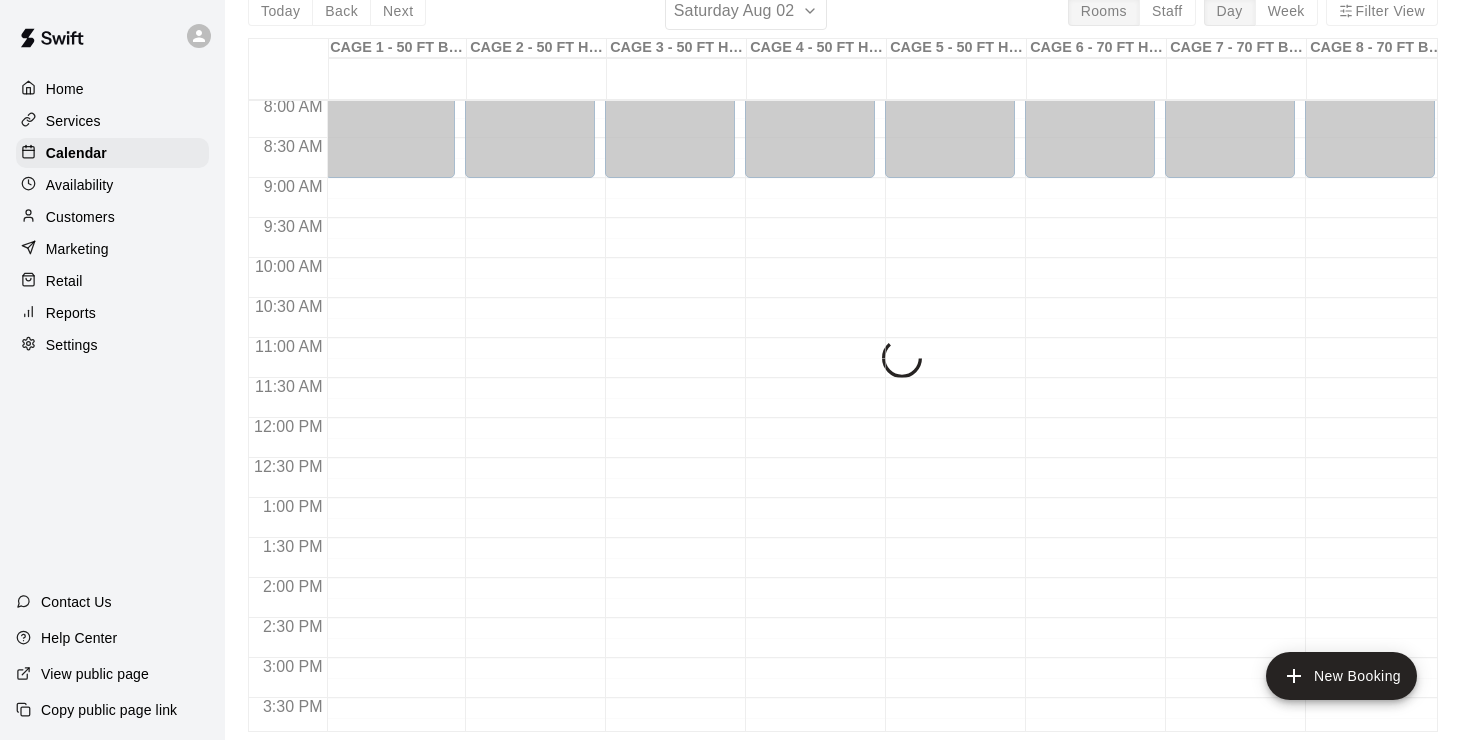 click on "Today Back Next Saturday Aug 02 Rooms Staff Day Week Filter View CAGE 1 - 50 FT BASEBALL w/ Auto Feeder 02 Sat CAGE 2 - 50 FT HYBRID BB/SB 02 Sat CAGE 3 - 50 FT HYBRID BB/SB 02 Sat CAGE 4 - 50 FT HYBRID BB/SB 02 Sat CAGE 5 - 50 FT HYBRID SB/BB 02 Sat CAGE 6 - 70 FT HIT TRAX  02 Sat CAGE 7 - 70 FT BB (w/ pitching mound) 02 Sat CAGE 8 - 70 FT BB (w/ pitching mound)  02 Sat Weight Room 02 Sat 12:00 AM 12:30 AM 1:00 AM 1:30 AM 2:00 AM 2:30 AM 3:00 AM 3:30 AM 4:00 AM 4:30 AM 5:00 AM 5:30 AM 6:00 AM 6:30 AM 7:00 AM 7:30 AM 8:00 AM 8:30 AM 9:00 AM 9:30 AM 10:00 AM 10:30 AM 11:00 AM 11:30 AM 12:00 PM 12:30 PM 1:00 PM 1:30 PM 2:00 PM 2:30 PM 3:00 PM 3:30 PM 4:00 PM 4:30 PM 5:00 PM 5:30 PM 6:00 PM 6:30 PM 7:00 PM 7:30 PM 8:00 PM 8:30 PM 9:00 PM 9:30 PM 10:00 PM 10:30 PM 11:00 PM 11:30 PM 12:00 AM – 9:00 AM Closed 6:00 PM – 11:59 PM Closed 12:00 AM – 9:00 AM Closed 6:00 PM – 11:59 PM Closed 12:00 AM – 9:00 AM Closed 6:00 PM – 11:59 PM Closed 12:00 AM – 9:00 AM Closed 6:00 PM – 11:59 PM Closed Closed" at bounding box center (843, 362) 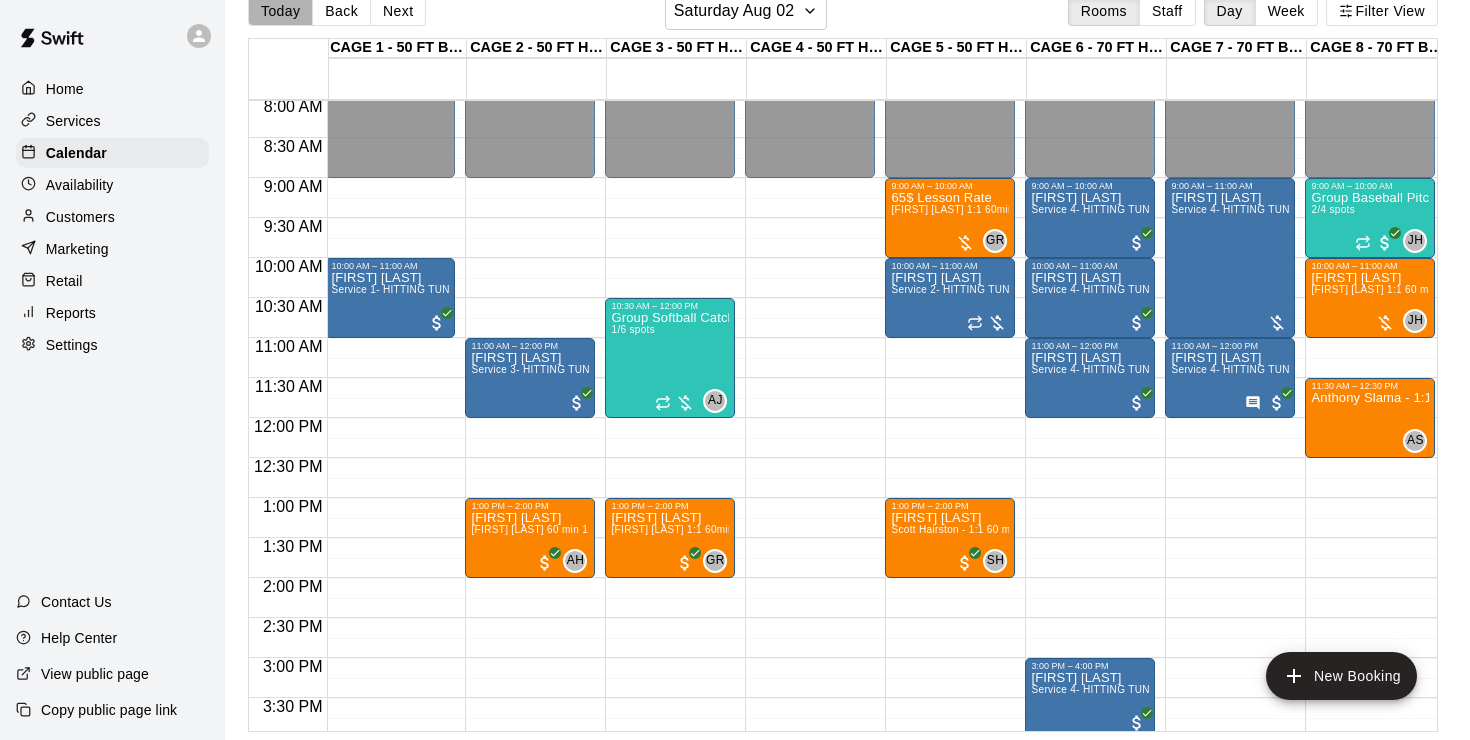 click on "Today" at bounding box center (280, 11) 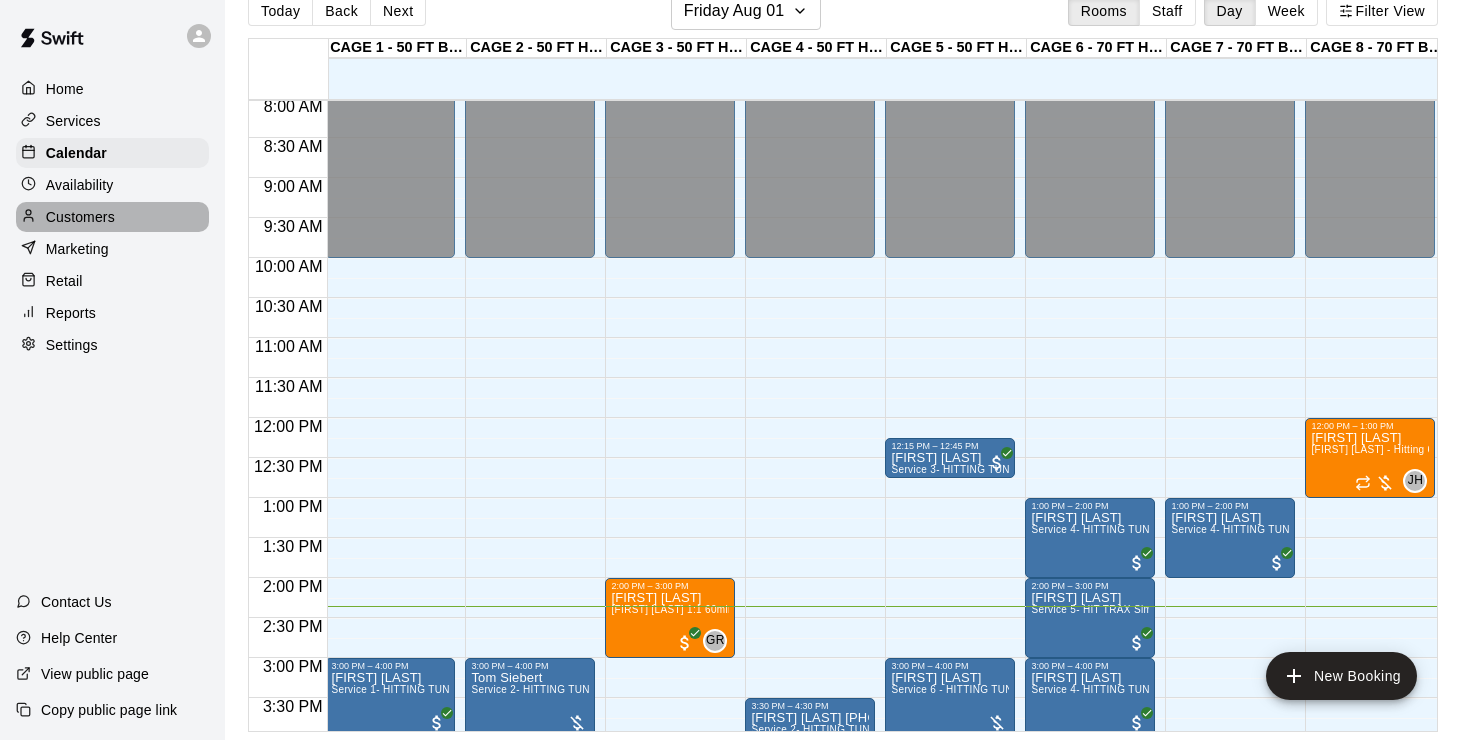 click on "Customers" at bounding box center (80, 217) 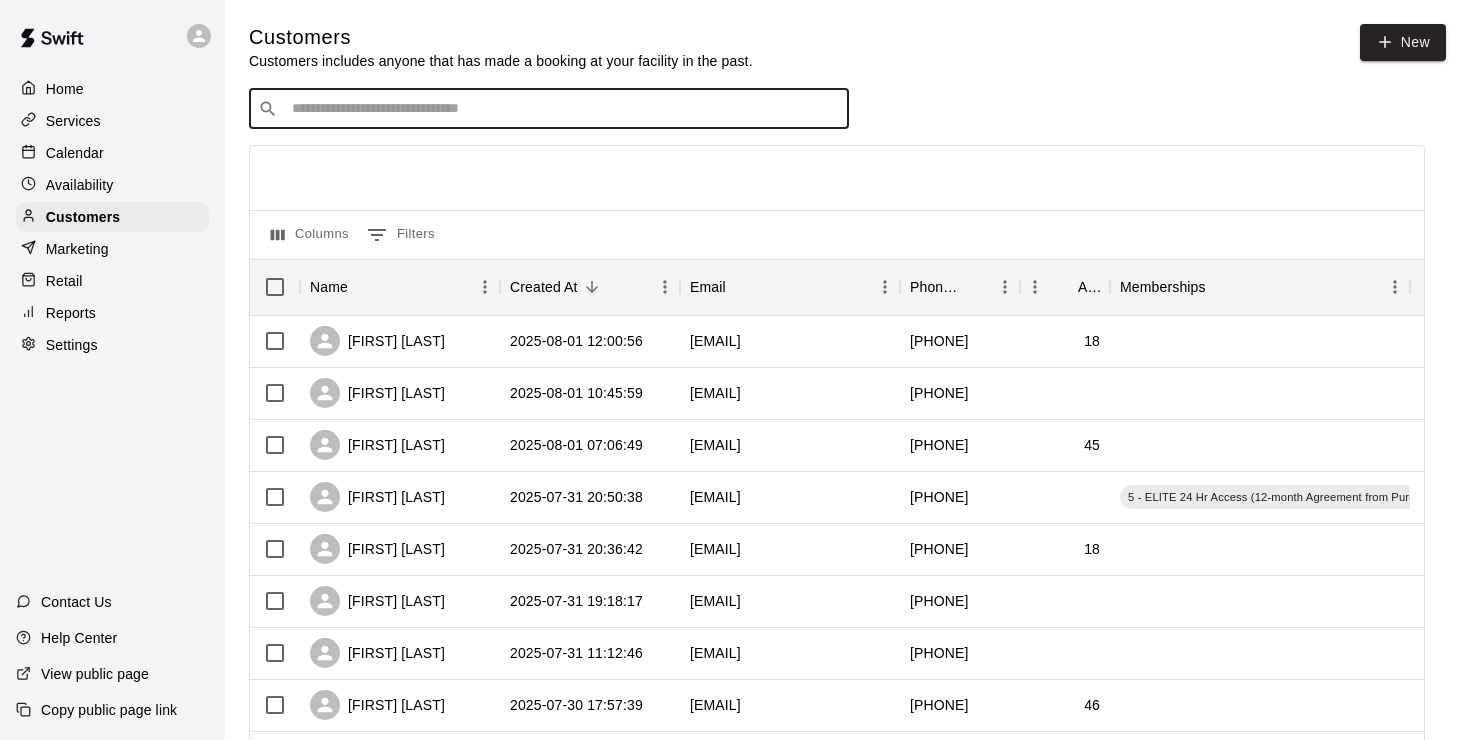 click at bounding box center [563, 109] 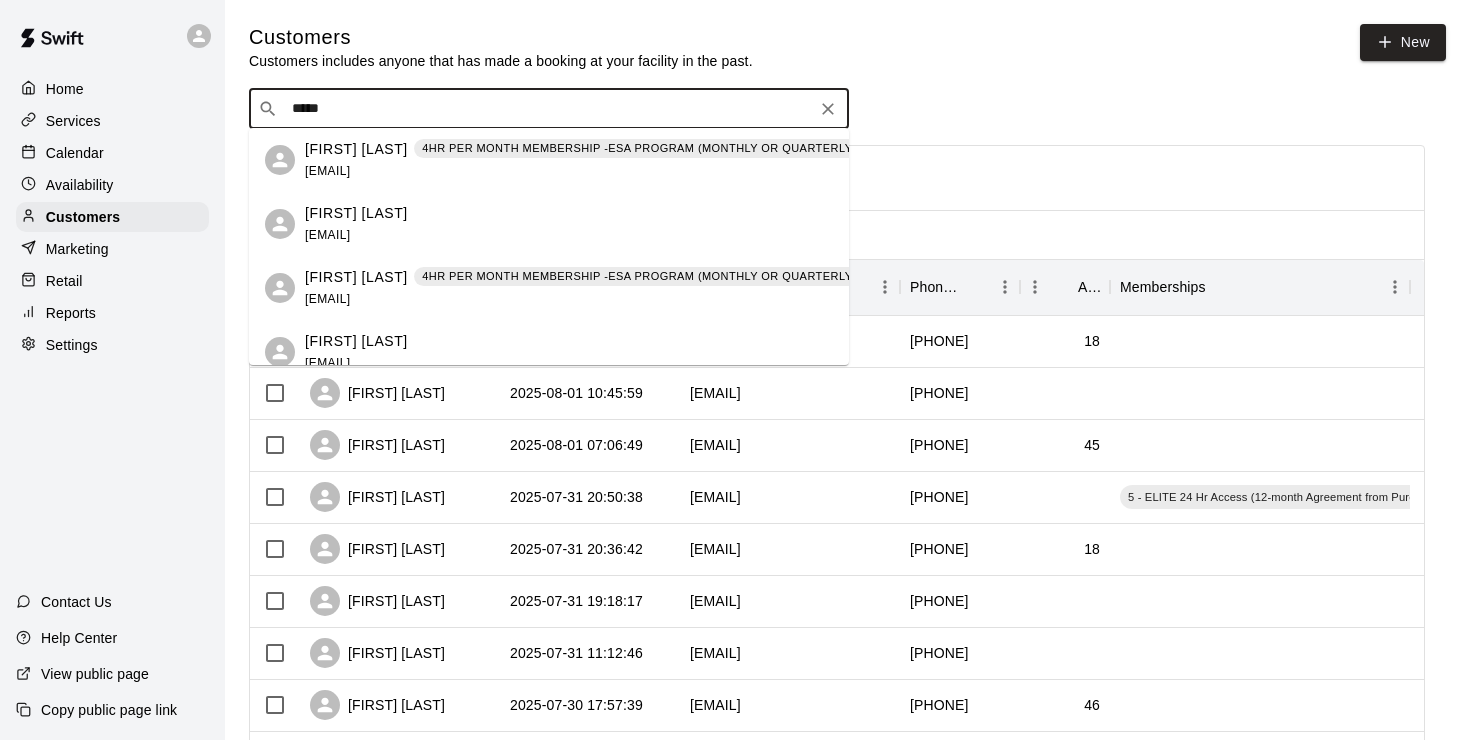 type on "******" 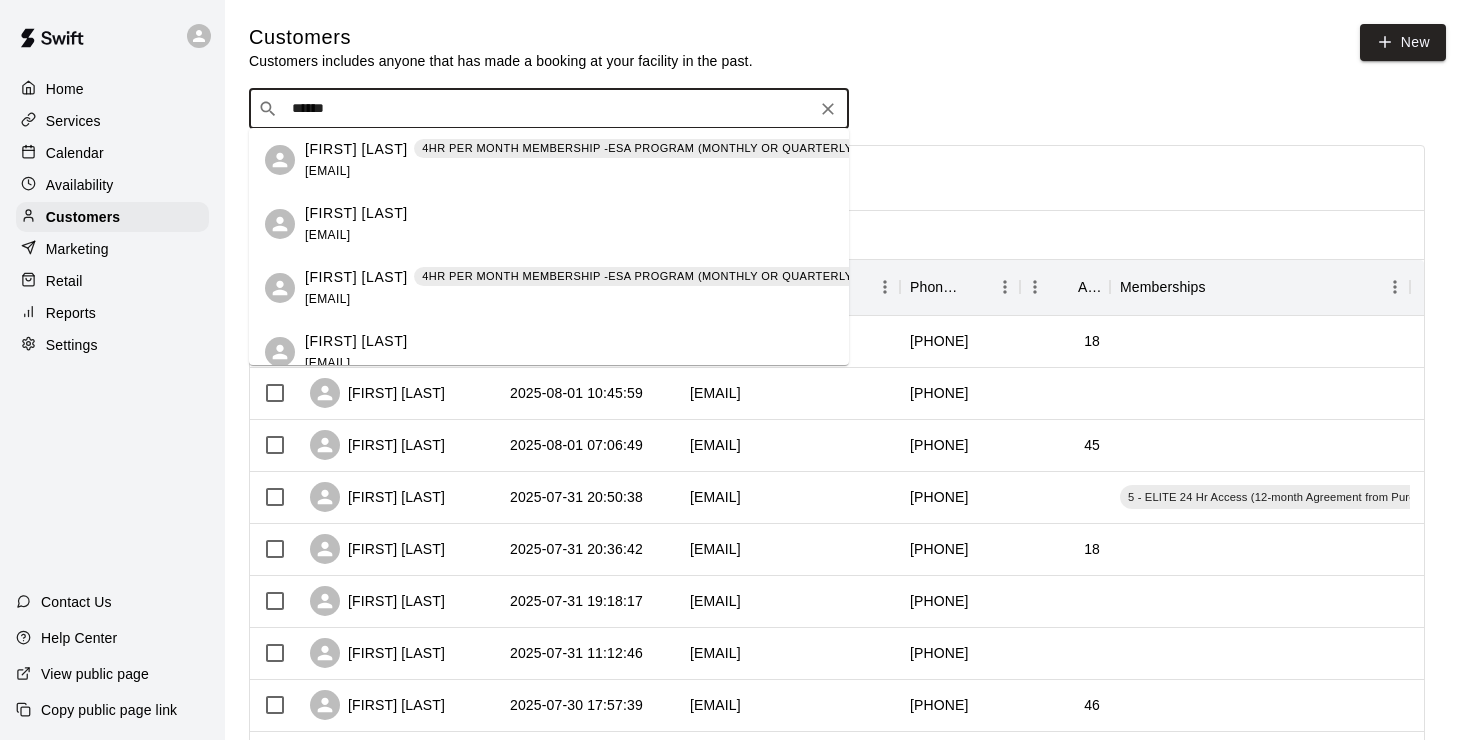 click on "Dawson Herrera 4HR PER MONTH MEMBERSHIP -ESA PROGRAM (MONTHLY OR QUARTERLY OR ANNUAL) dherrera3@gmail.com" at bounding box center [620, 160] 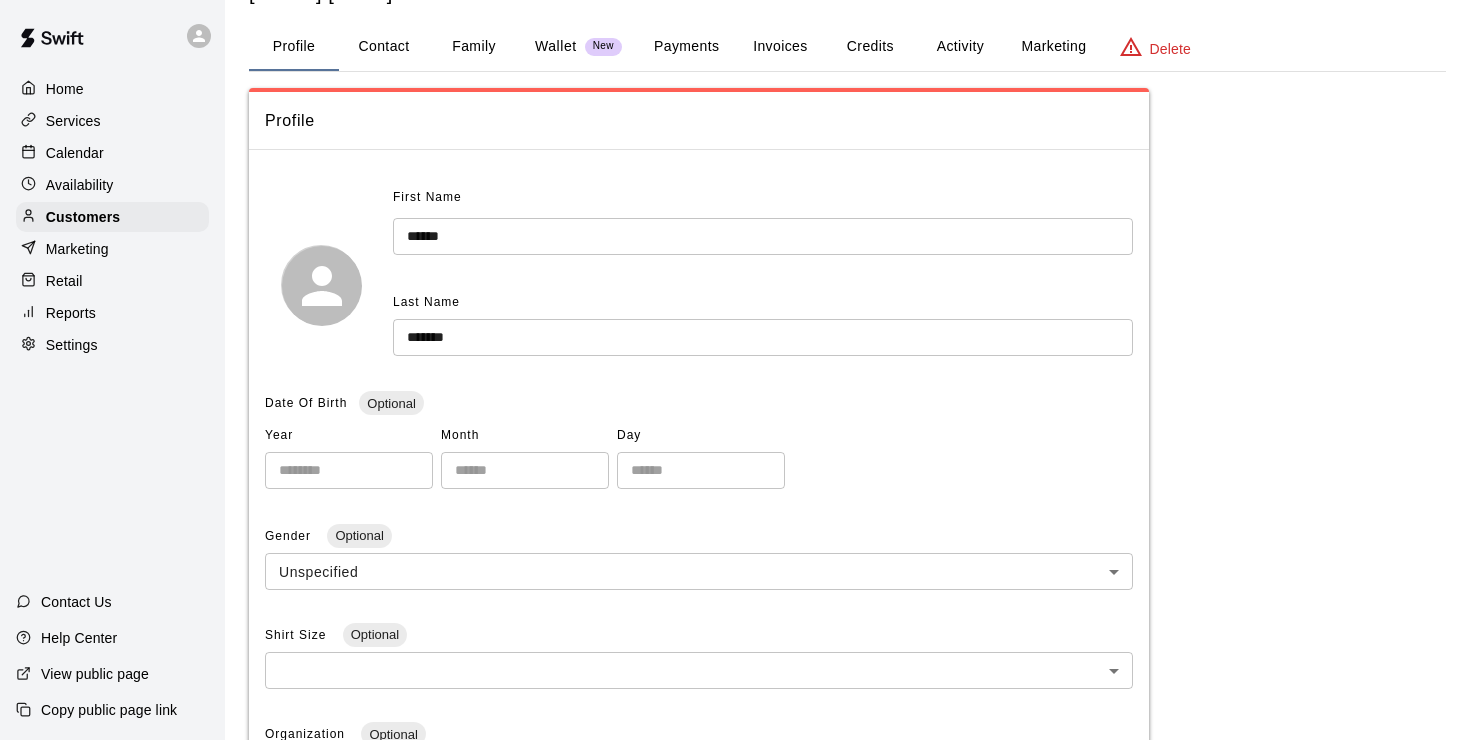 scroll, scrollTop: 0, scrollLeft: 0, axis: both 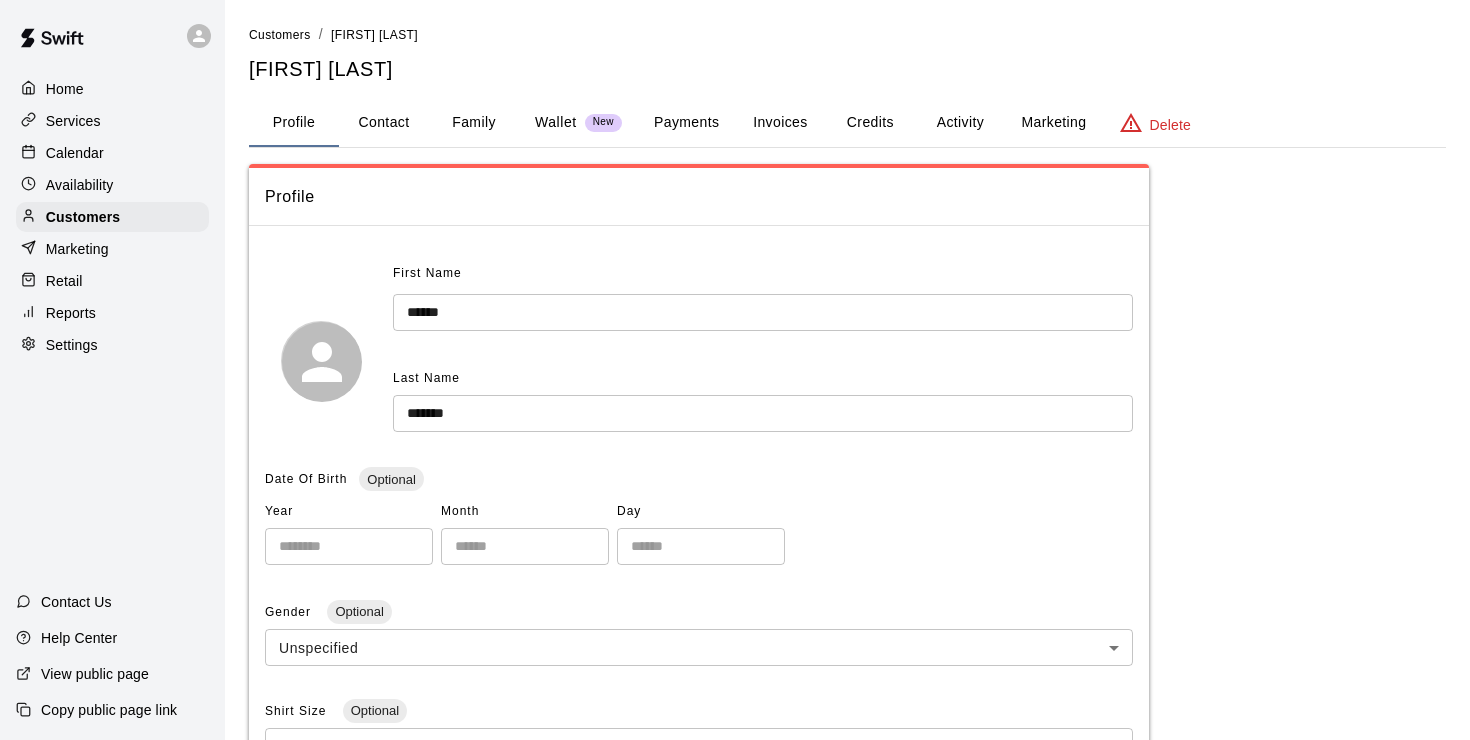 click on "Invoices" at bounding box center [780, 123] 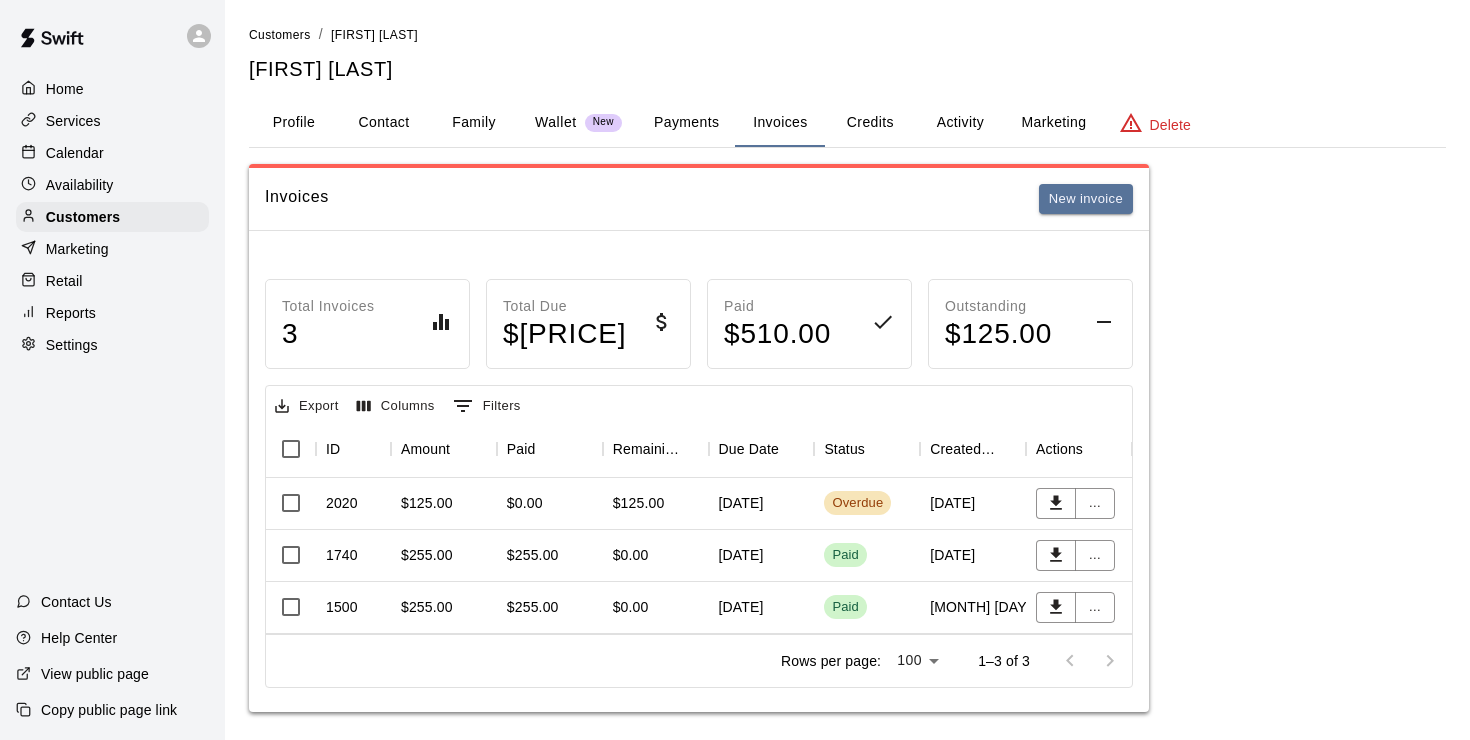 click on "$125.00" at bounding box center (639, 503) 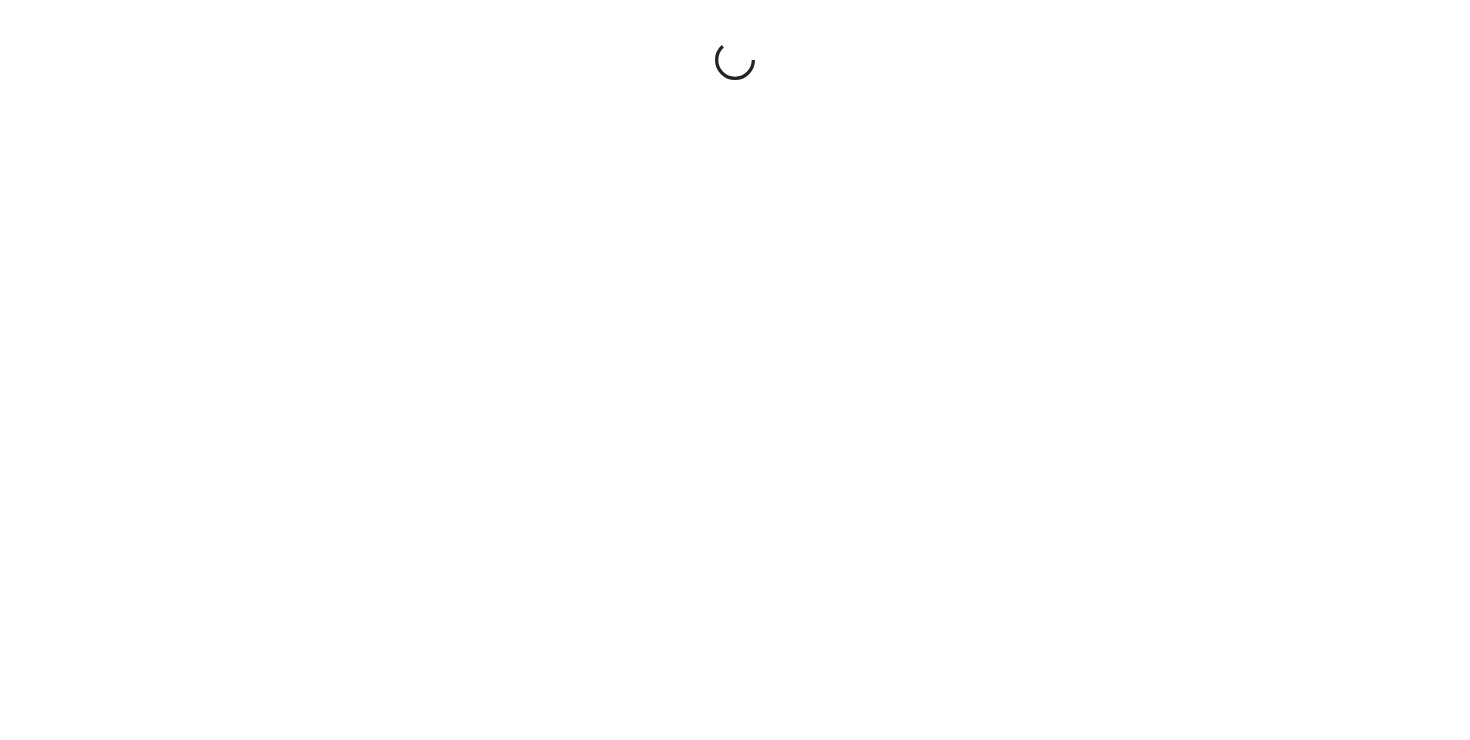 scroll, scrollTop: 0, scrollLeft: 0, axis: both 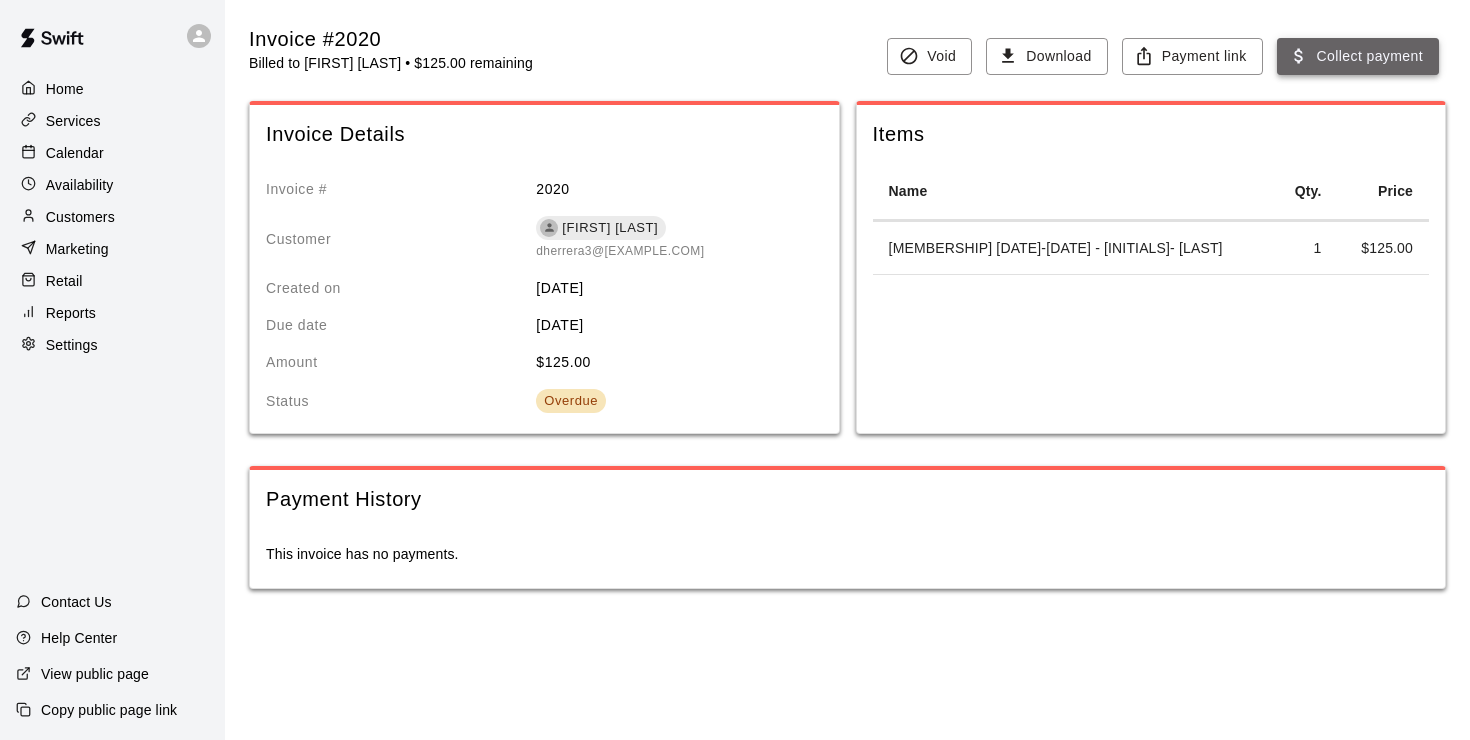 click on "Collect payment" at bounding box center (1358, 56) 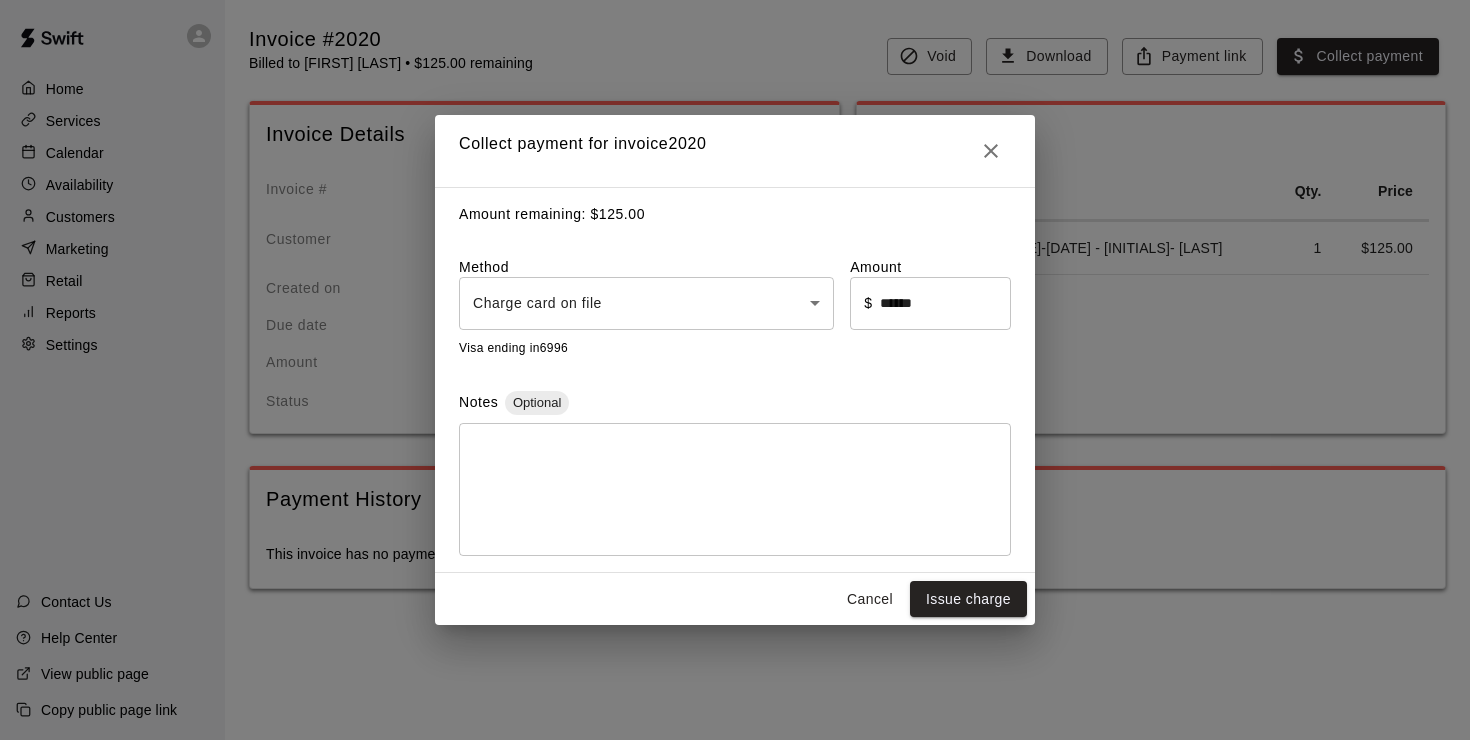 click on "Home Services Calendar Availability Customers Marketing Retail Reports Settings Contact Us Help Center View public page Copy public page link Invoice #2020 Billed to Dawson Herrera • $125.00 remaining Void Download Payment link Collect payment Invoice Details Invoice # 2020 Customer Dawson Herrera dherrera3@gmail.com Created on July 24, 2025 Due date July 24, 2025 Amount $ 125.00 Status Overdue Items Name Qty. Price All-Star Az Dingers membership July 24th-August 24th - ESA- Dawson Herrera 1 $ 125.00 Payment History This invoice has no payments. /invoices/2020 Close cross-small Collect payment for invoice  2020 Amount remaining: $ 125.00 Method Charge card on file **** ​ Amount ​ $ ****** ​ Visa   ending in  6996 Notes Optional * ​ Cancel Issue charge" at bounding box center (735, 314) 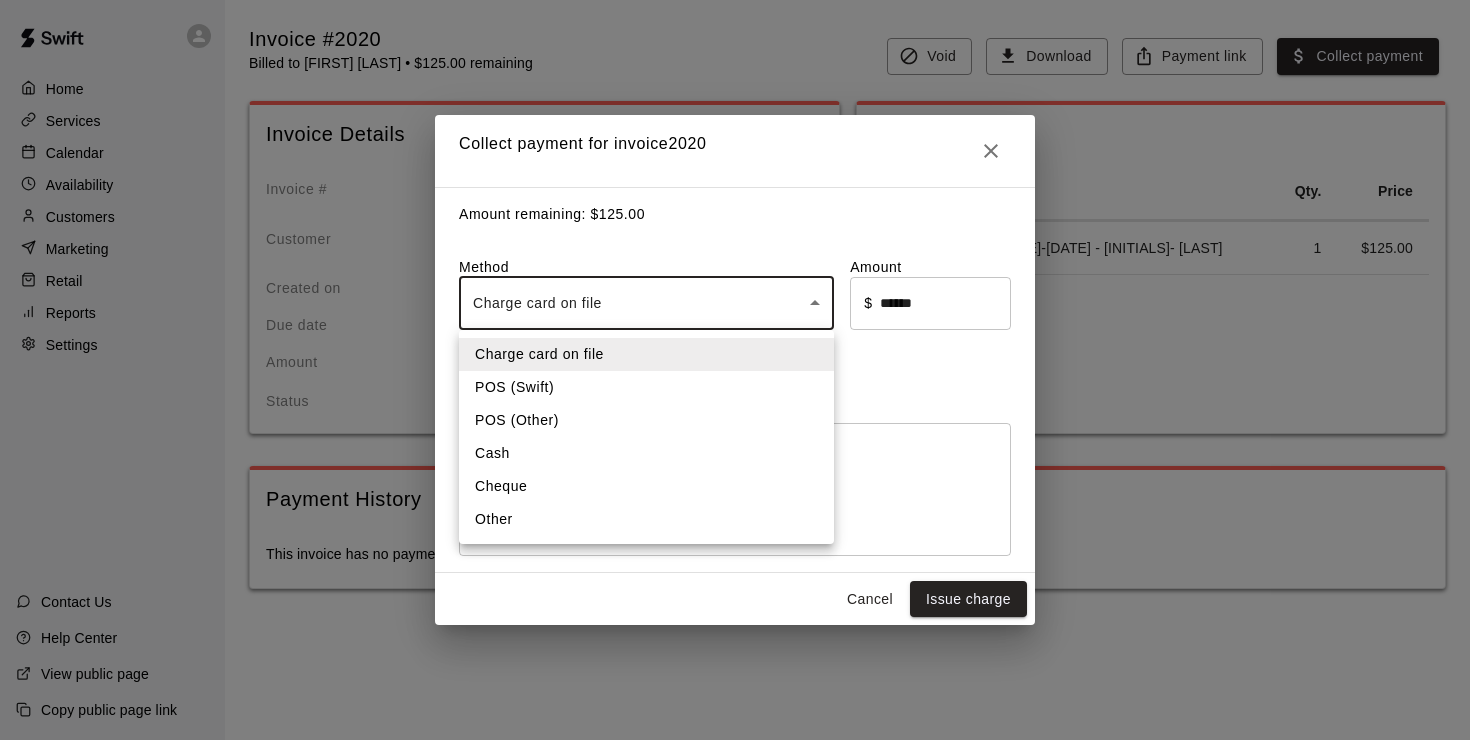 click on "Other" at bounding box center [646, 519] 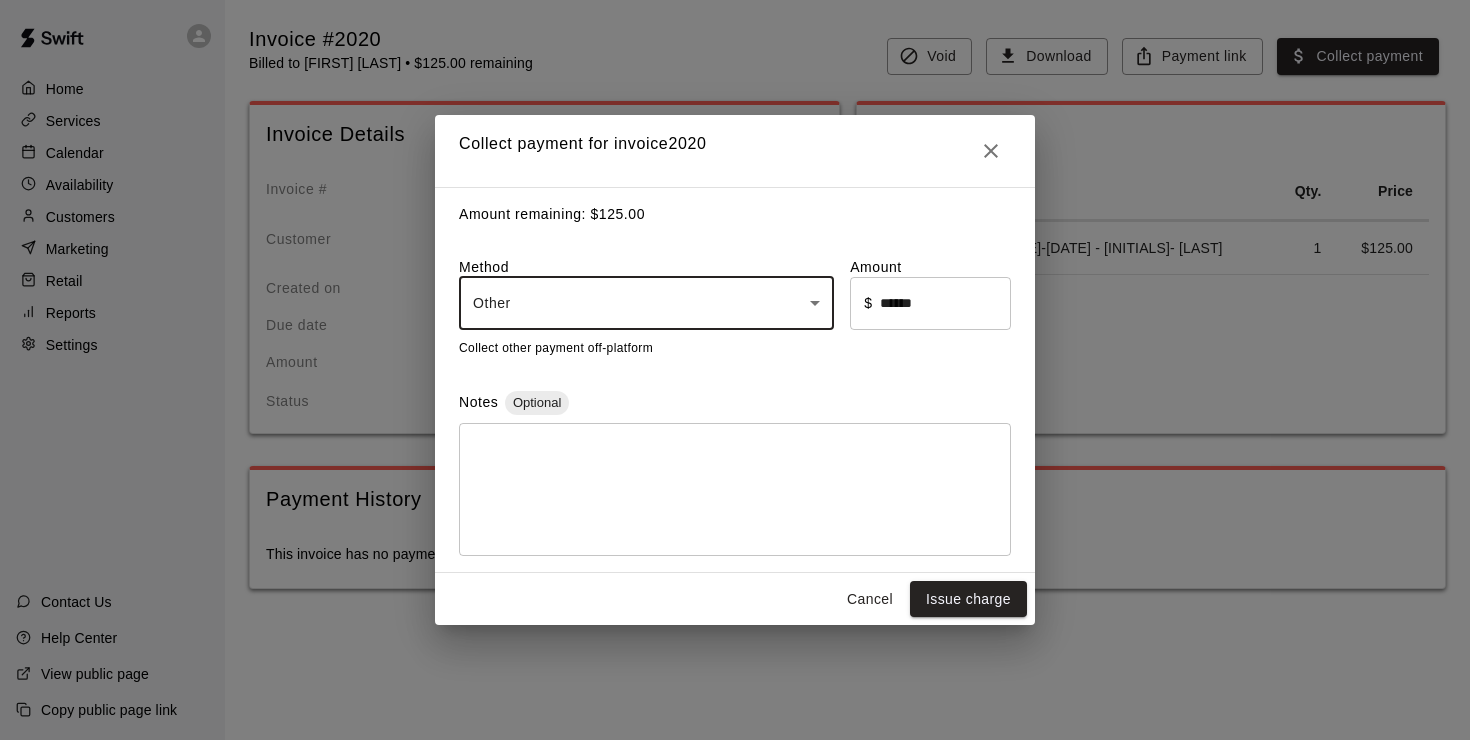 click at bounding box center [735, 489] 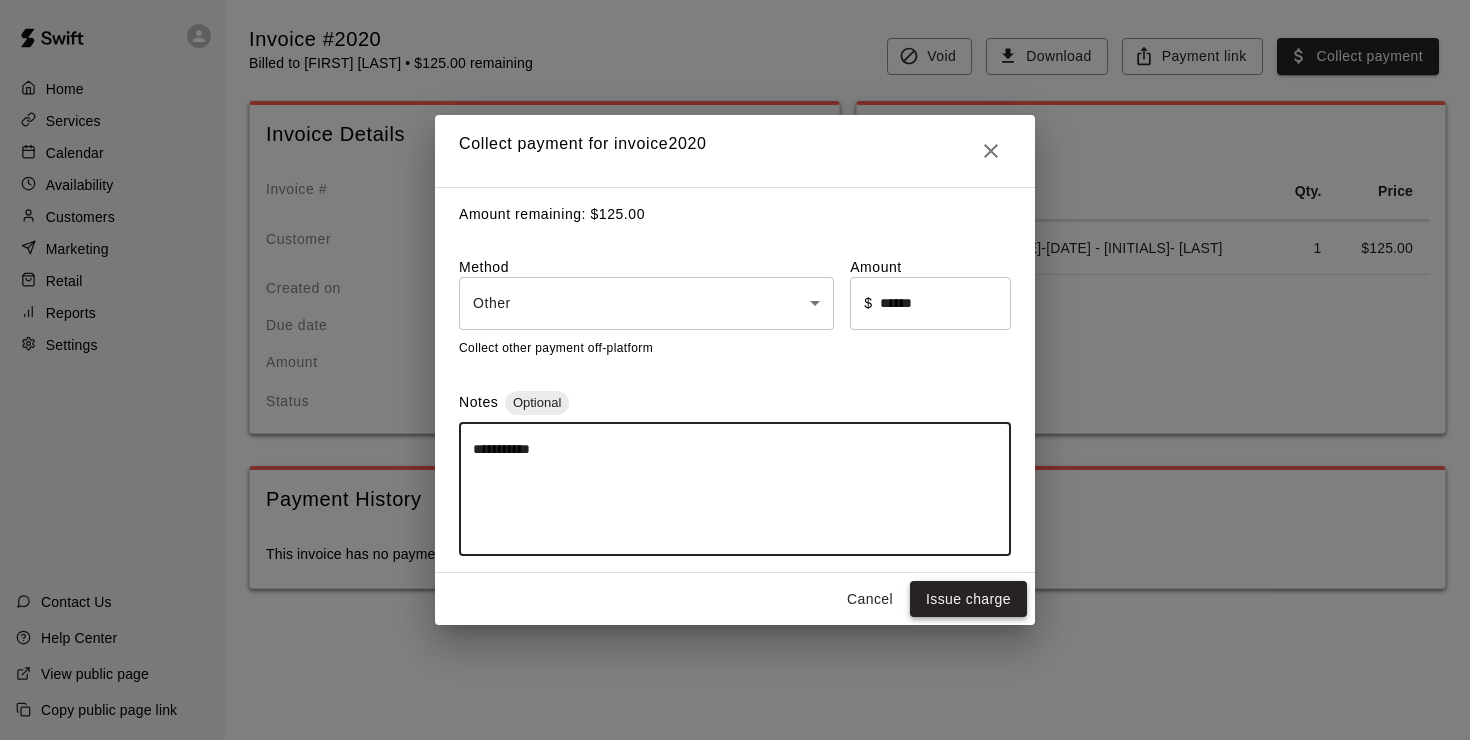 type on "**********" 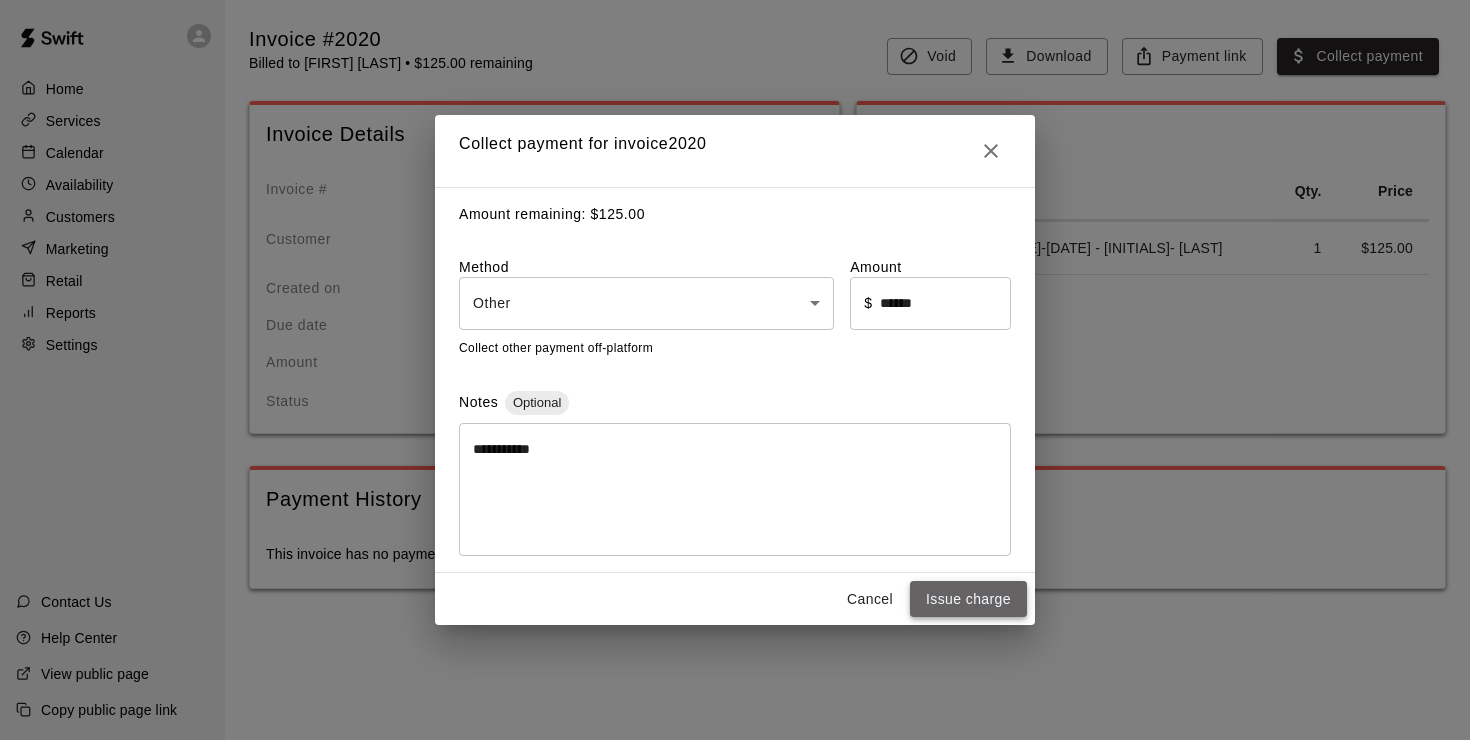 click on "Issue charge" at bounding box center [968, 599] 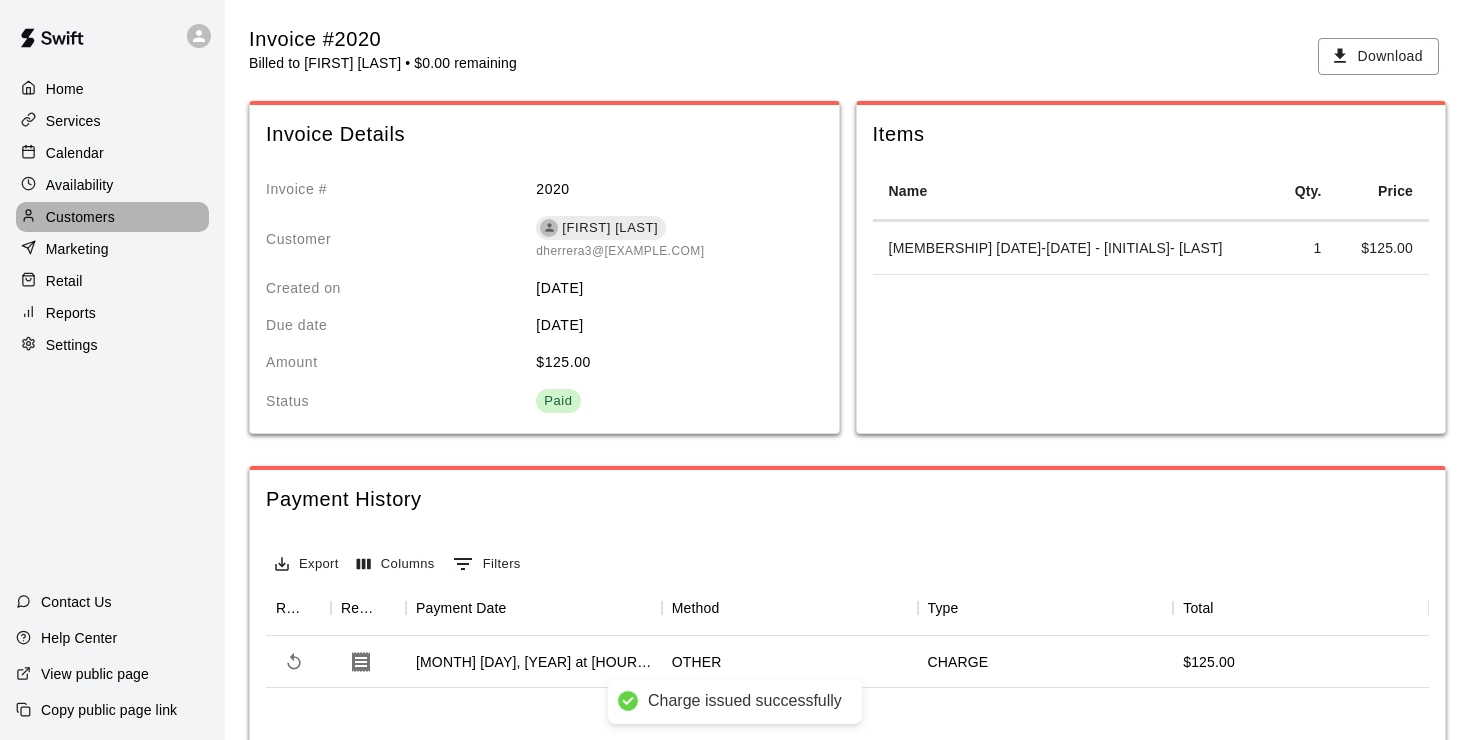 click on "Customers" at bounding box center (80, 217) 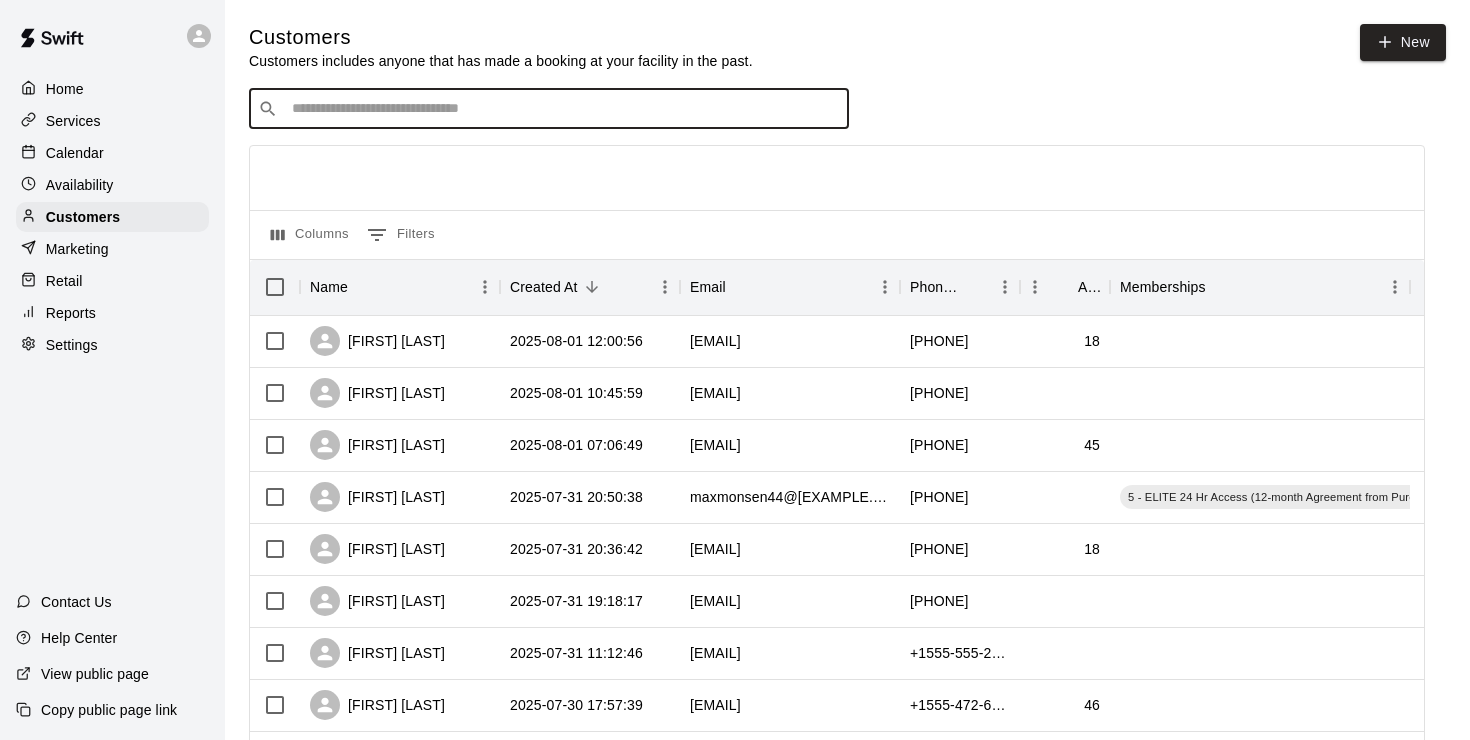 click at bounding box center (563, 109) 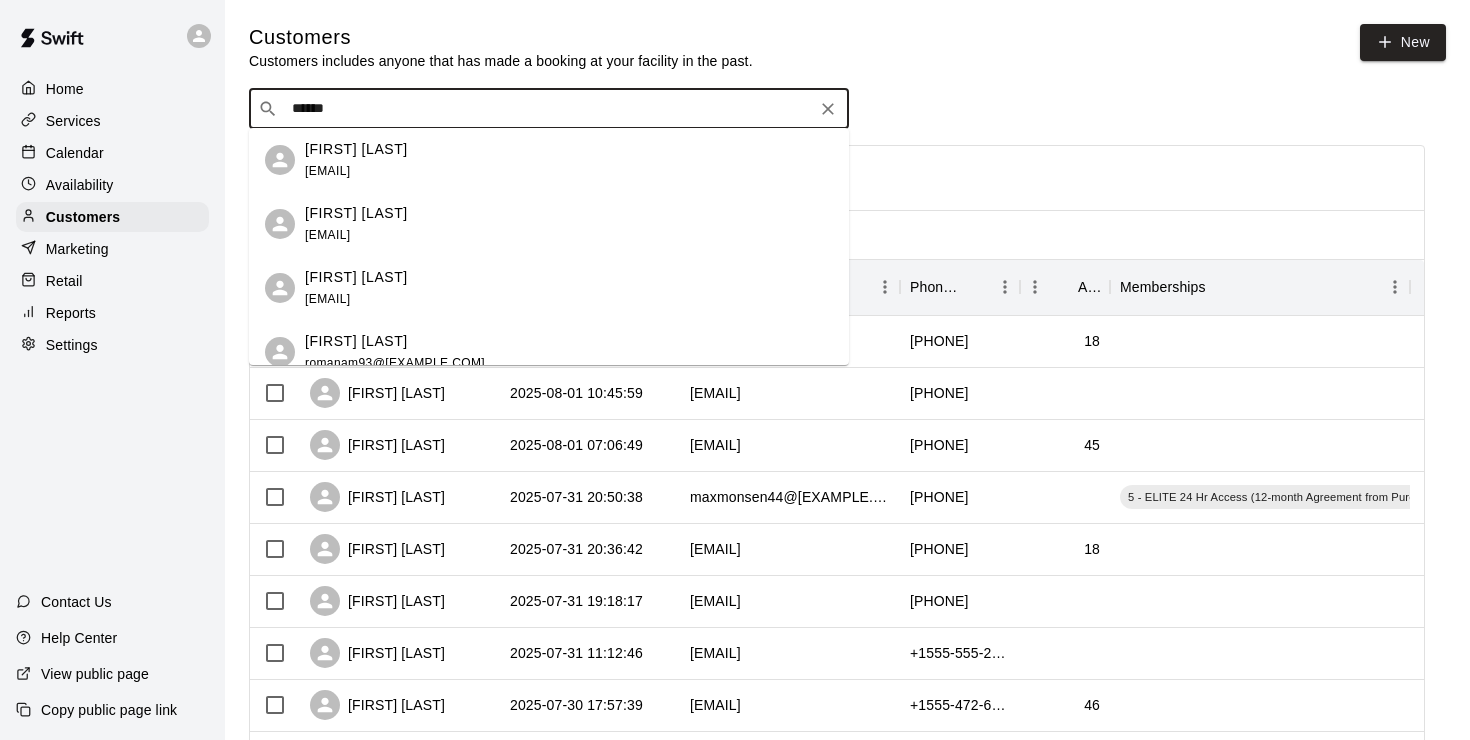 type on "*******" 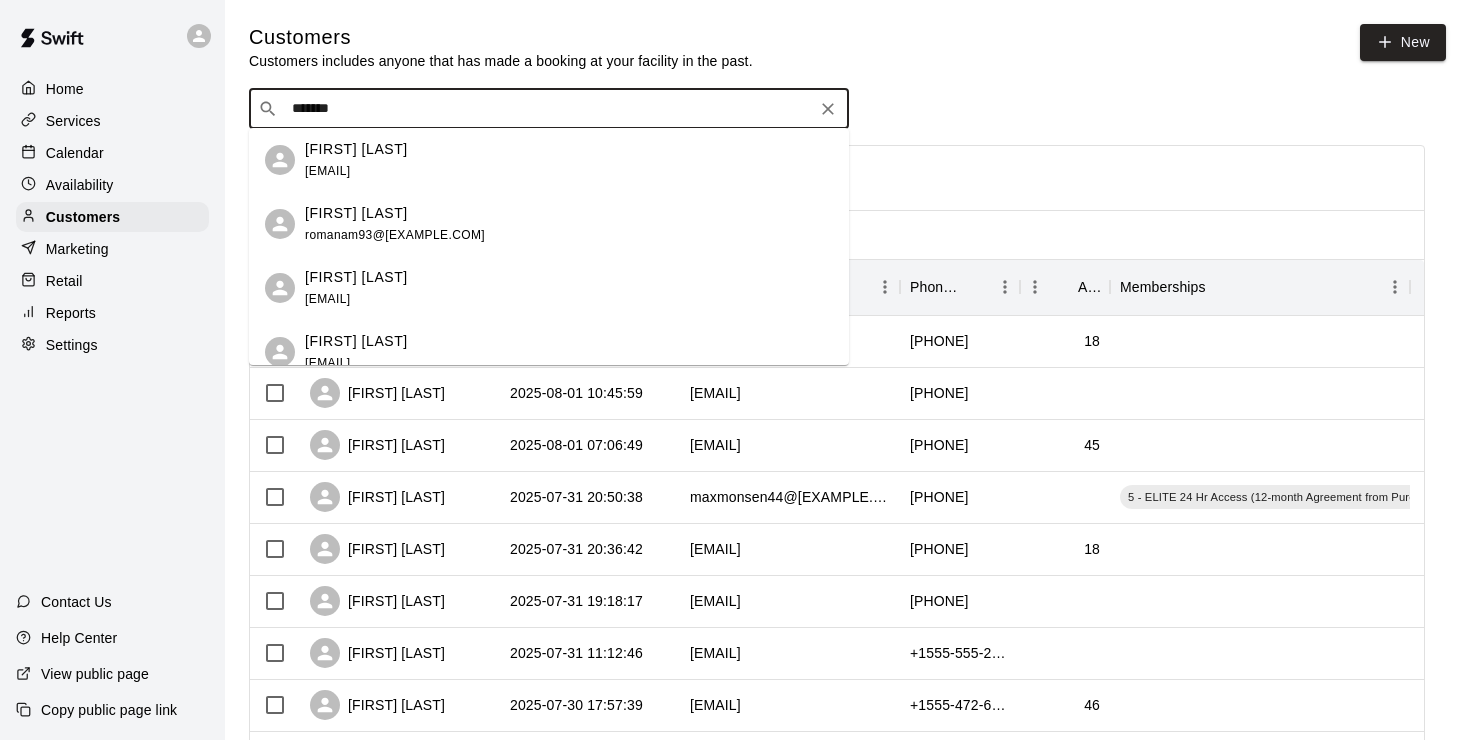 click on "Roman McClure mariah.vera92@gmail.com" at bounding box center (569, 160) 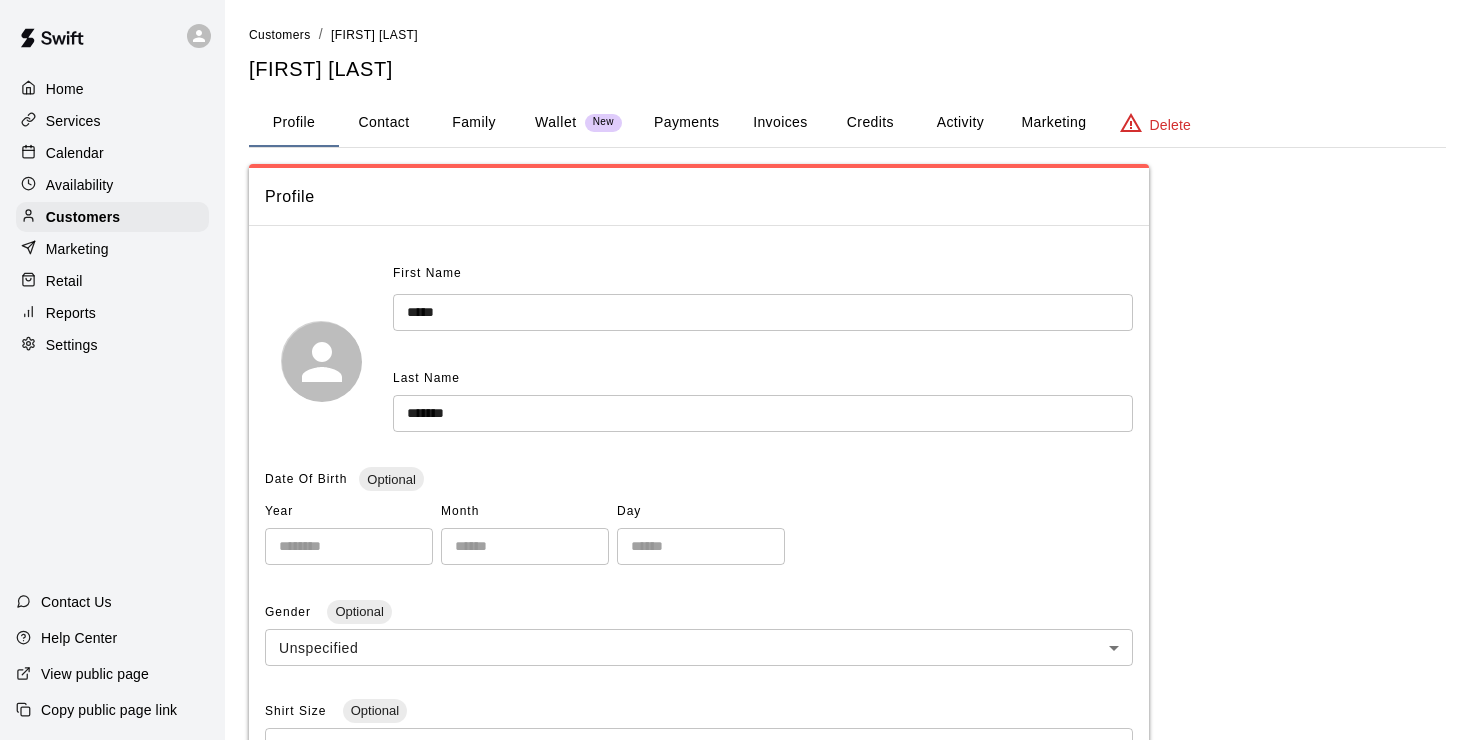 scroll, scrollTop: 0, scrollLeft: 0, axis: both 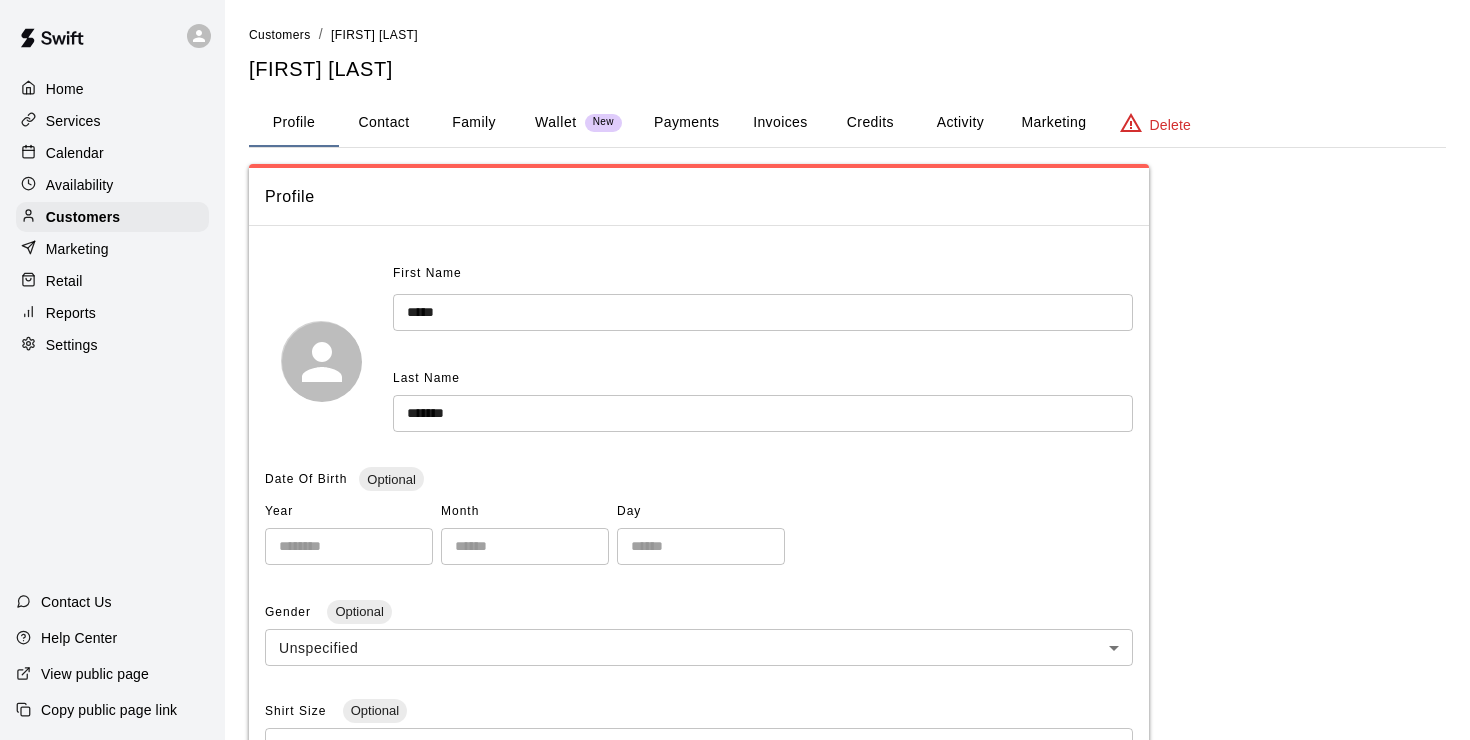 click on "Invoices" at bounding box center [780, 123] 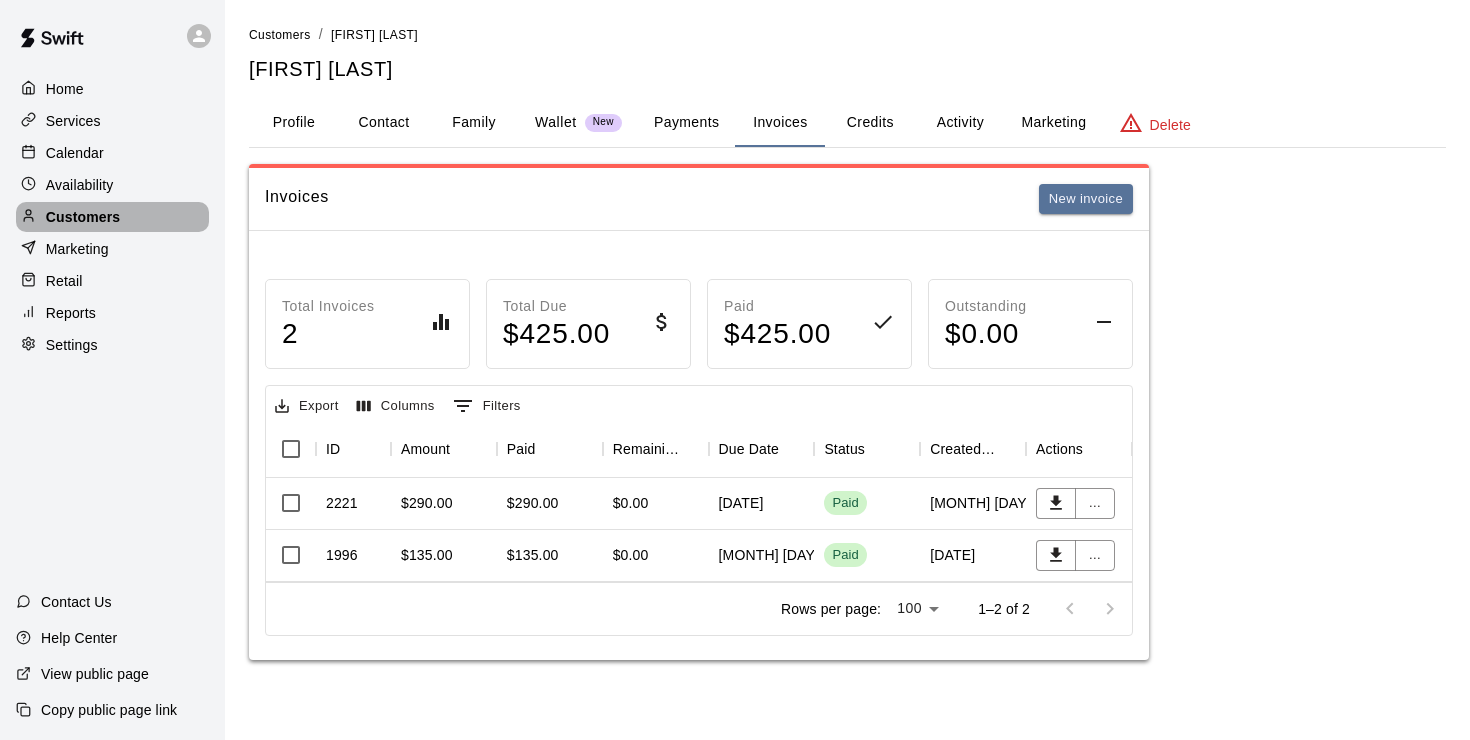 click on "Customers" at bounding box center [83, 217] 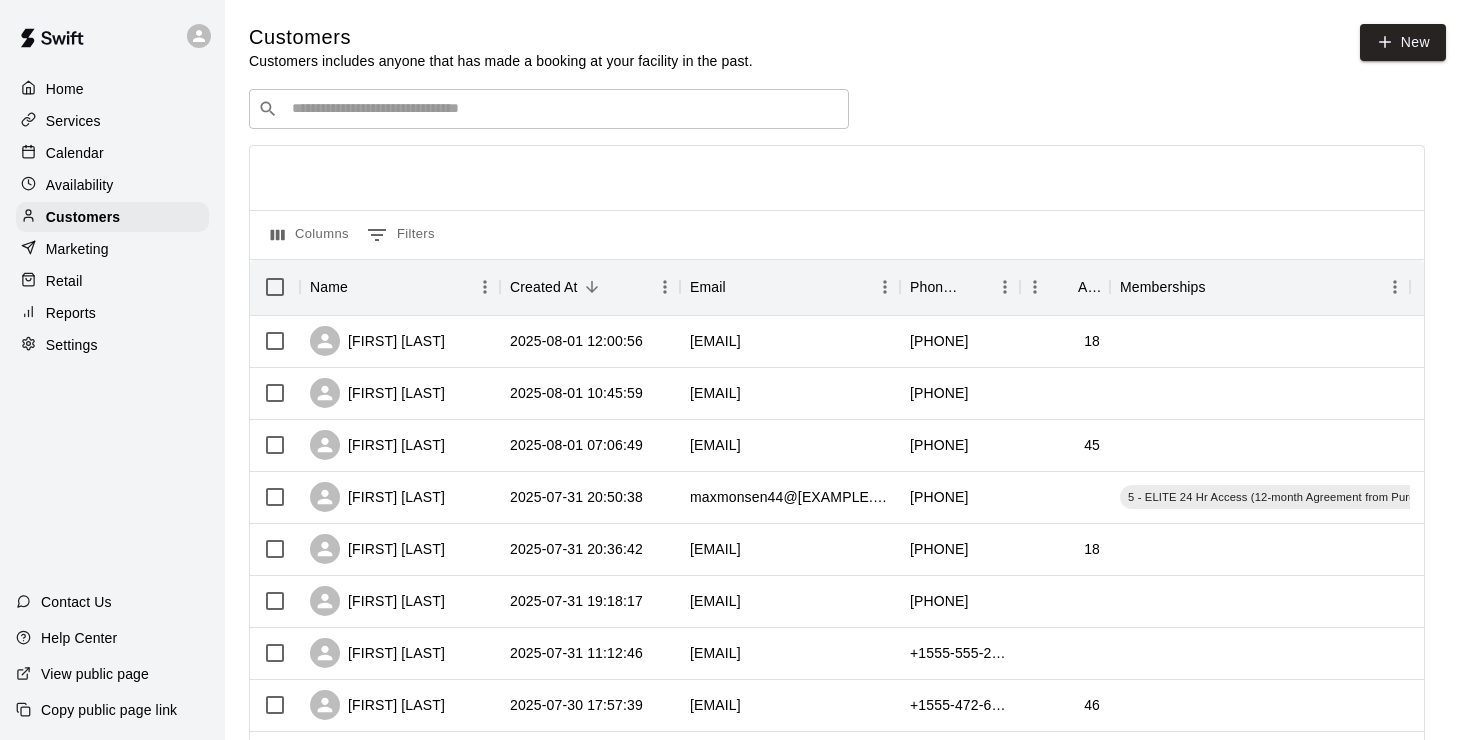 click at bounding box center (563, 109) 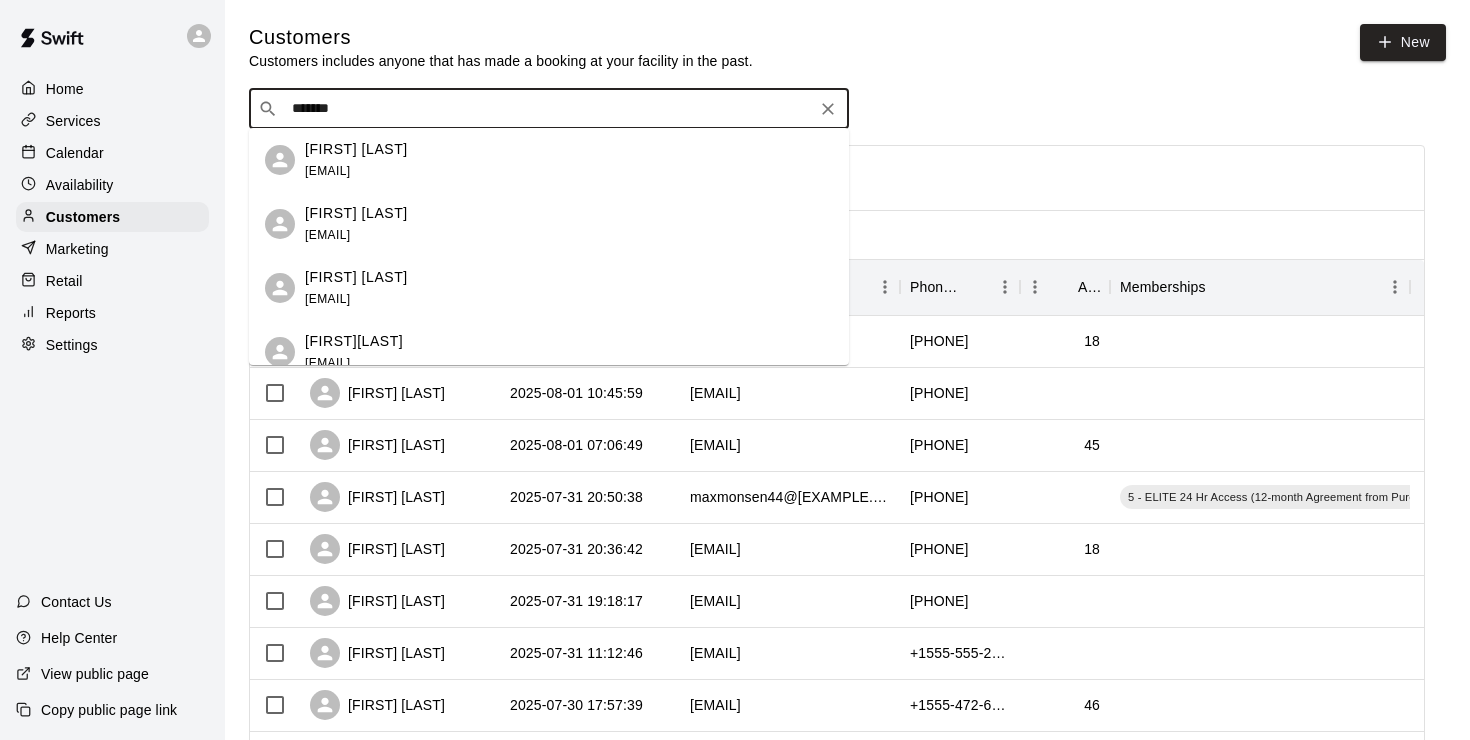 type on "********" 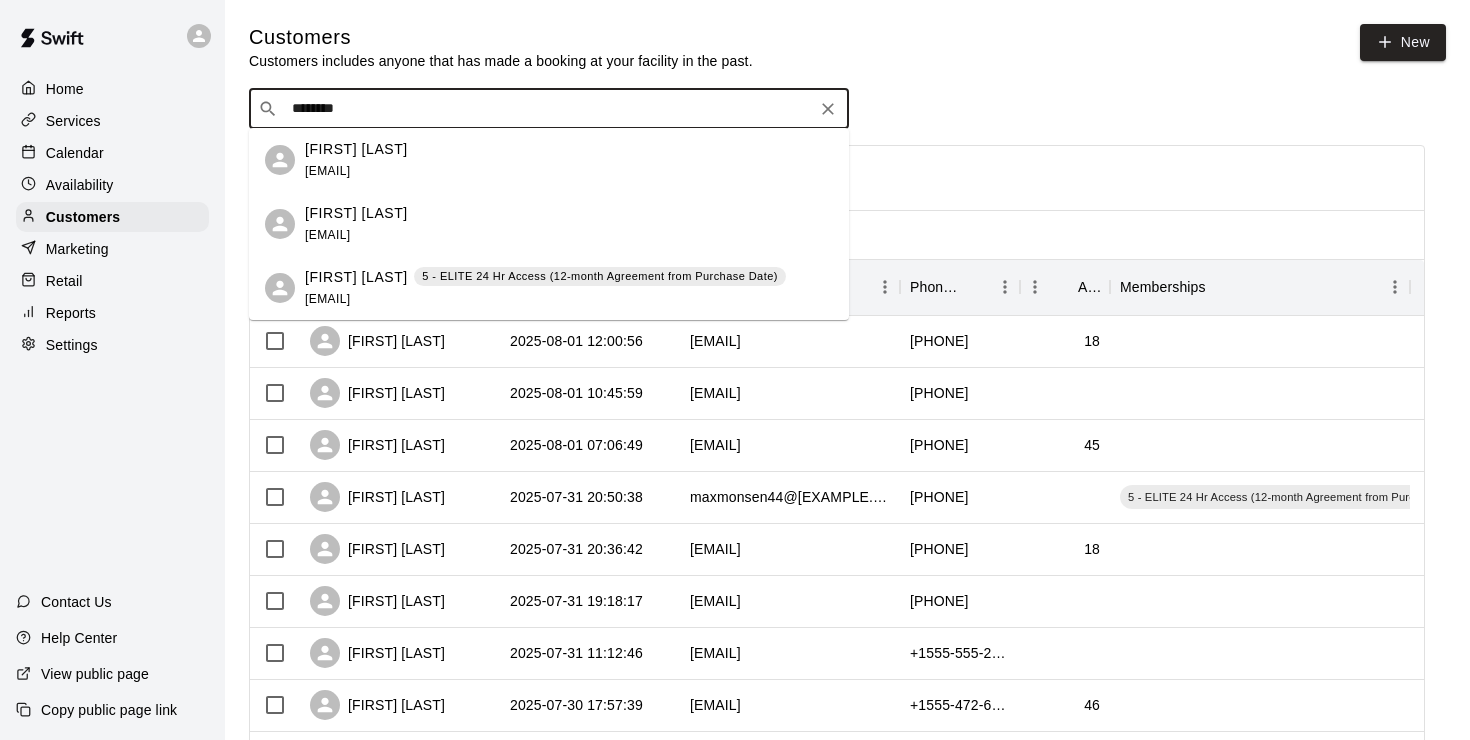 click on "[FIRST] [LAST]" at bounding box center [356, 149] 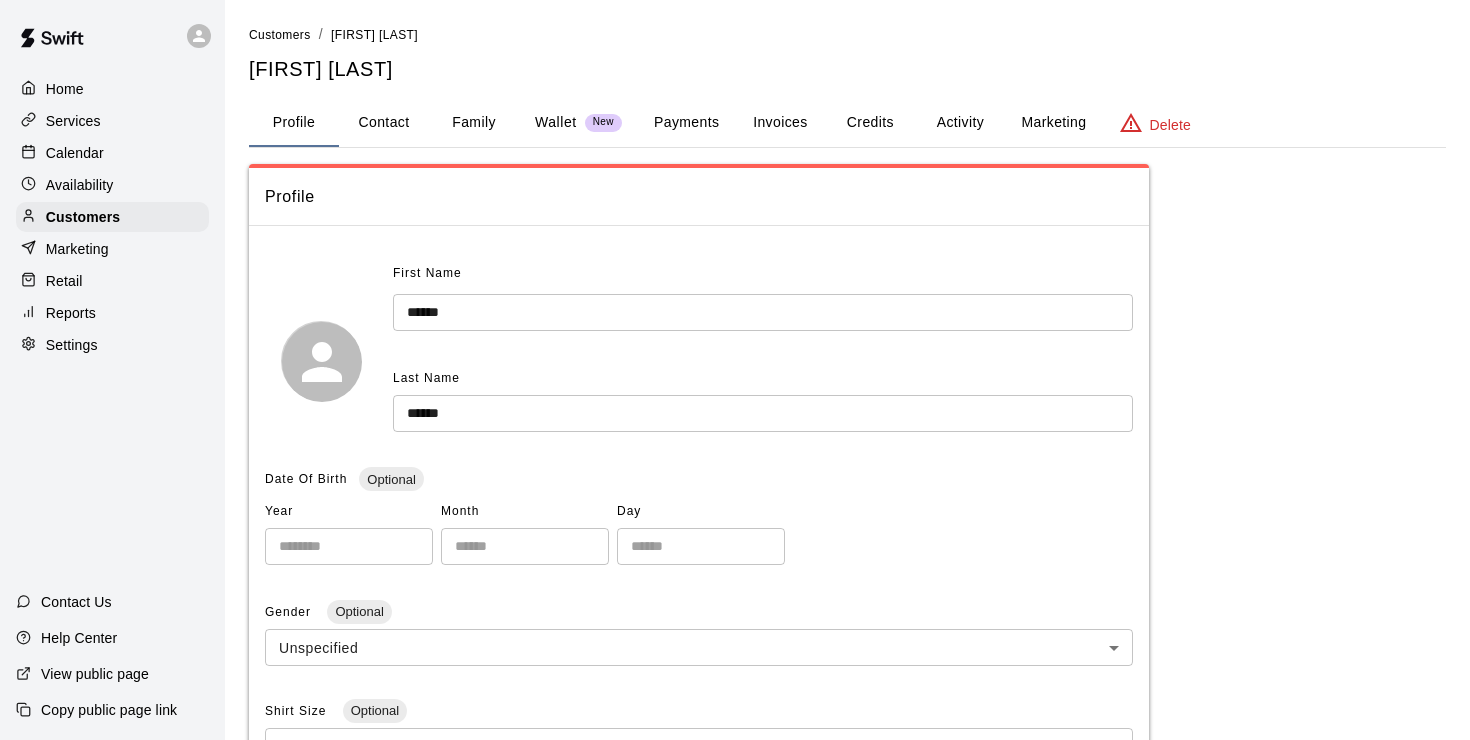 scroll, scrollTop: 0, scrollLeft: 0, axis: both 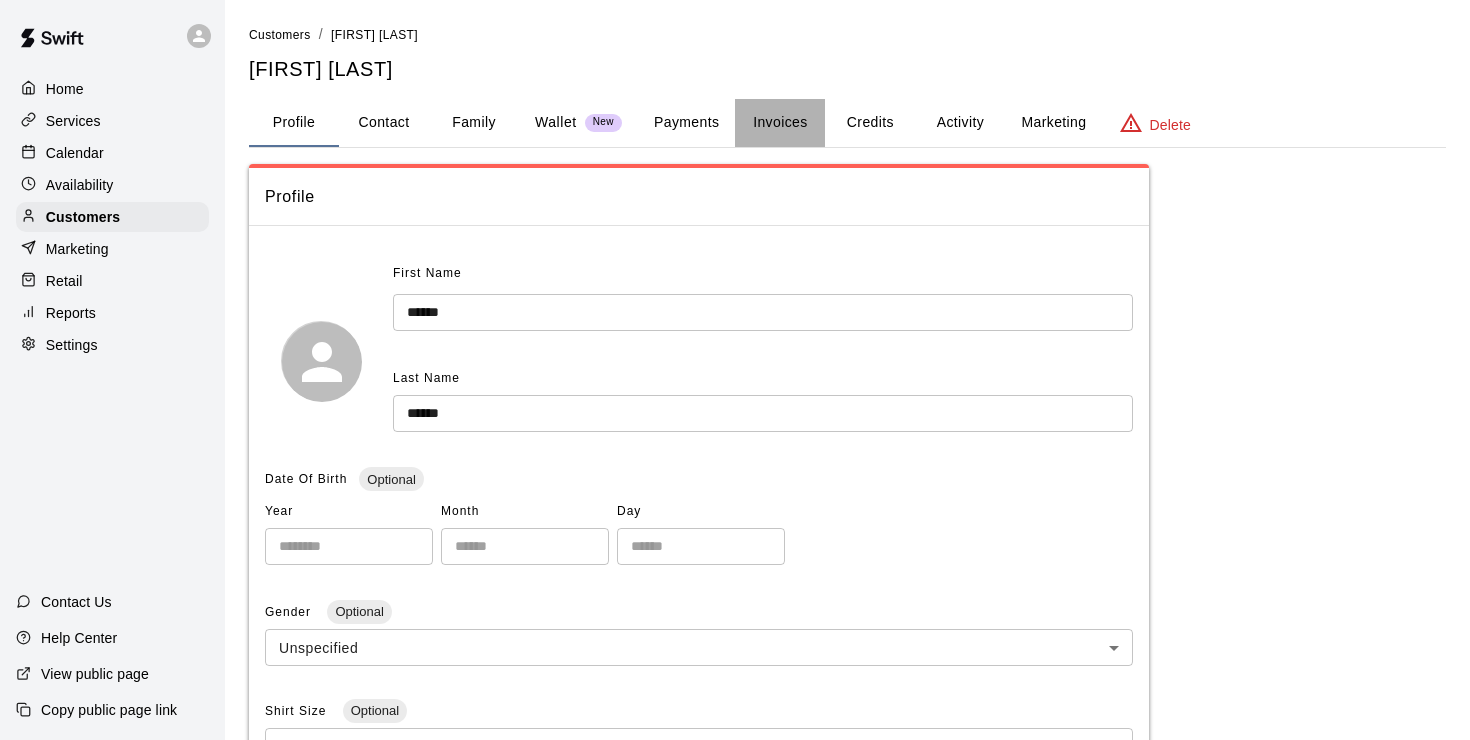 click on "Invoices" at bounding box center [780, 123] 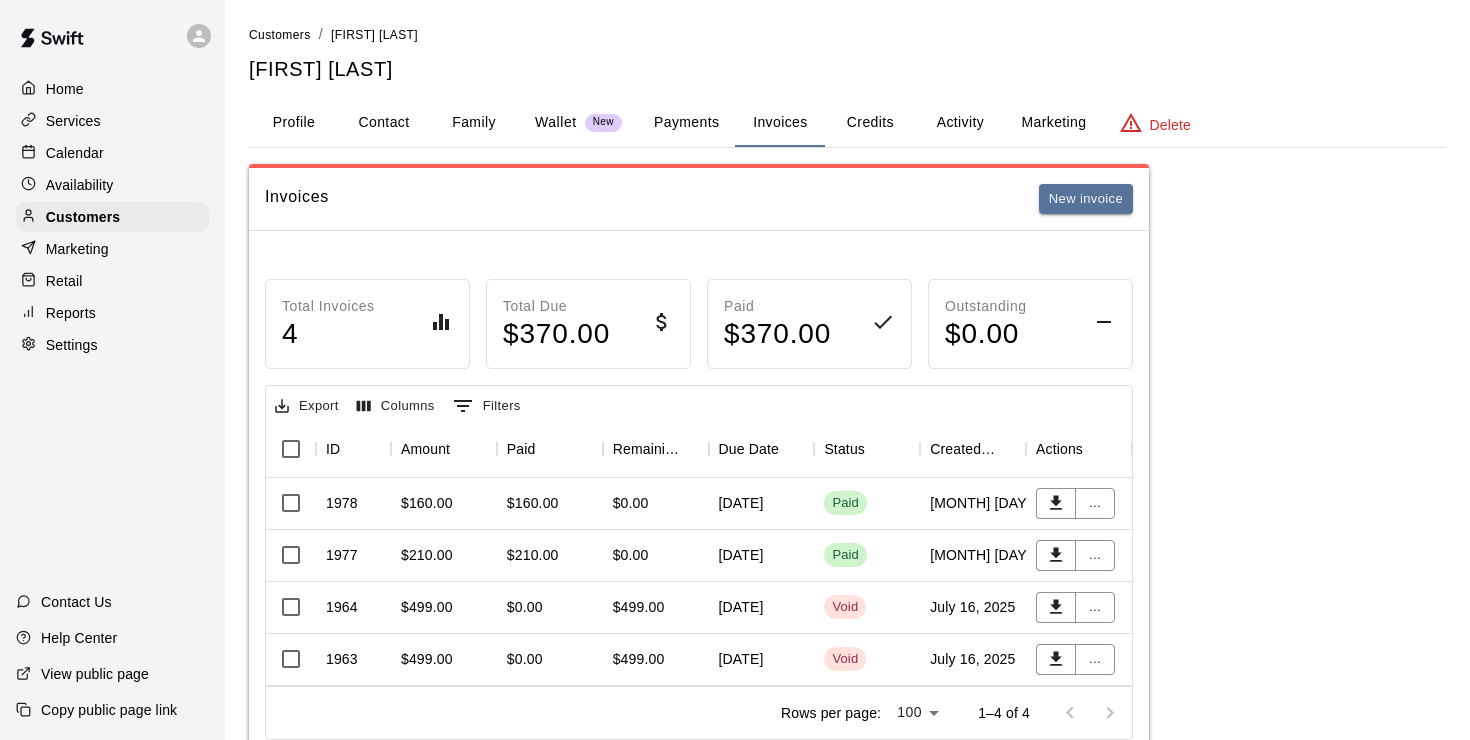 scroll, scrollTop: 0, scrollLeft: 0, axis: both 